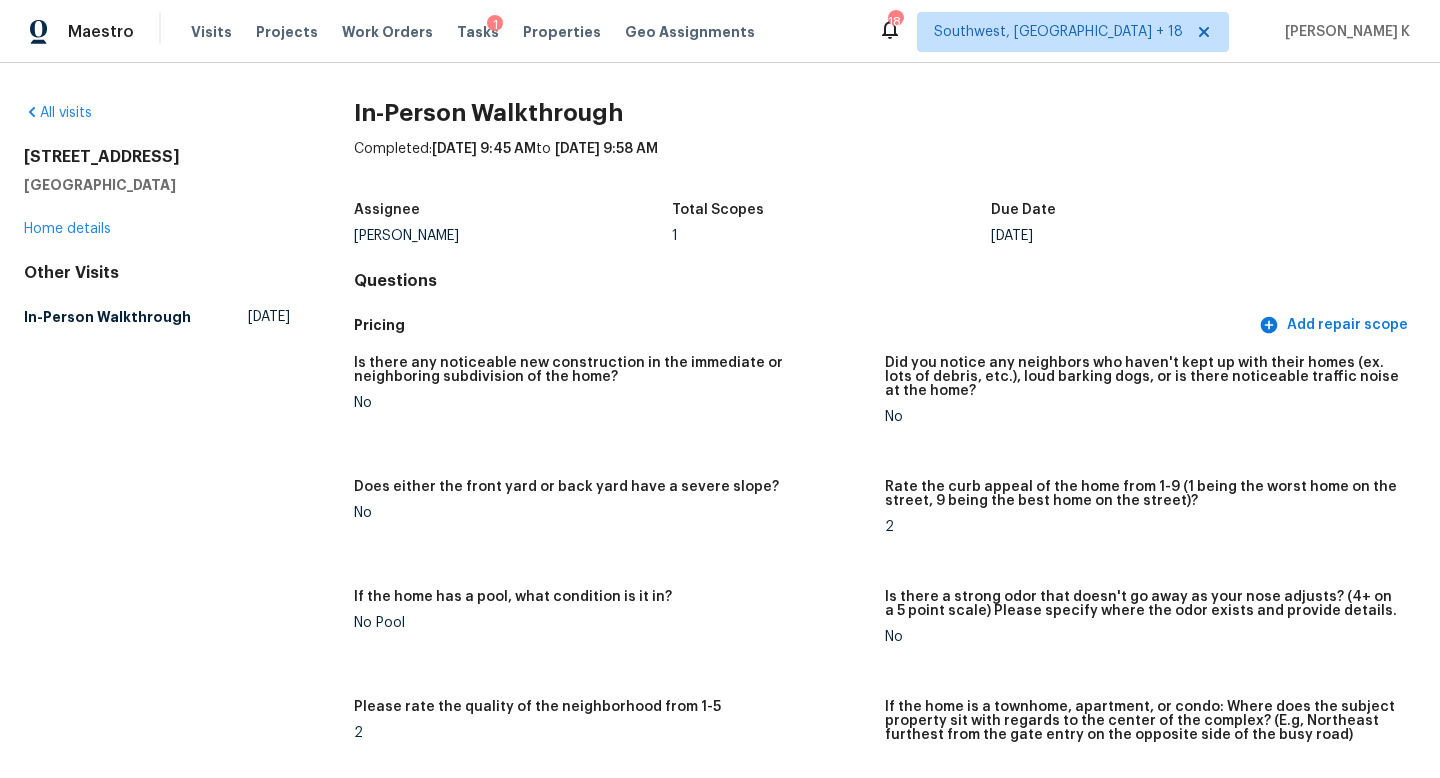 scroll, scrollTop: 0, scrollLeft: 0, axis: both 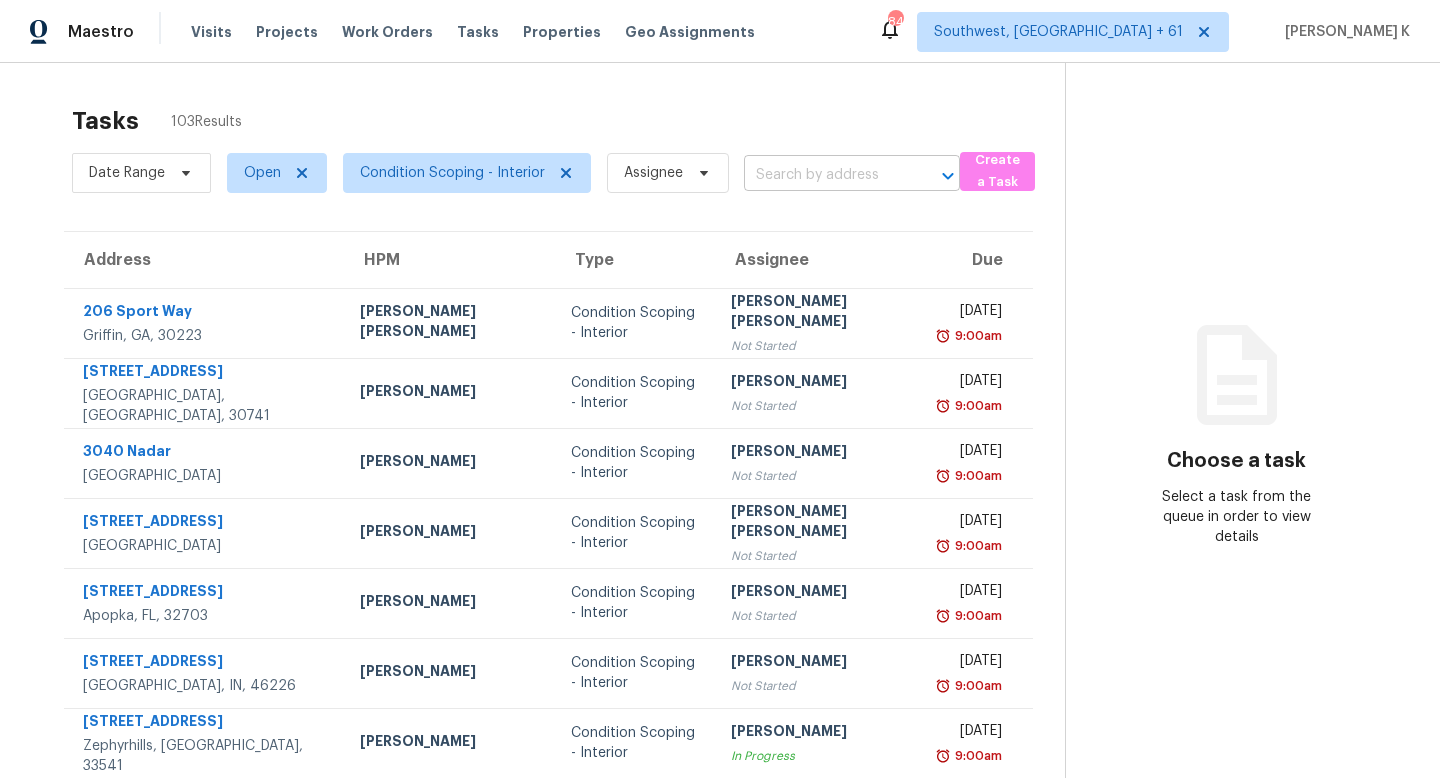 click at bounding box center [824, 175] 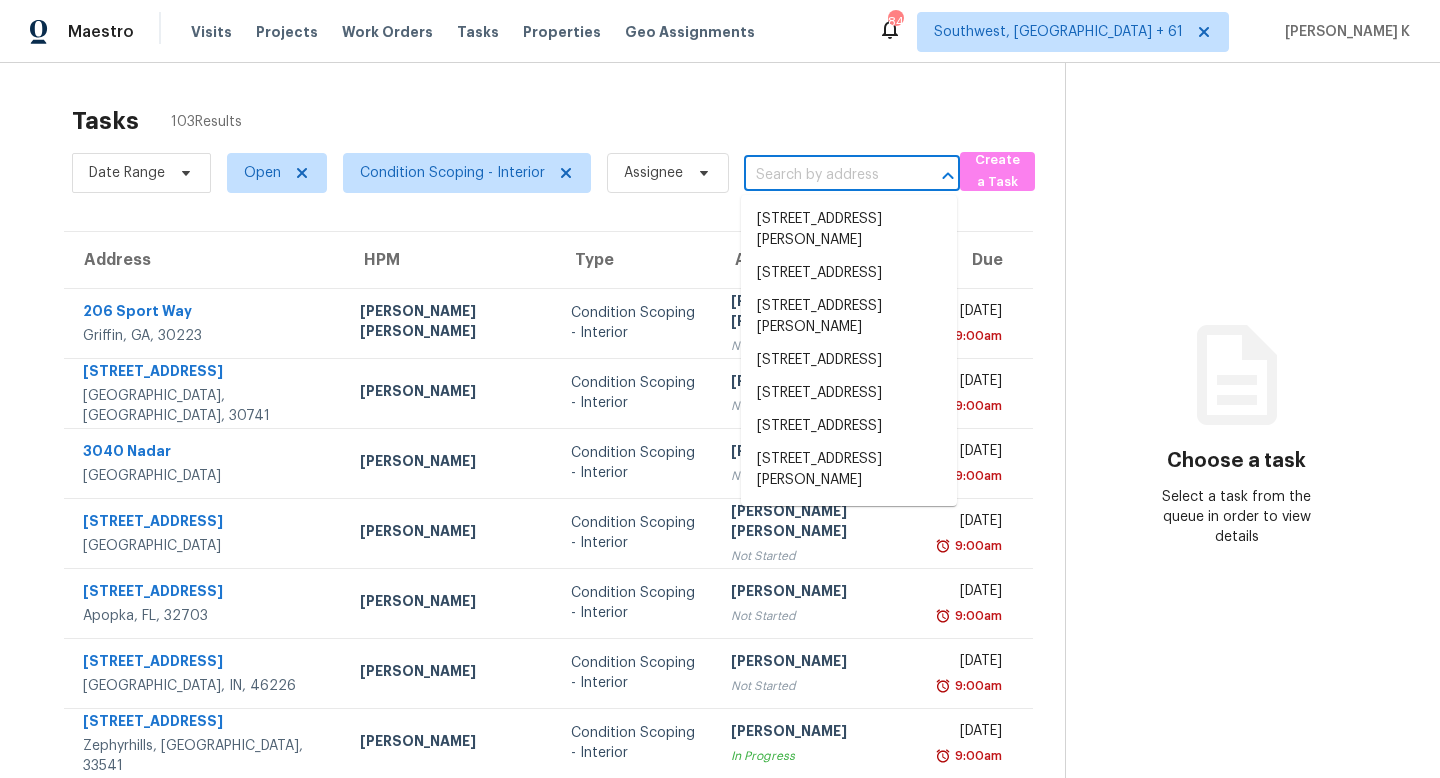 paste on "[STREET_ADDRESS][PERSON_NAME]" 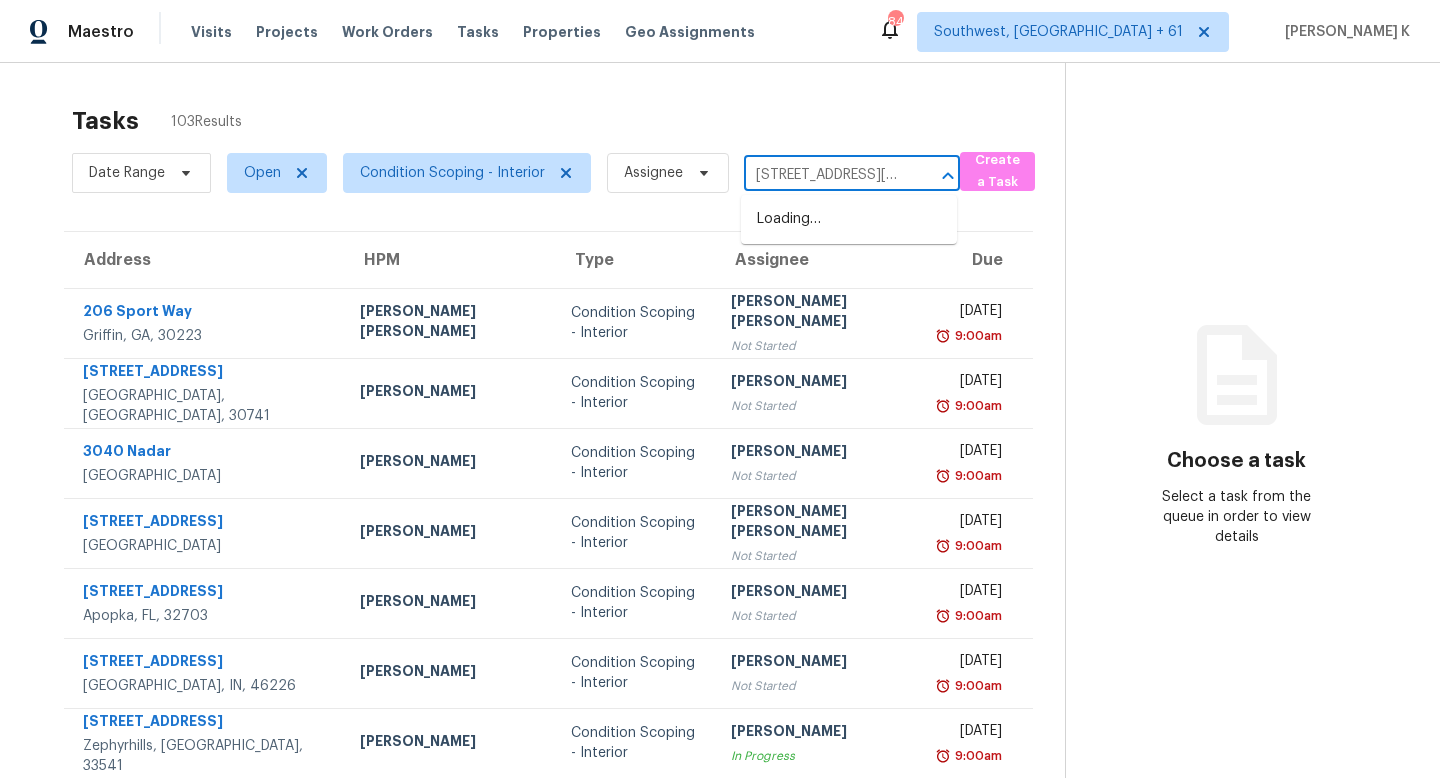 scroll, scrollTop: 0, scrollLeft: 103, axis: horizontal 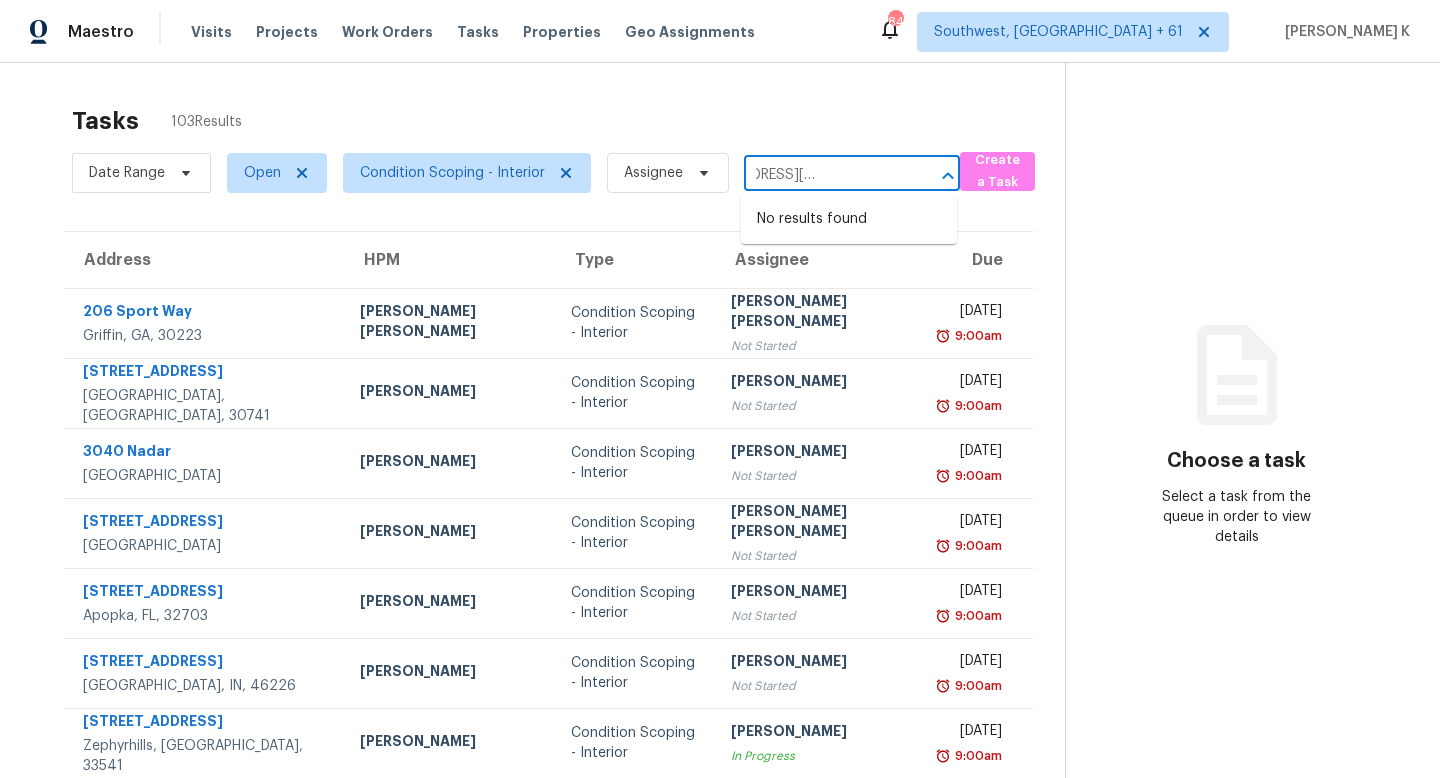 click on "[STREET_ADDRESS][PERSON_NAME]" at bounding box center [824, 175] 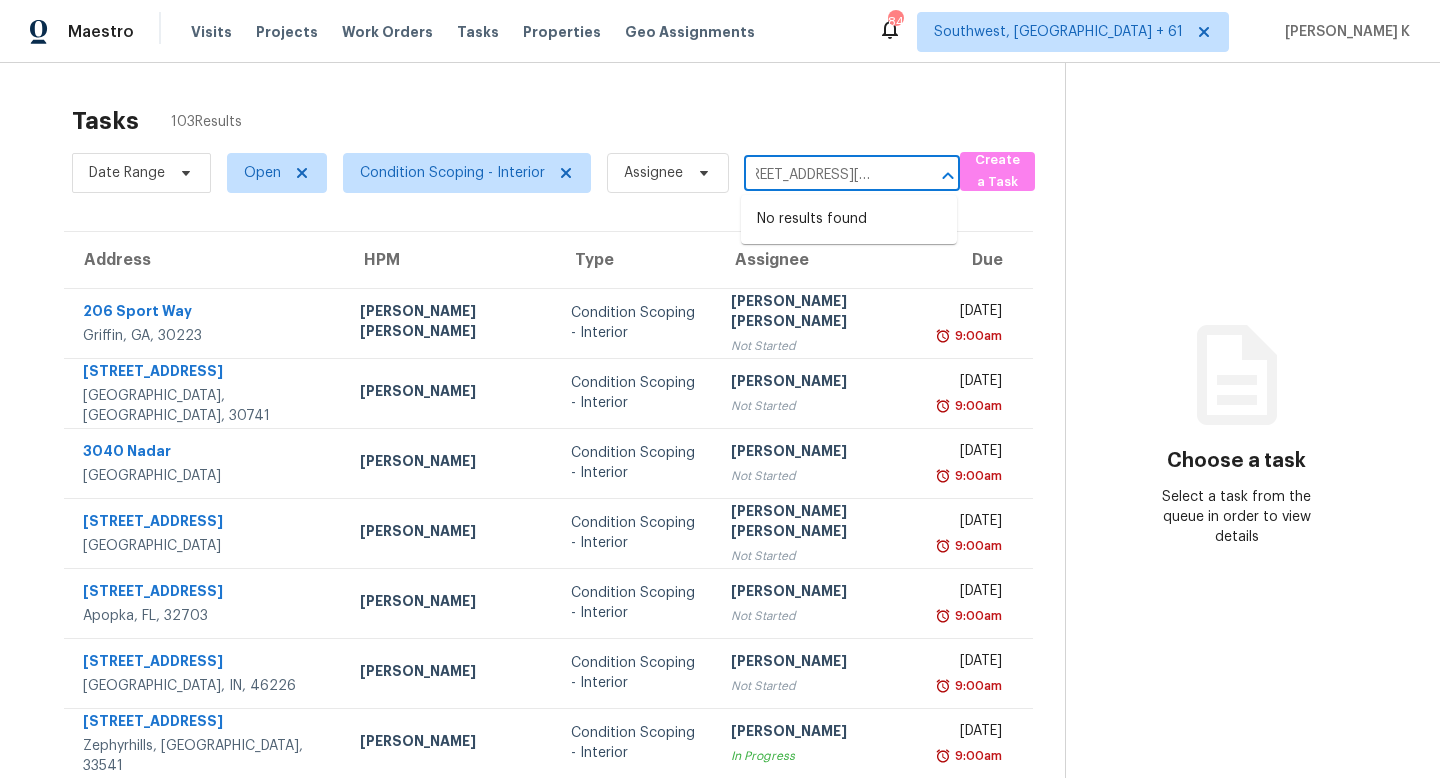 scroll, scrollTop: 0, scrollLeft: 0, axis: both 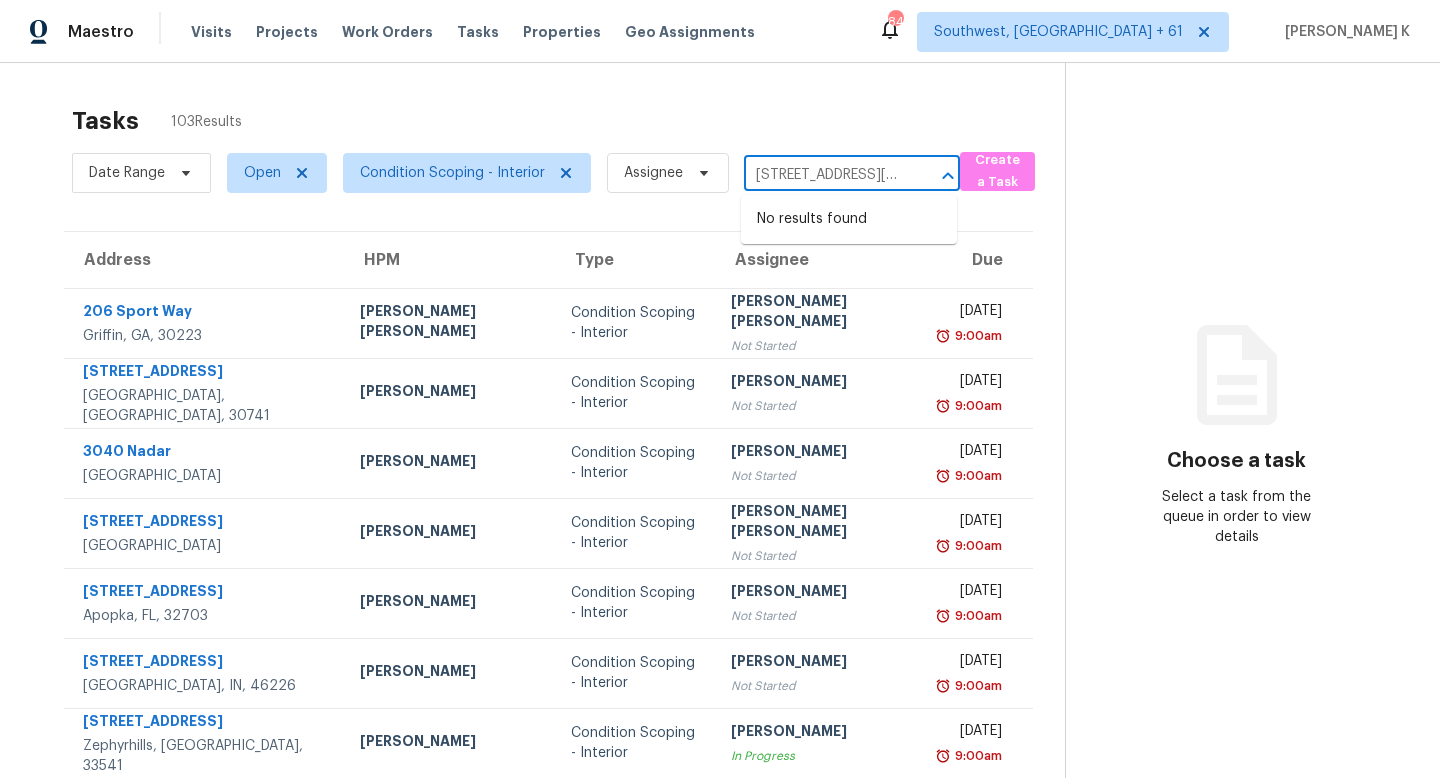 type on "[STREET_ADDRESS][PERSON_NAME]" 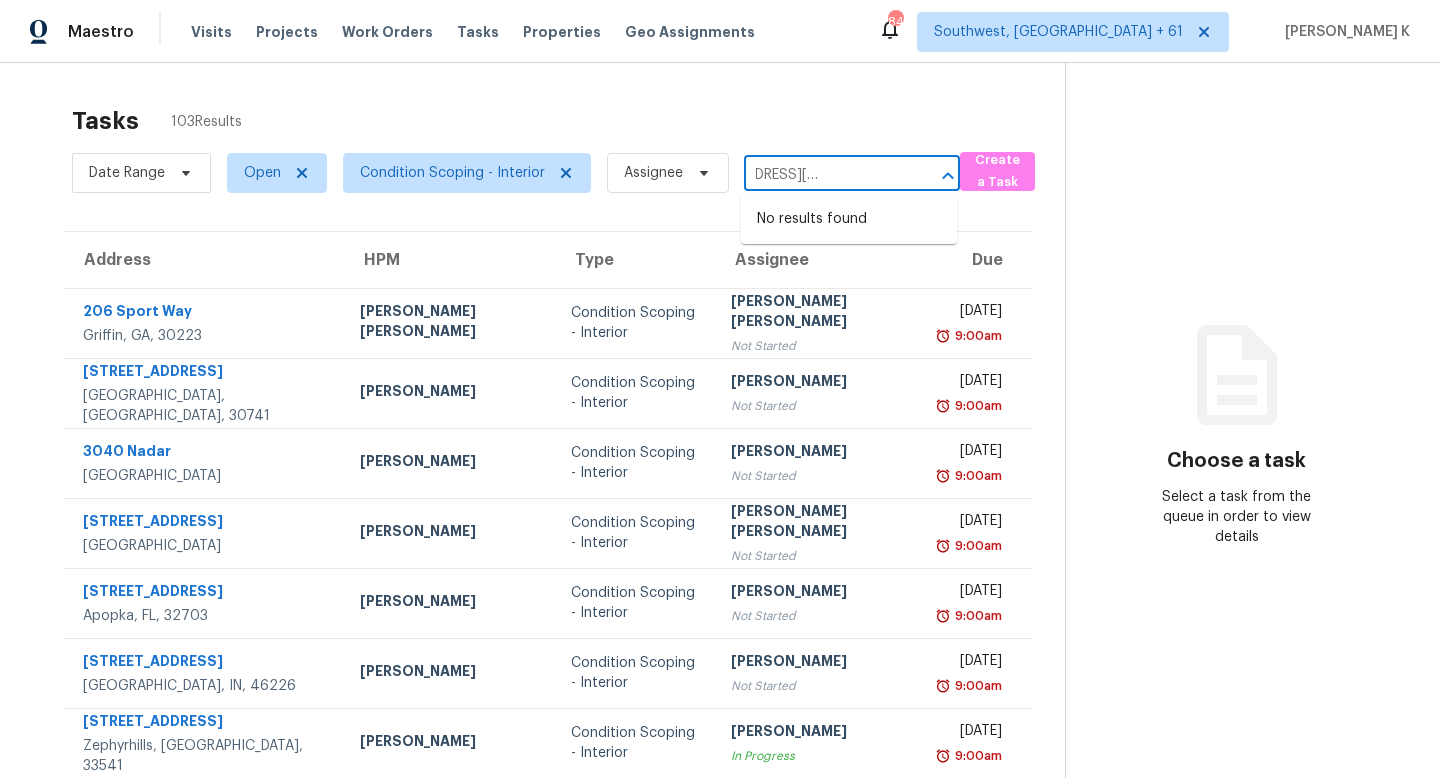 scroll, scrollTop: 0, scrollLeft: 103, axis: horizontal 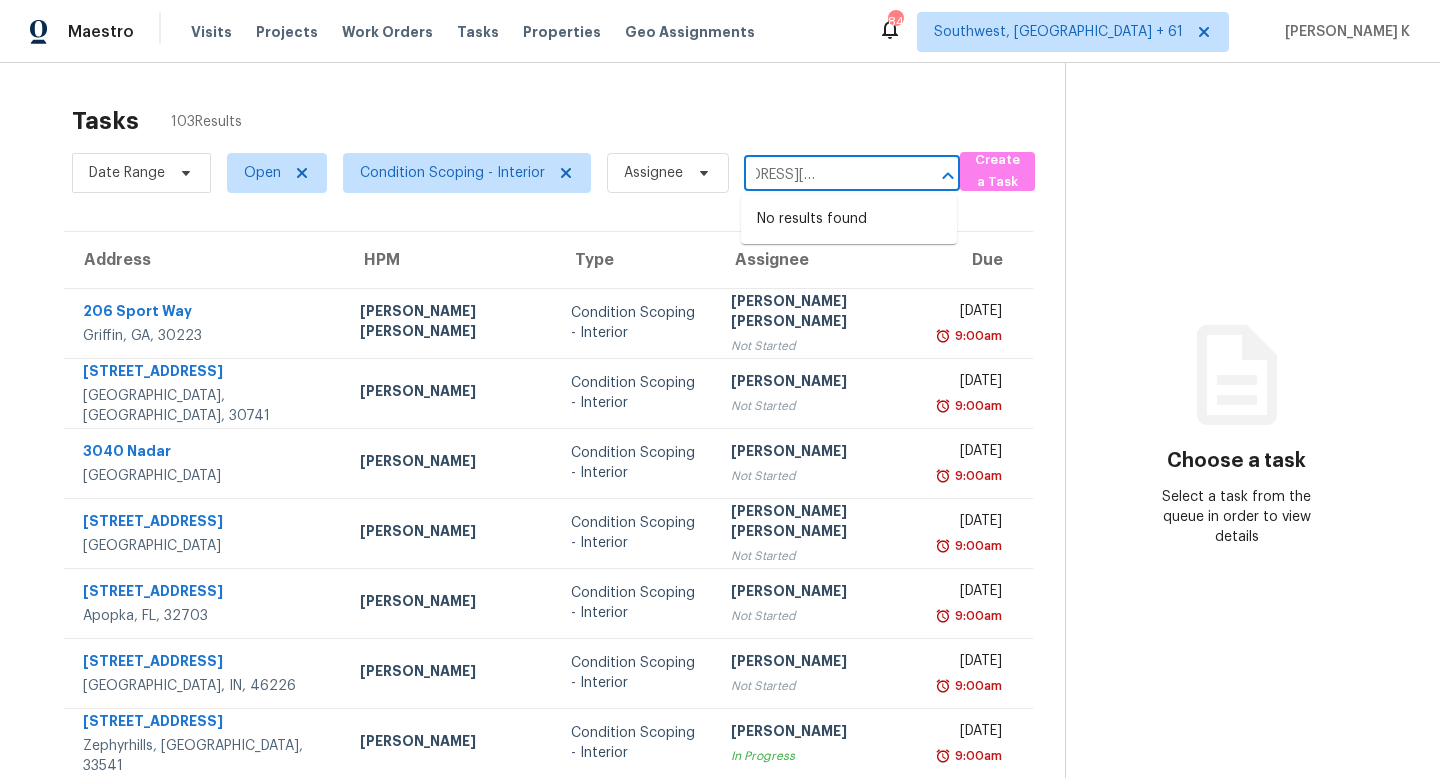 click on "[STREET_ADDRESS][PERSON_NAME]" at bounding box center (824, 175) 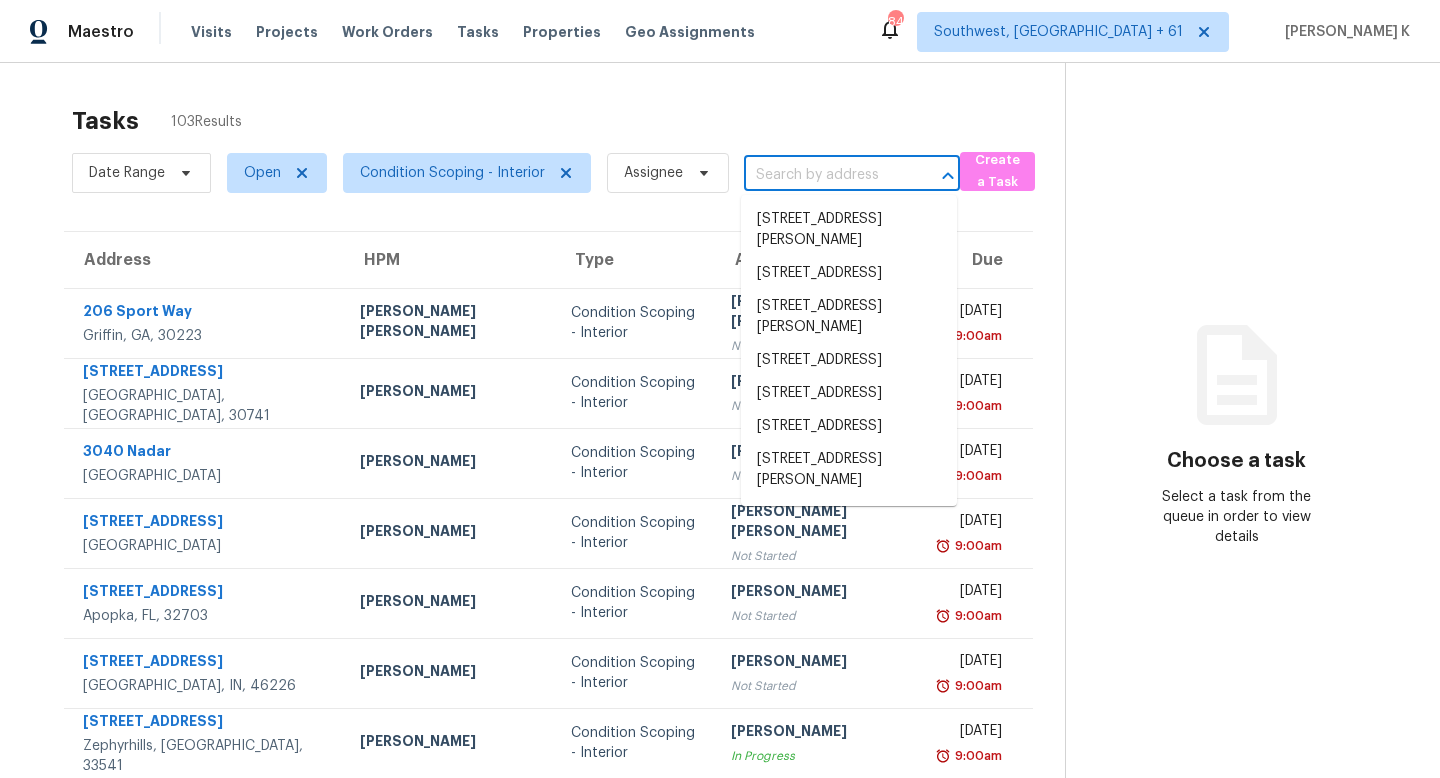 scroll, scrollTop: 0, scrollLeft: 0, axis: both 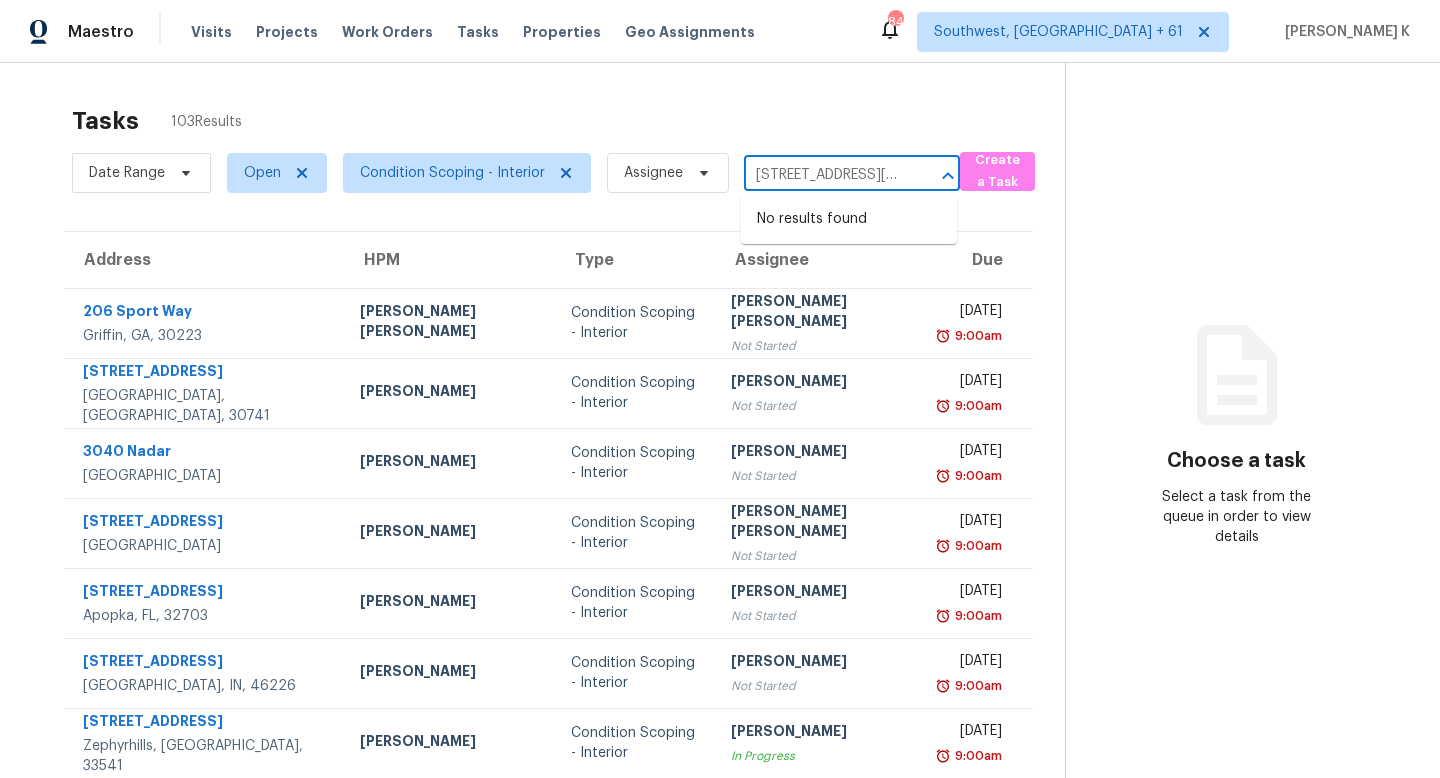 type on "2038 Blackston Ave" 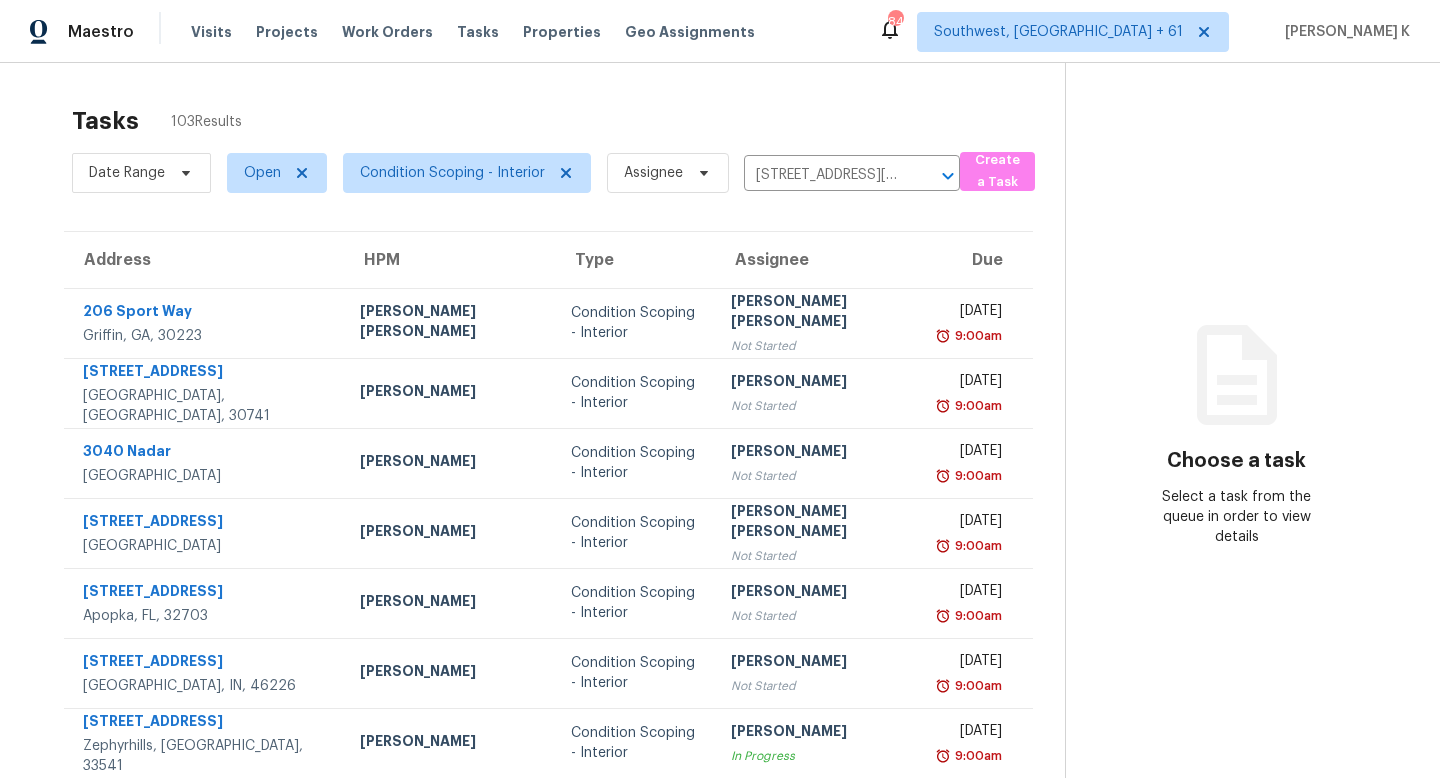 type 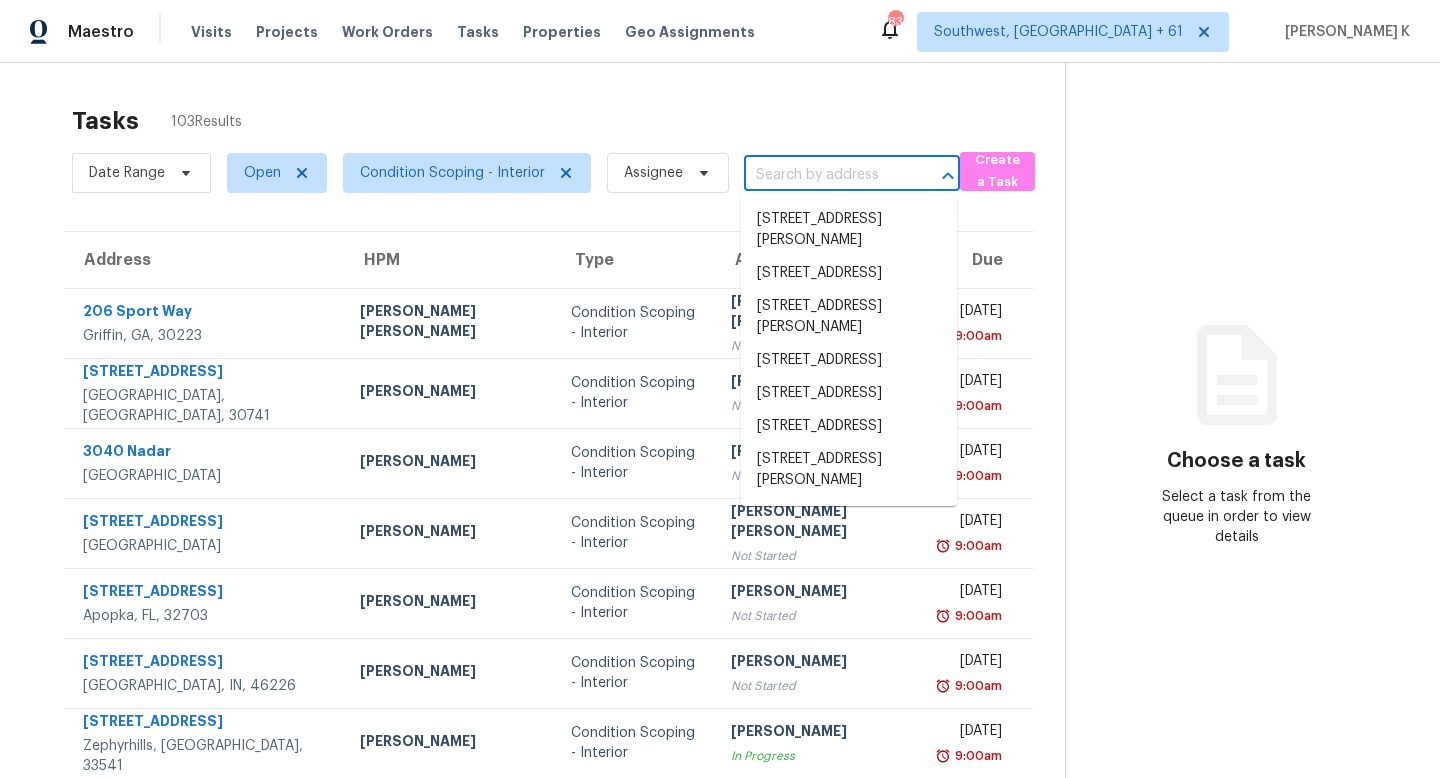 click on "Tasks 103  Results" at bounding box center (568, 121) 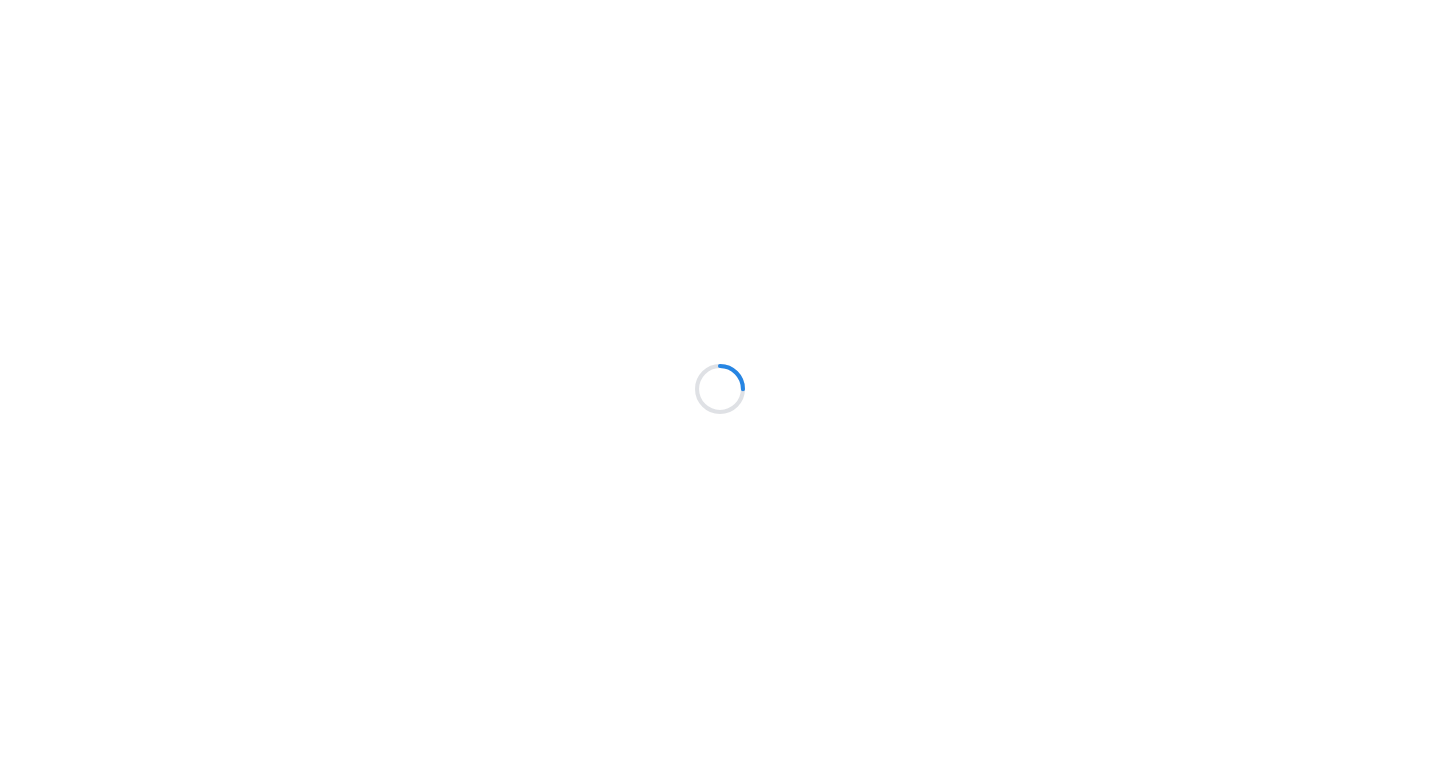 scroll, scrollTop: 0, scrollLeft: 0, axis: both 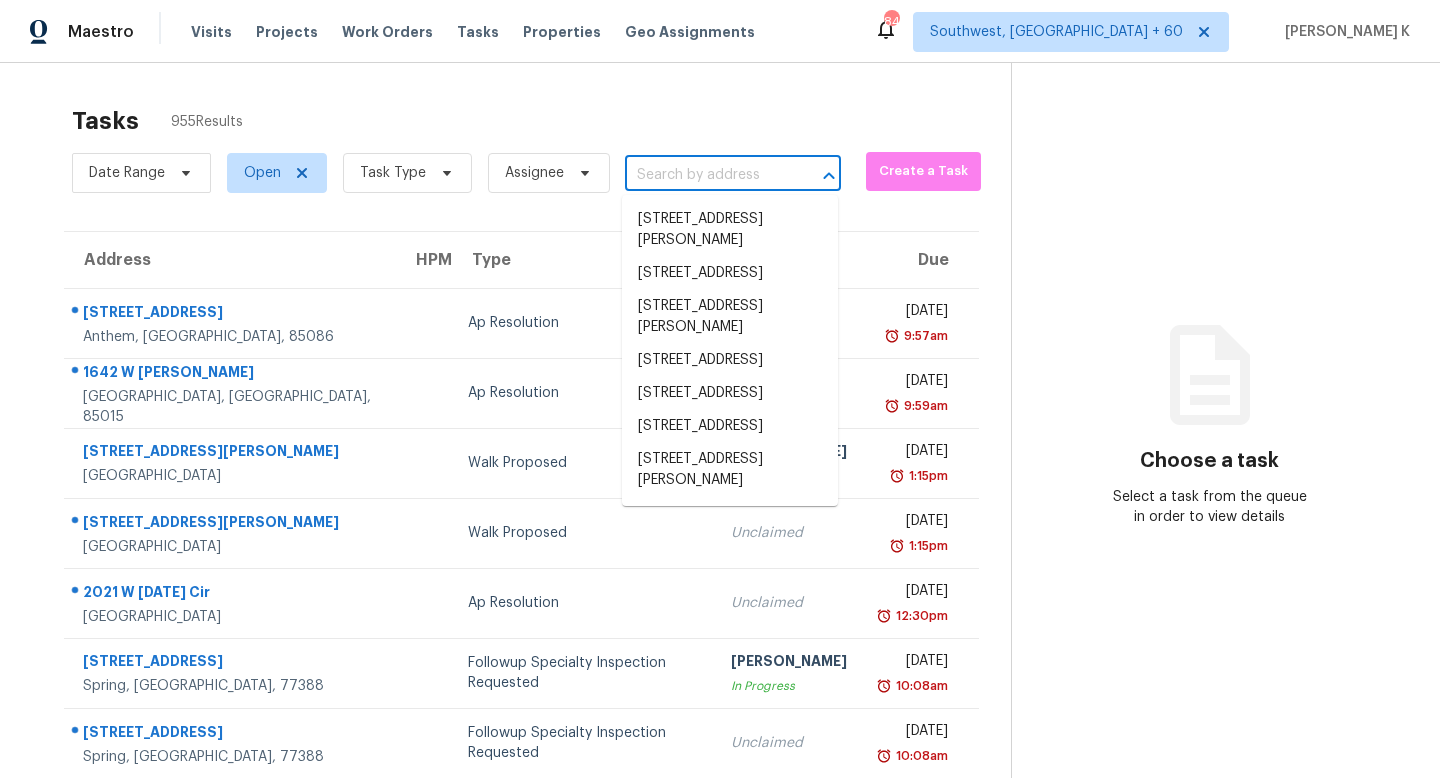 click at bounding box center (705, 175) 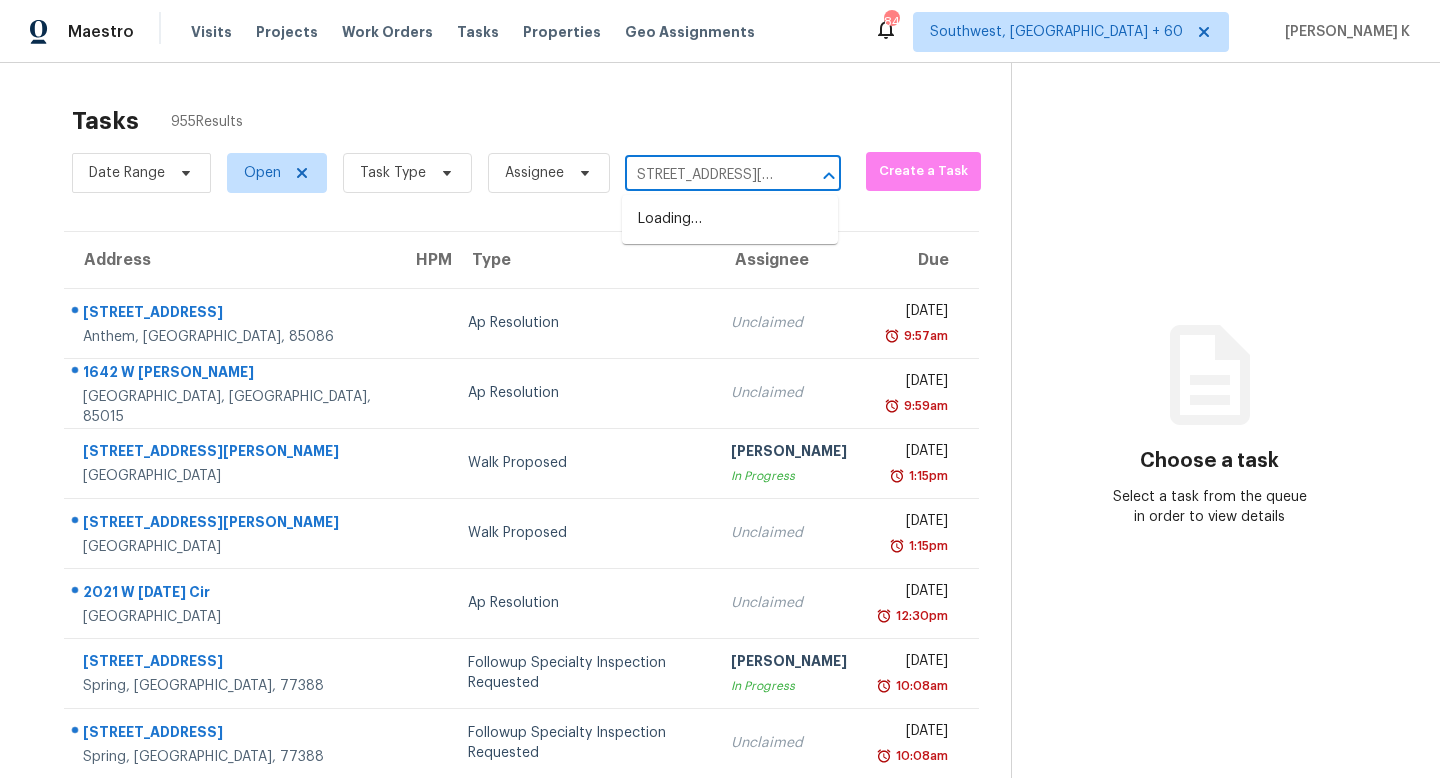 scroll, scrollTop: 0, scrollLeft: 0, axis: both 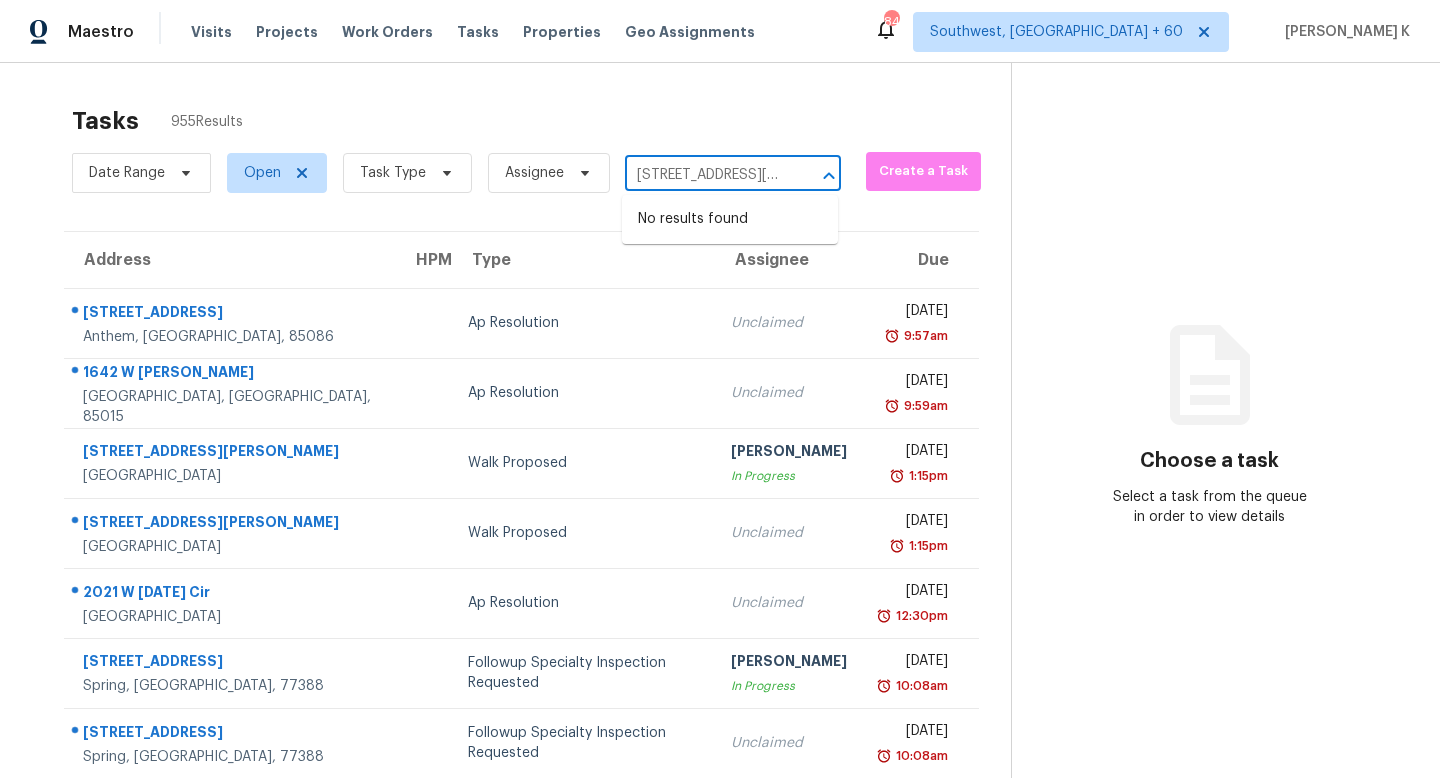 drag, startPoint x: 726, startPoint y: 174, endPoint x: 826, endPoint y: 185, distance: 100.60318 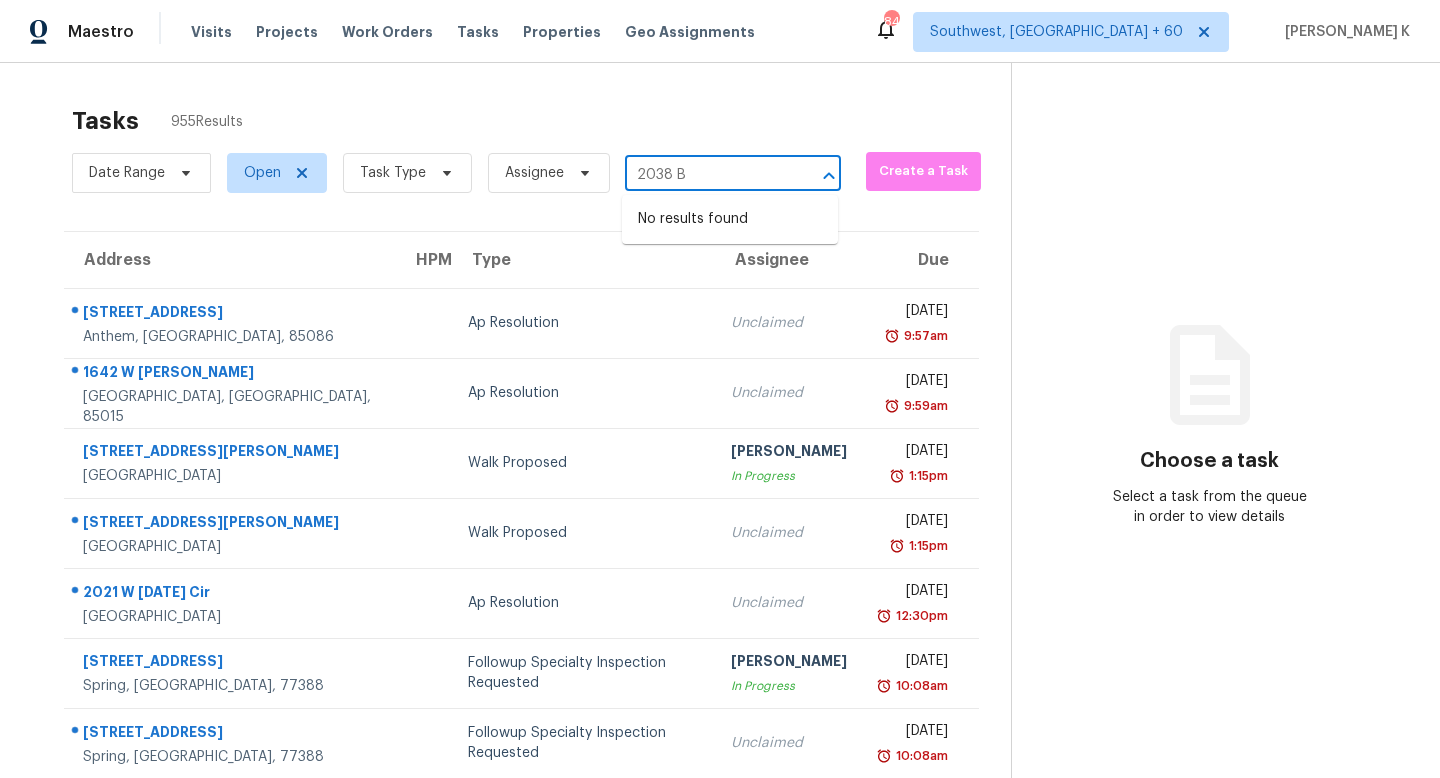 type on "2038 B" 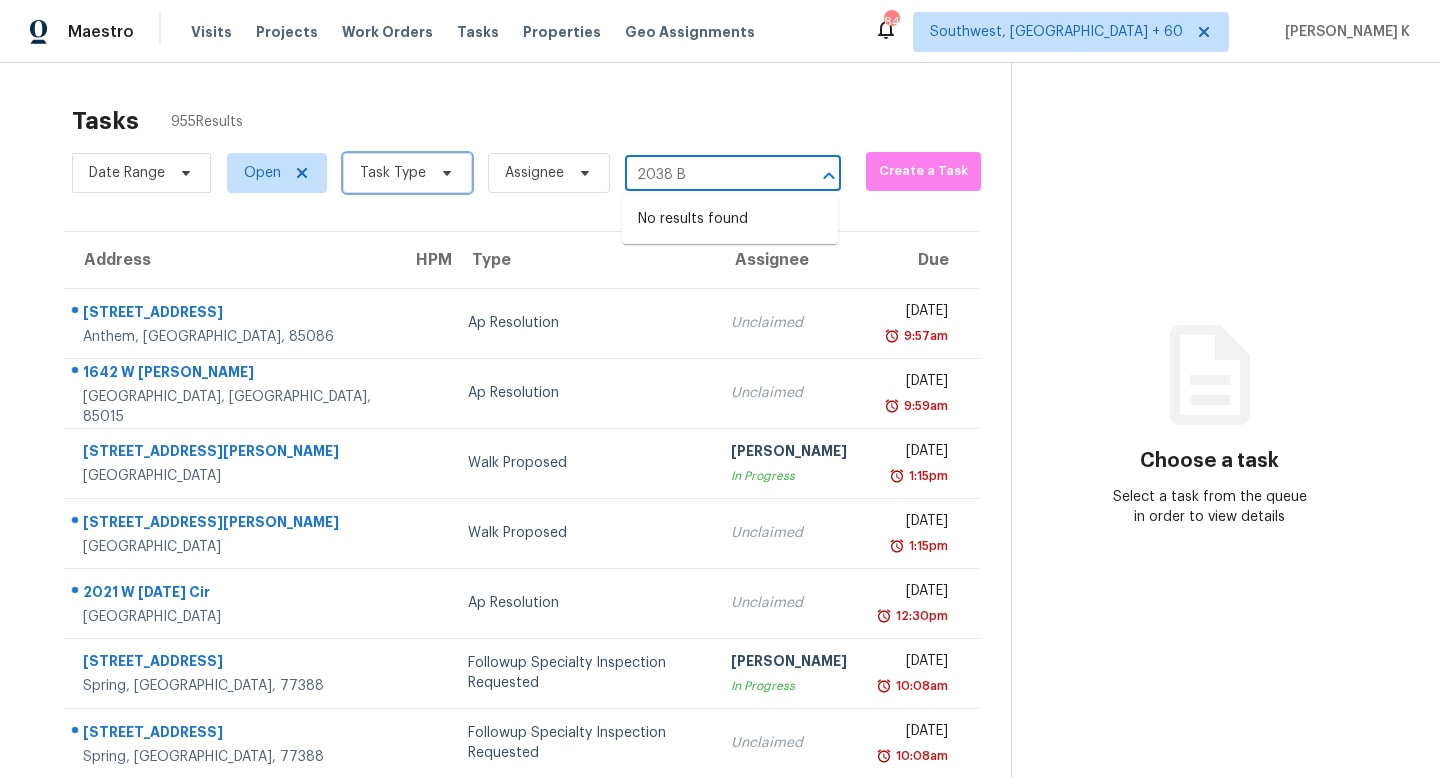 type 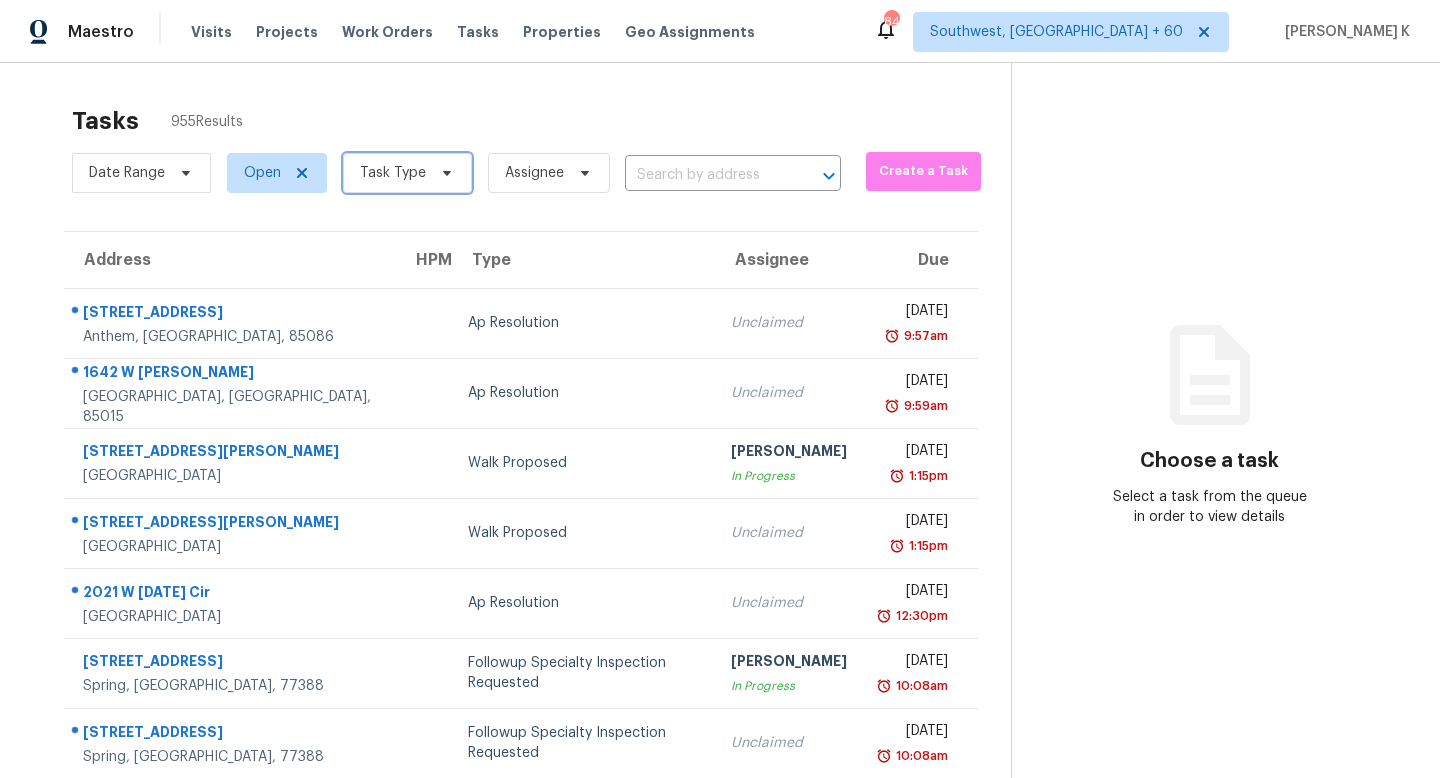 click on "Task Type" at bounding box center (393, 173) 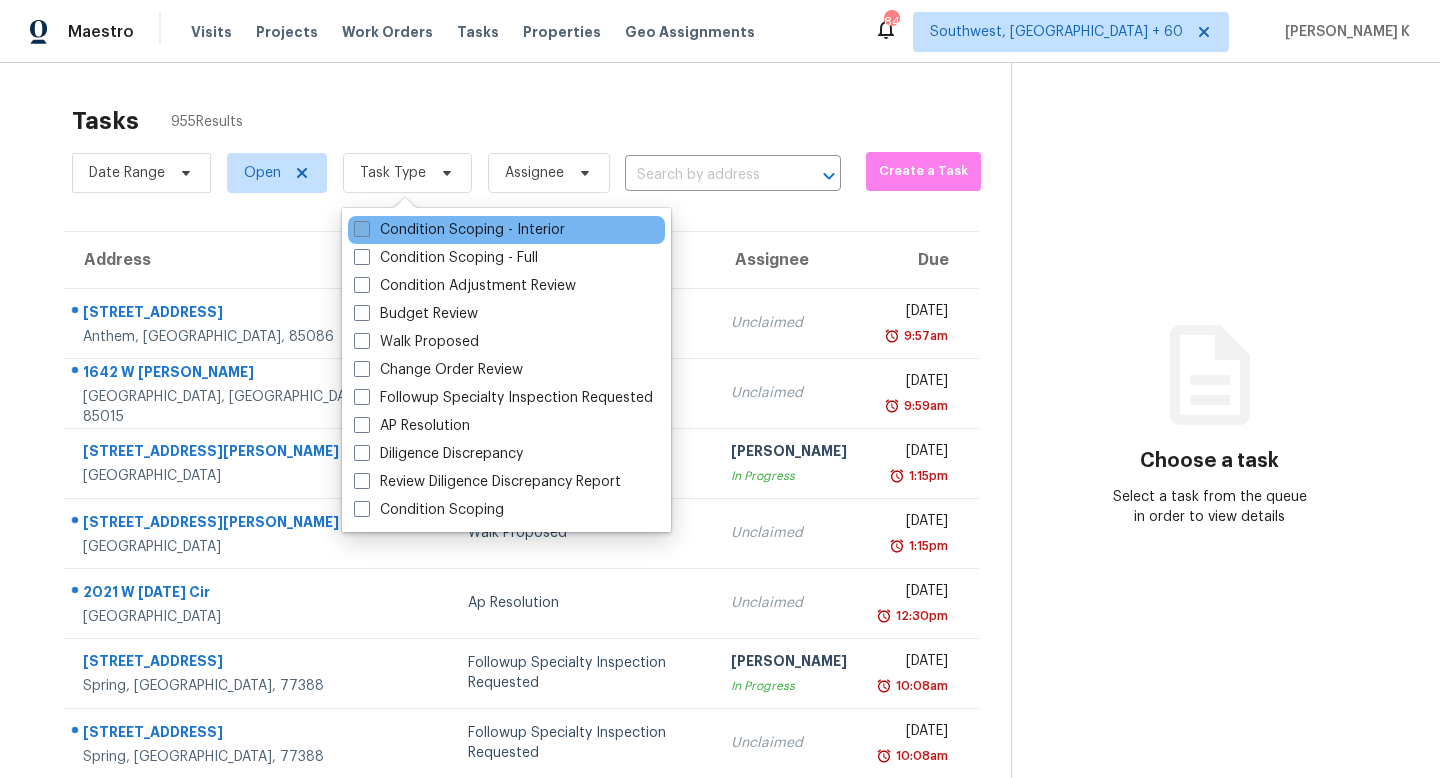 click on "Condition Scoping - Interior" at bounding box center [459, 230] 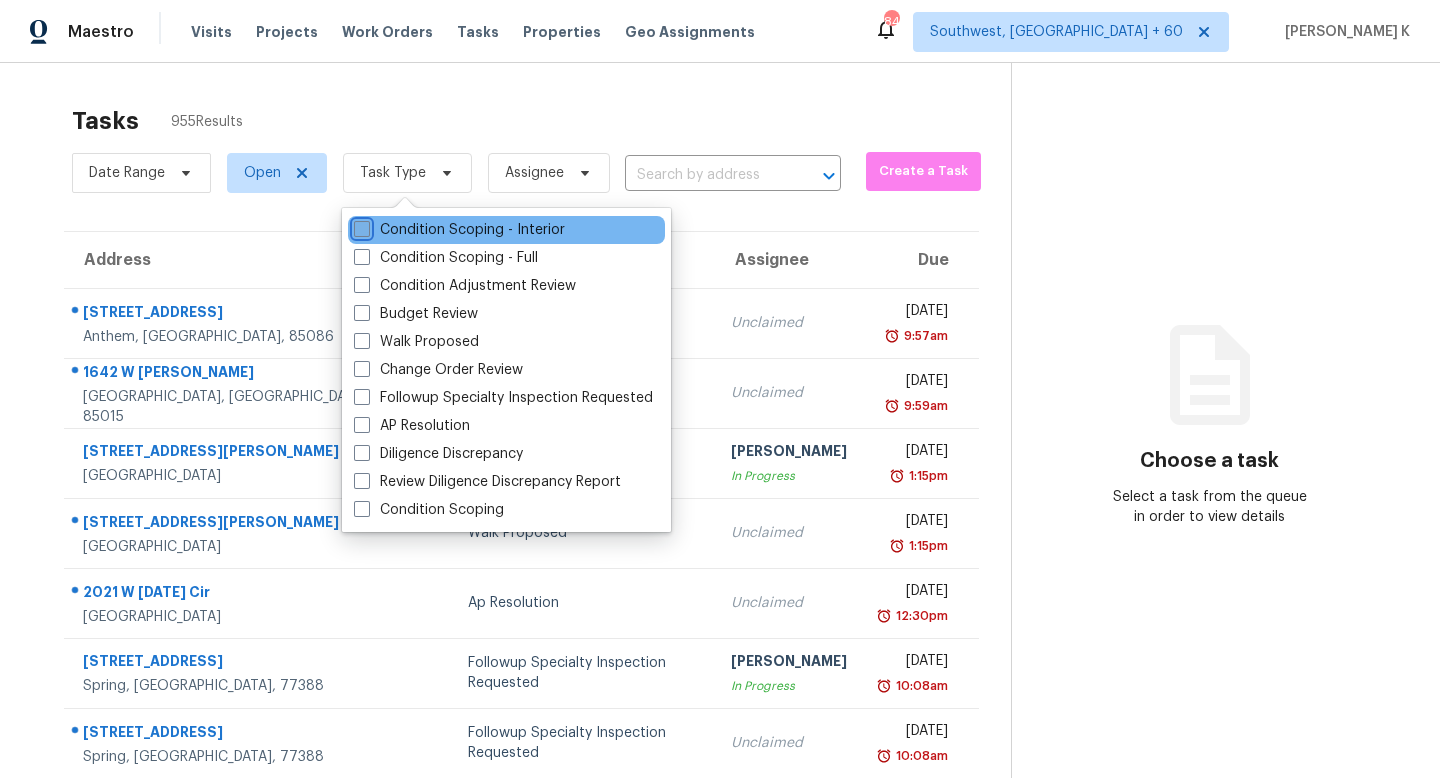 click on "Condition Scoping - Interior" at bounding box center (360, 226) 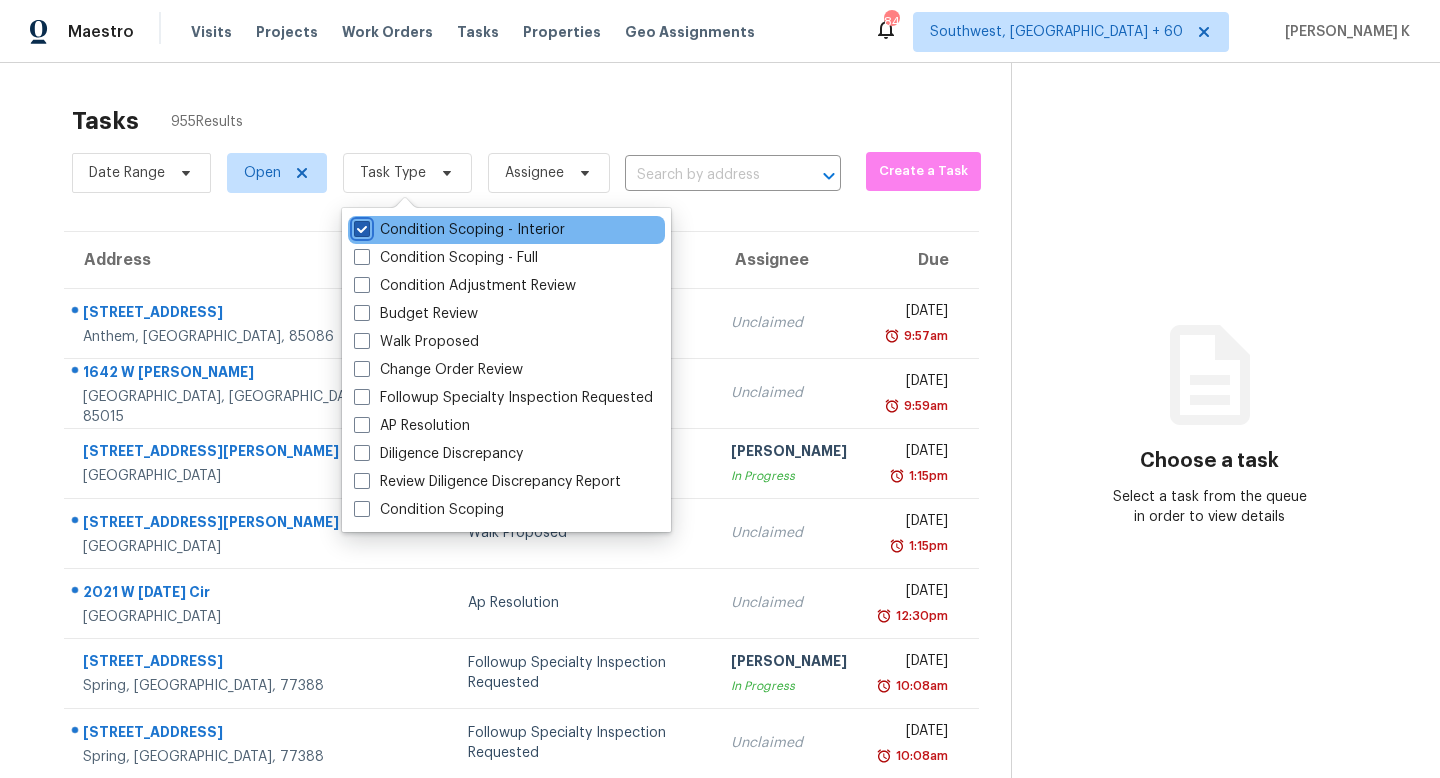 checkbox on "true" 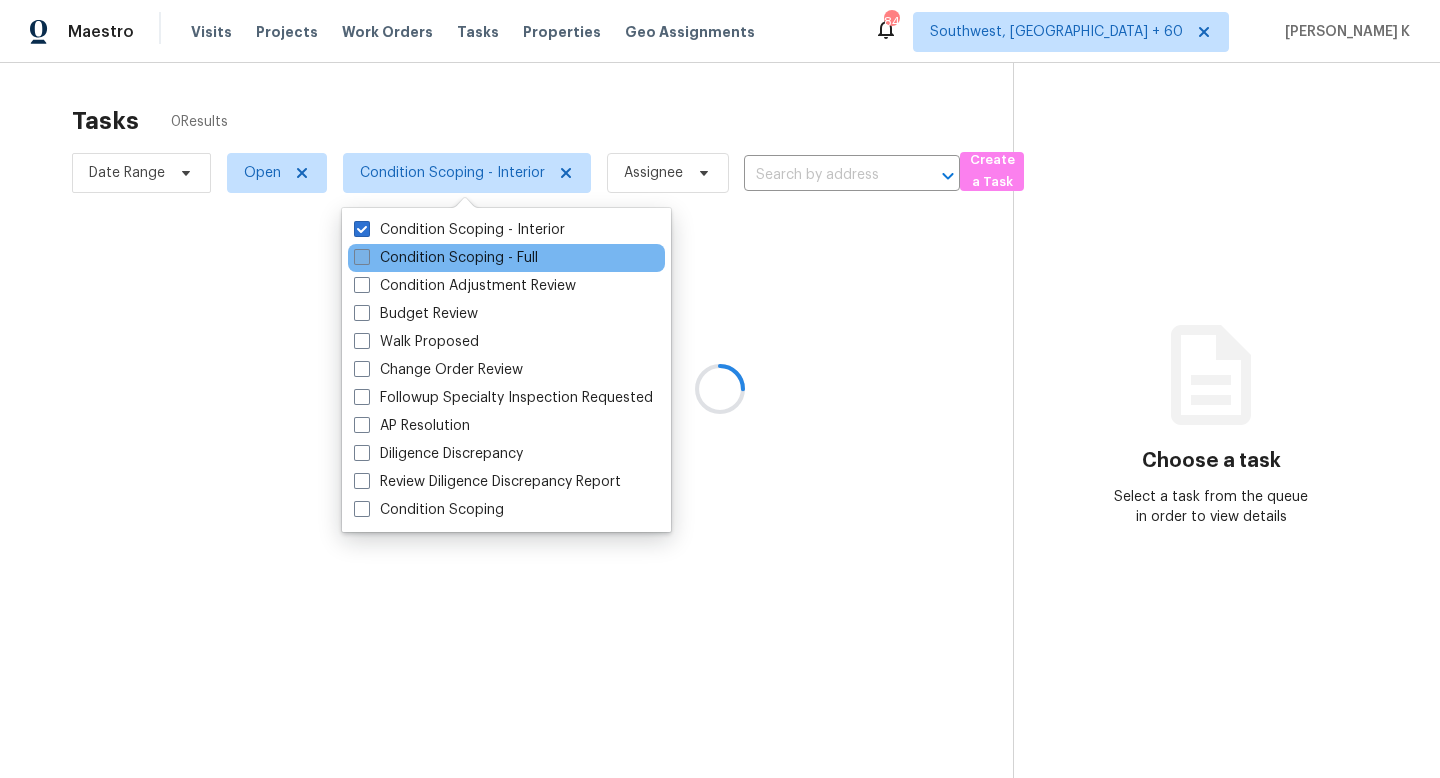 click at bounding box center (362, 257) 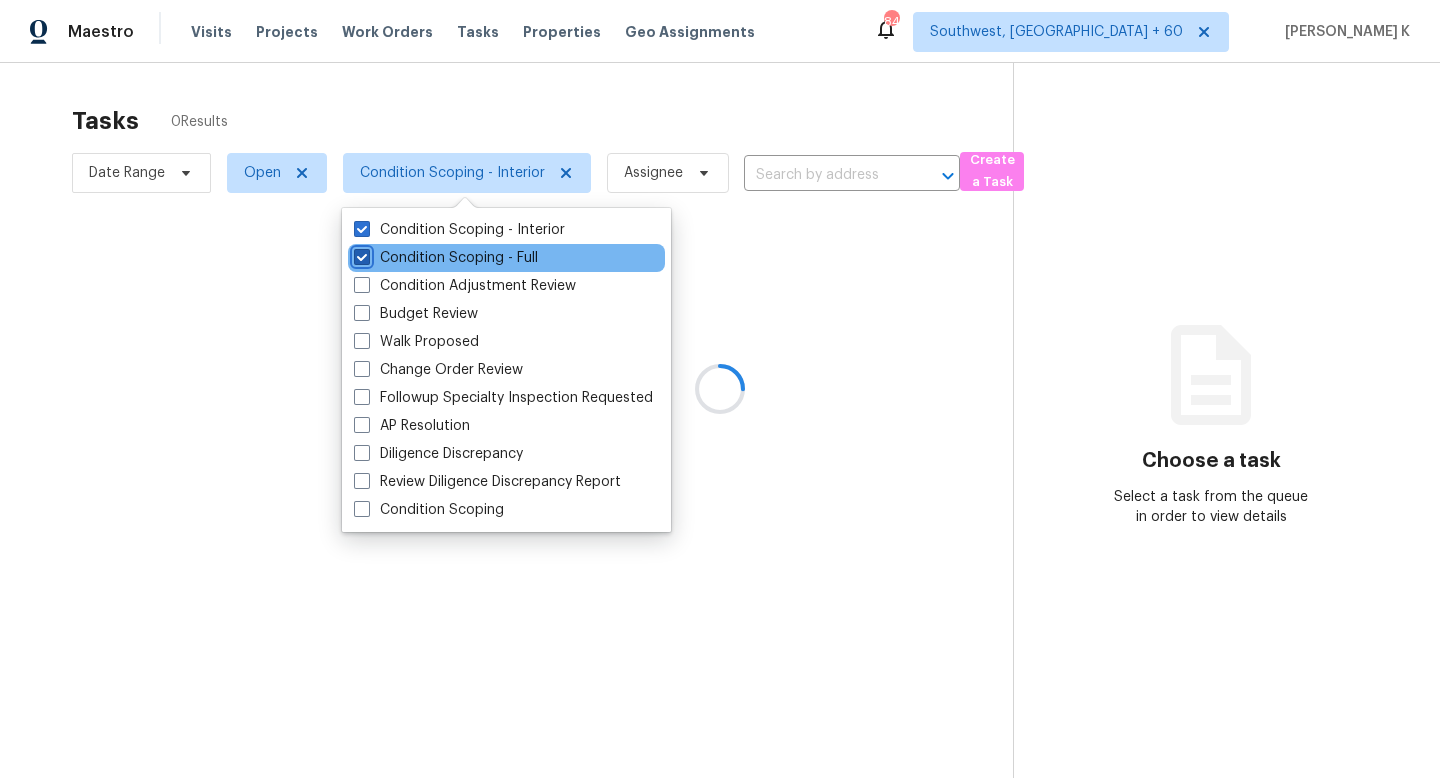 checkbox on "true" 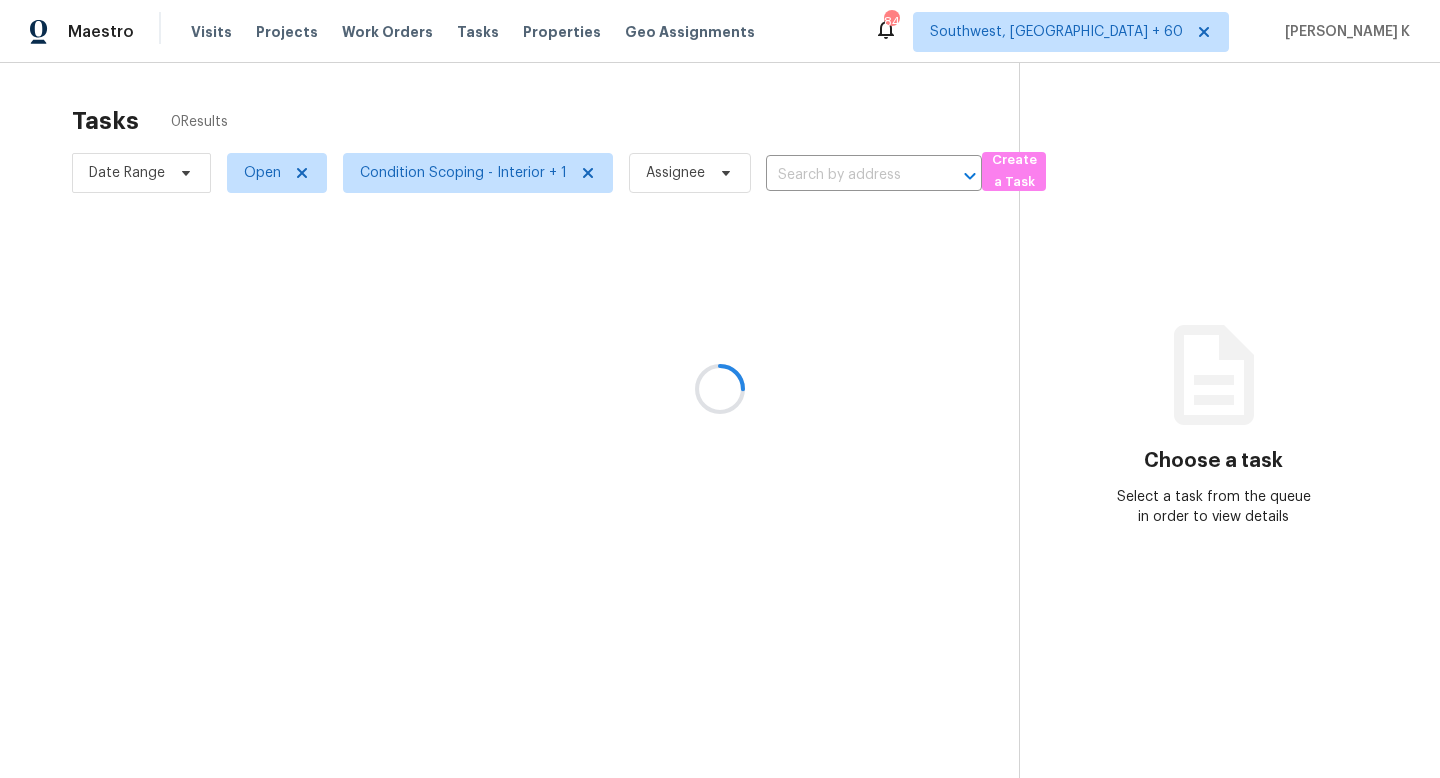 click at bounding box center [720, 389] 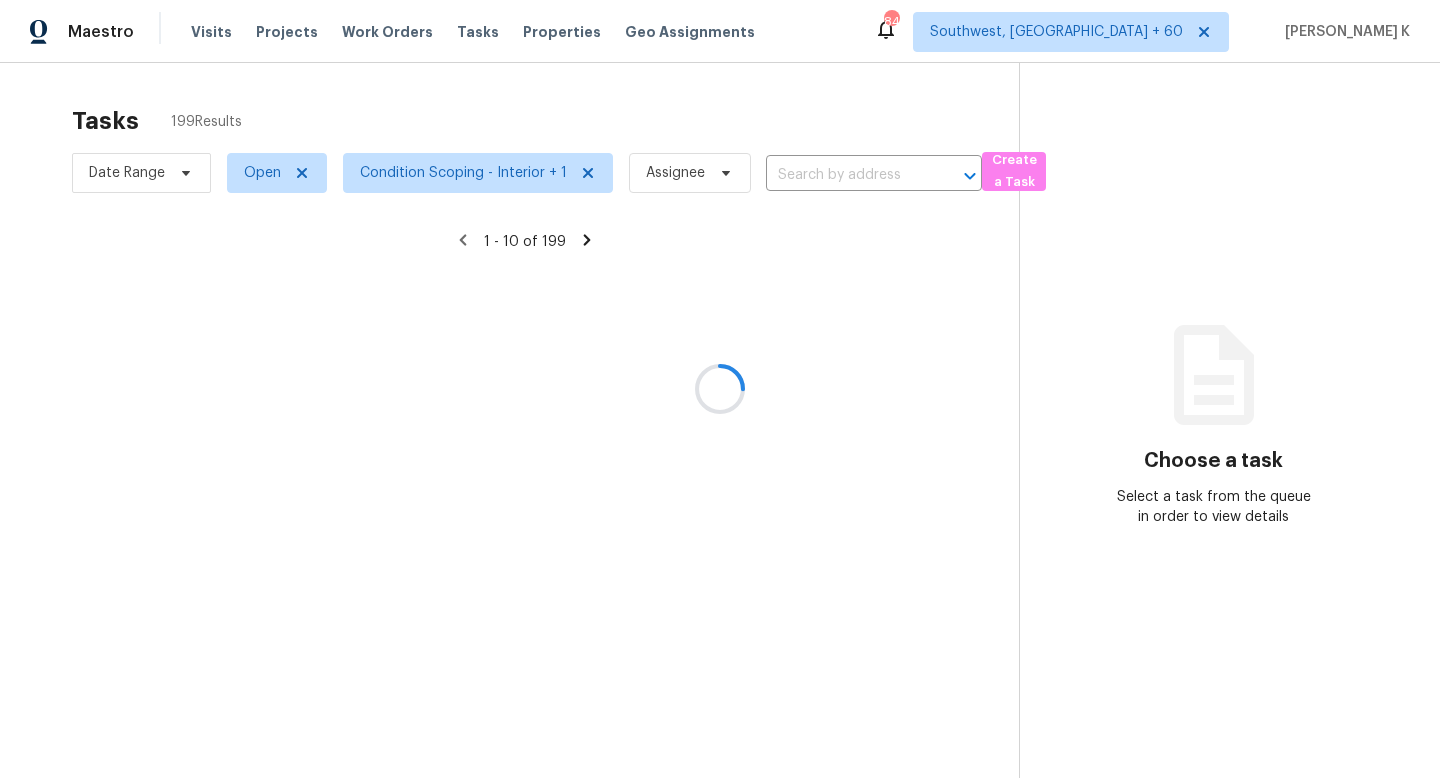 click at bounding box center [720, 389] 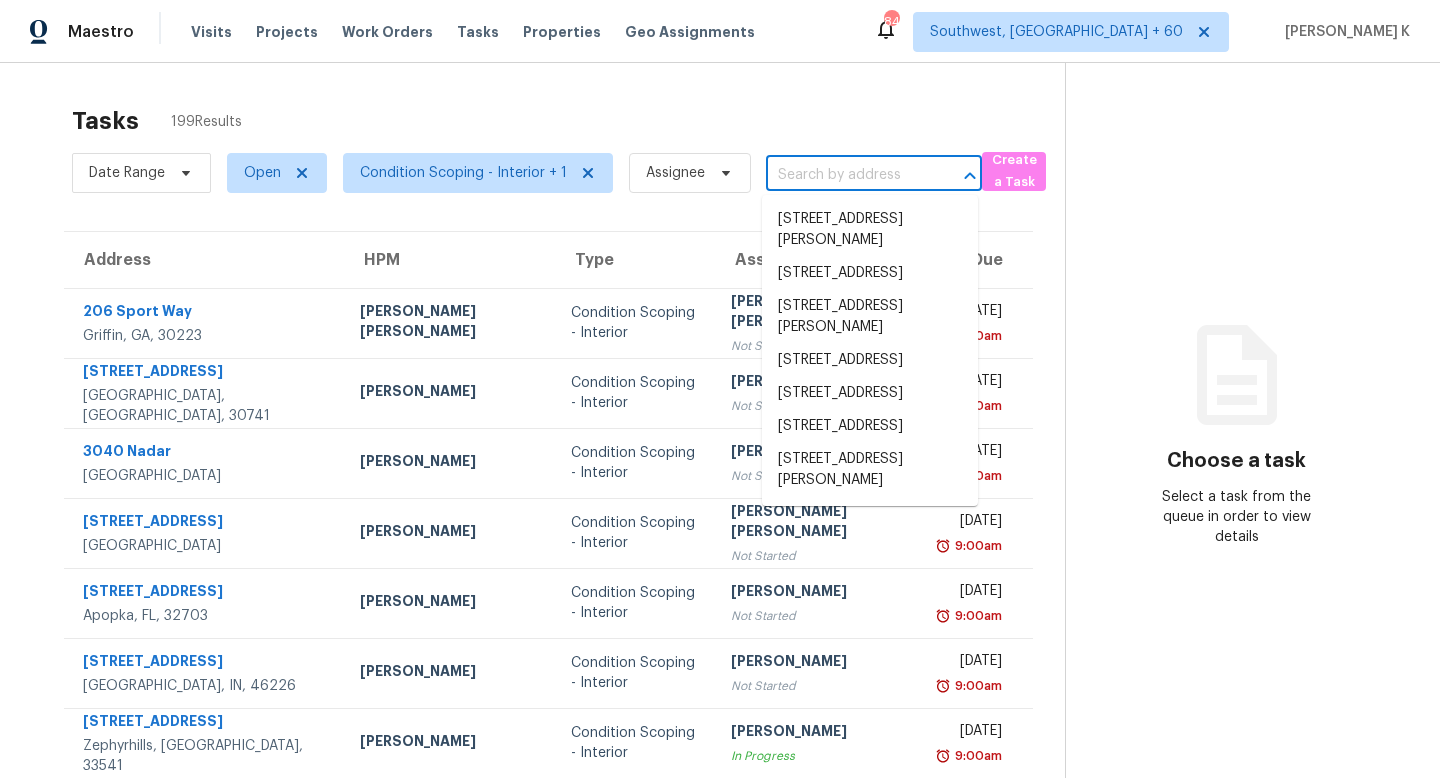 click at bounding box center [846, 175] 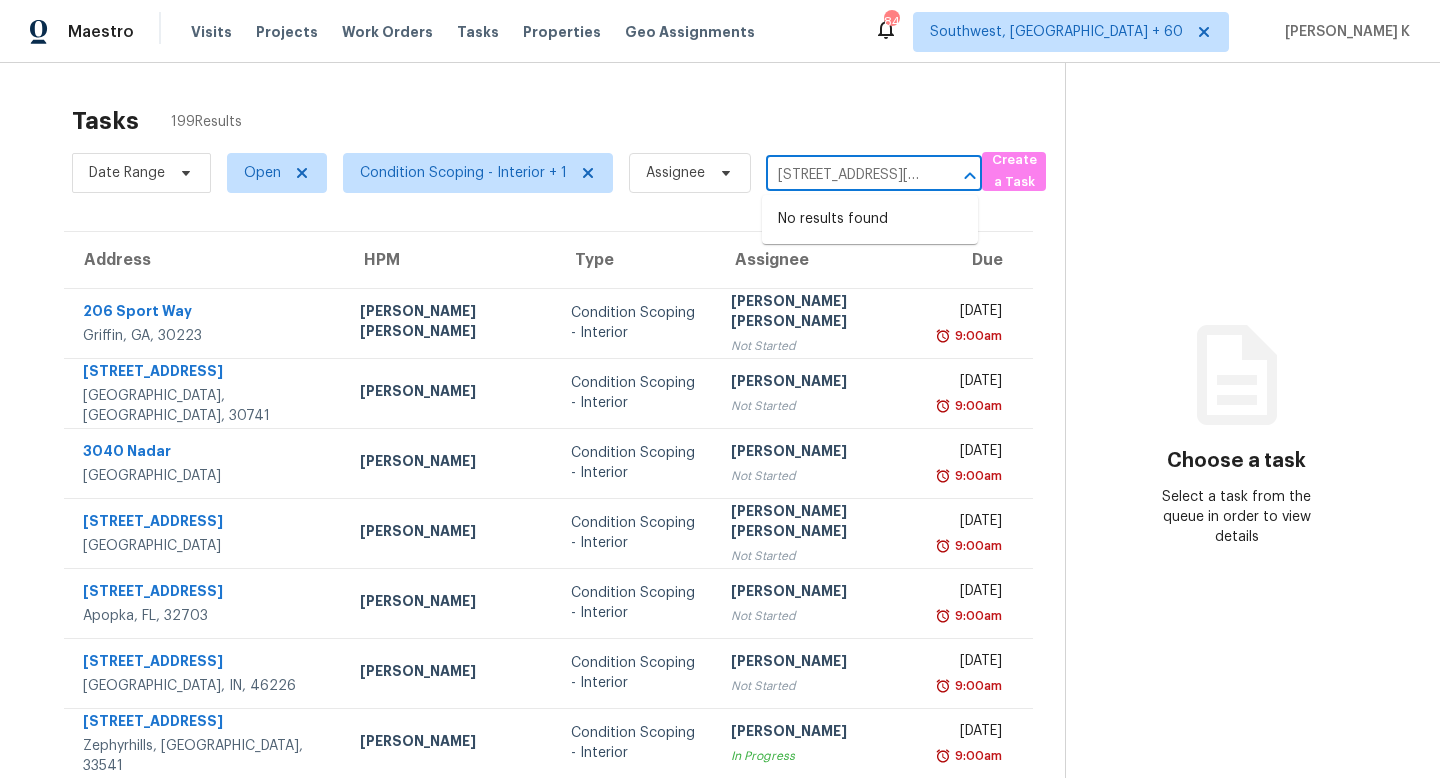 scroll, scrollTop: 0, scrollLeft: 103, axis: horizontal 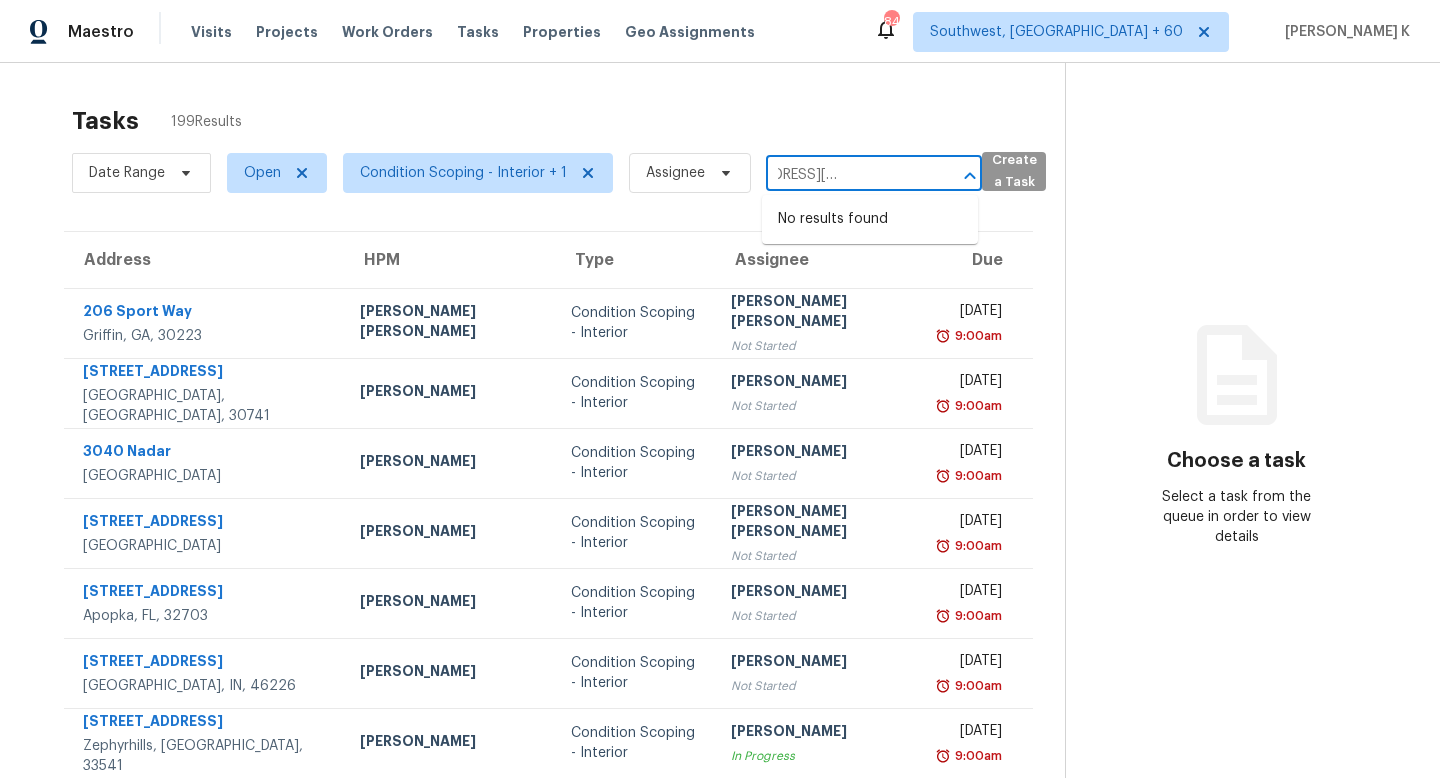 drag, startPoint x: 810, startPoint y: 176, endPoint x: 995, endPoint y: 175, distance: 185.0027 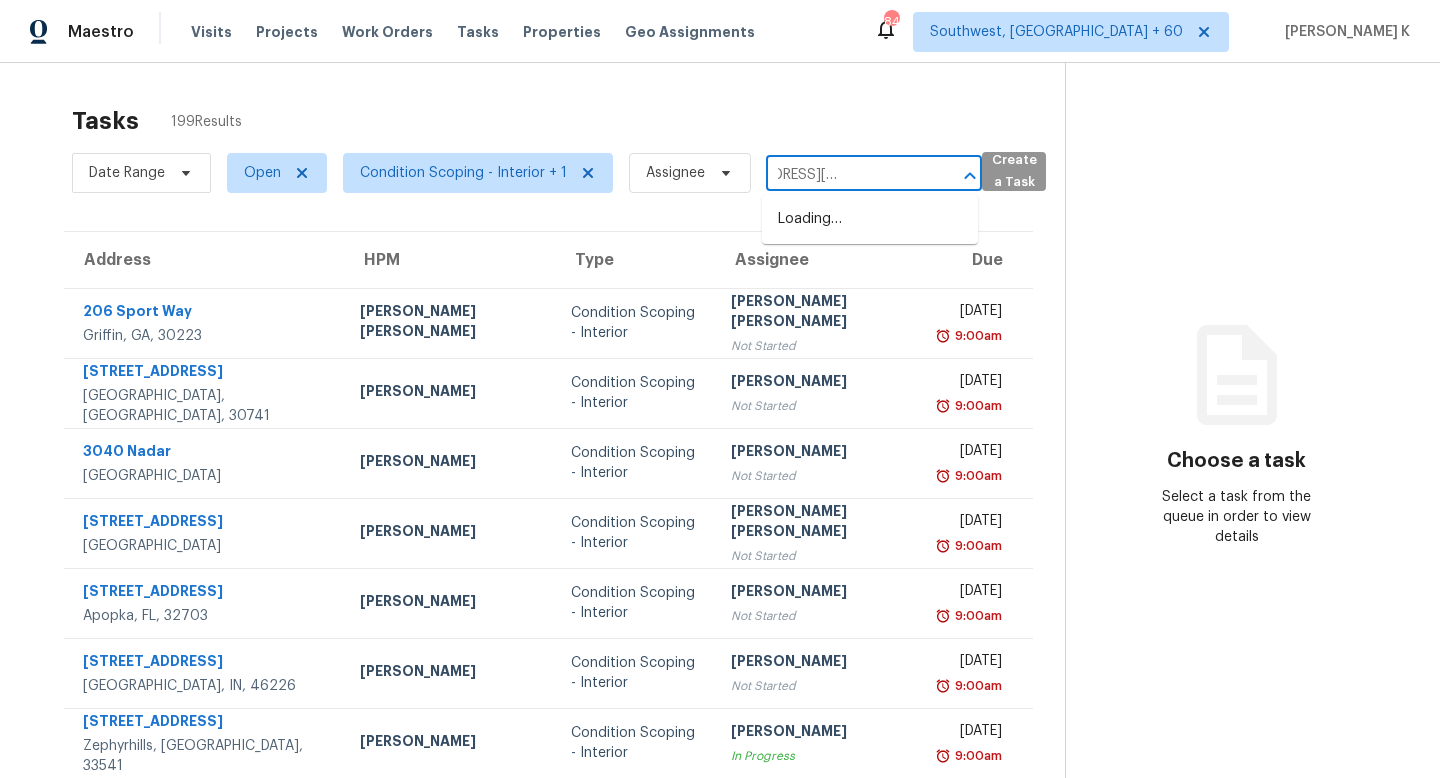 scroll, scrollTop: 0, scrollLeft: 0, axis: both 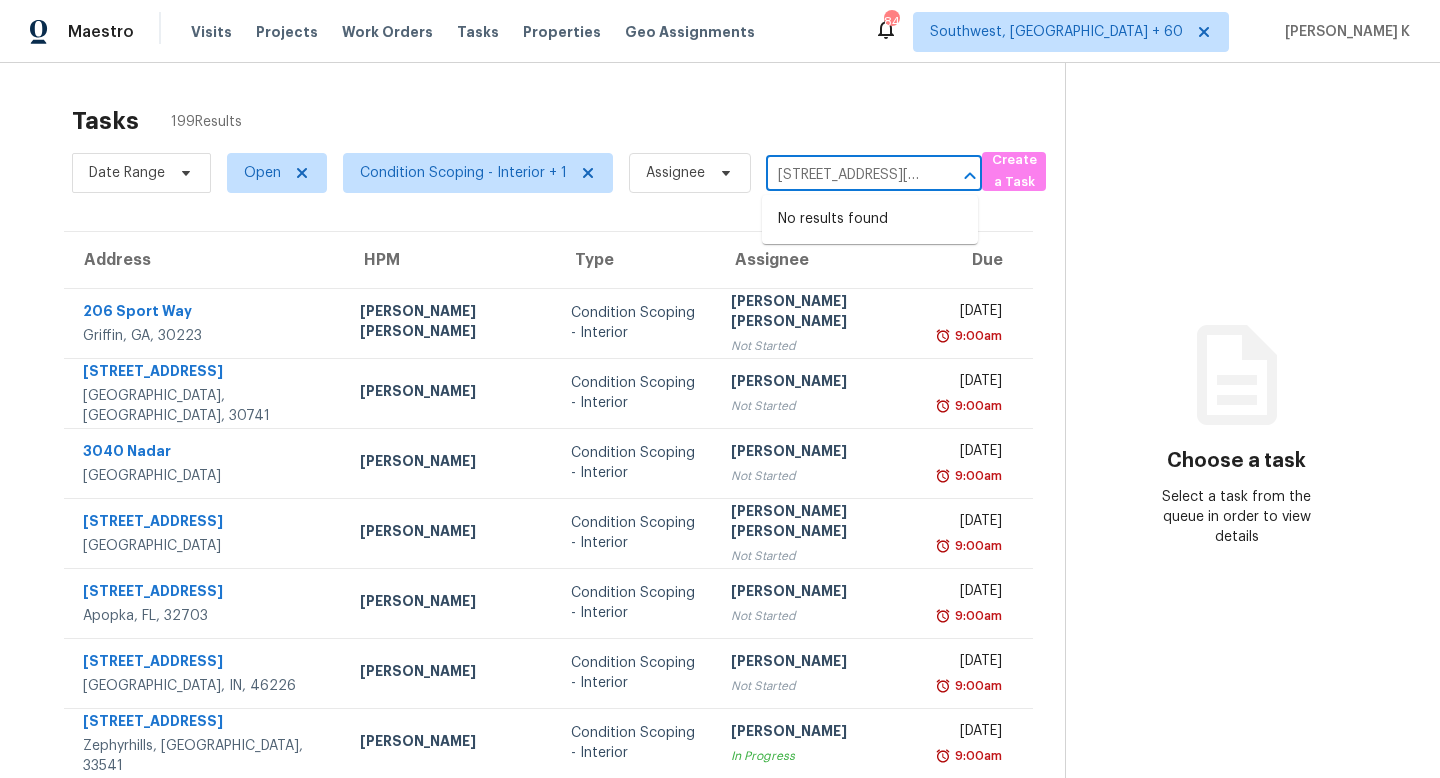 drag, startPoint x: 879, startPoint y: 171, endPoint x: 934, endPoint y: 172, distance: 55.00909 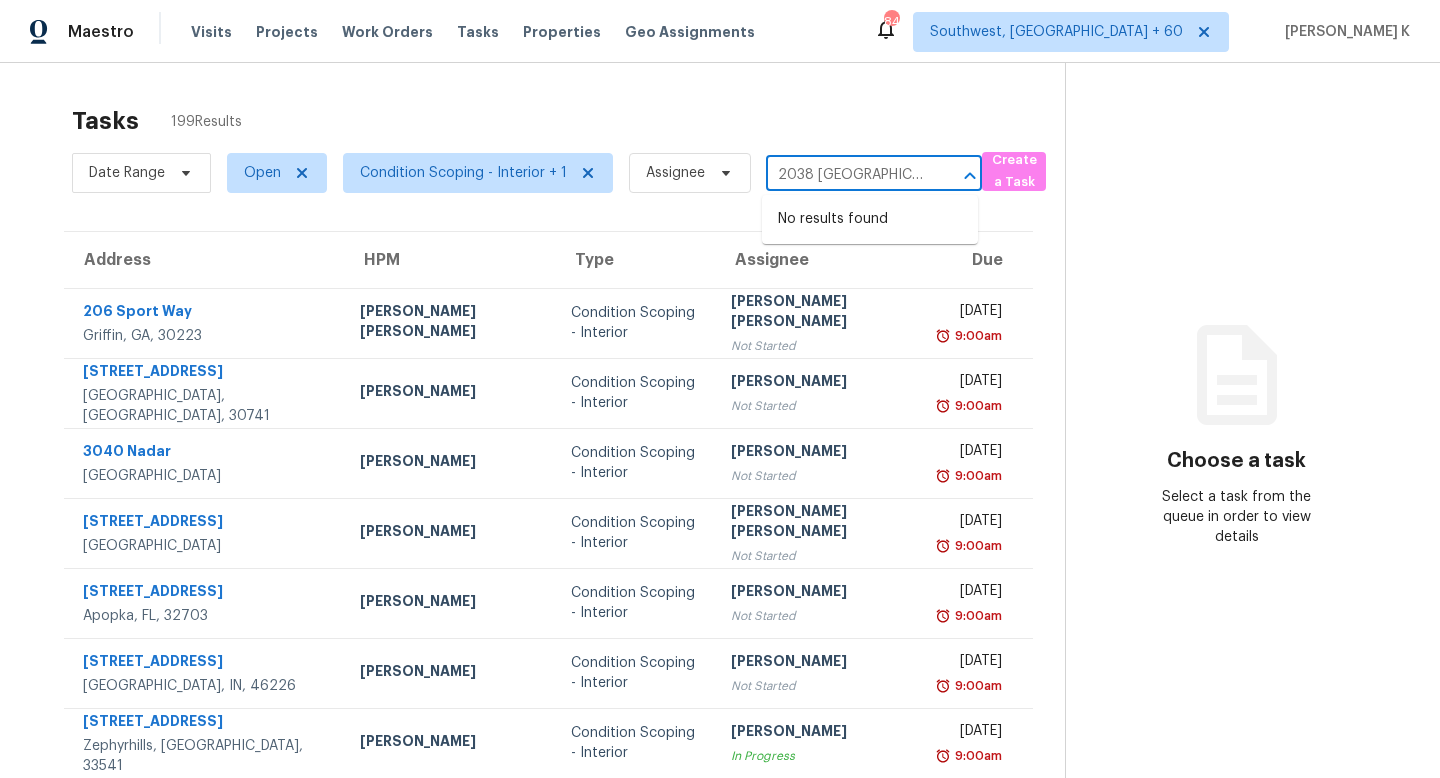 type on "2038 Blackston" 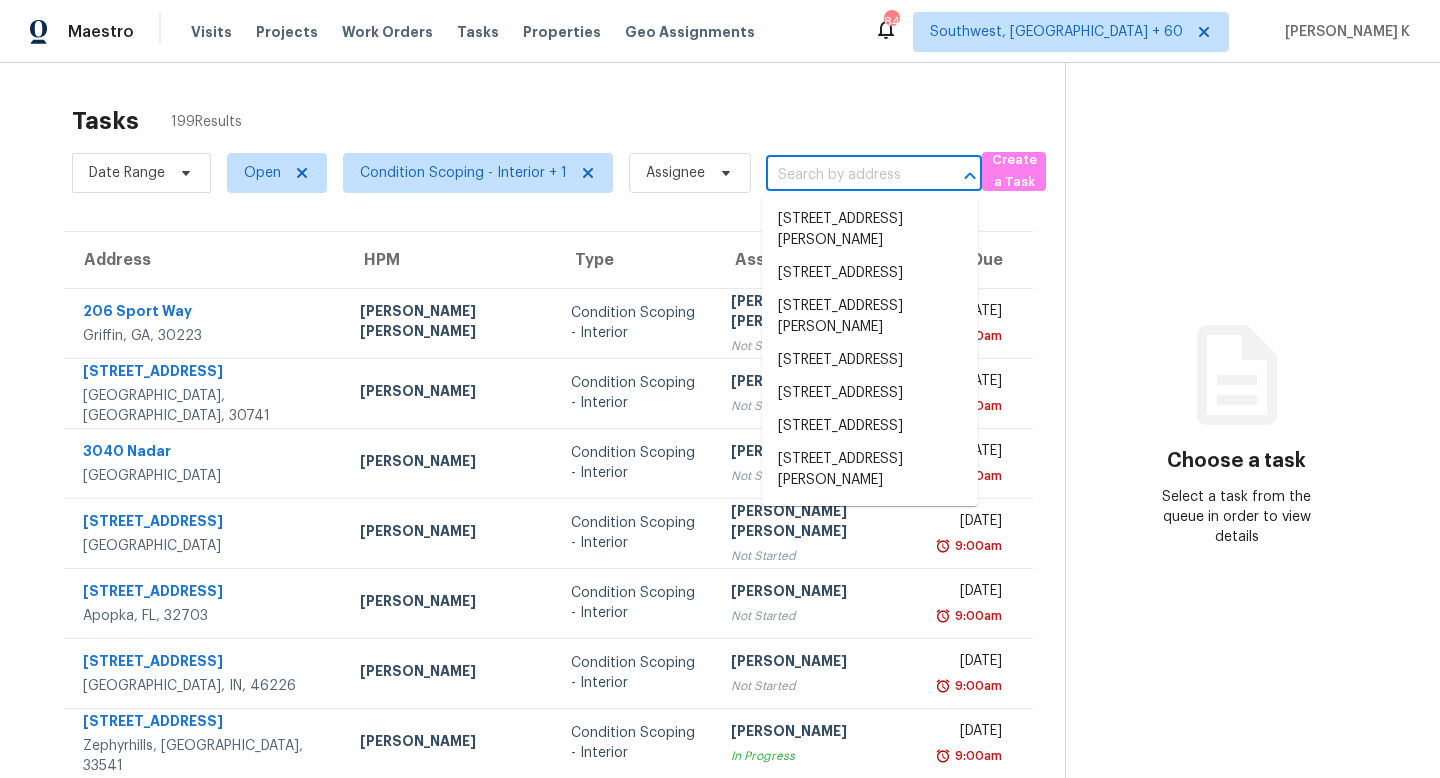 paste on "3645 Beethoven S" 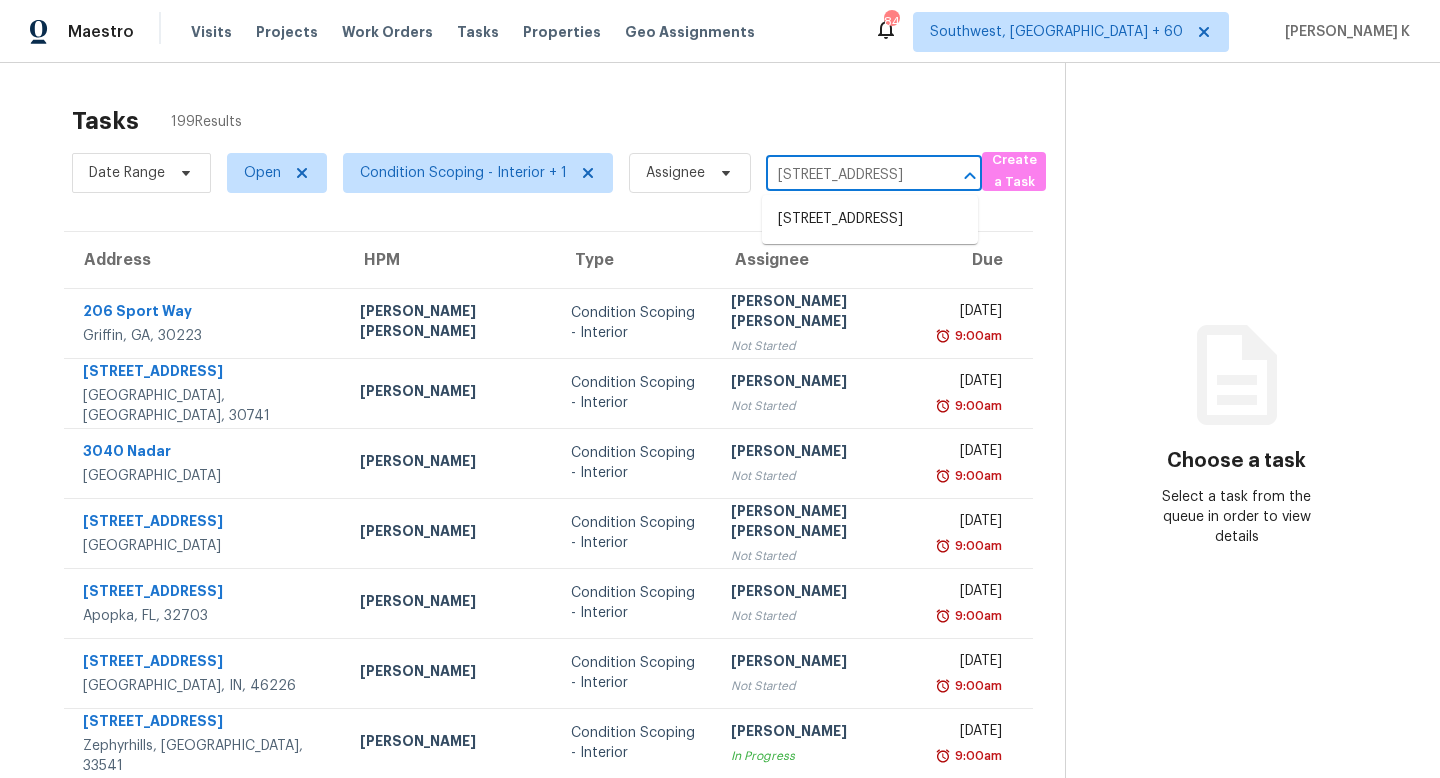 type on "3645 Beethoven St" 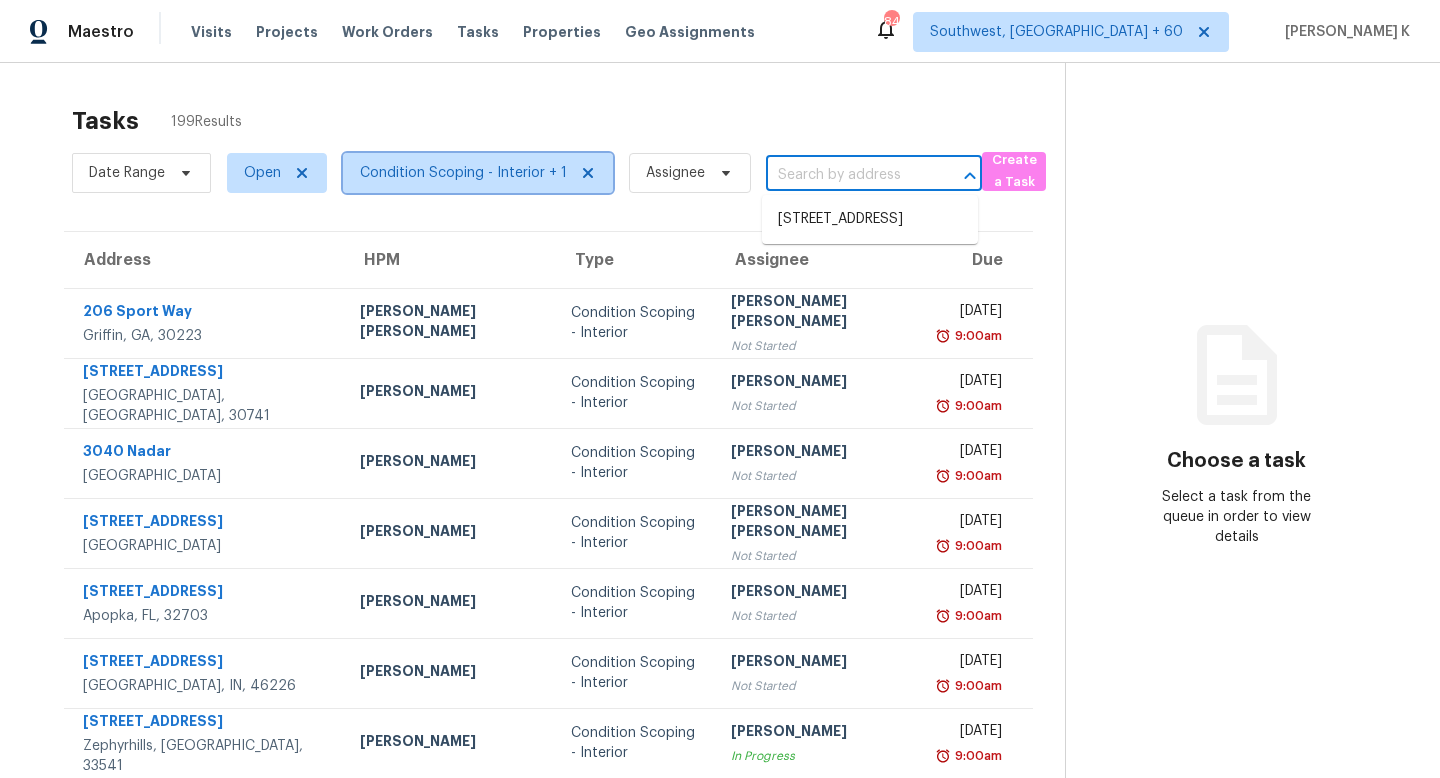 click on "Condition Scoping - Interior + 1" at bounding box center (463, 173) 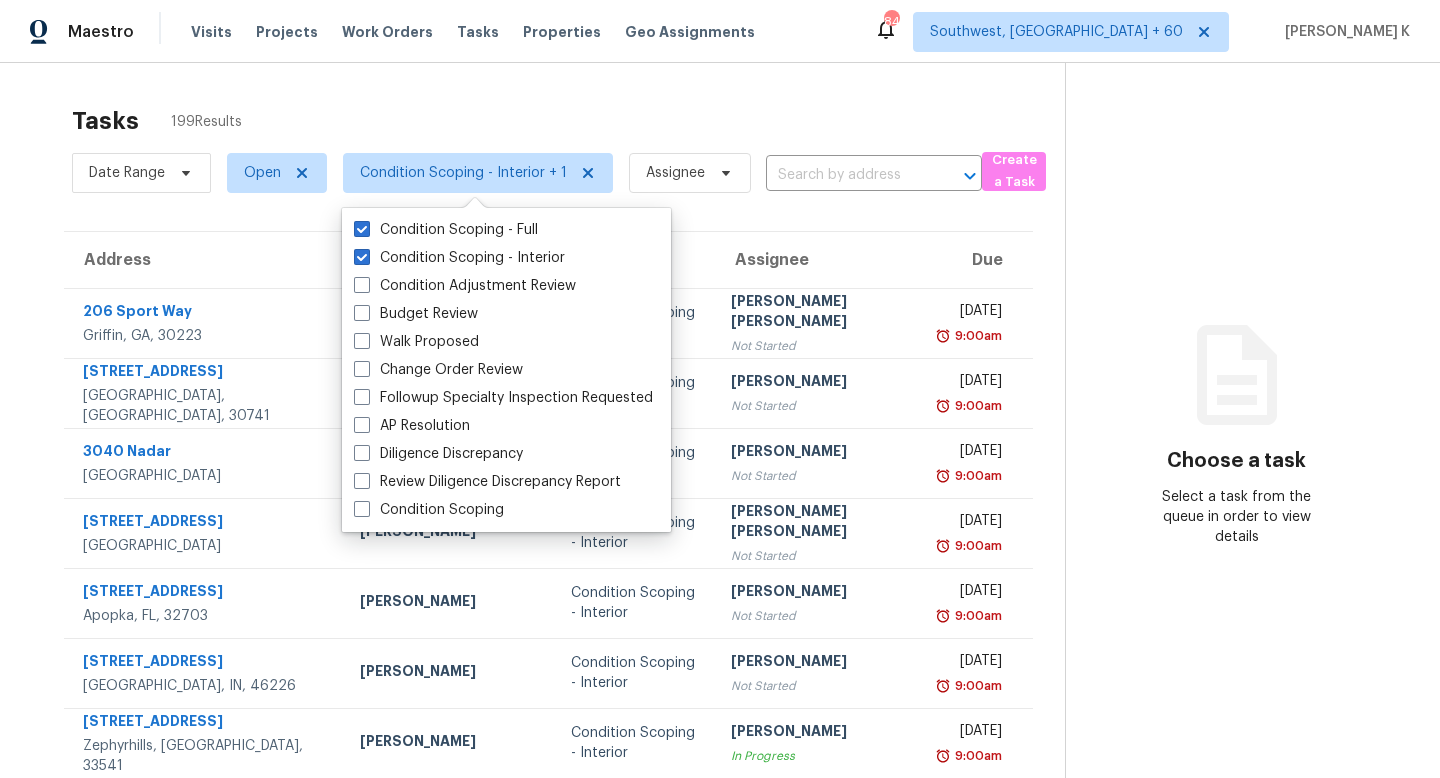 click on "Tasks 199  Results" at bounding box center [568, 121] 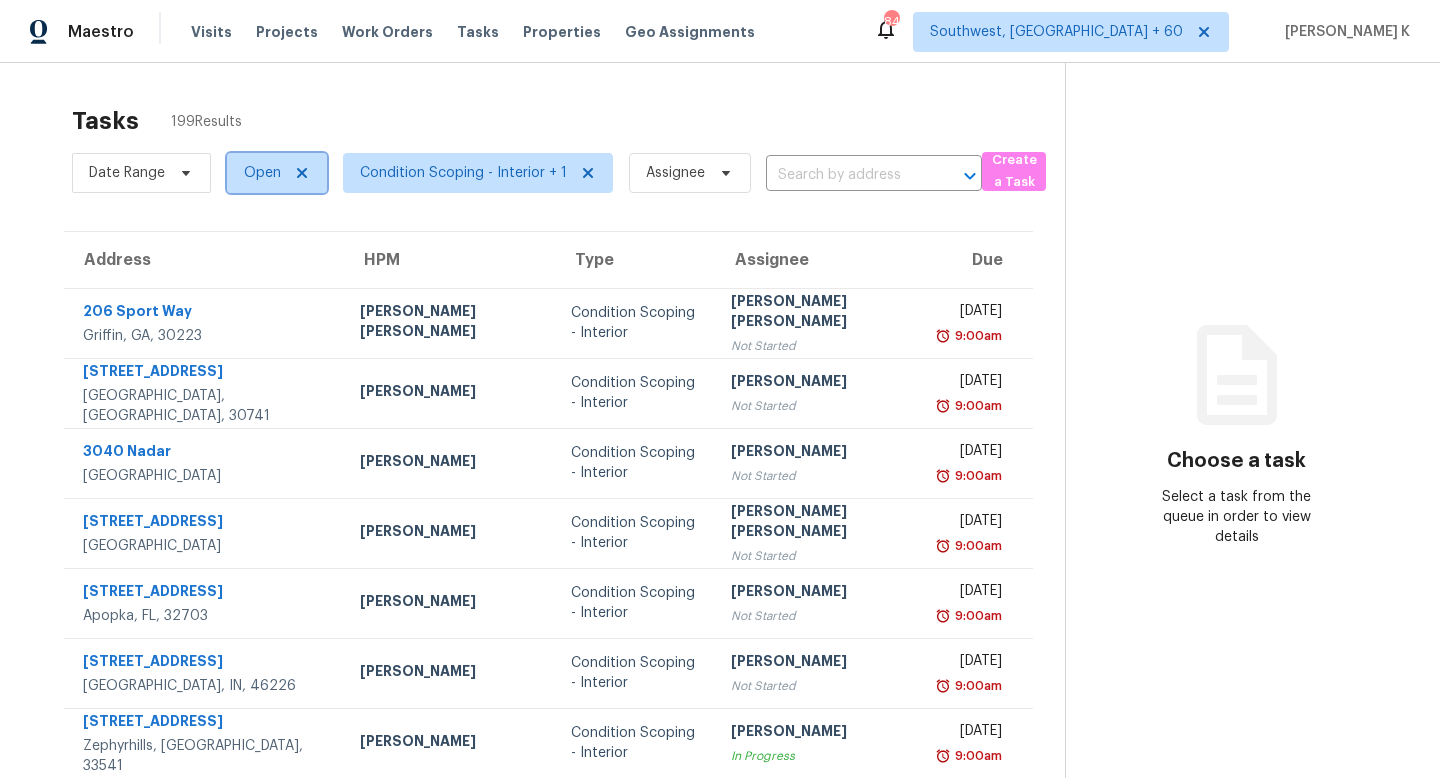 click on "Open" at bounding box center (262, 173) 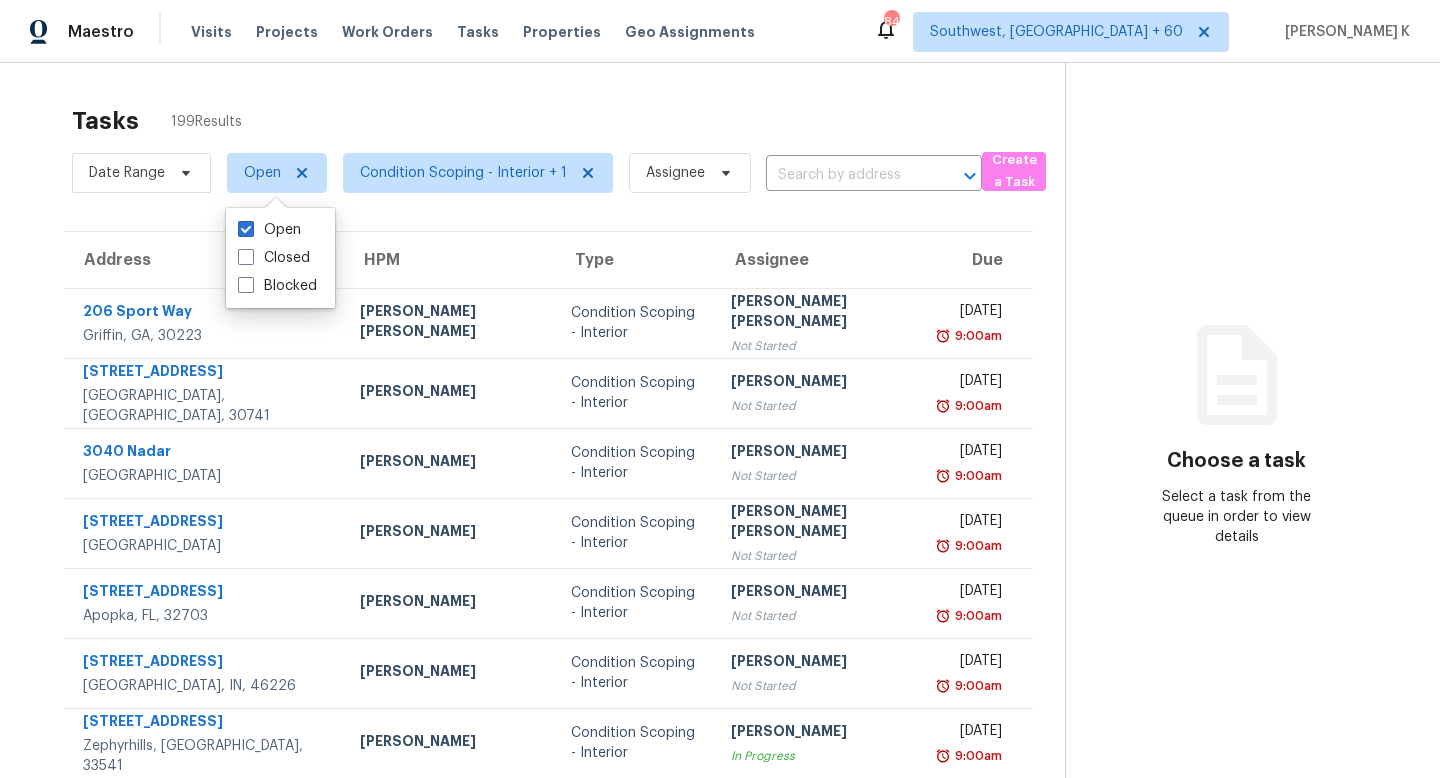 click on "Tasks 199  Results" at bounding box center (568, 121) 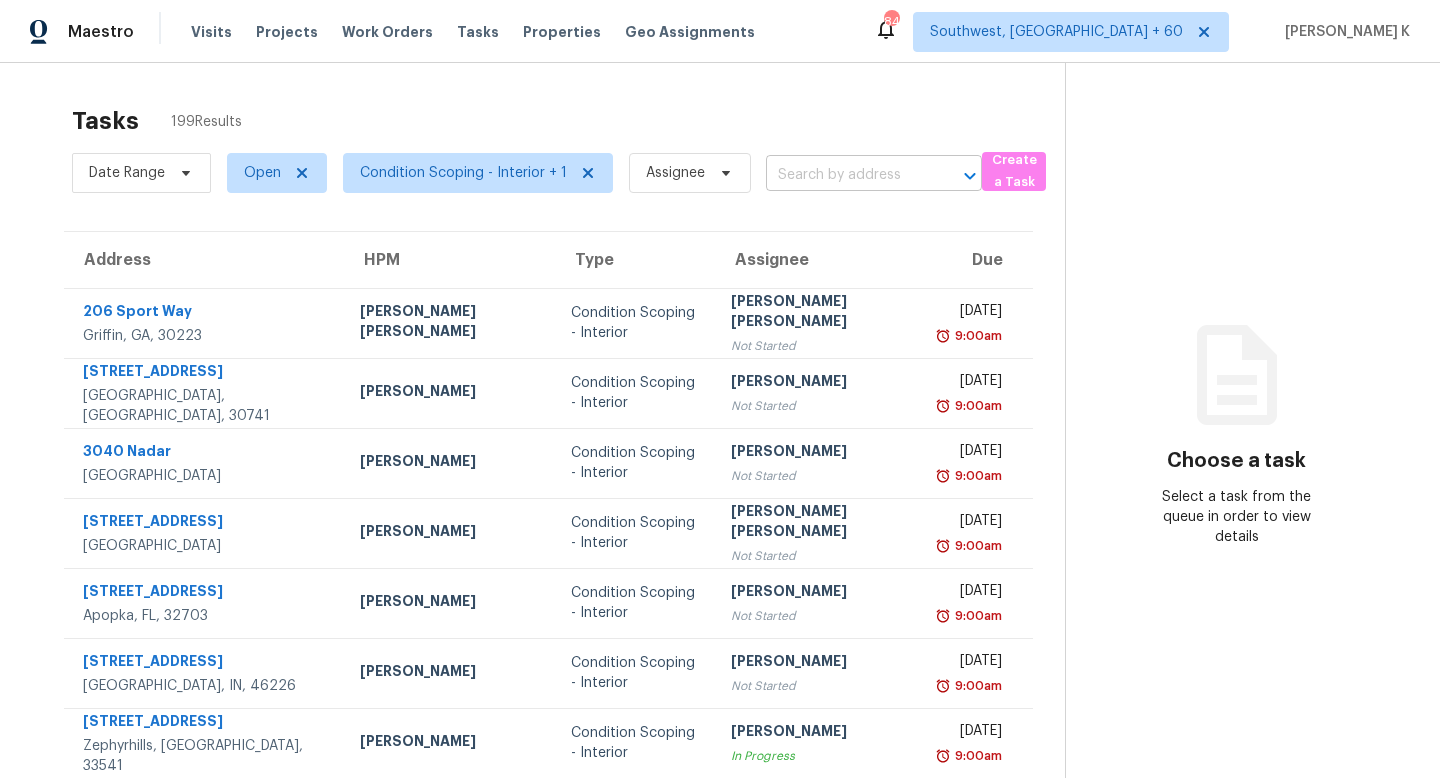 click at bounding box center [846, 175] 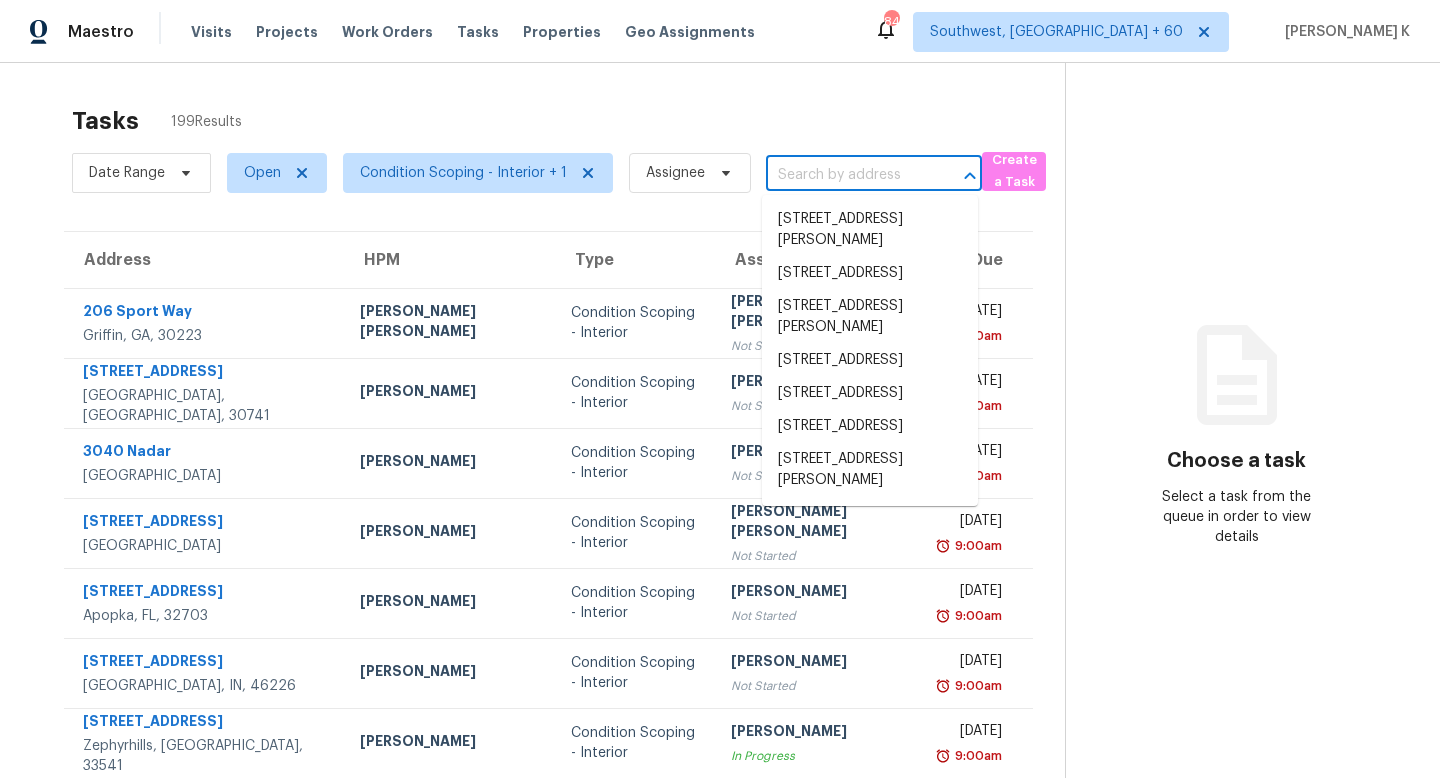 paste on "3645 Beethoven S" 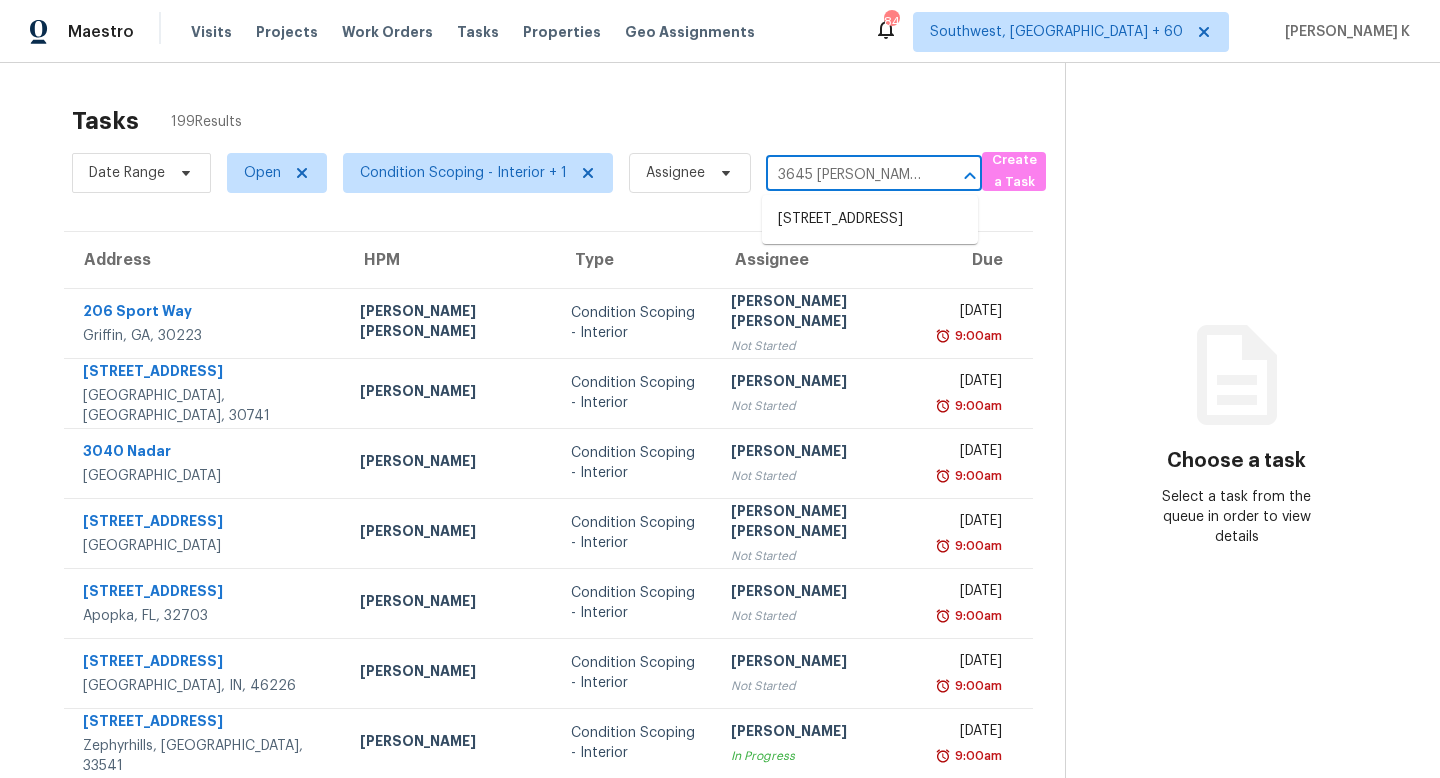 click on "3645 Beethoven St, Los Angeles, CA 90066" at bounding box center [870, 219] 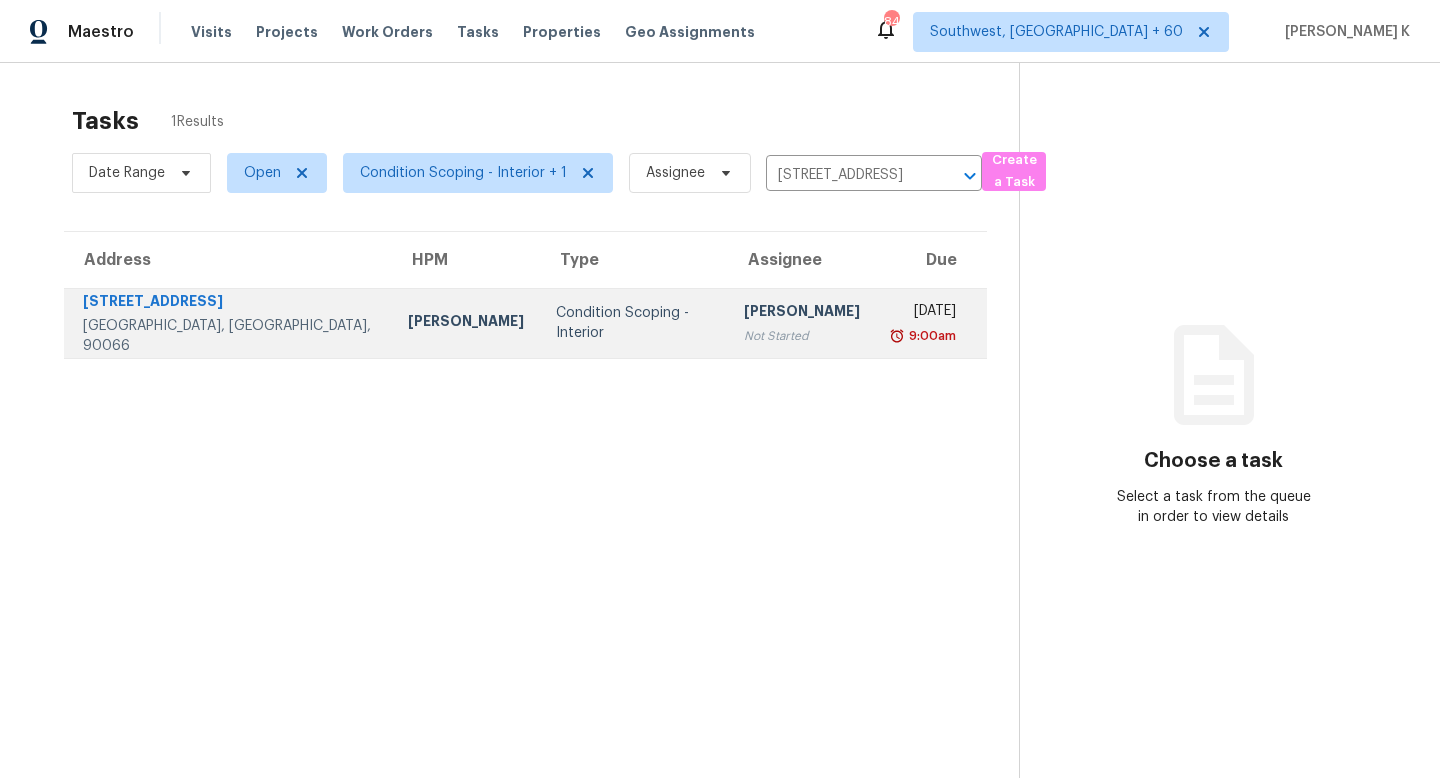 click on "Not Started" at bounding box center (802, 336) 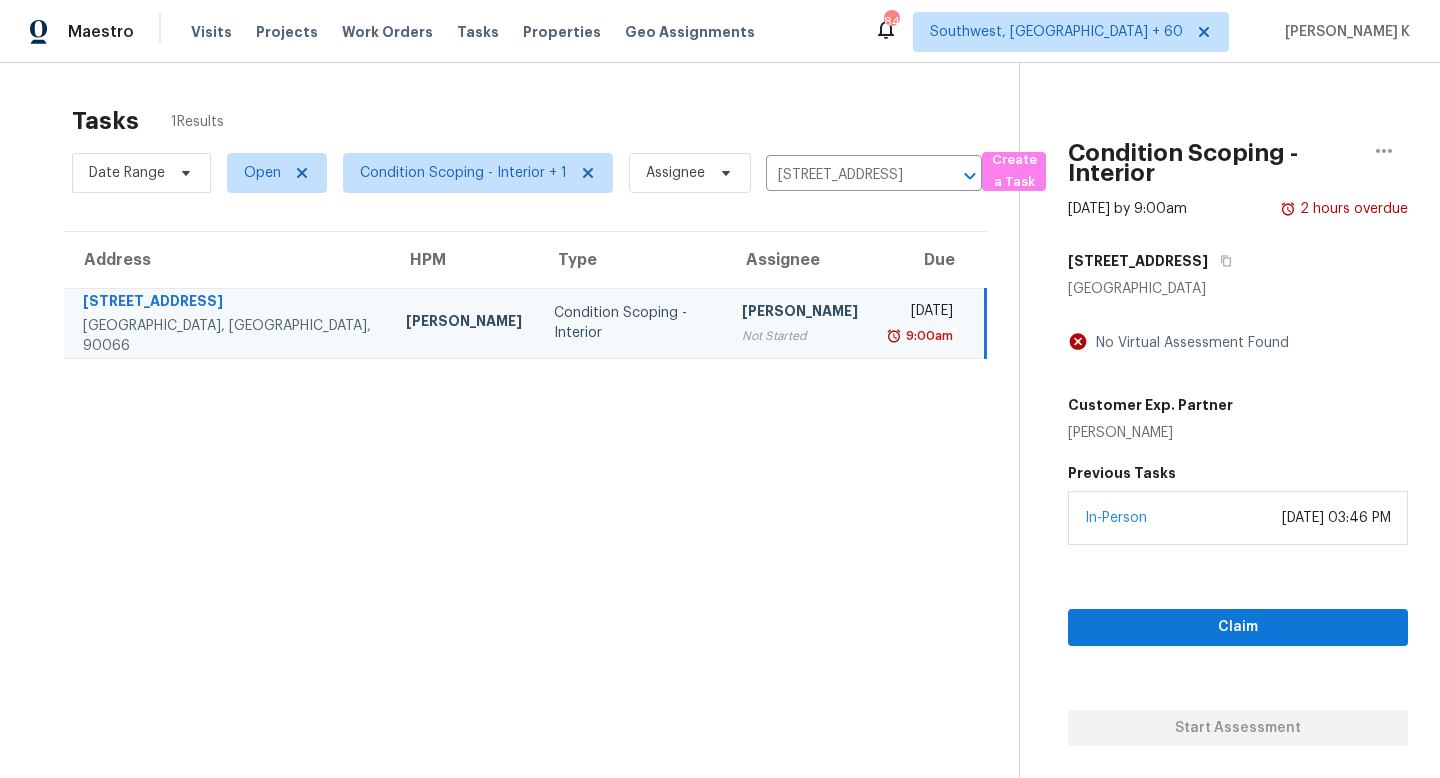 scroll, scrollTop: 63, scrollLeft: 0, axis: vertical 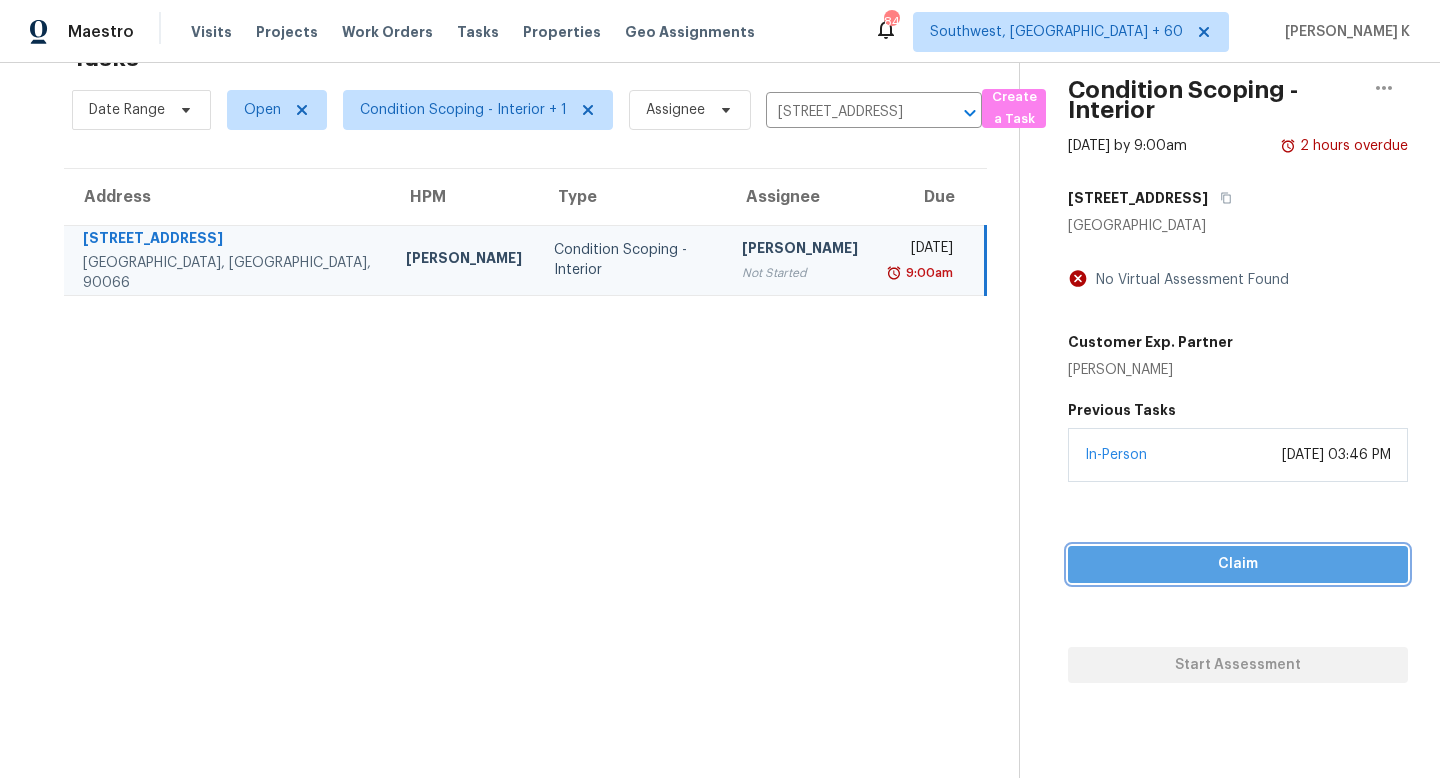 click on "Claim" at bounding box center [1238, 564] 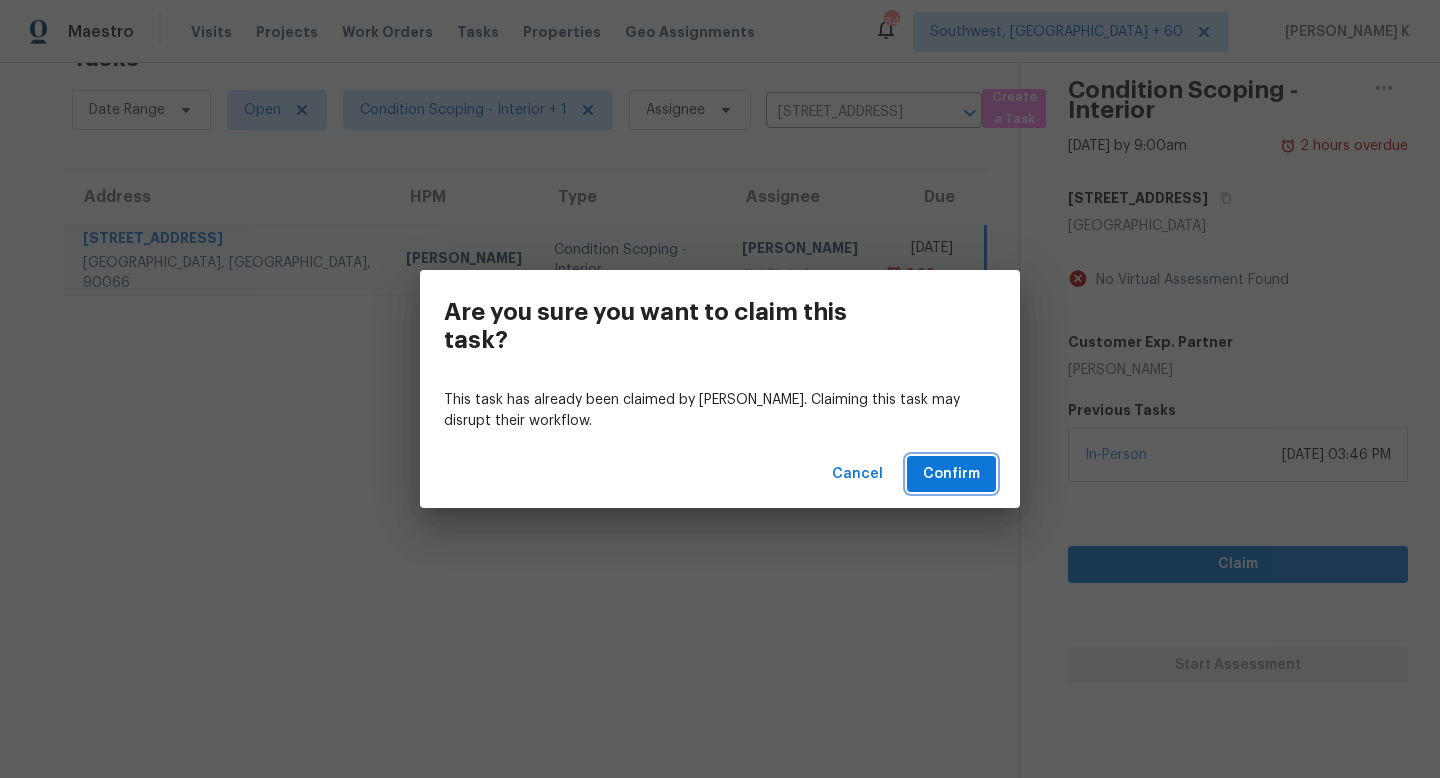 click on "Confirm" at bounding box center [951, 474] 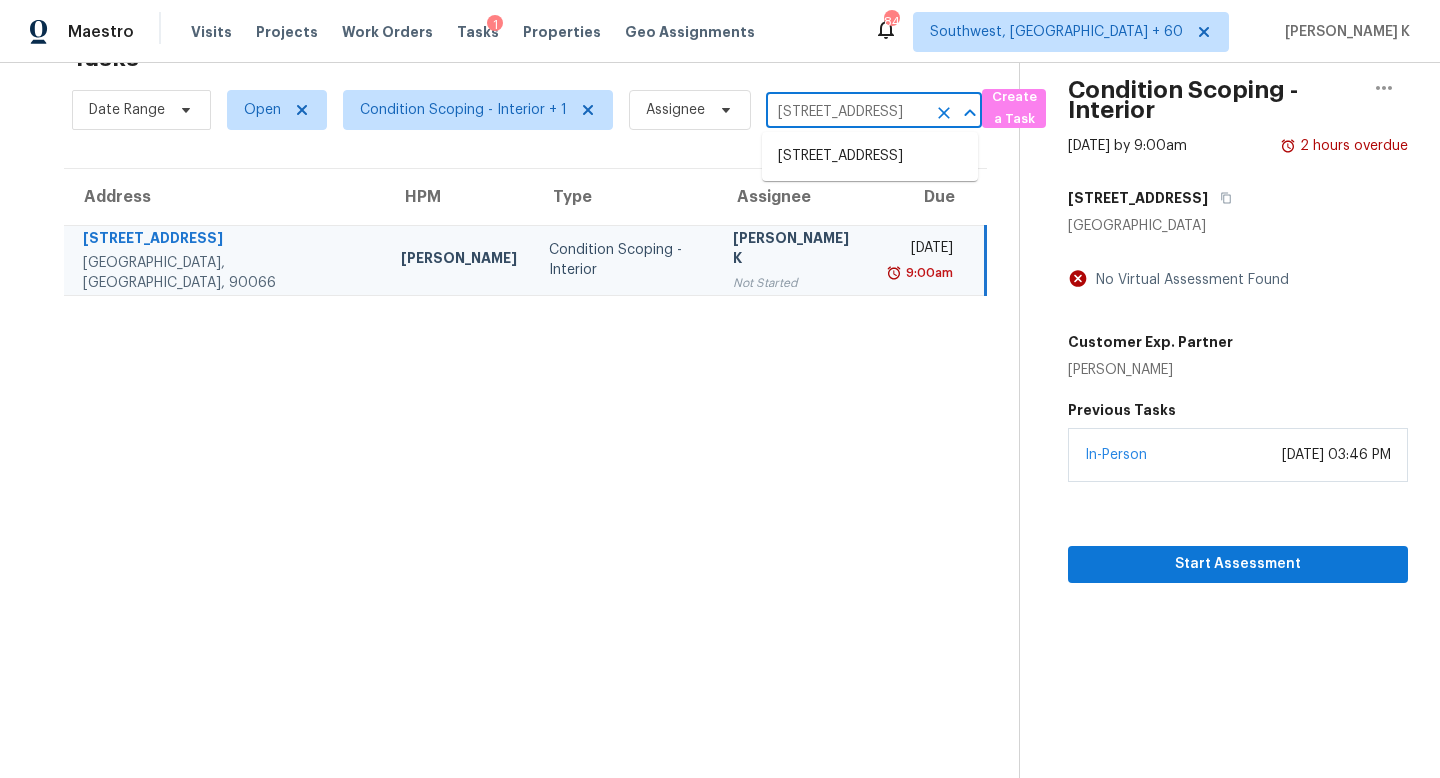click on "[STREET_ADDRESS]" at bounding box center [846, 112] 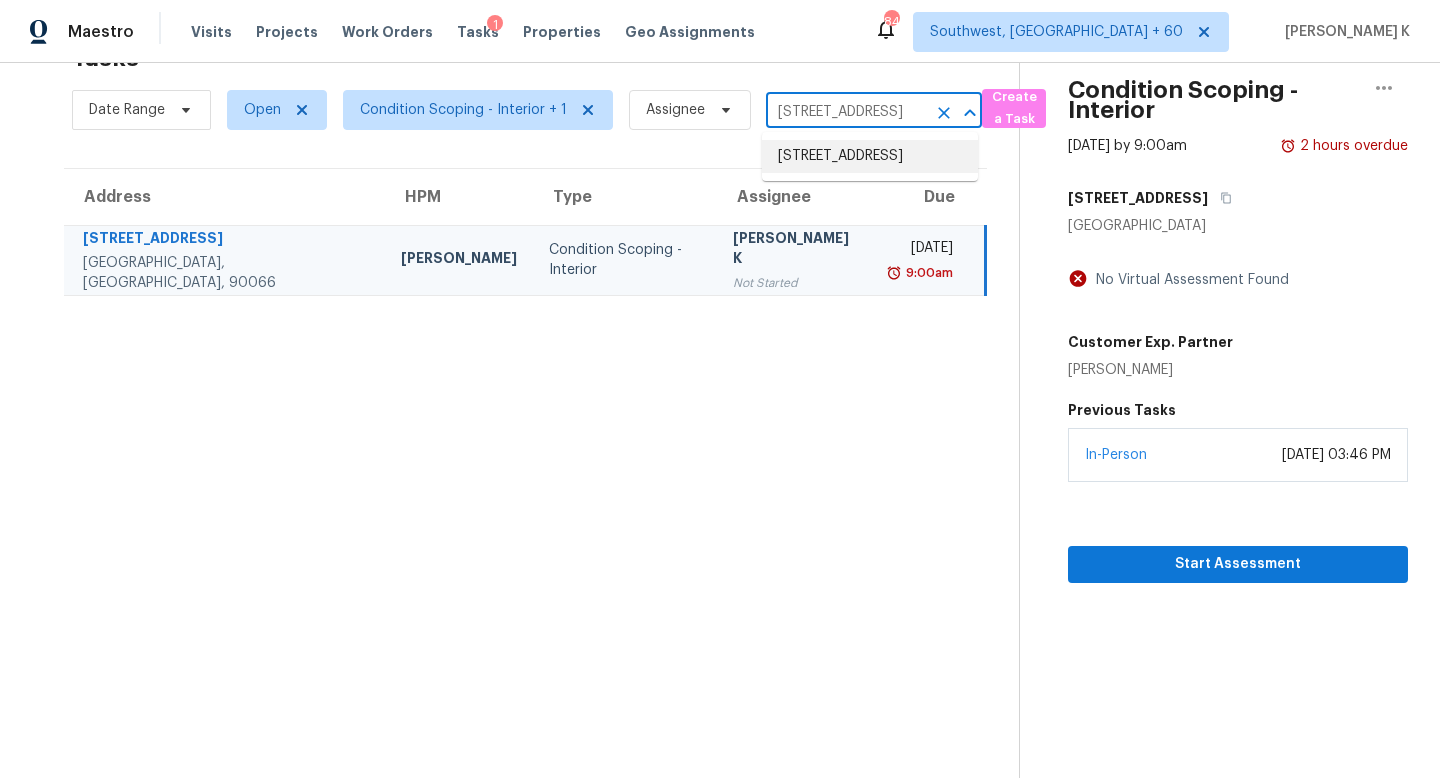 click on "4629 W 149th St, Cleveland, OH 44135" at bounding box center (870, 156) 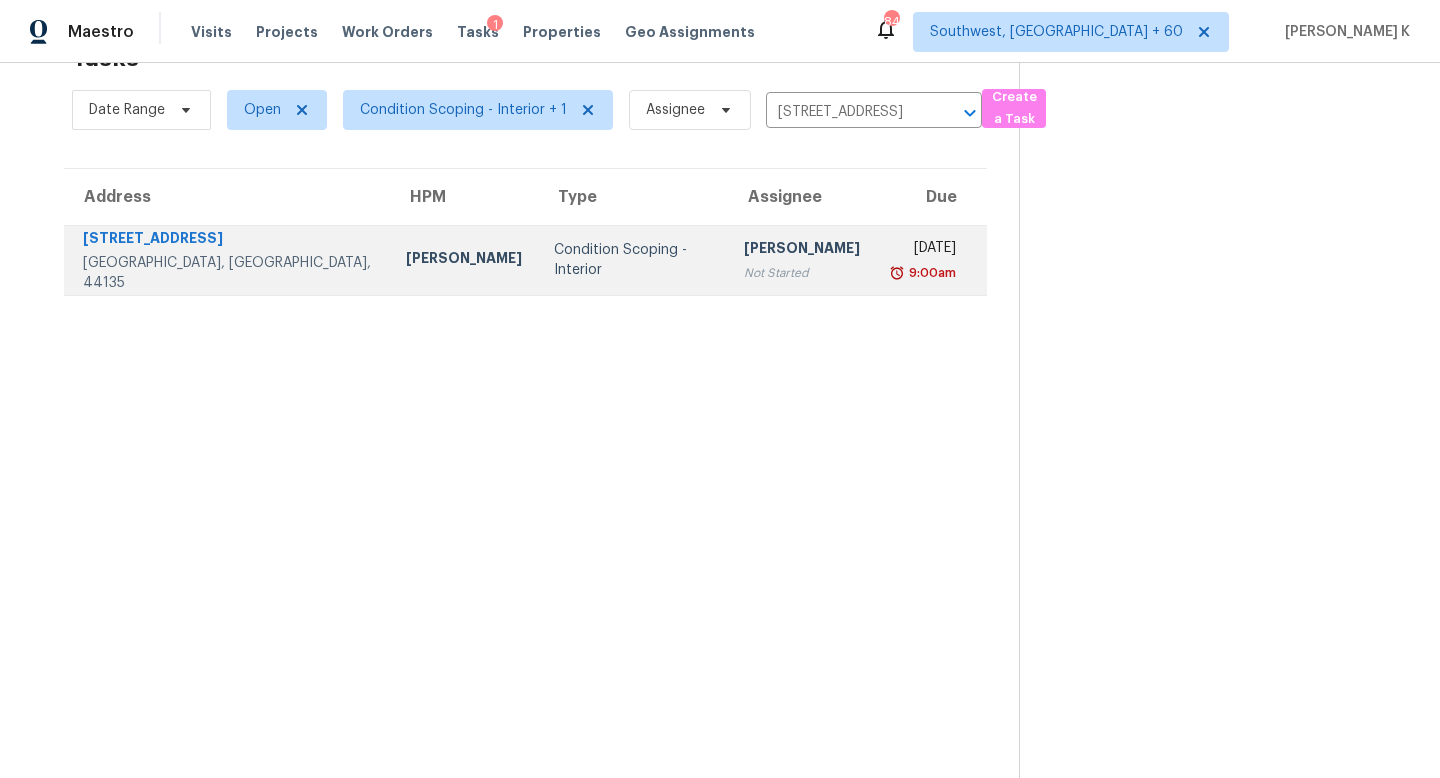 click on "Selventhiran Pasupathi Not Started" at bounding box center (802, 260) 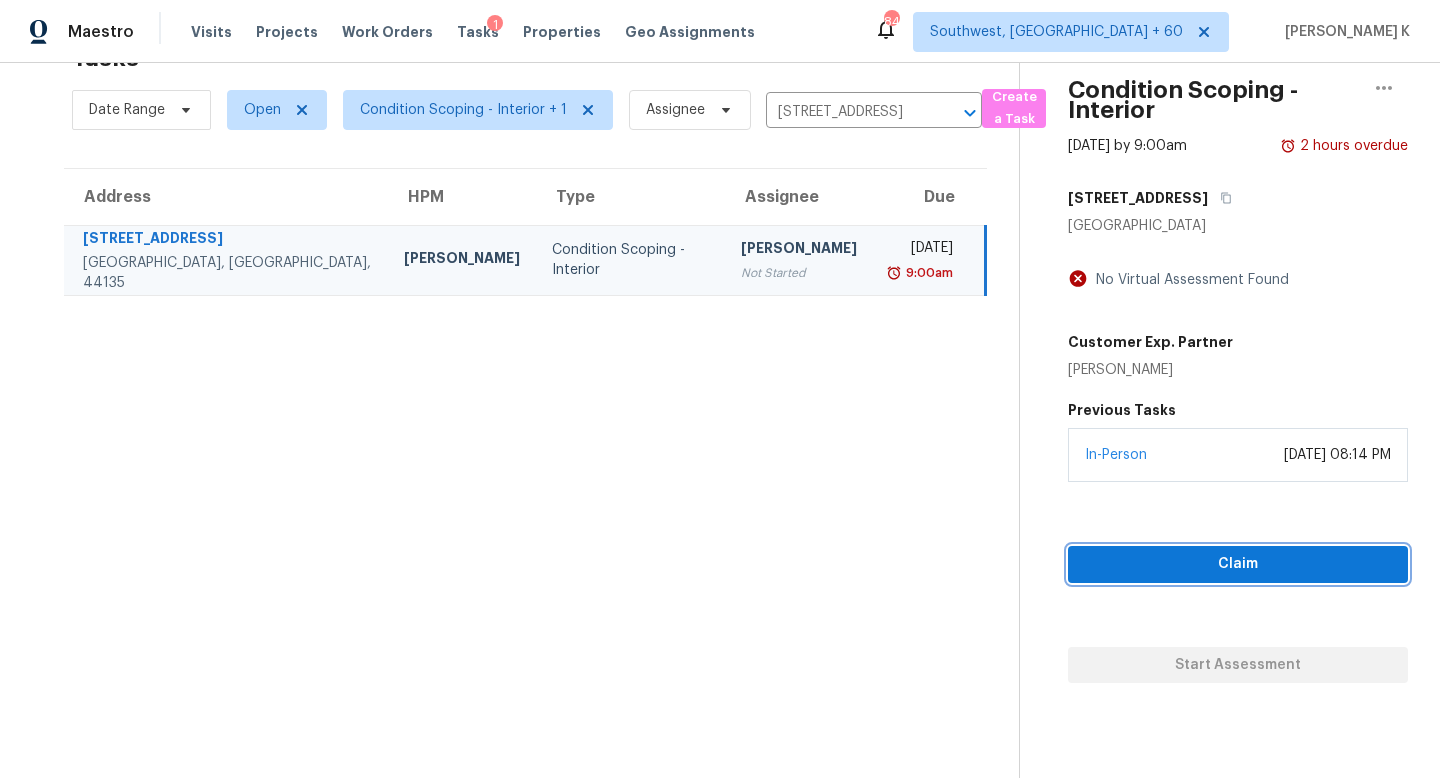 click on "Claim" at bounding box center (1238, 564) 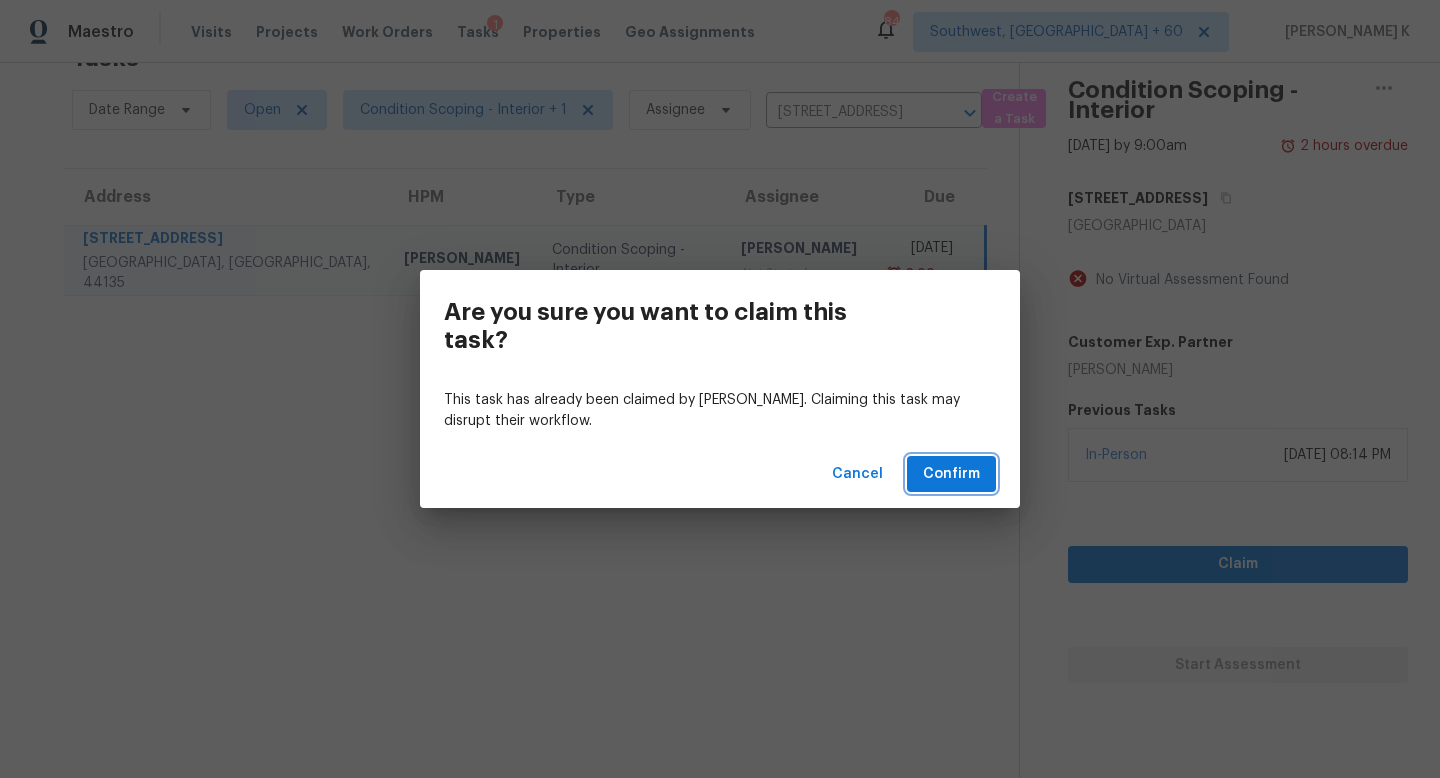 click on "Confirm" at bounding box center [951, 474] 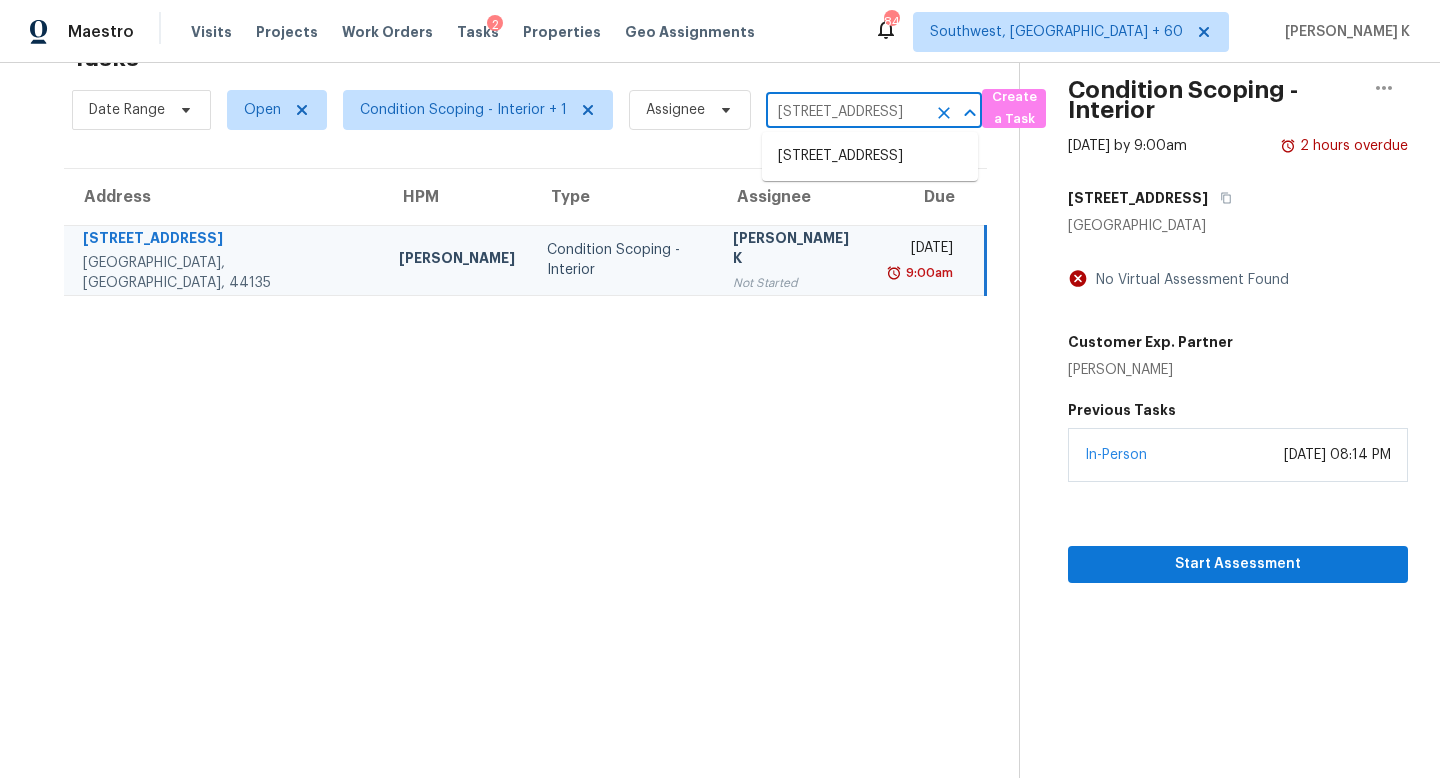 click on "4629 W 149th St, Cleveland, OH 44135" at bounding box center [846, 112] 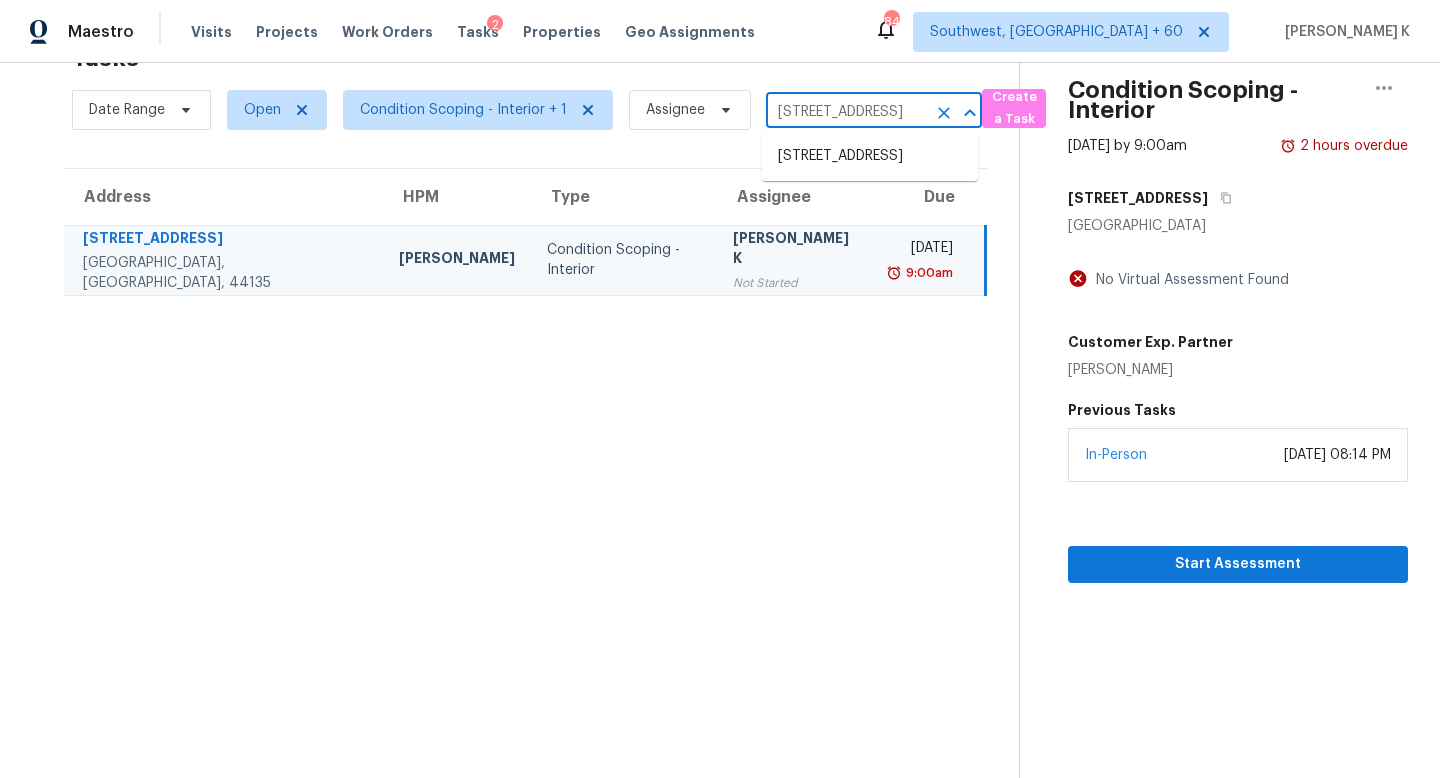 paste on "215 Creek Run Way" 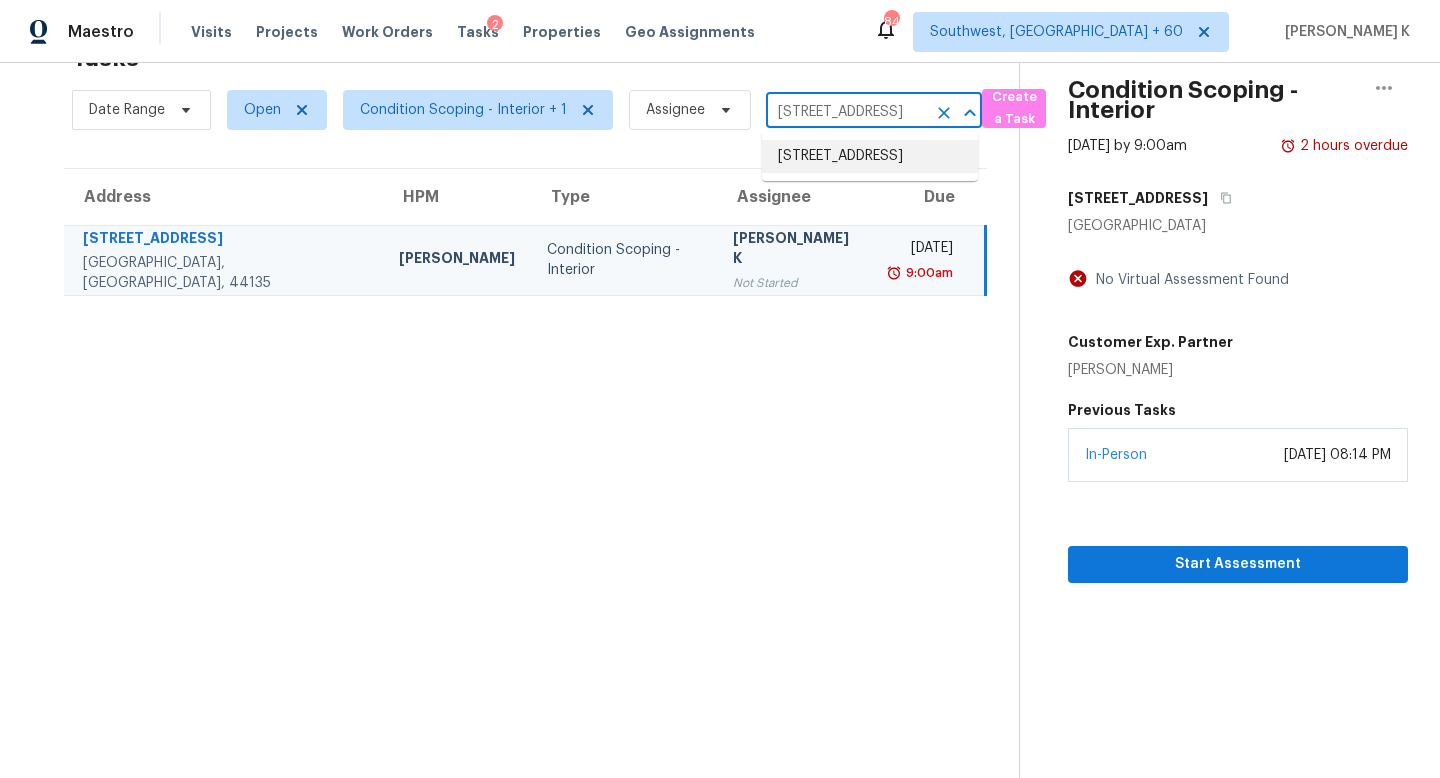 click on "215 Creek Run Way, Calera, AL 35040" at bounding box center (870, 156) 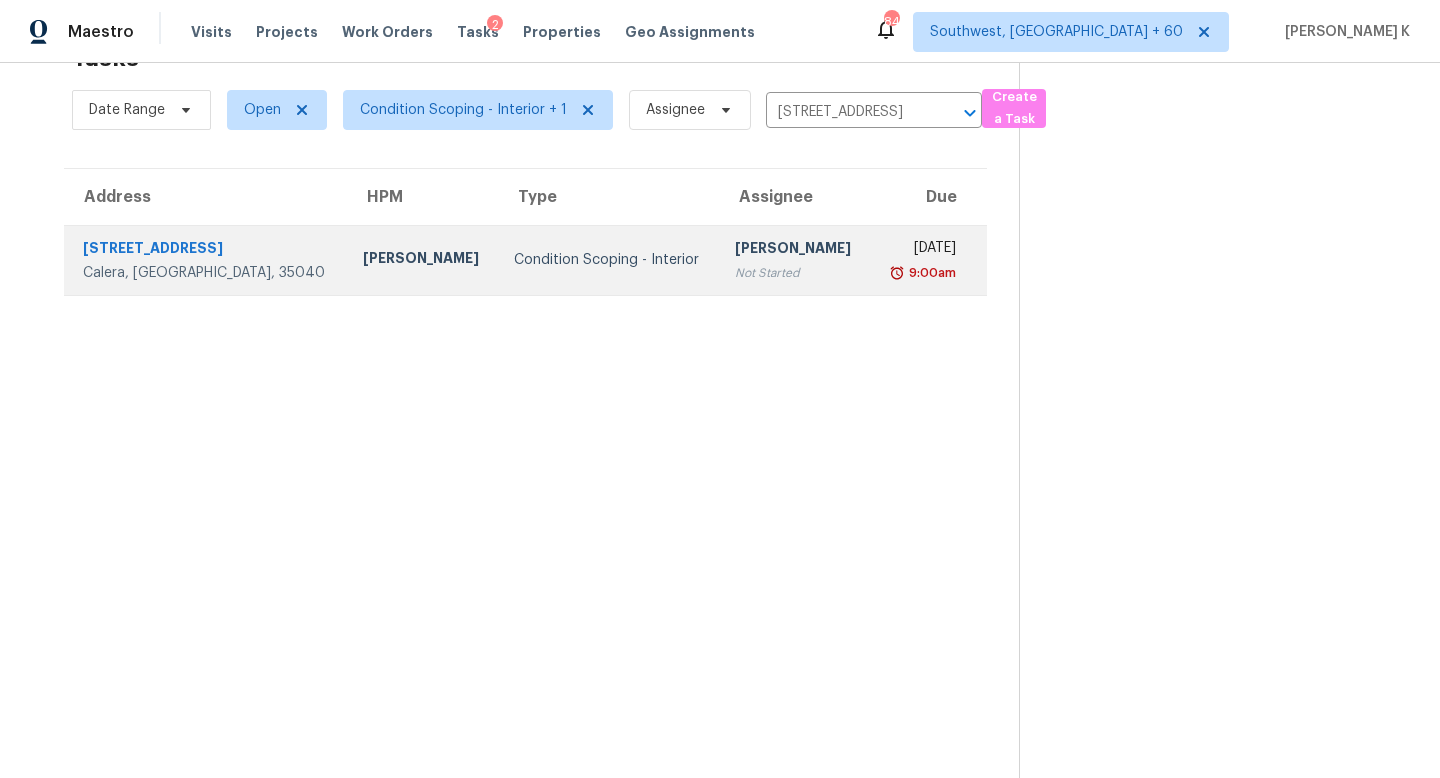 click on "Not Started" at bounding box center (794, 273) 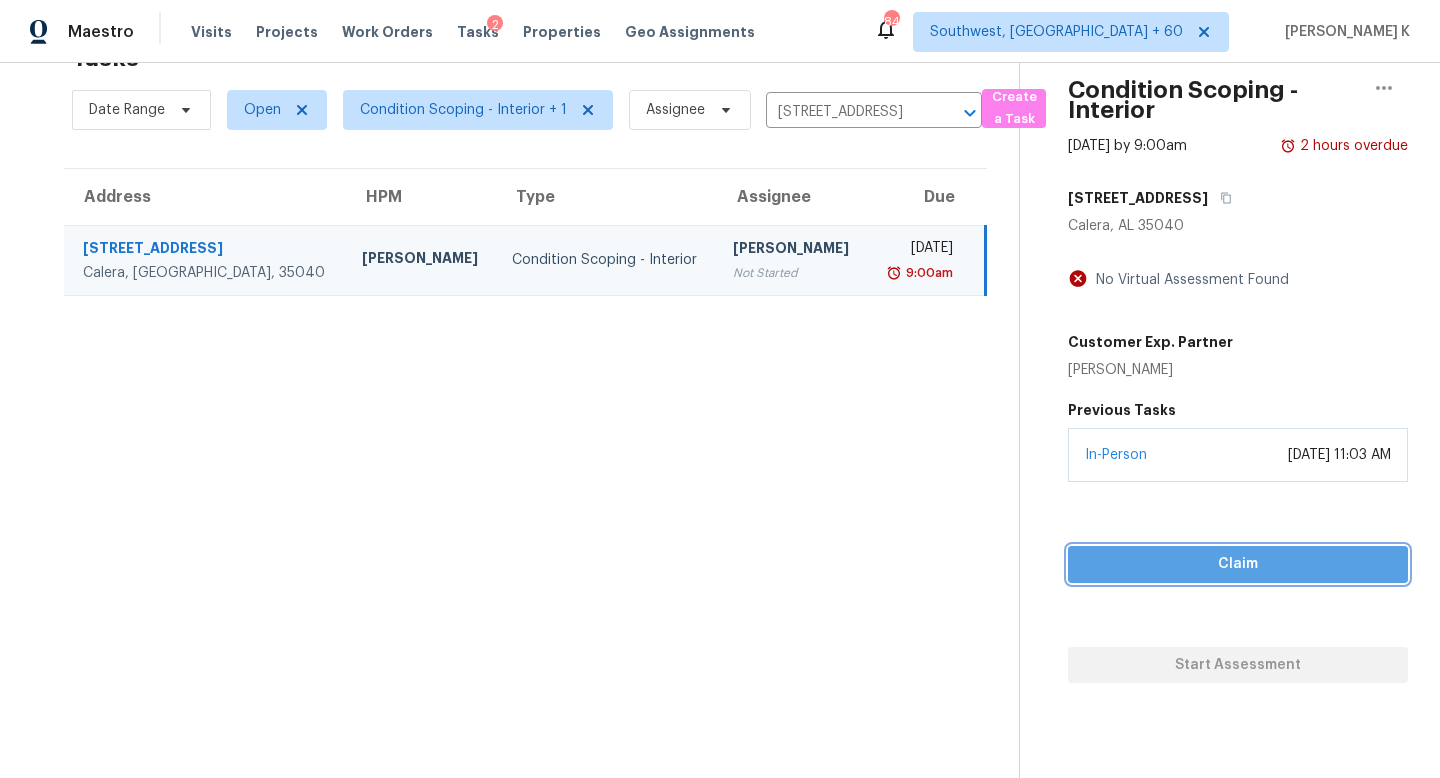 click on "Claim" at bounding box center [1238, 564] 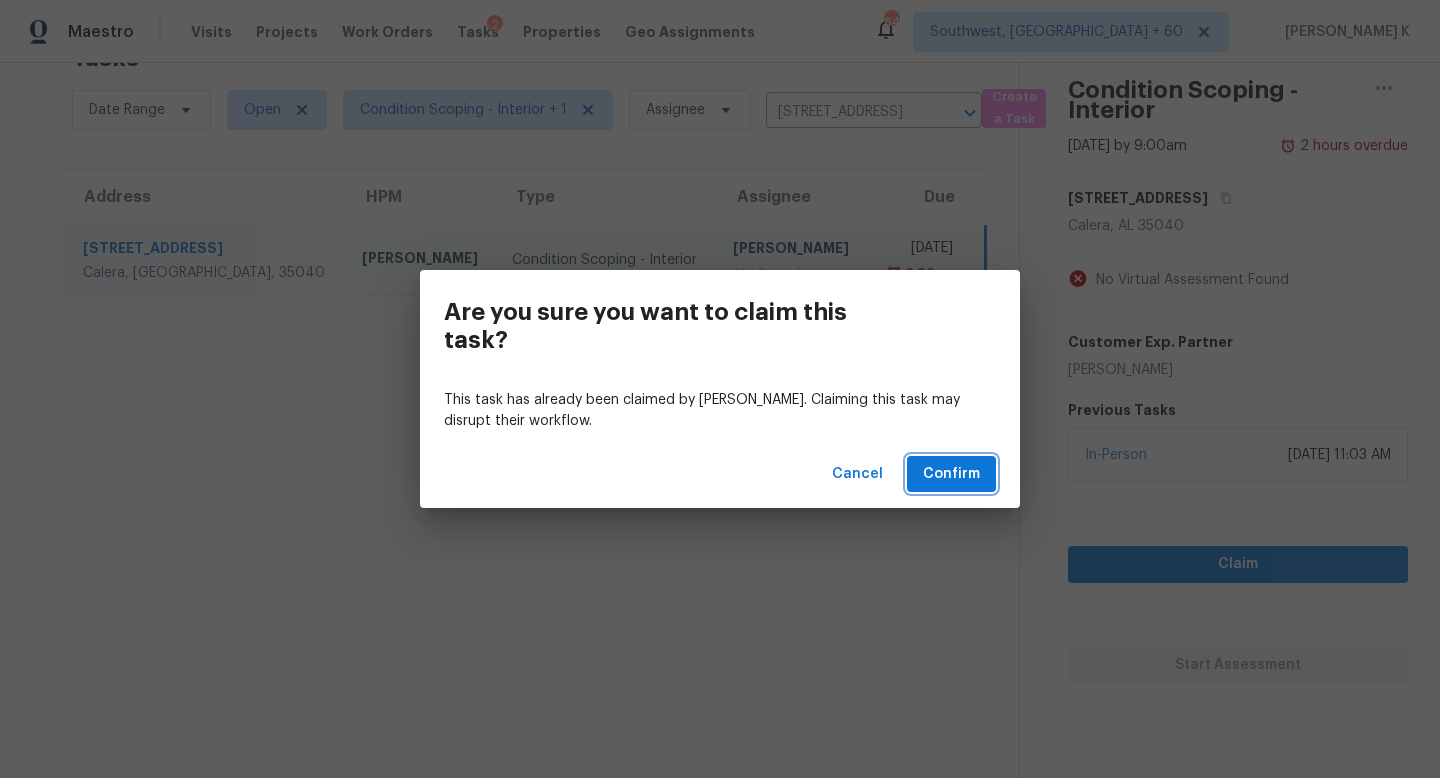 click on "Confirm" at bounding box center (951, 474) 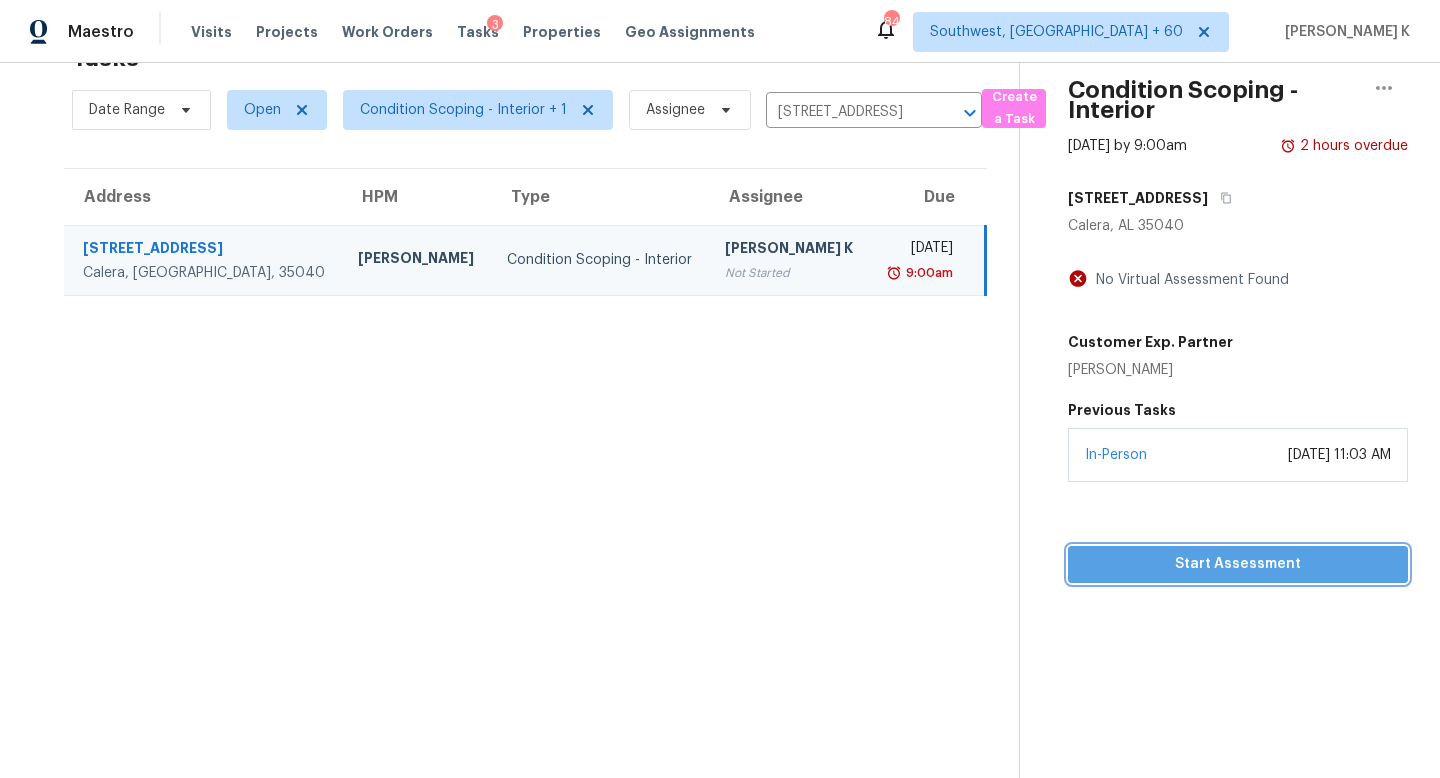 click on "Start Assessment" at bounding box center [1238, 564] 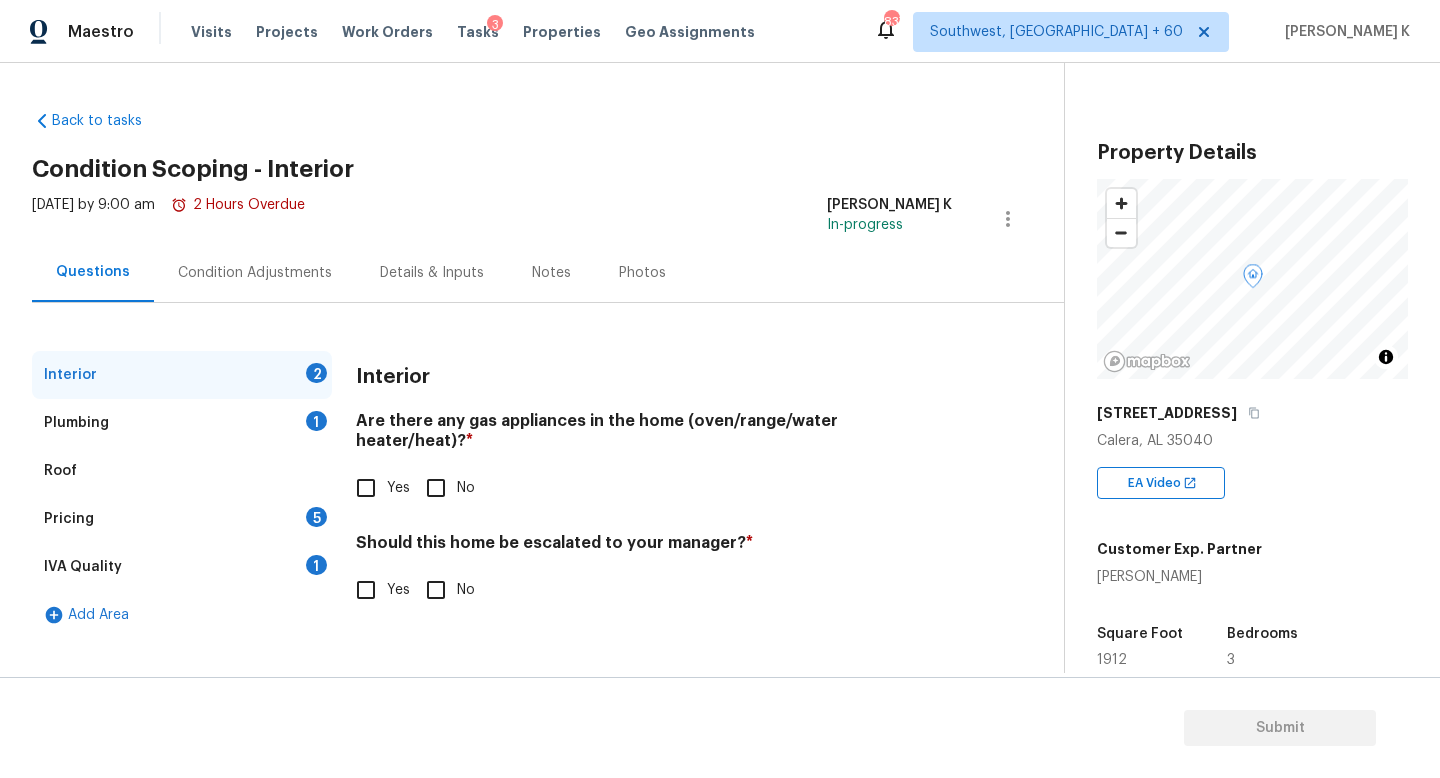 click on "No" at bounding box center (436, 488) 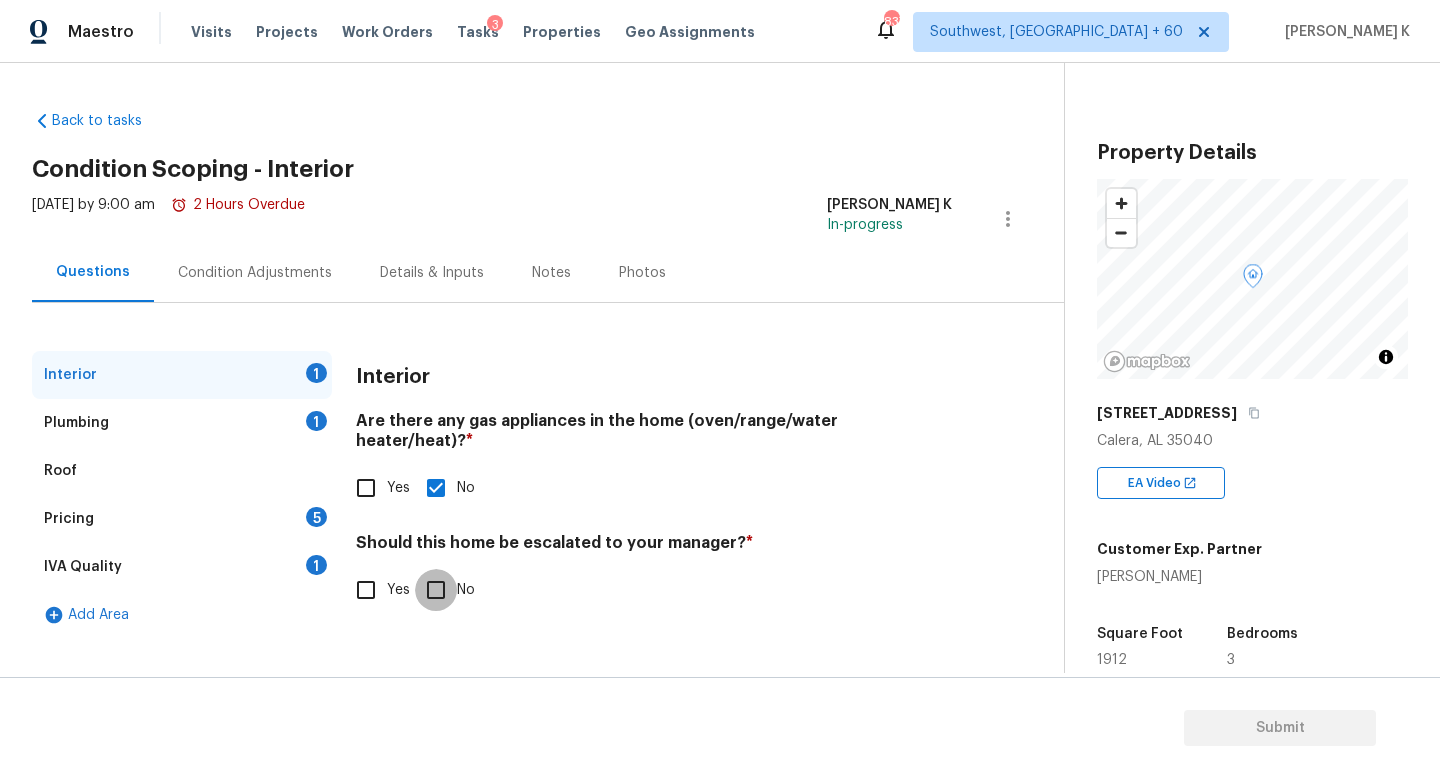 click on "No" at bounding box center (436, 590) 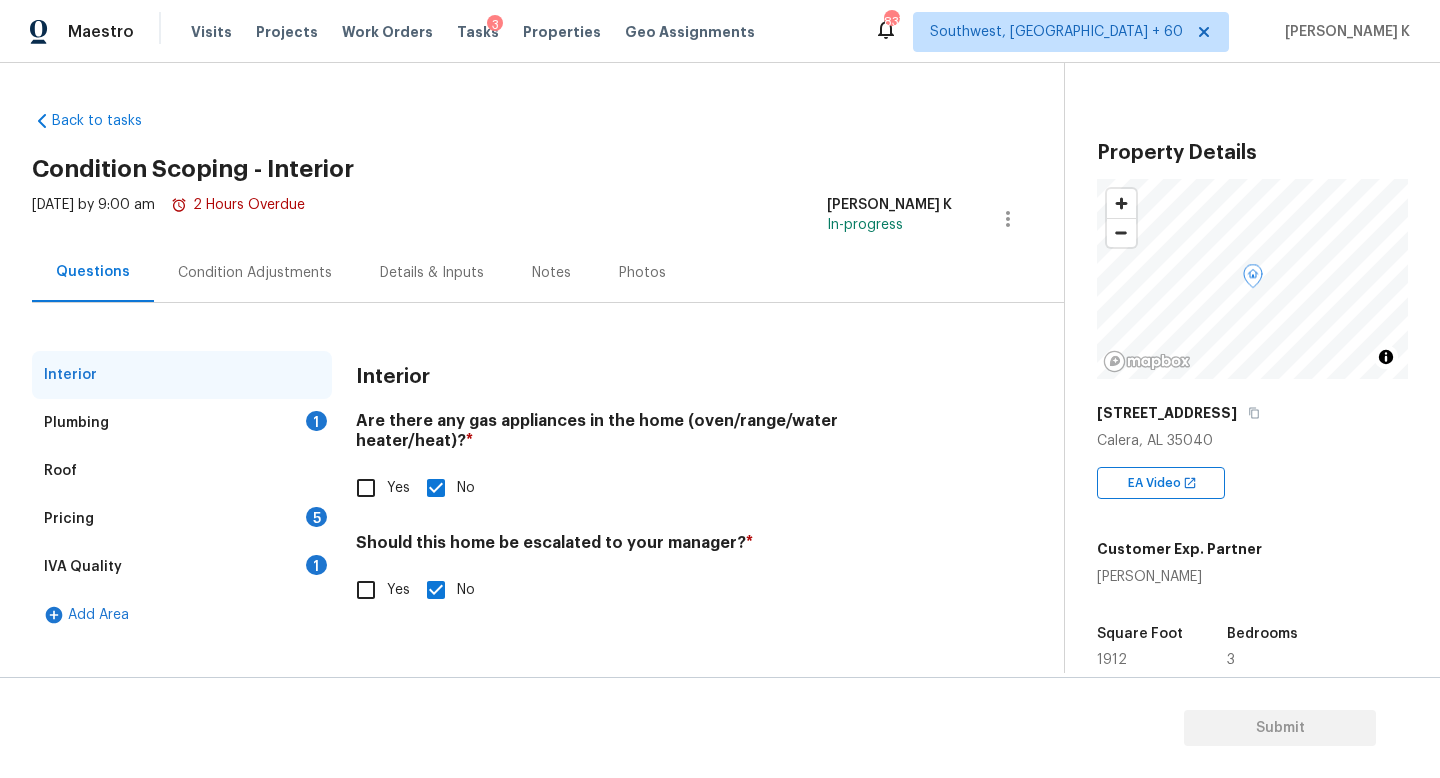 click on "Plumbing 1" at bounding box center [182, 423] 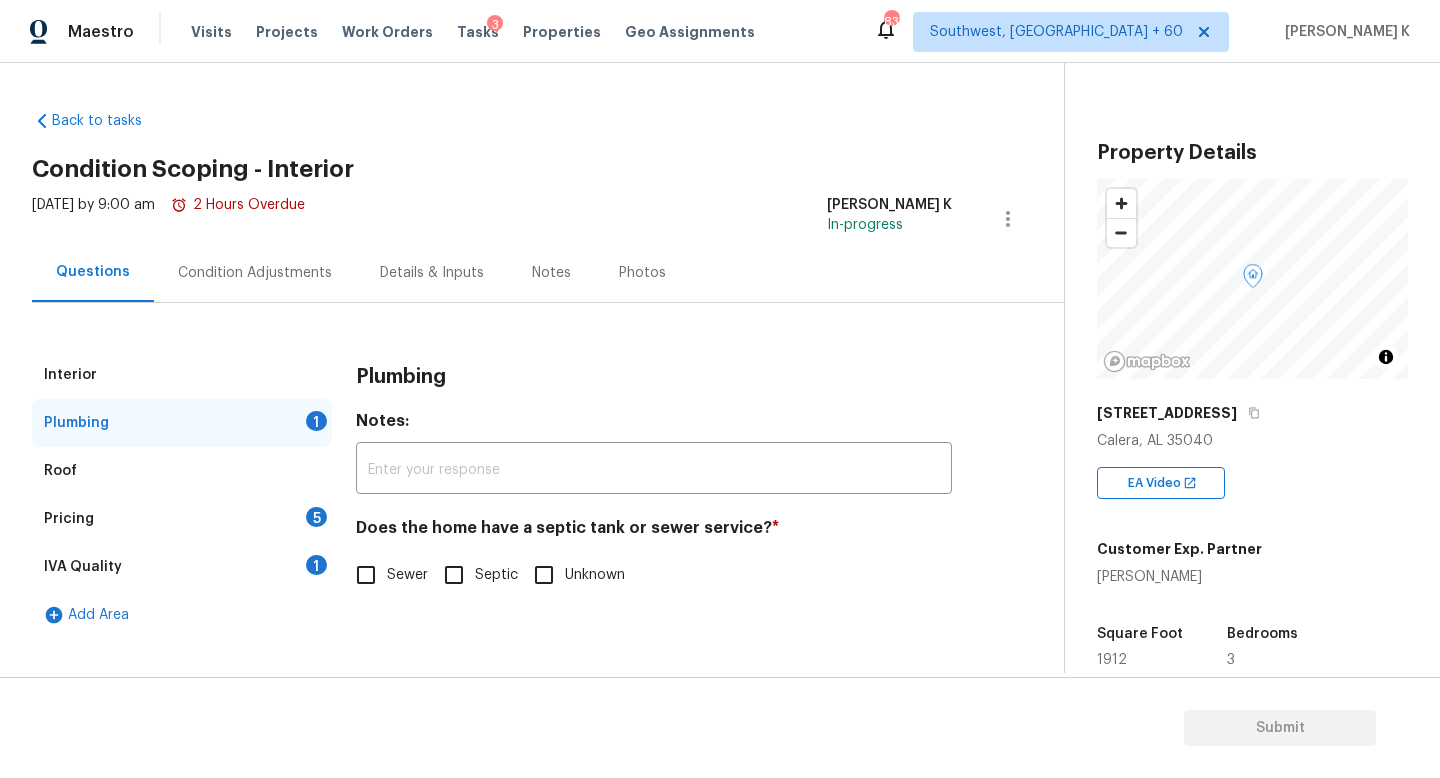 click on "Sewer" at bounding box center [366, 575] 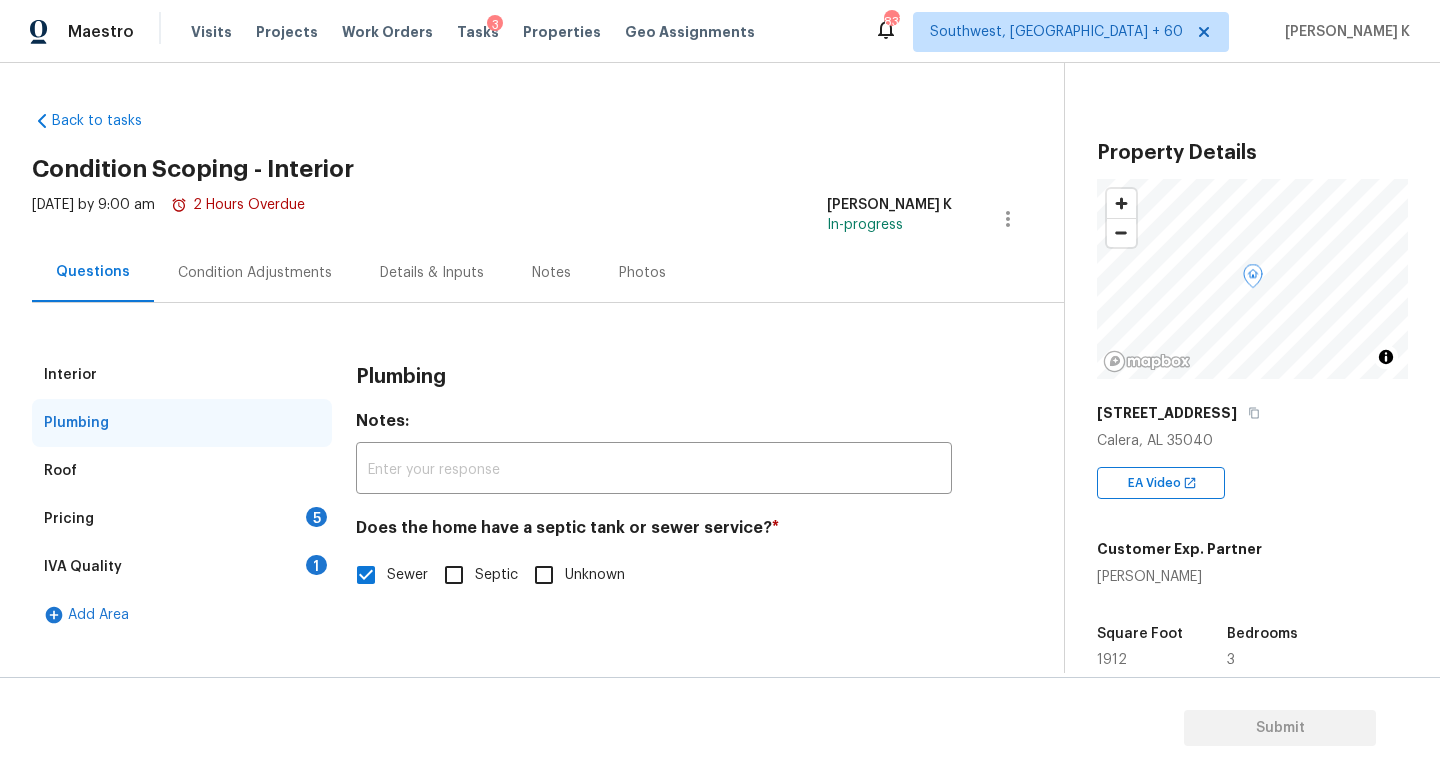 click on "Roof" at bounding box center (182, 471) 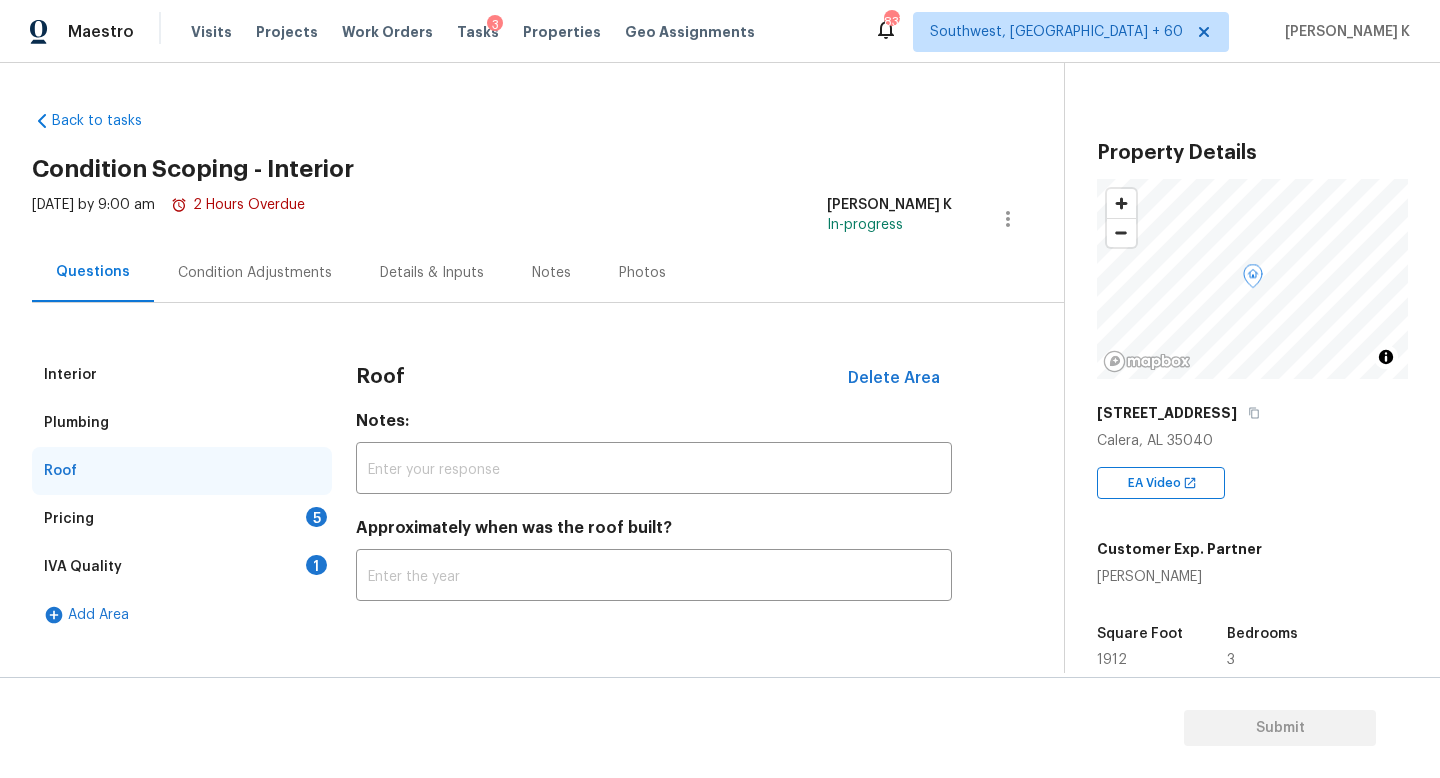 click on "Pricing 5" at bounding box center [182, 519] 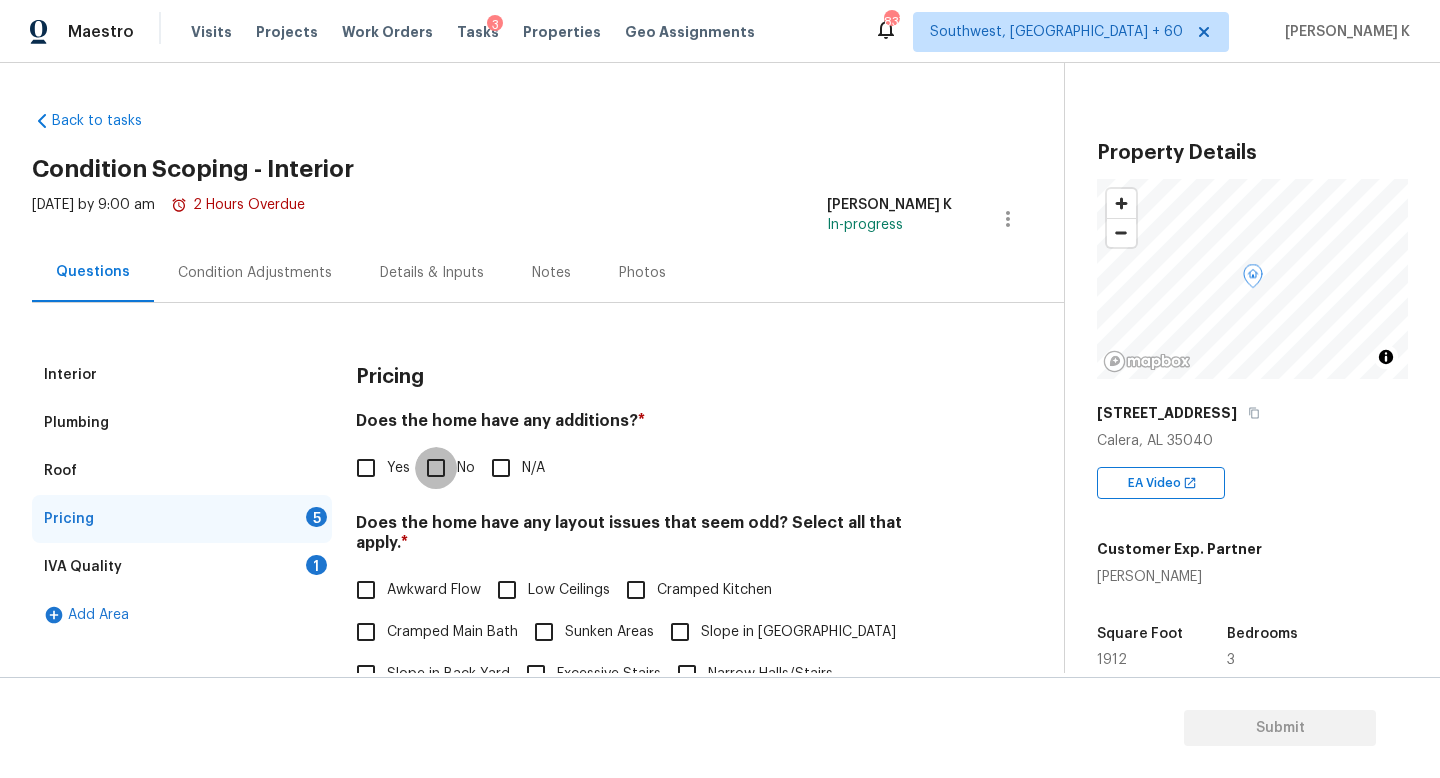 click on "No" at bounding box center [436, 468] 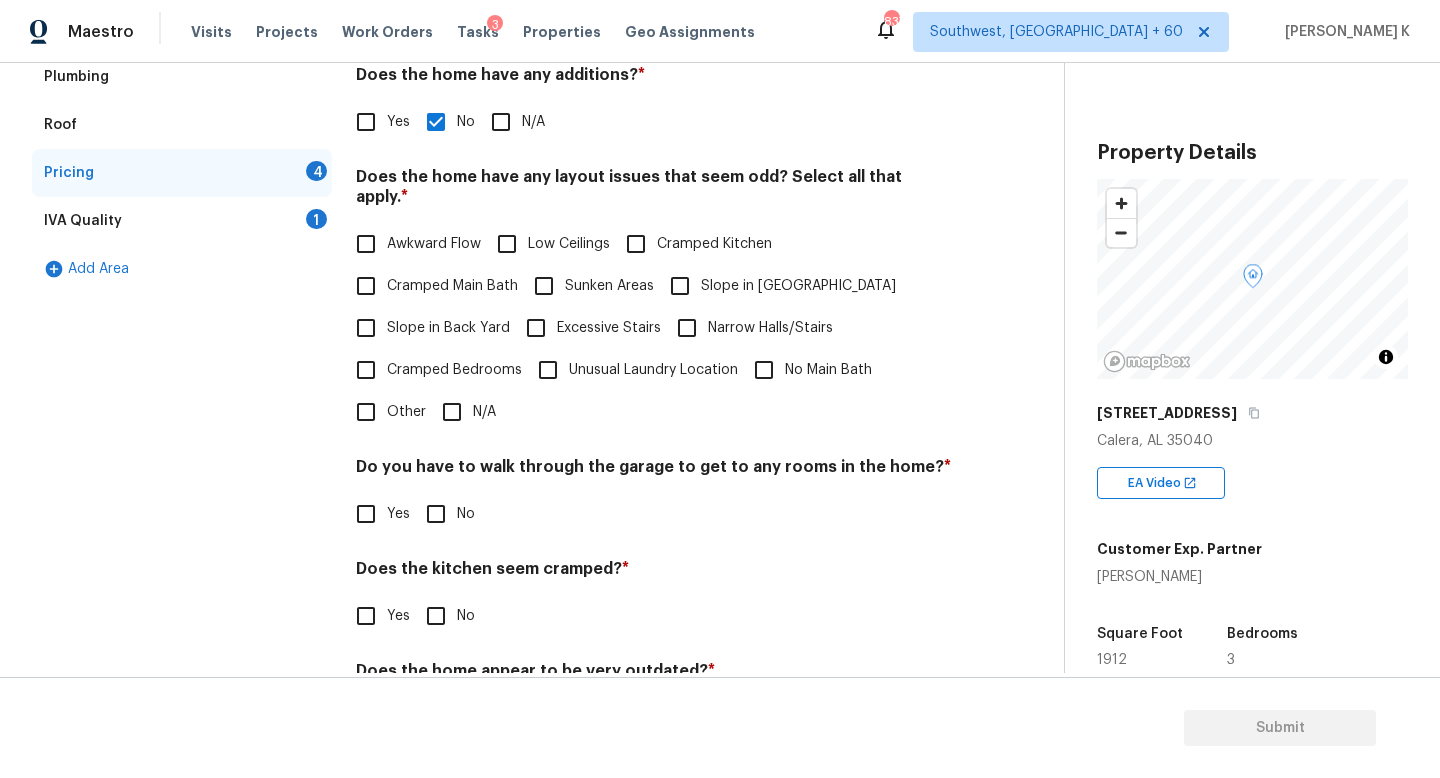 scroll, scrollTop: 380, scrollLeft: 0, axis: vertical 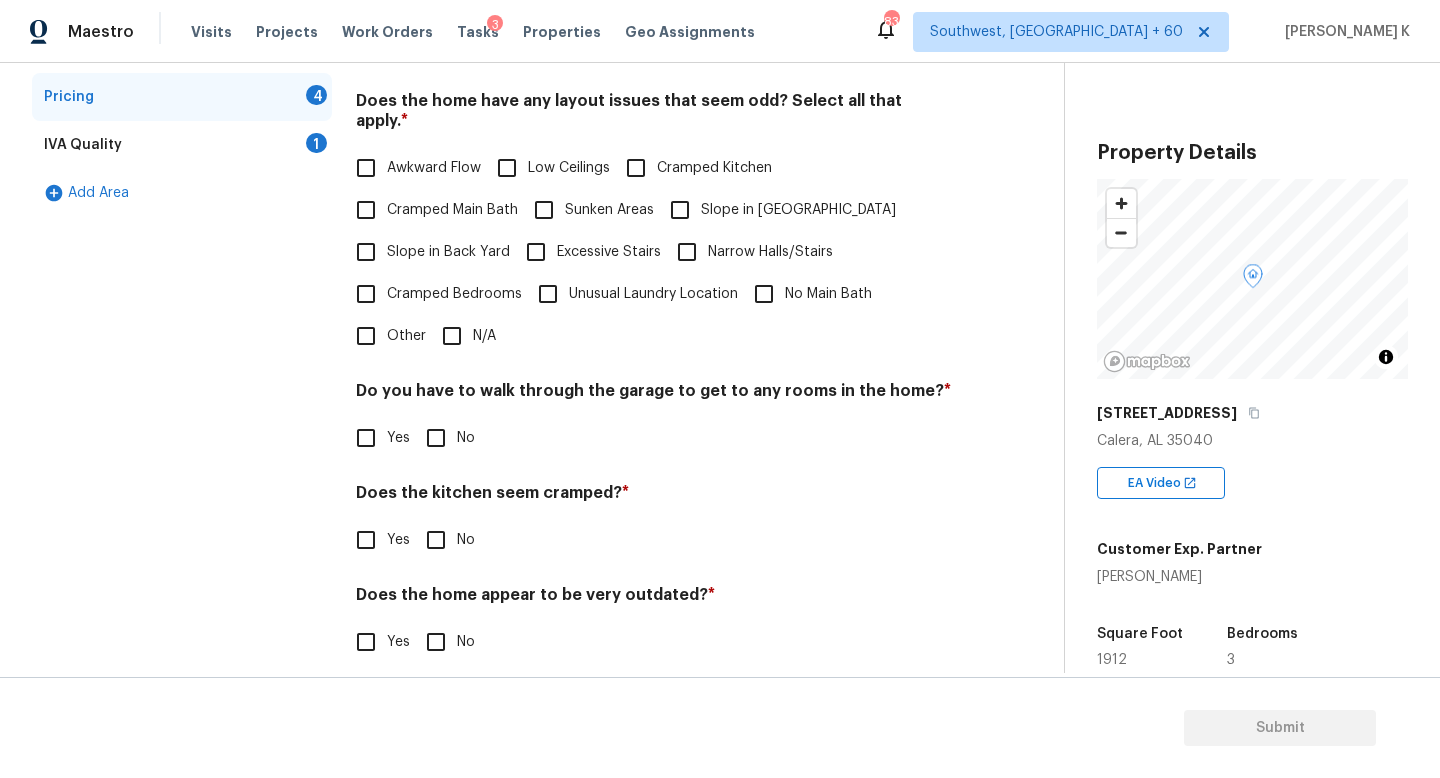 click on "No" at bounding box center (436, 438) 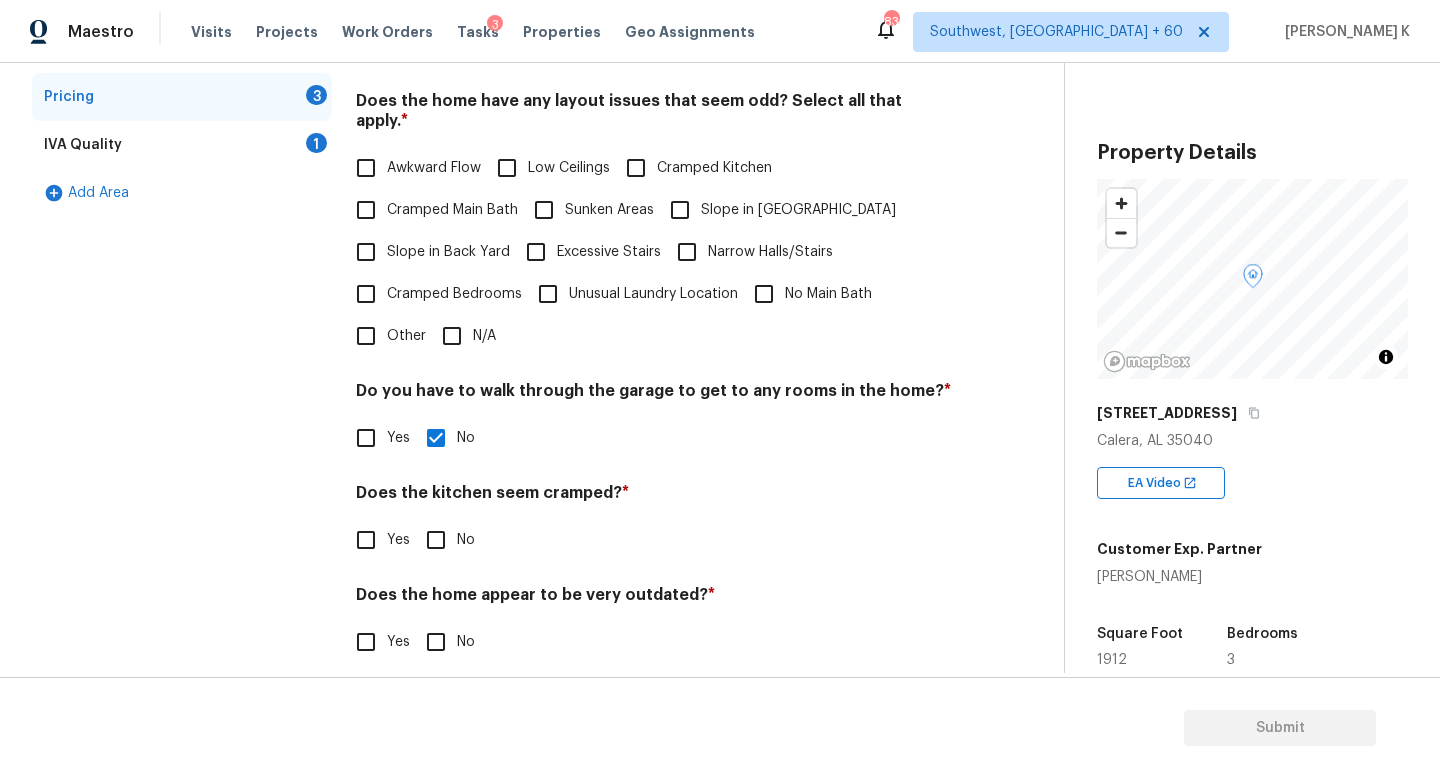click on "No" at bounding box center [436, 540] 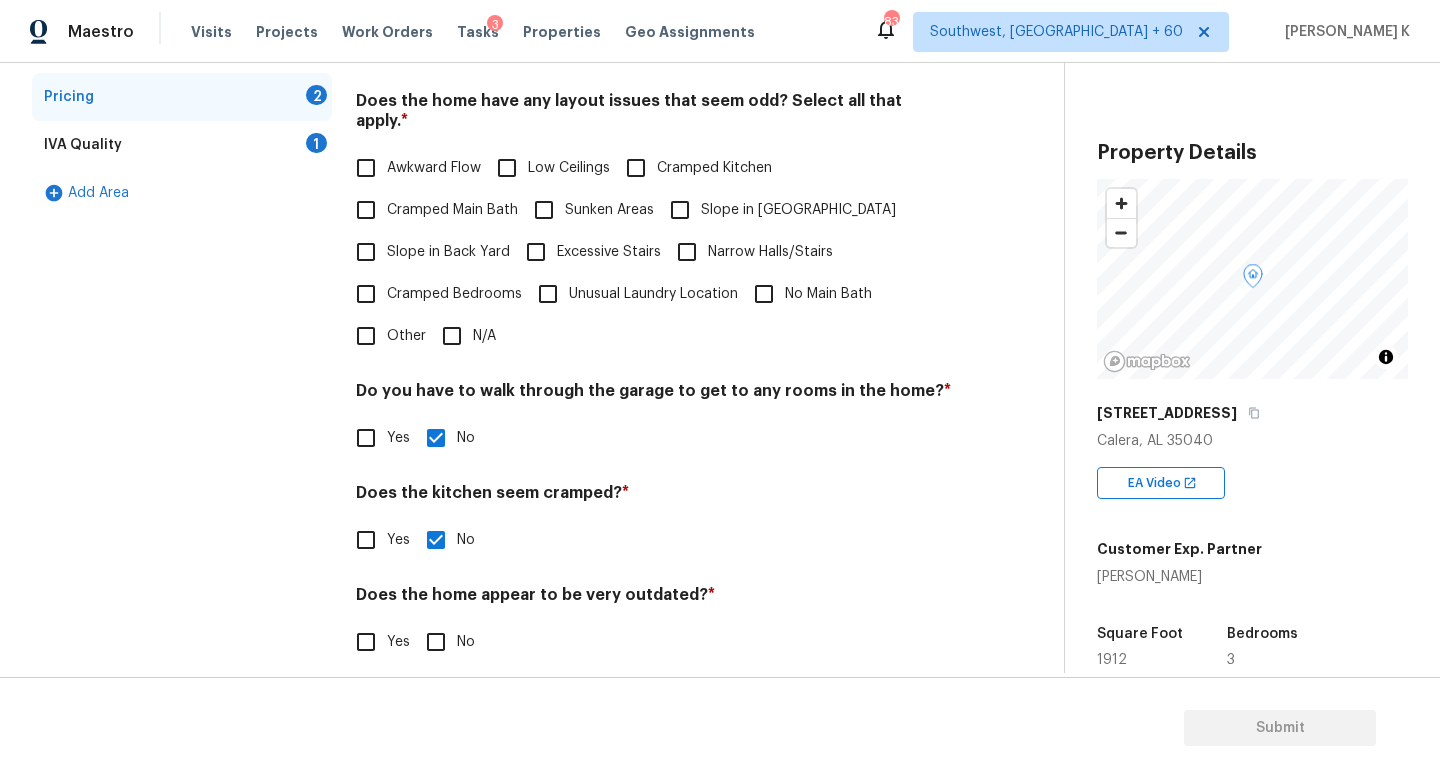 click on "No" at bounding box center [436, 642] 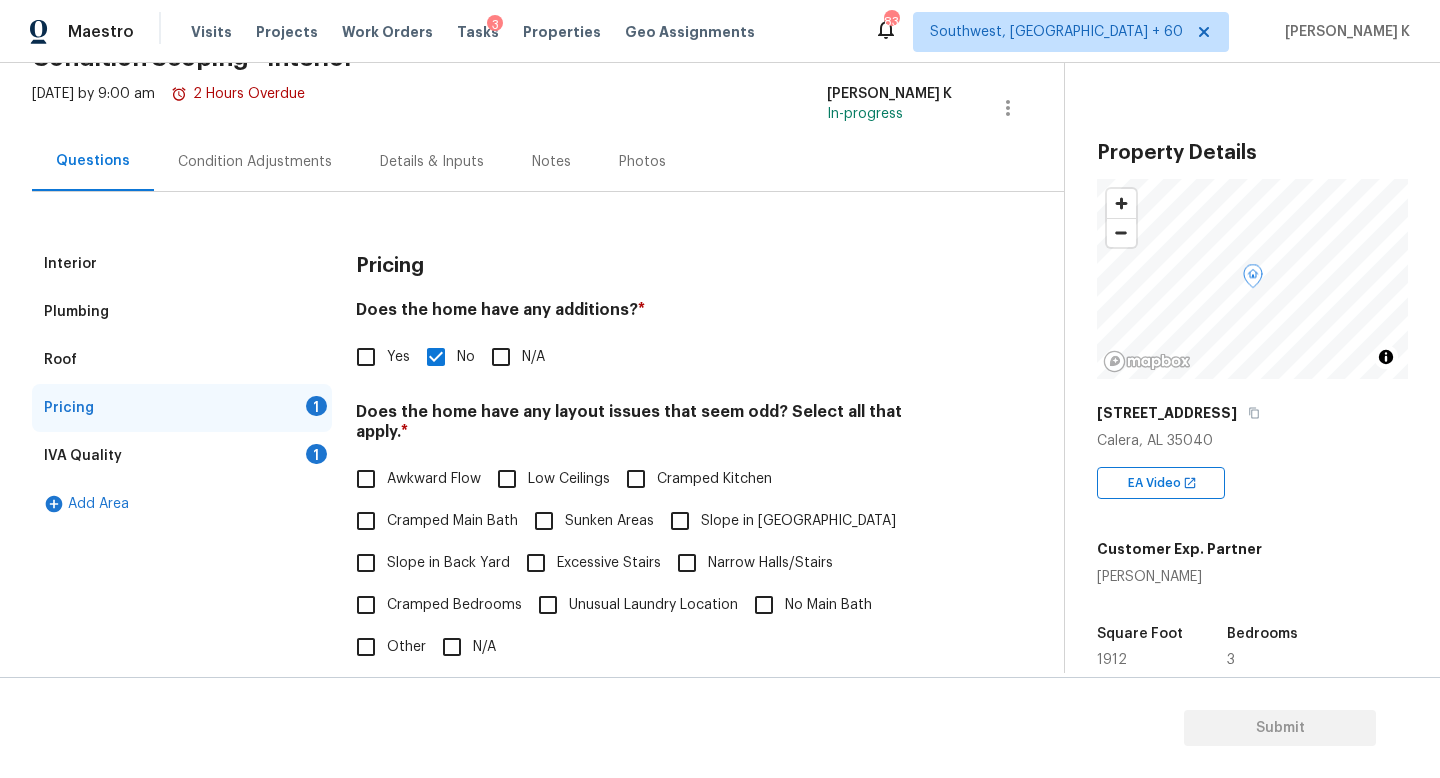 scroll, scrollTop: 109, scrollLeft: 0, axis: vertical 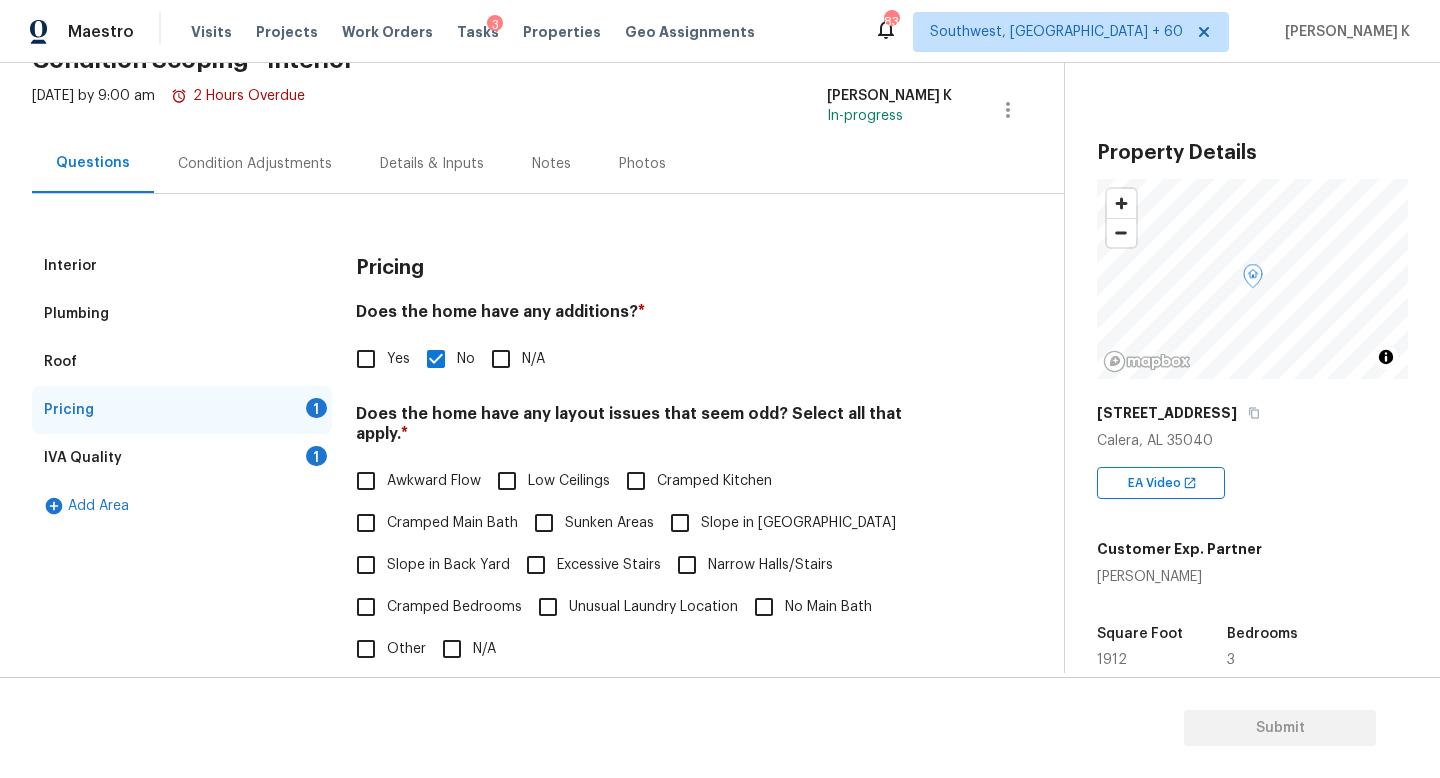 click on "Condition Adjustments" at bounding box center [255, 163] 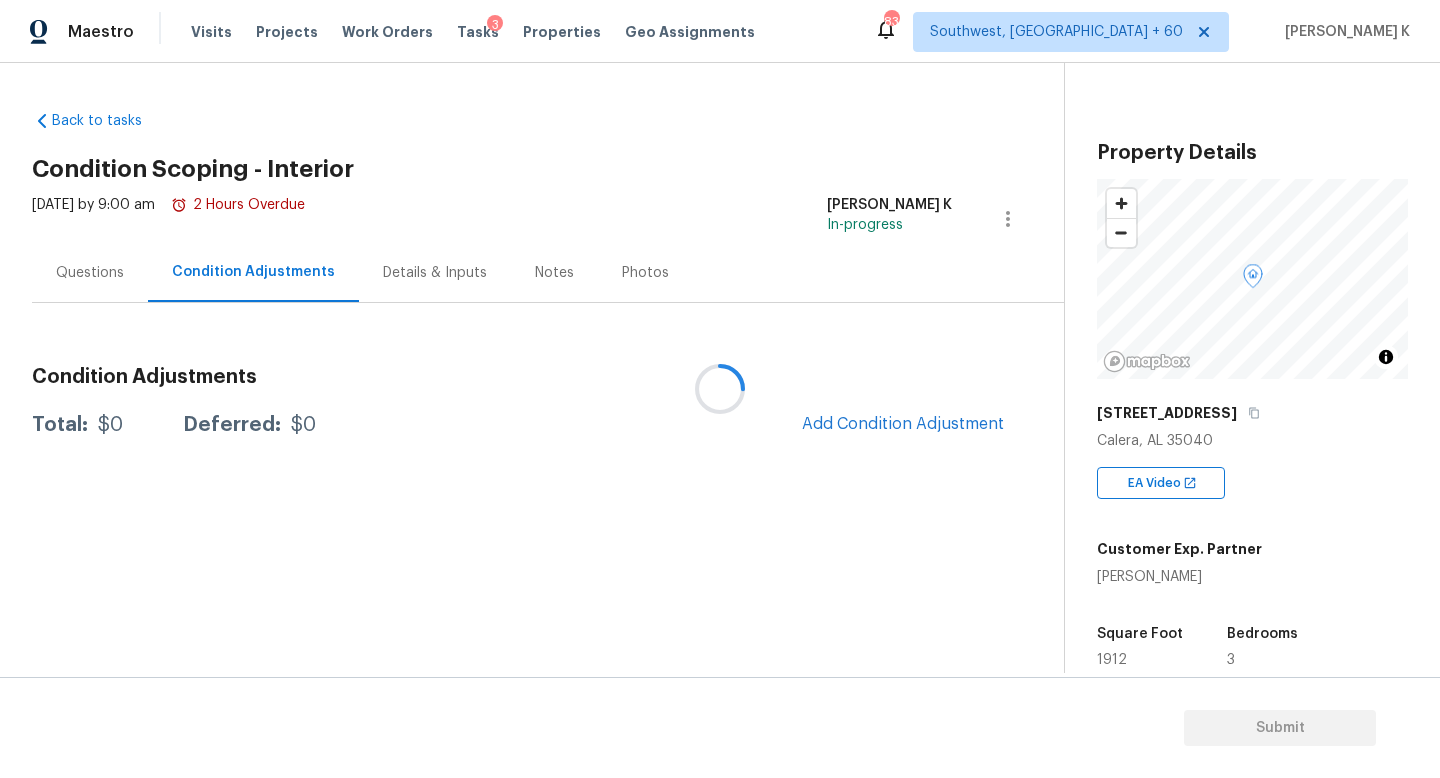 scroll, scrollTop: 0, scrollLeft: 0, axis: both 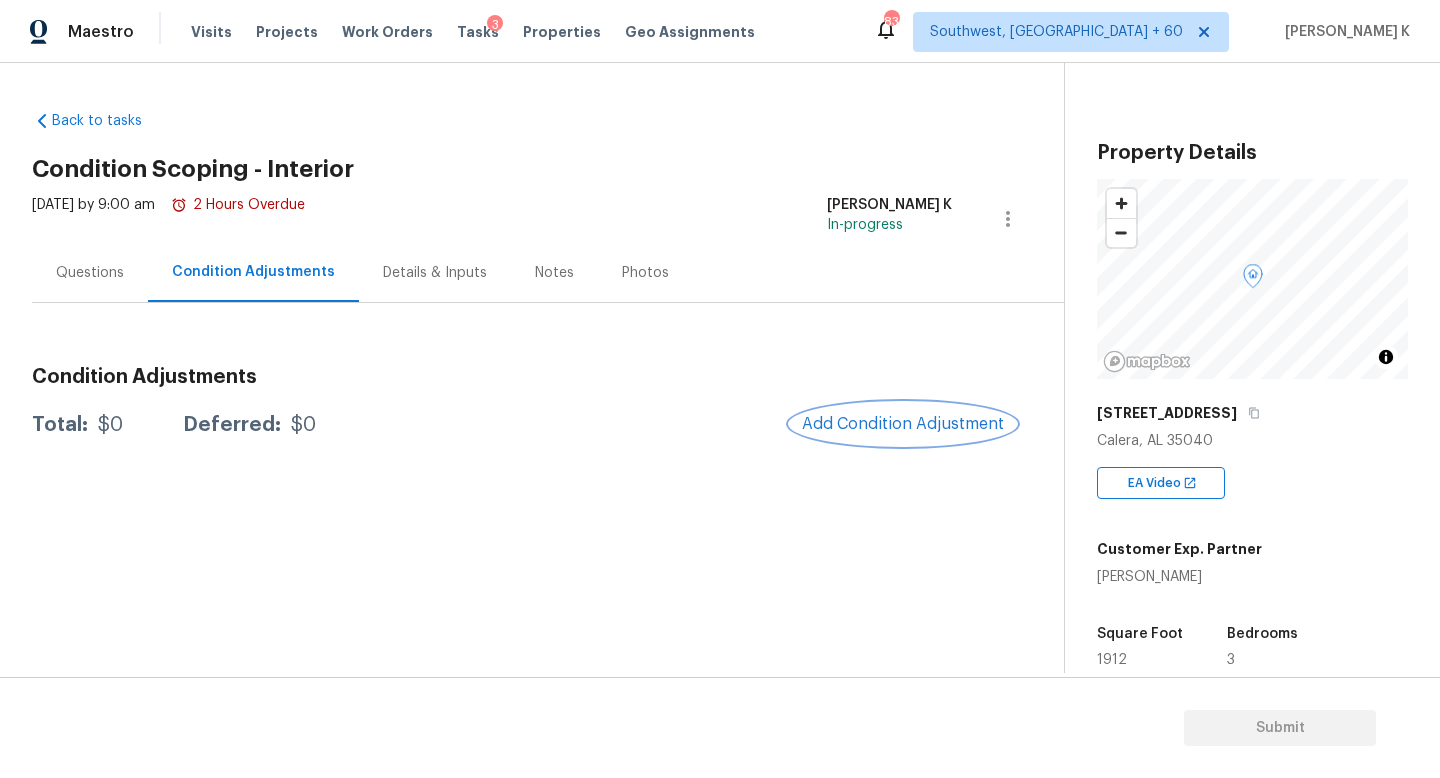 click on "Add Condition Adjustment" at bounding box center [903, 424] 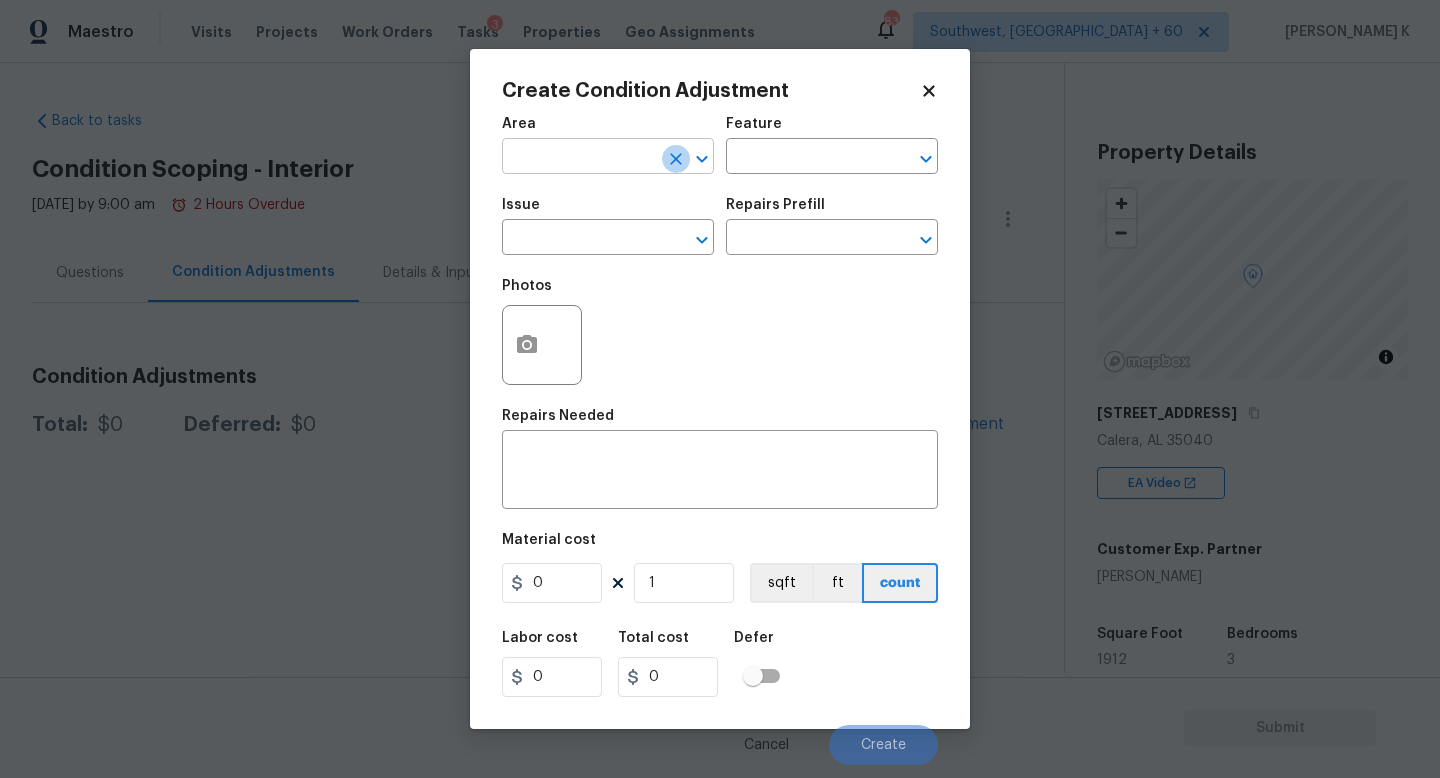 click 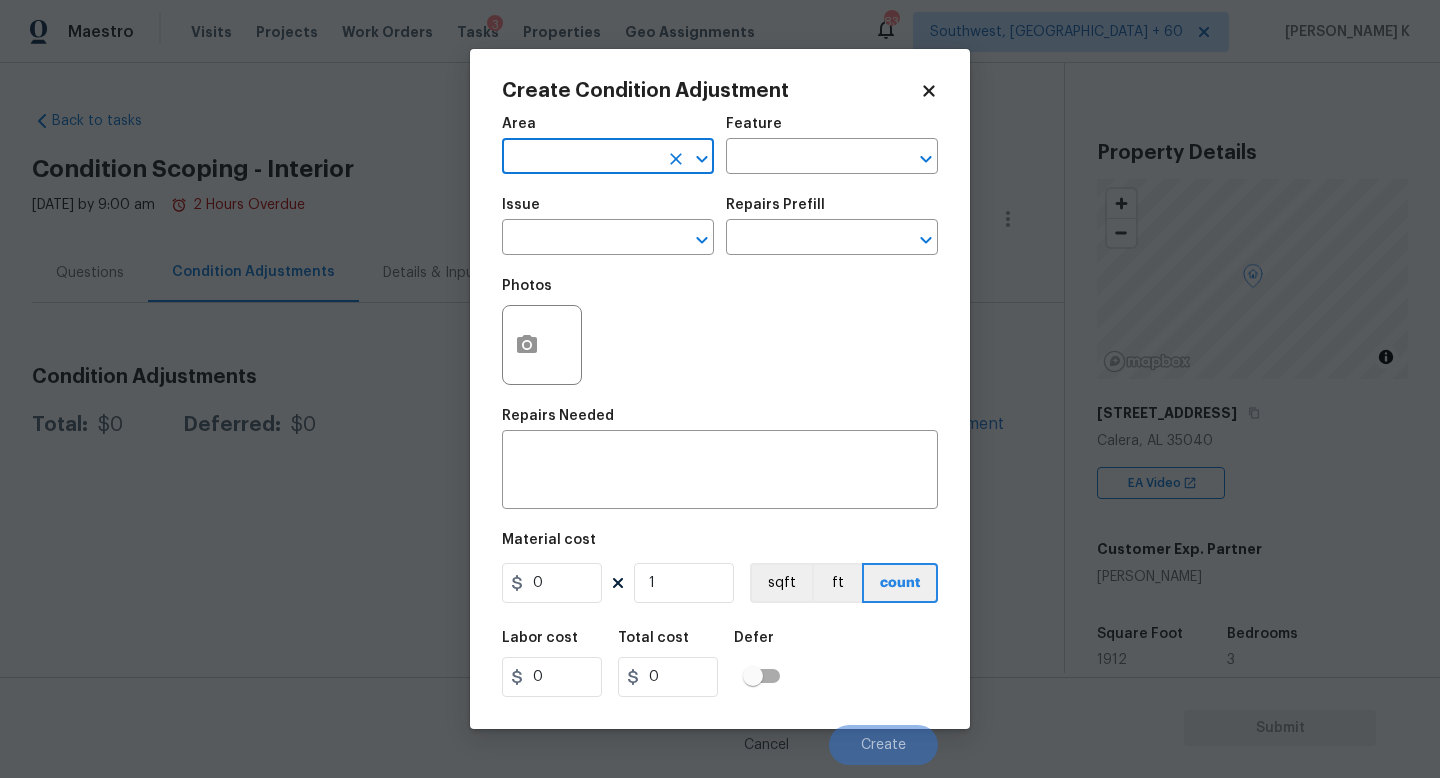 click at bounding box center (580, 158) 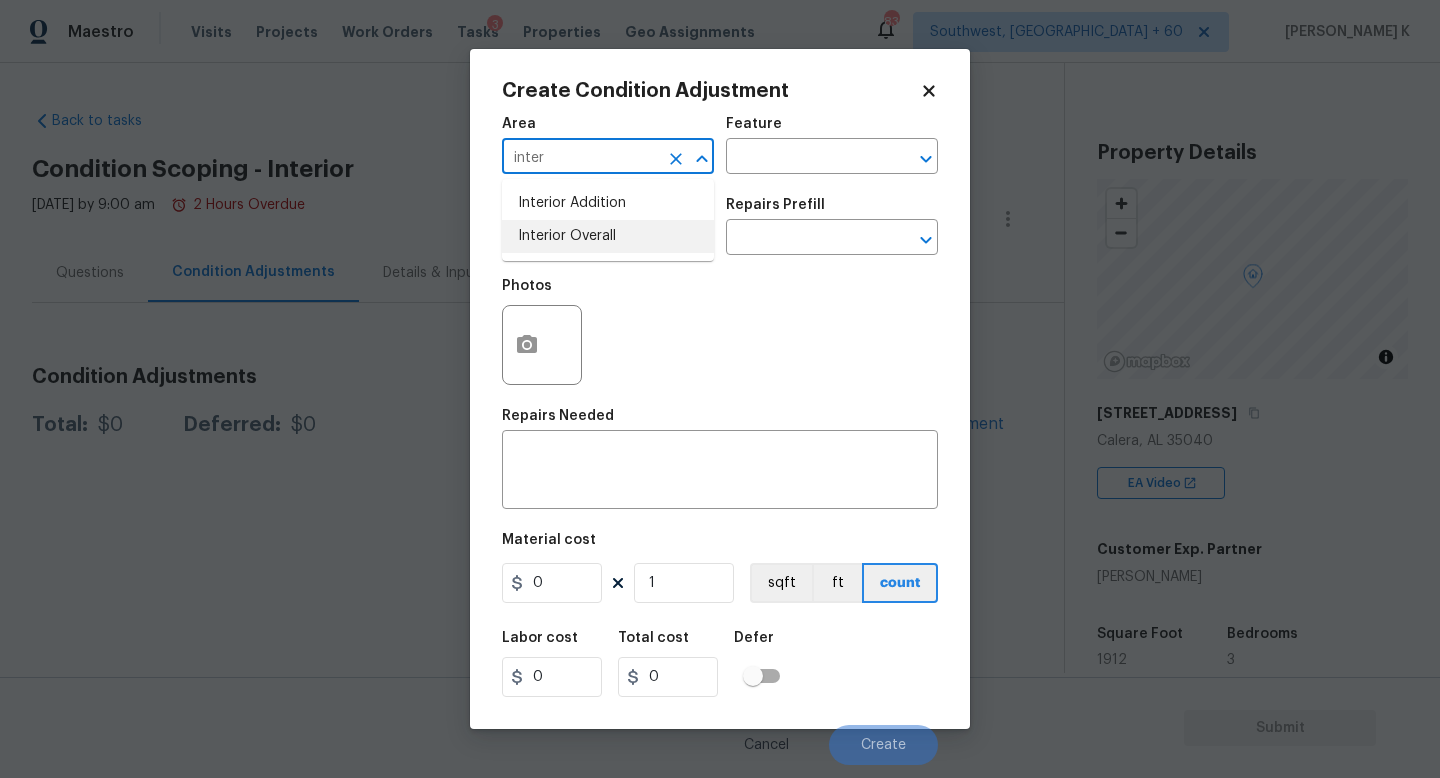 click on "Interior Overall" at bounding box center [608, 236] 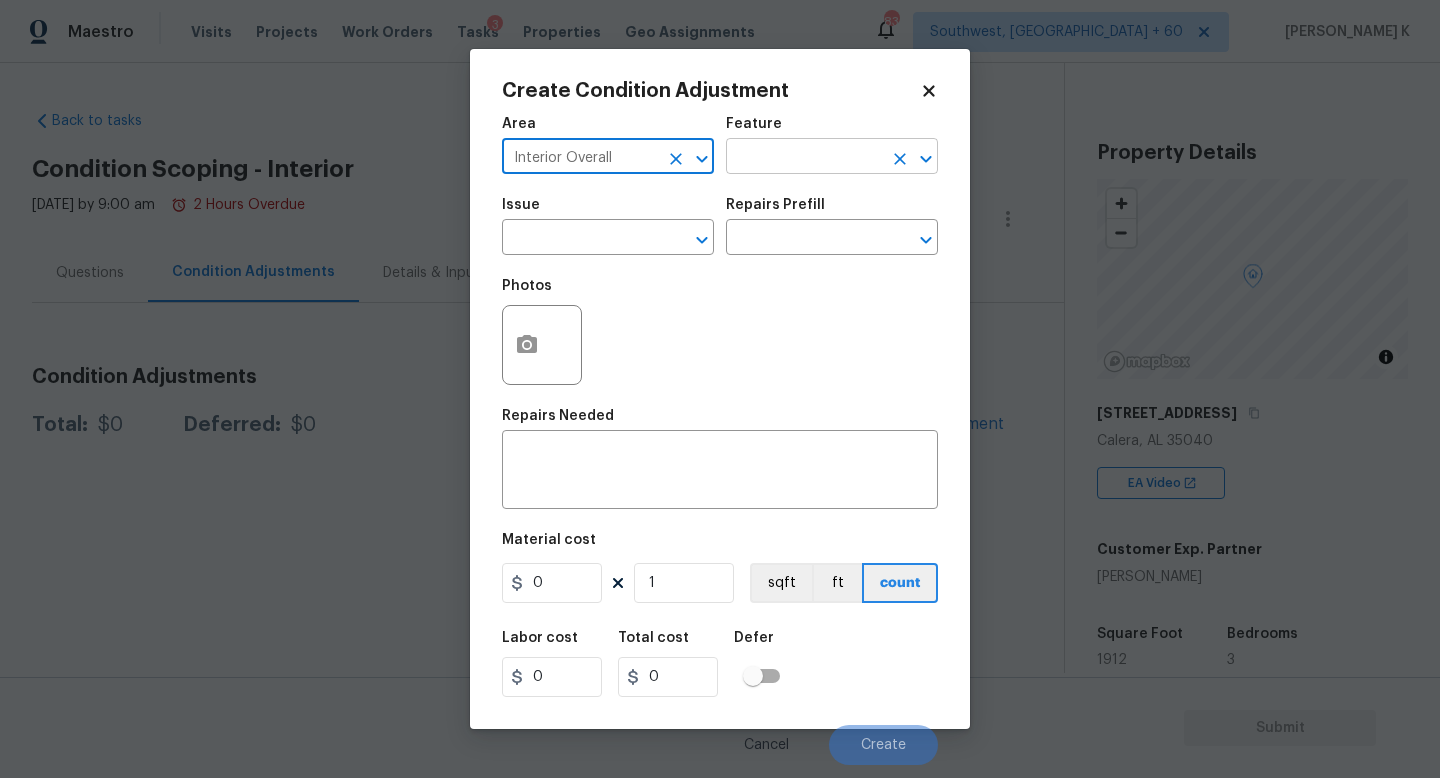type on "Interior Overall" 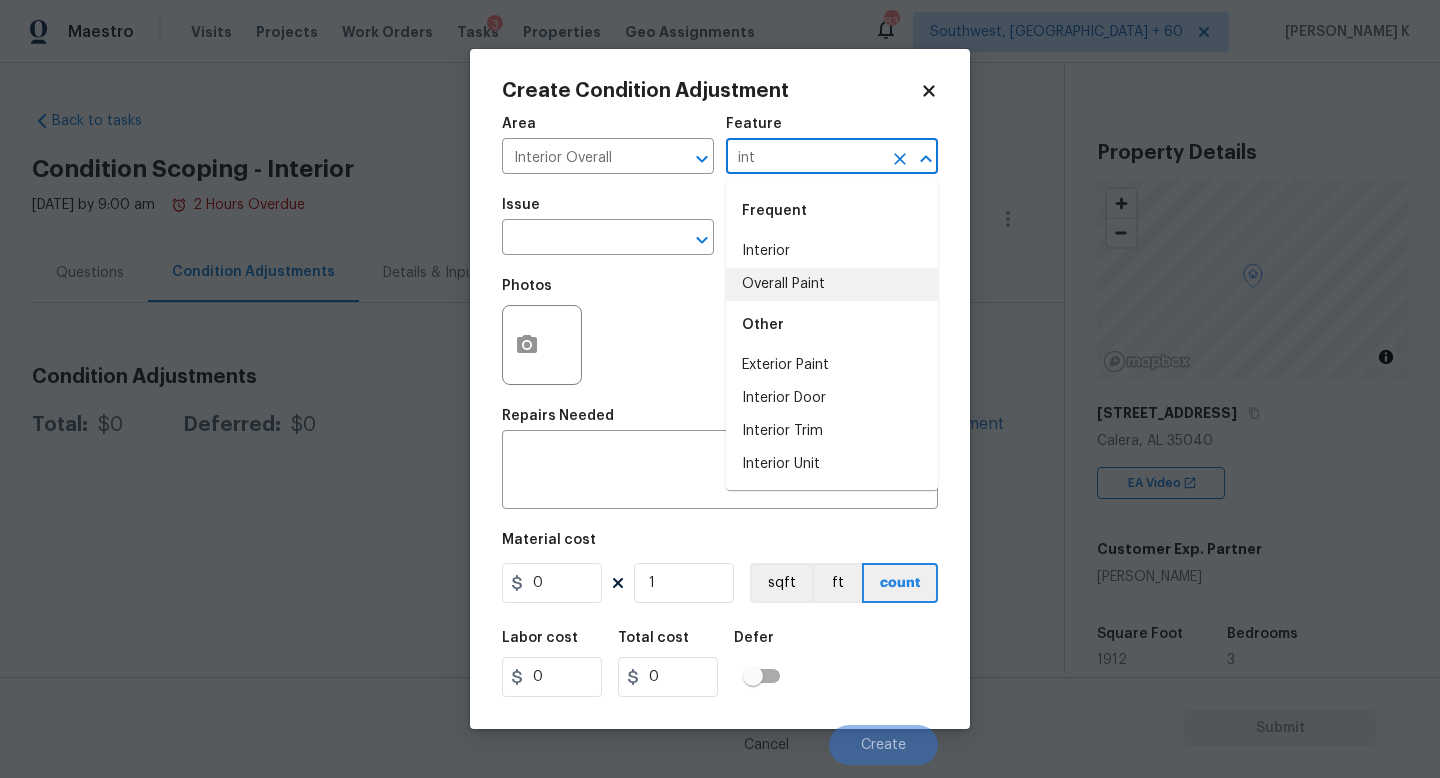 click on "Overall Paint" at bounding box center [832, 284] 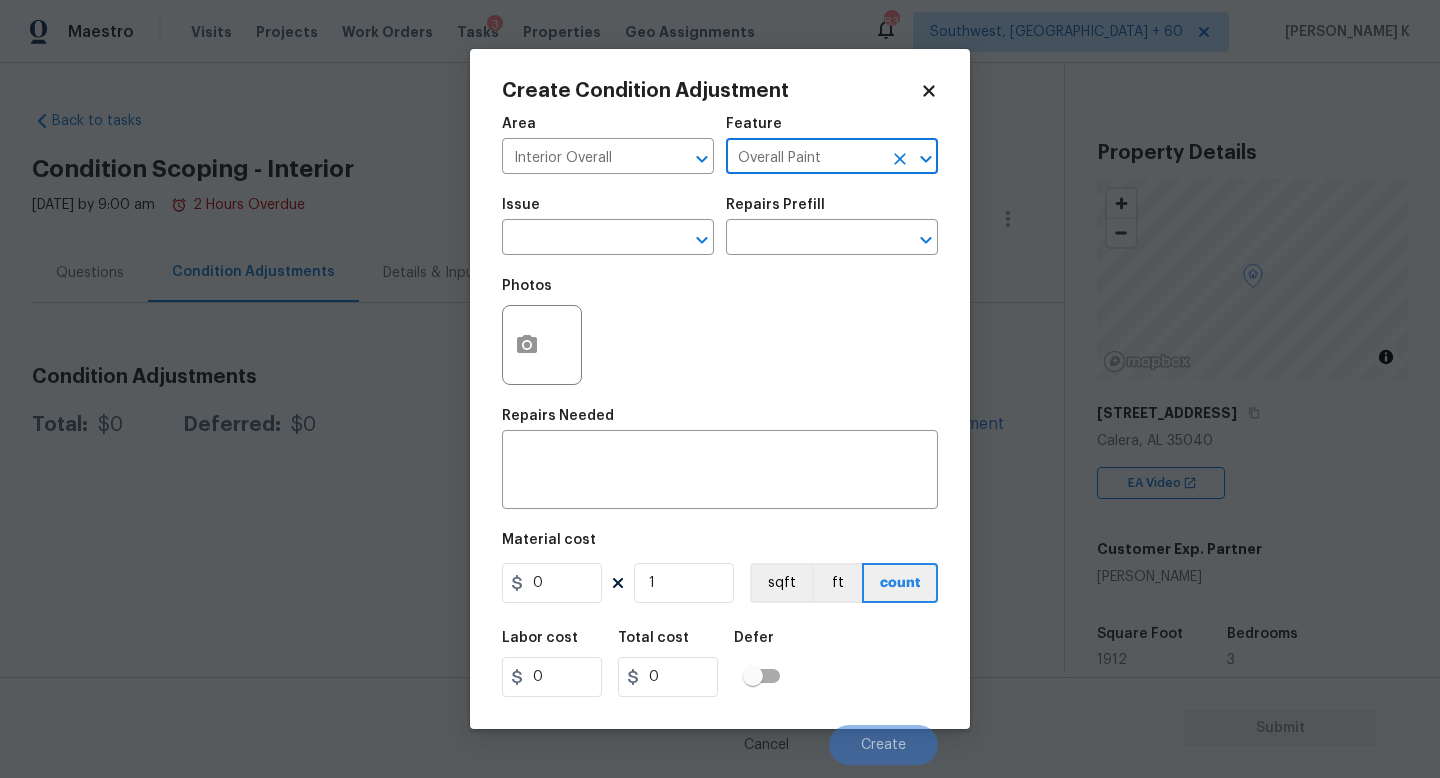 type on "Overall Paint" 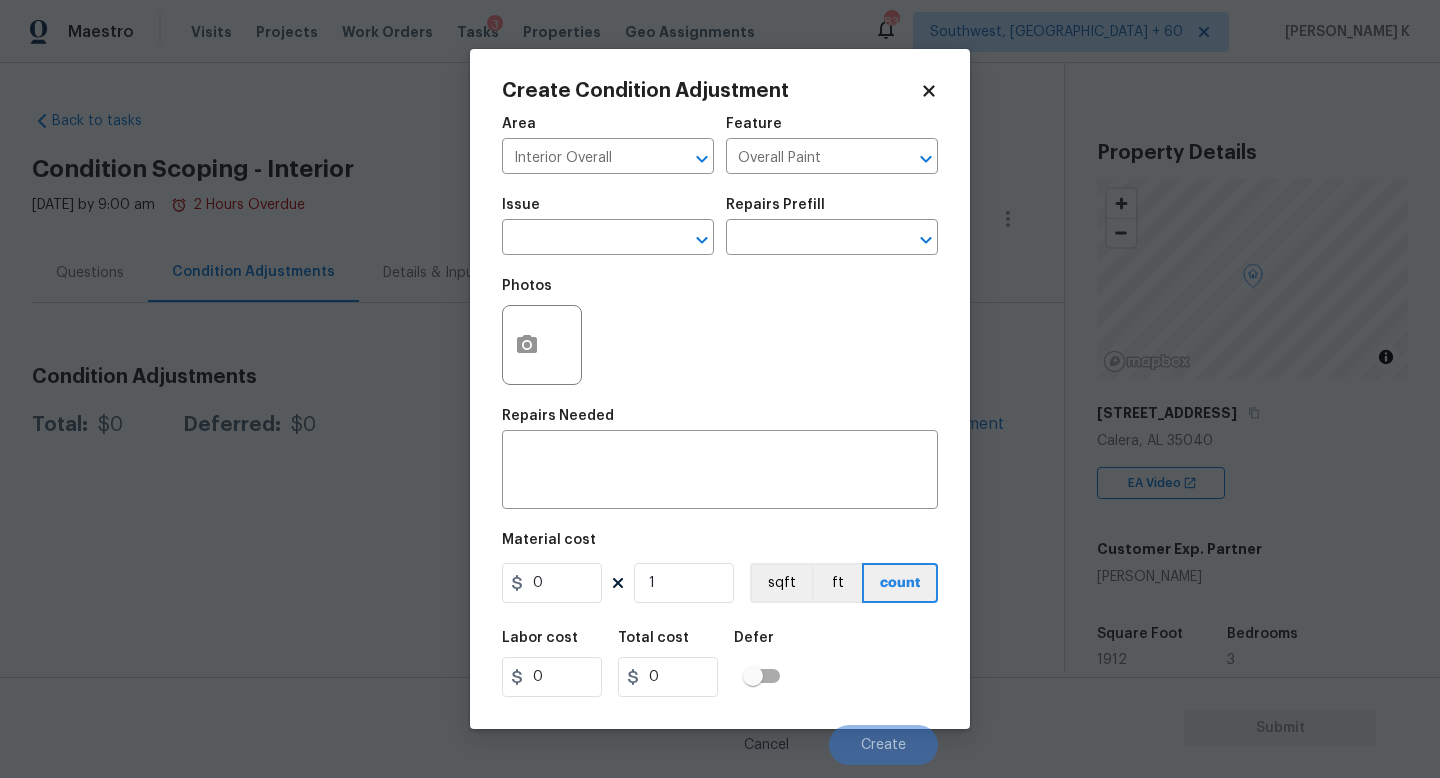 click on "Issue ​" at bounding box center (608, 226) 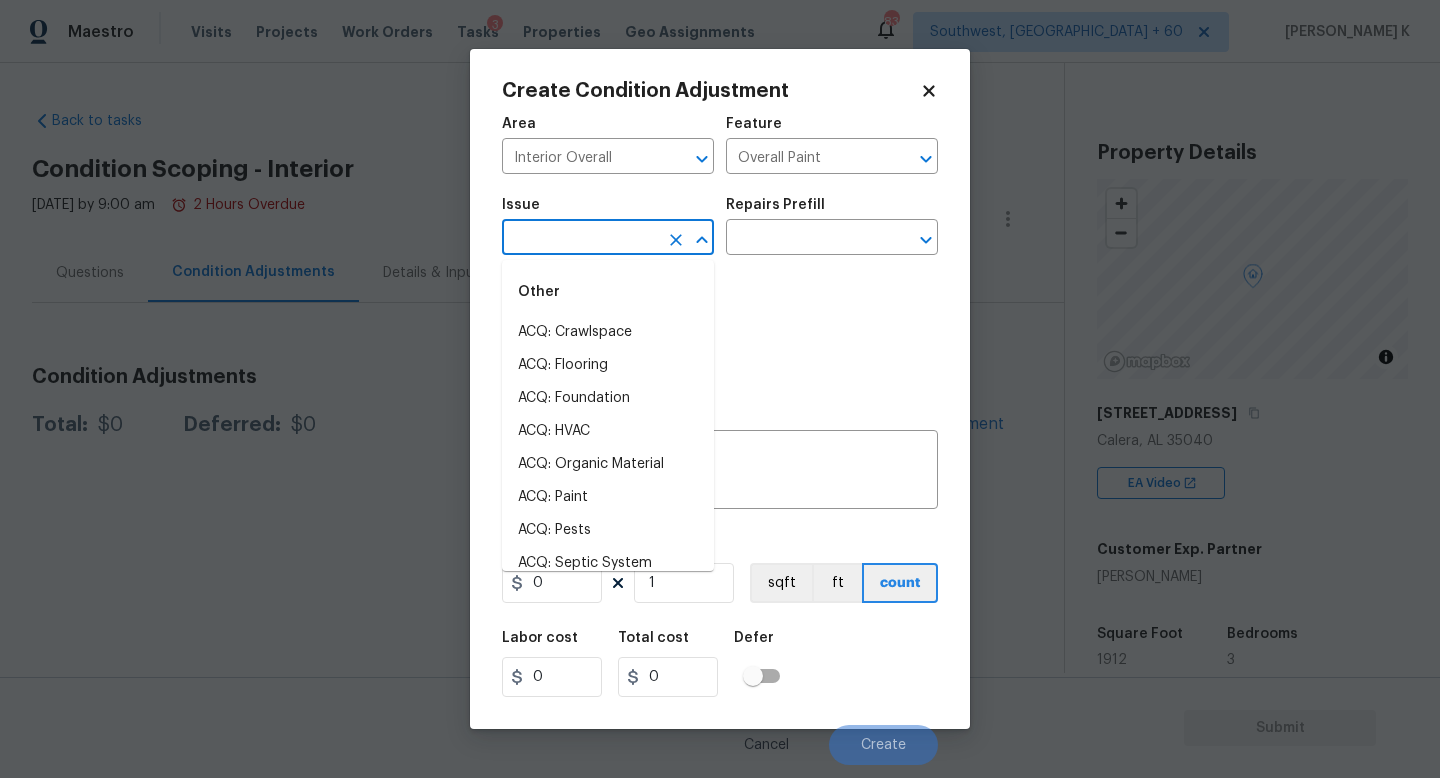 click at bounding box center [580, 239] 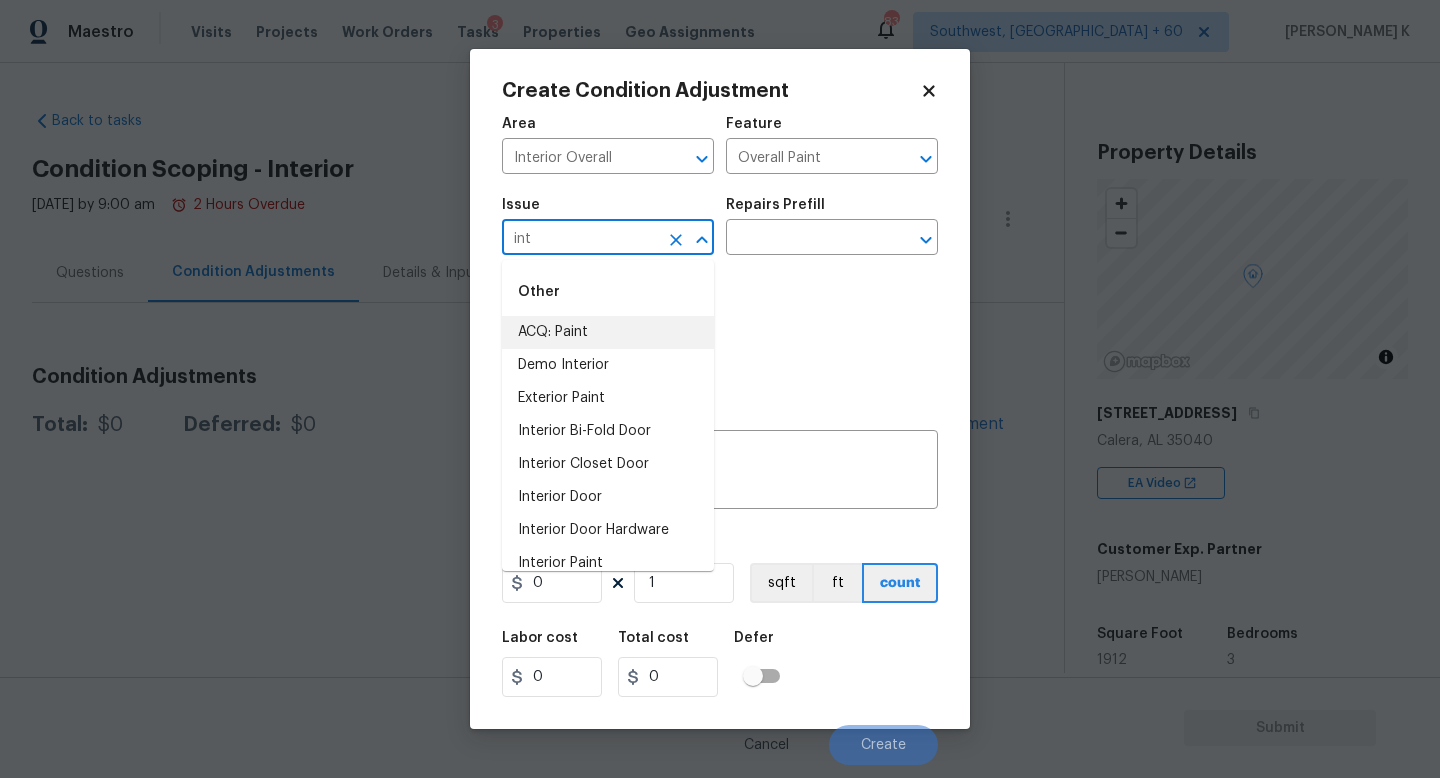 click on "ACQ: Paint" at bounding box center [608, 332] 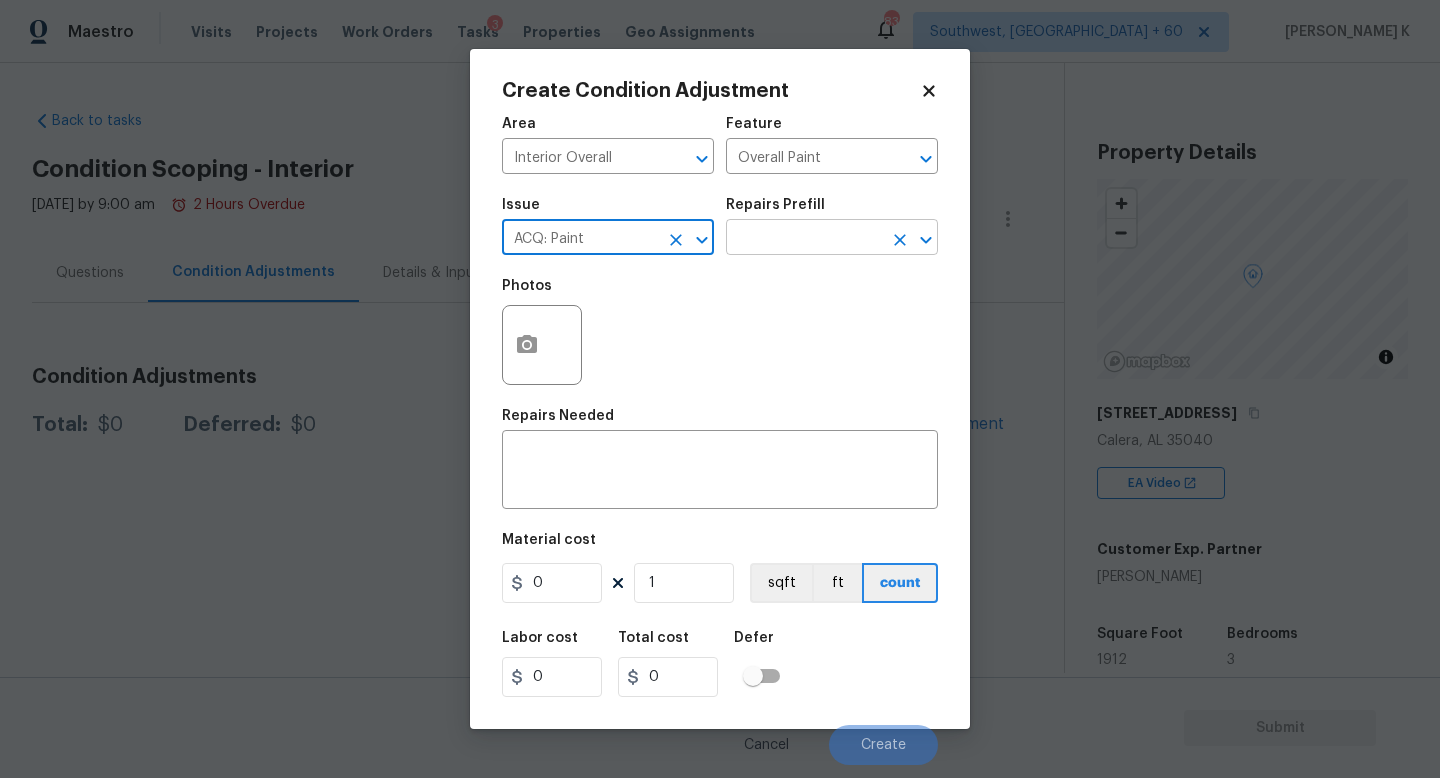 type on "ACQ: Paint" 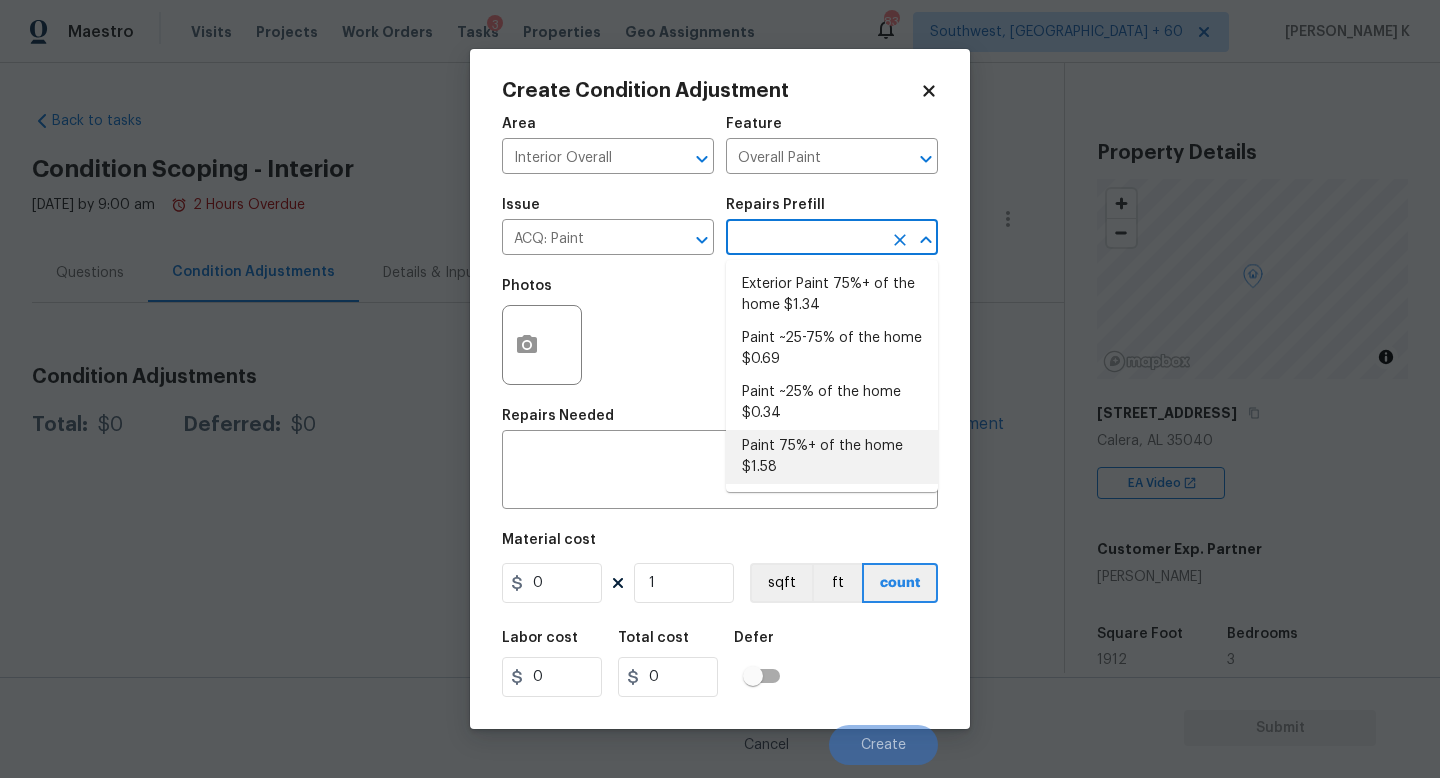 click on "Paint 75%+ of the home $1.58" at bounding box center [832, 457] 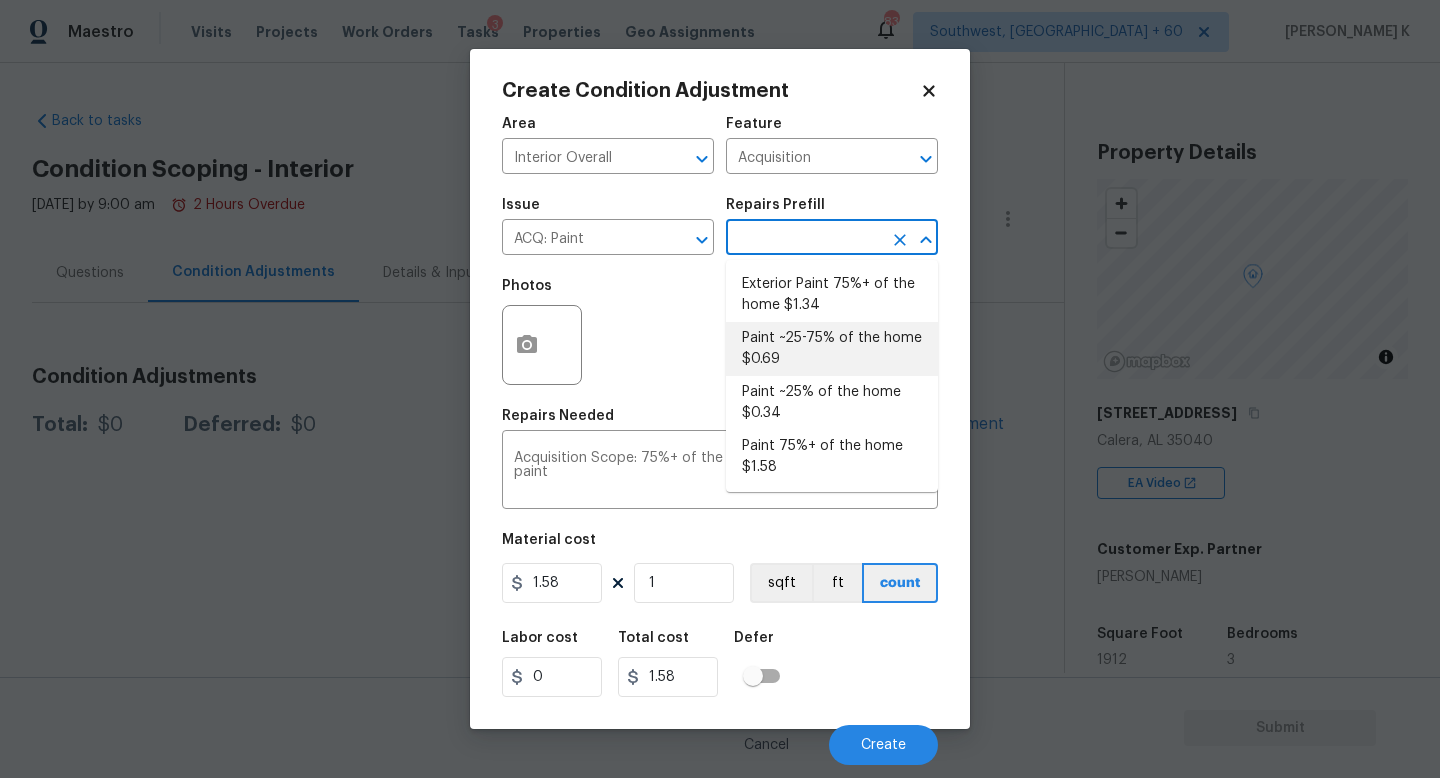 click on "Photos" at bounding box center (720, 332) 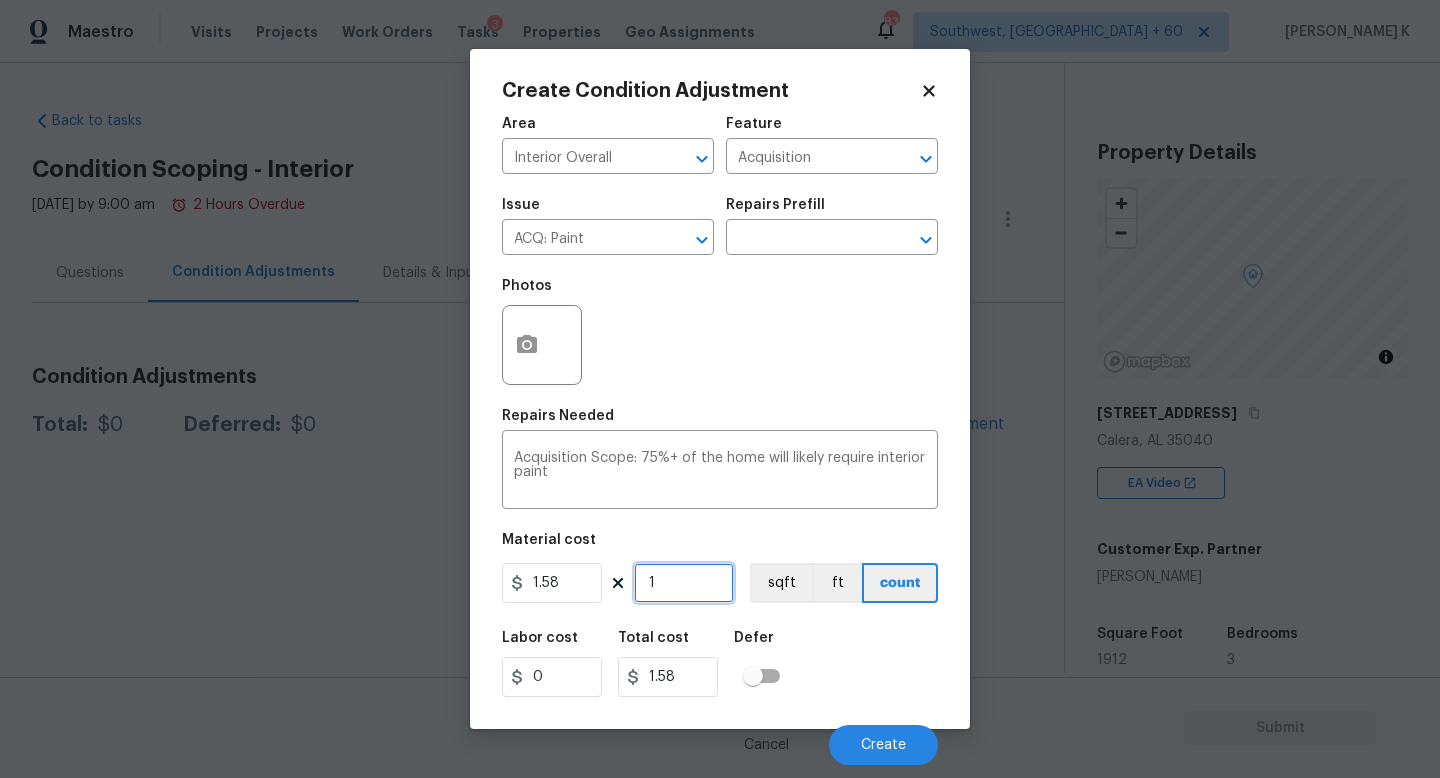 click on "1" at bounding box center (684, 583) 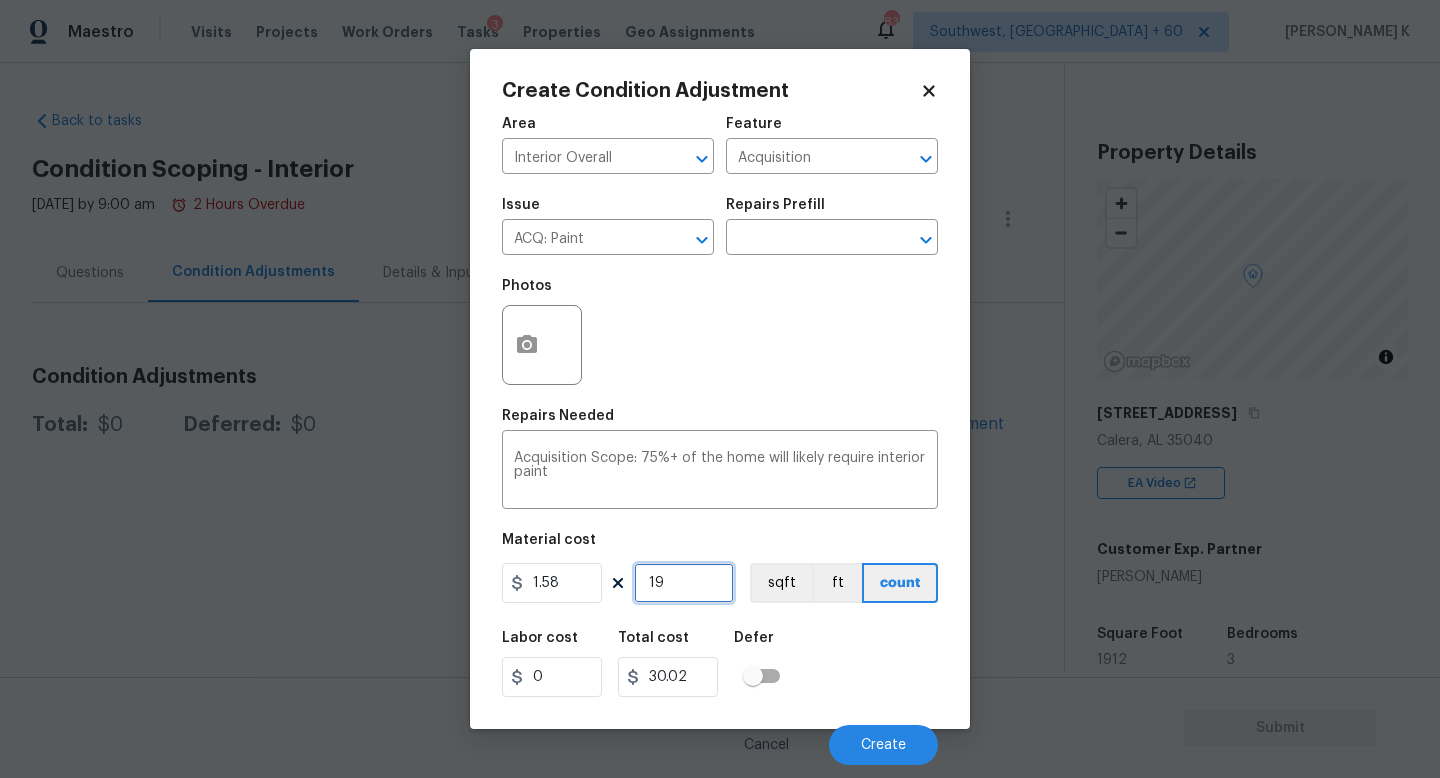 type on "191" 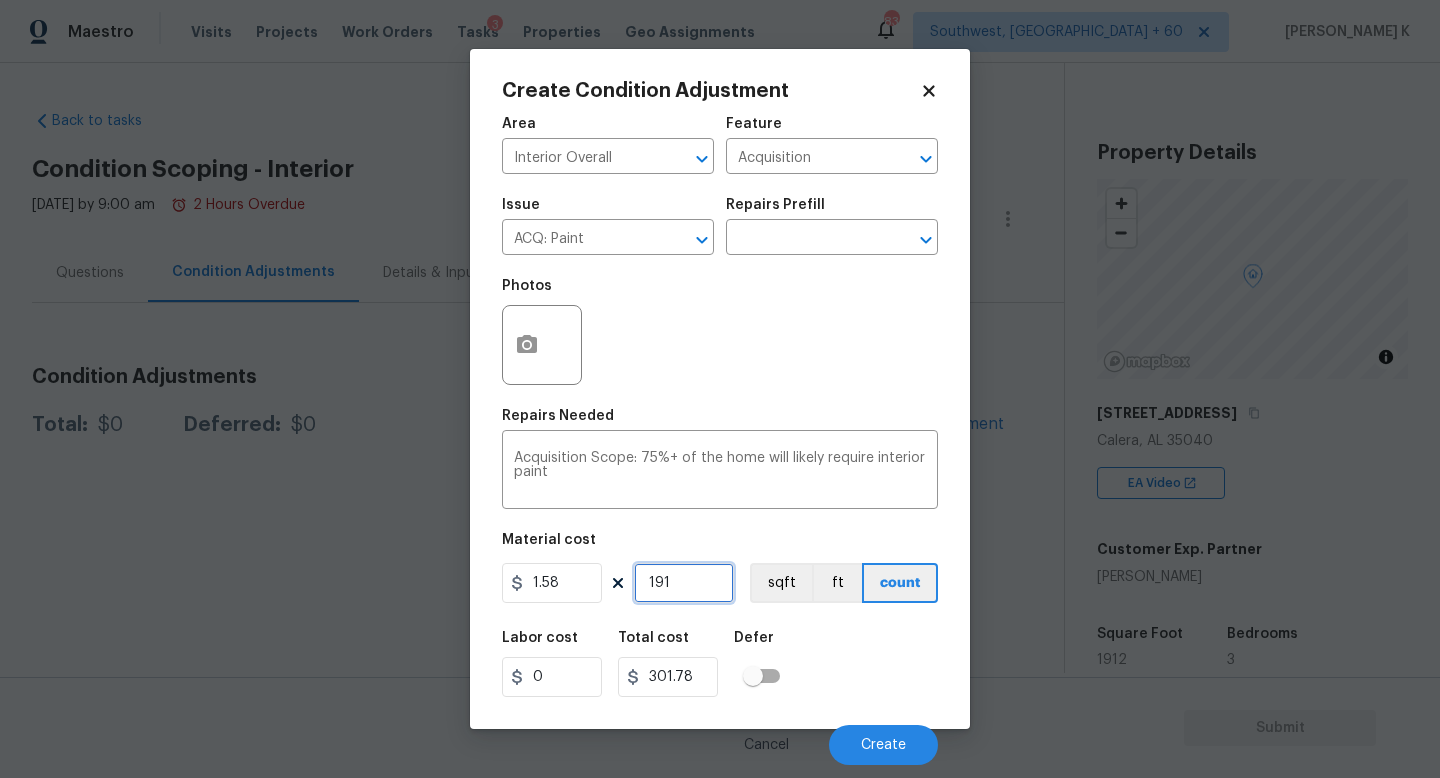 type on "1912" 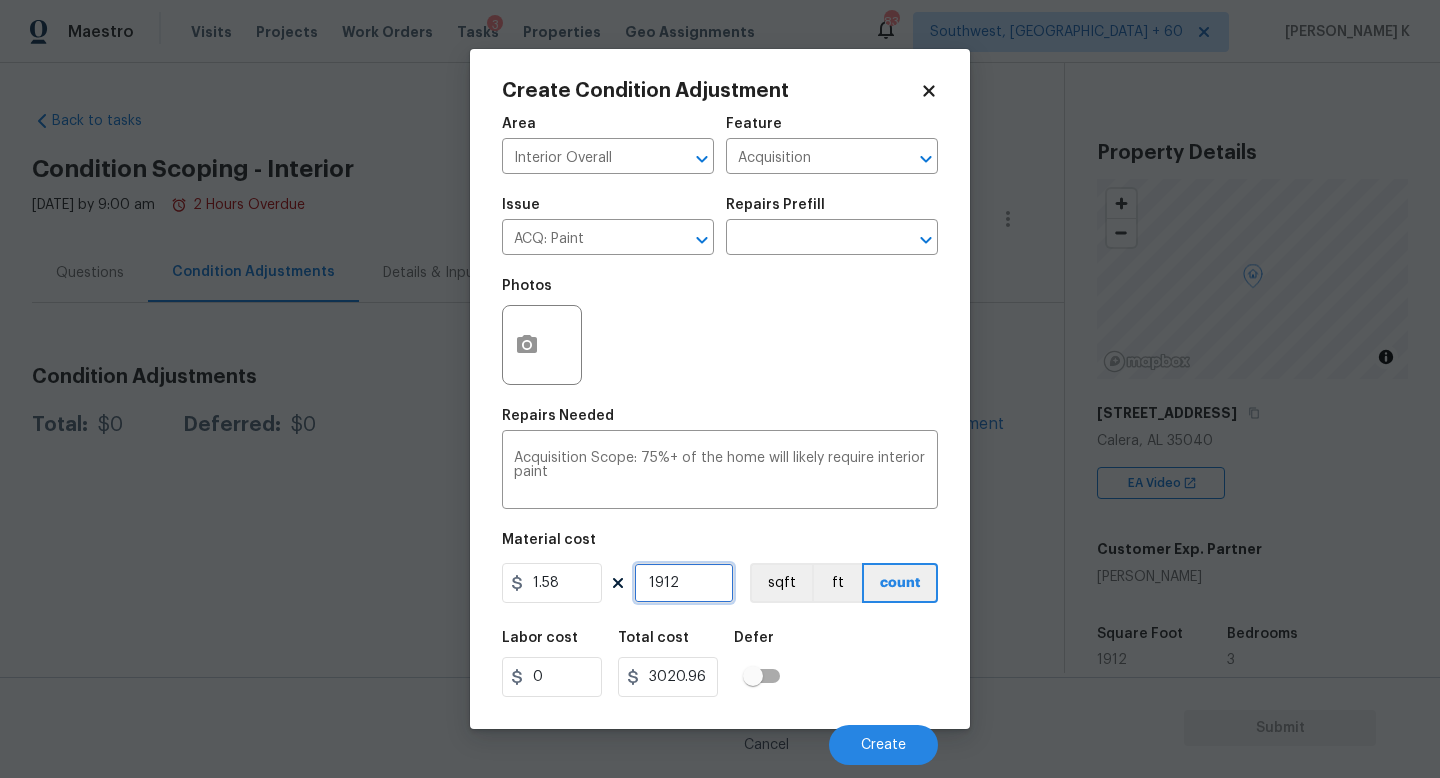 type on "1912" 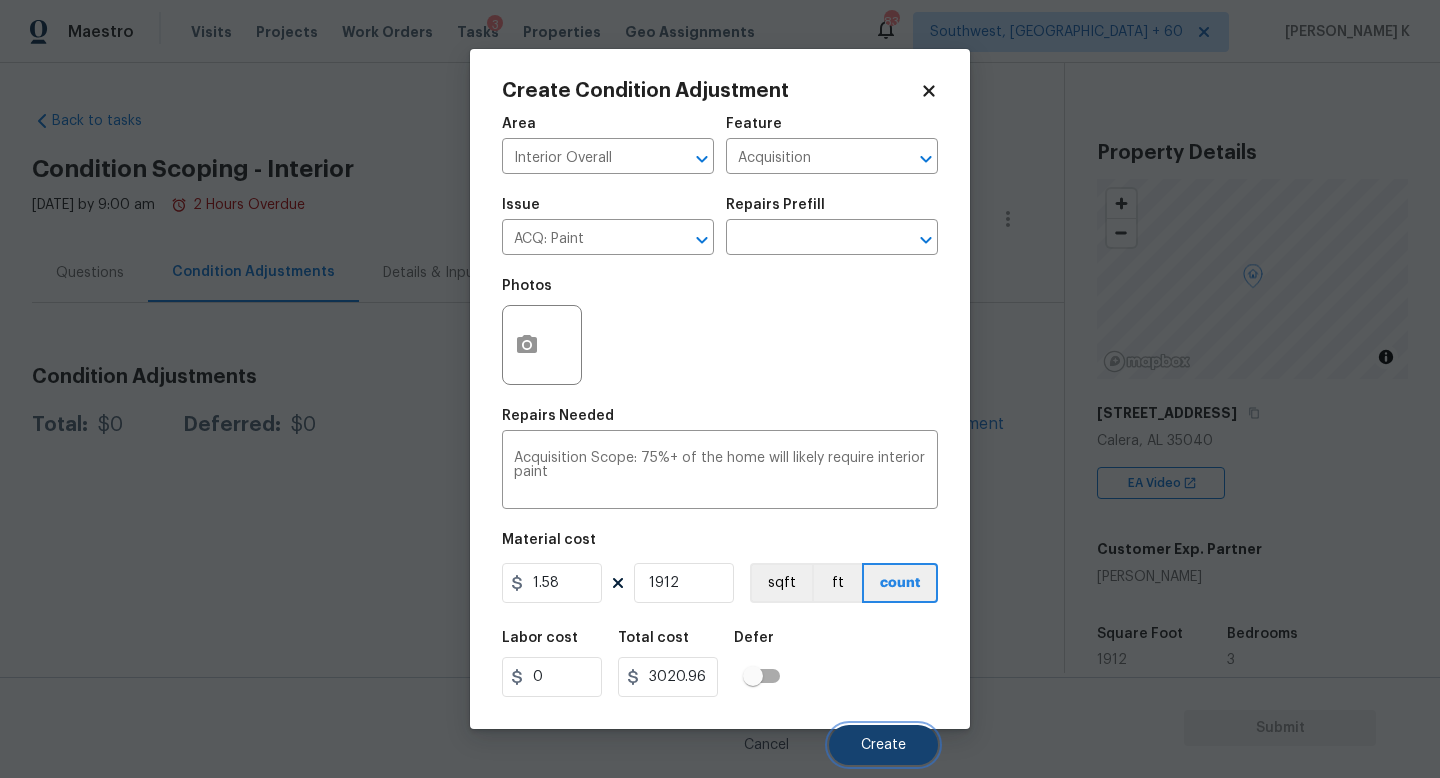 click on "Create" at bounding box center [883, 745] 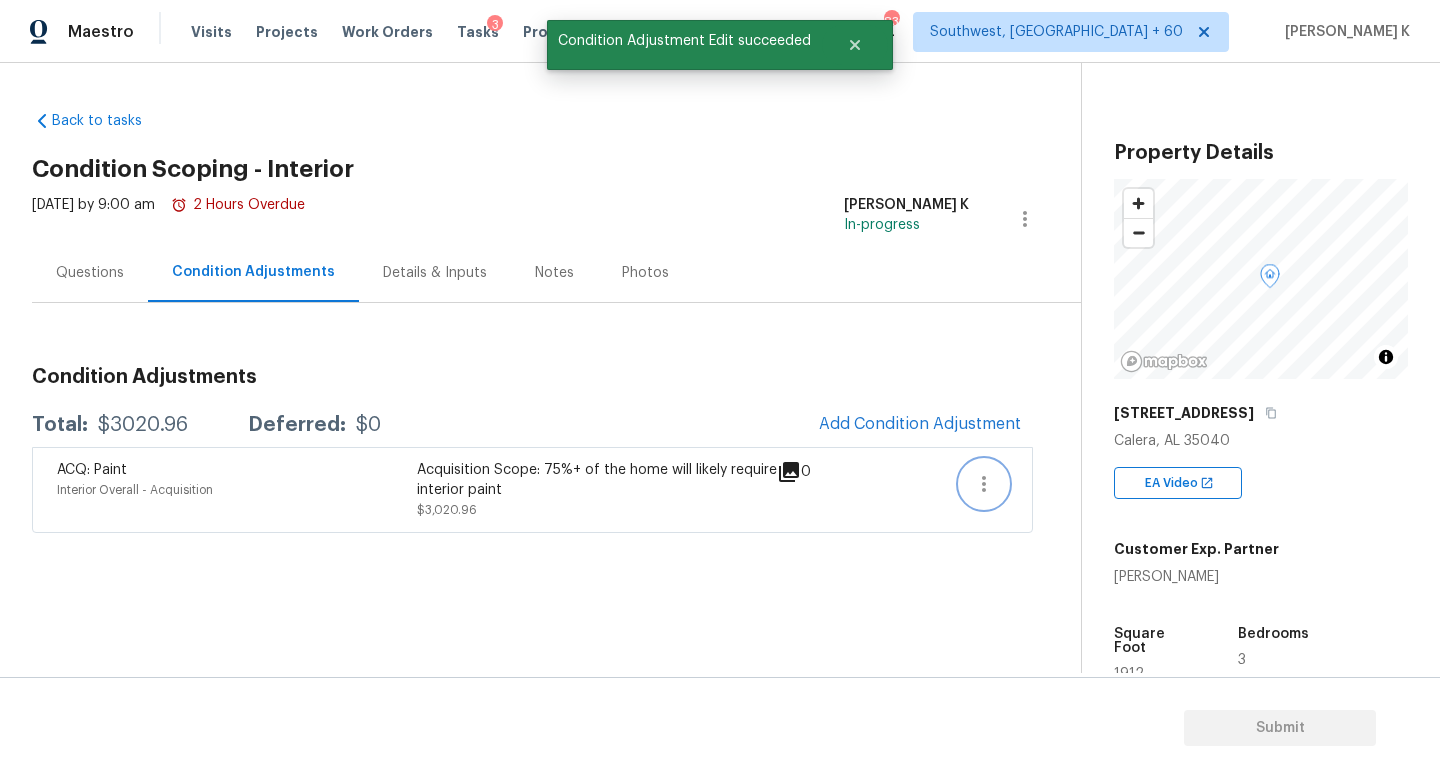 click 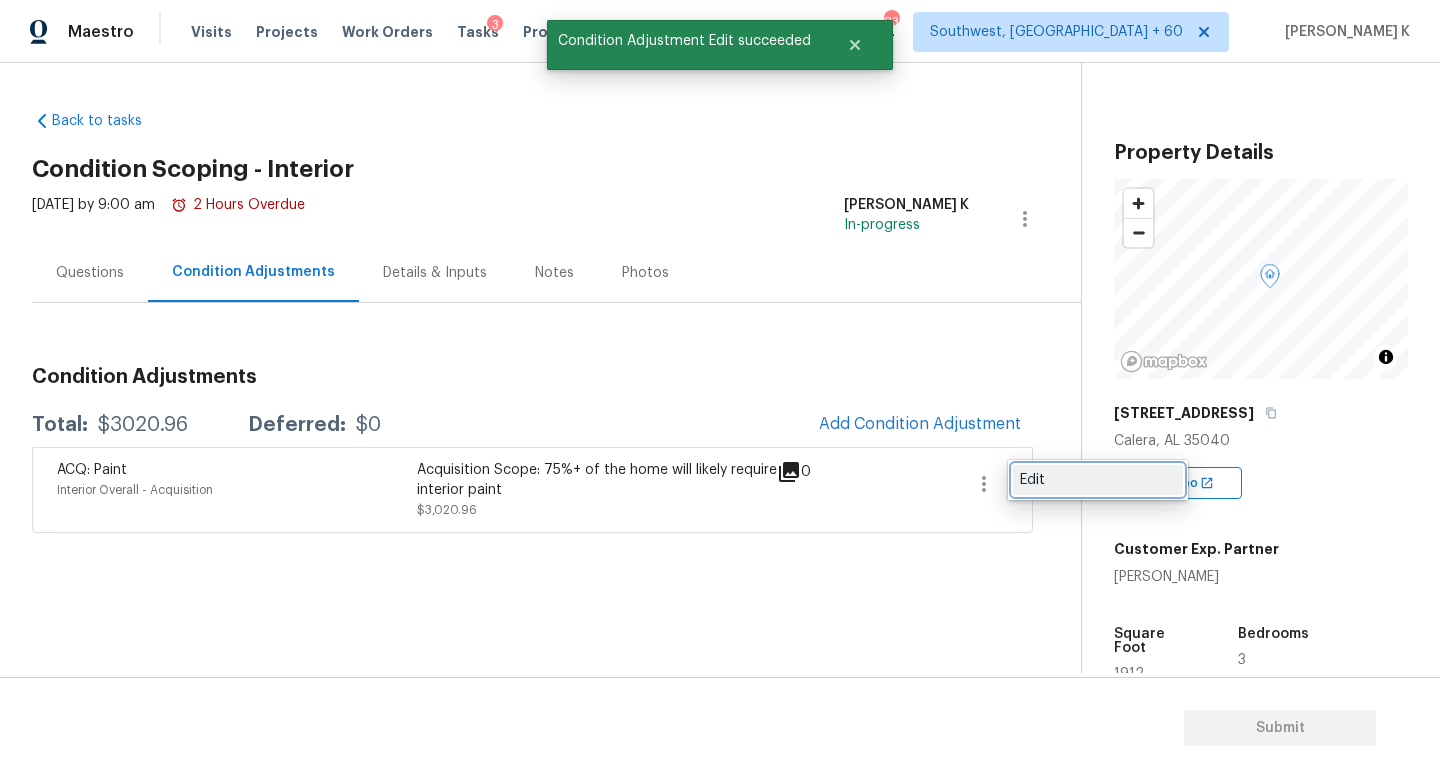 click on "Edit" at bounding box center [1098, 480] 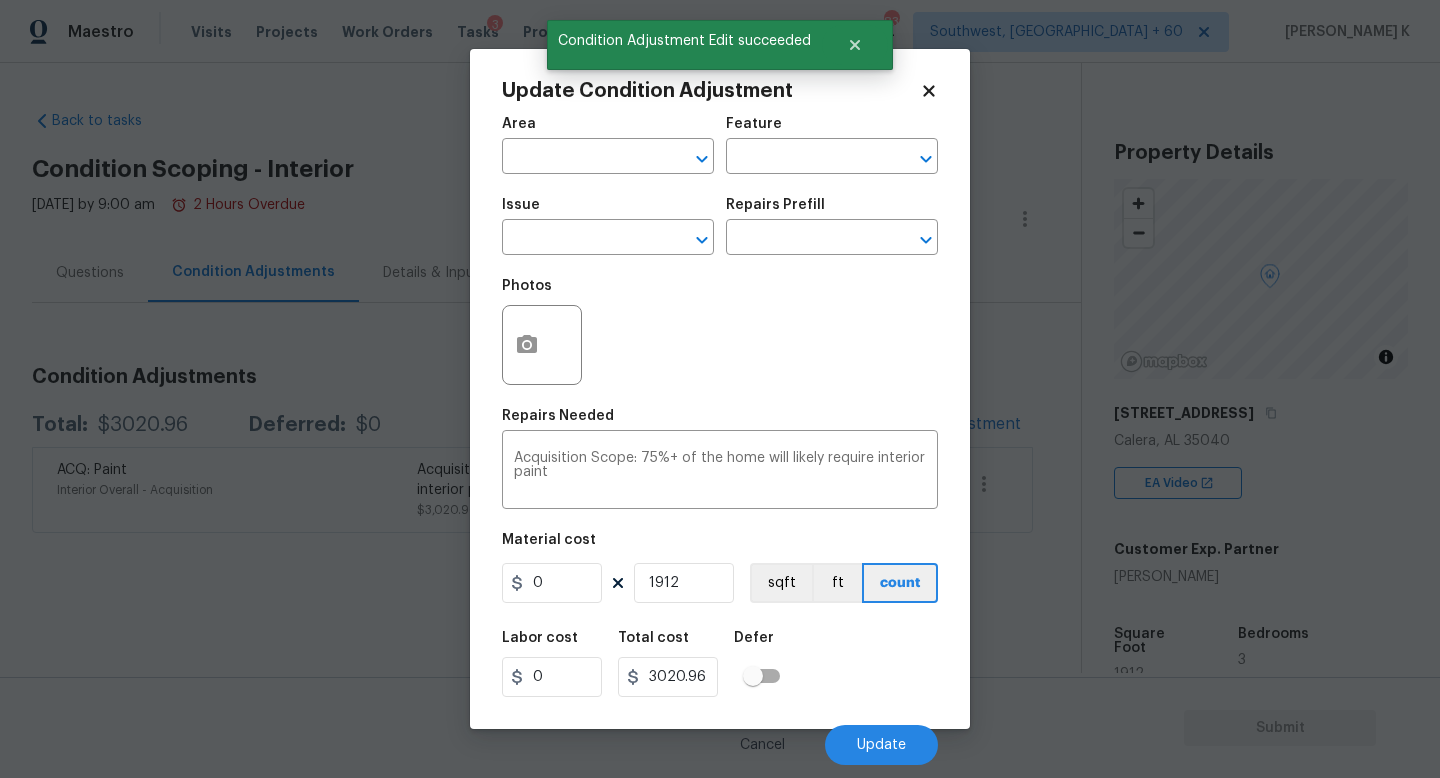 type on "Interior Overall" 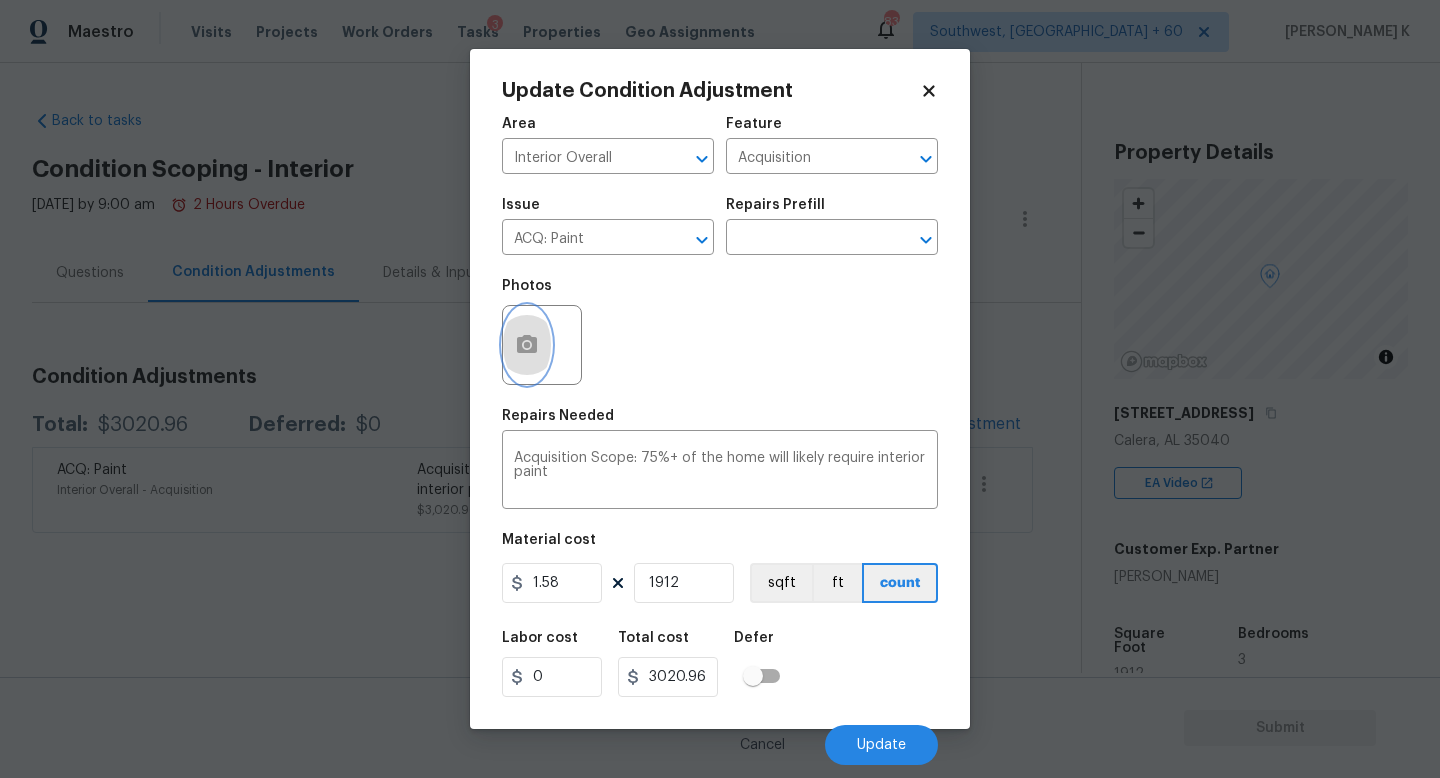 click at bounding box center [527, 345] 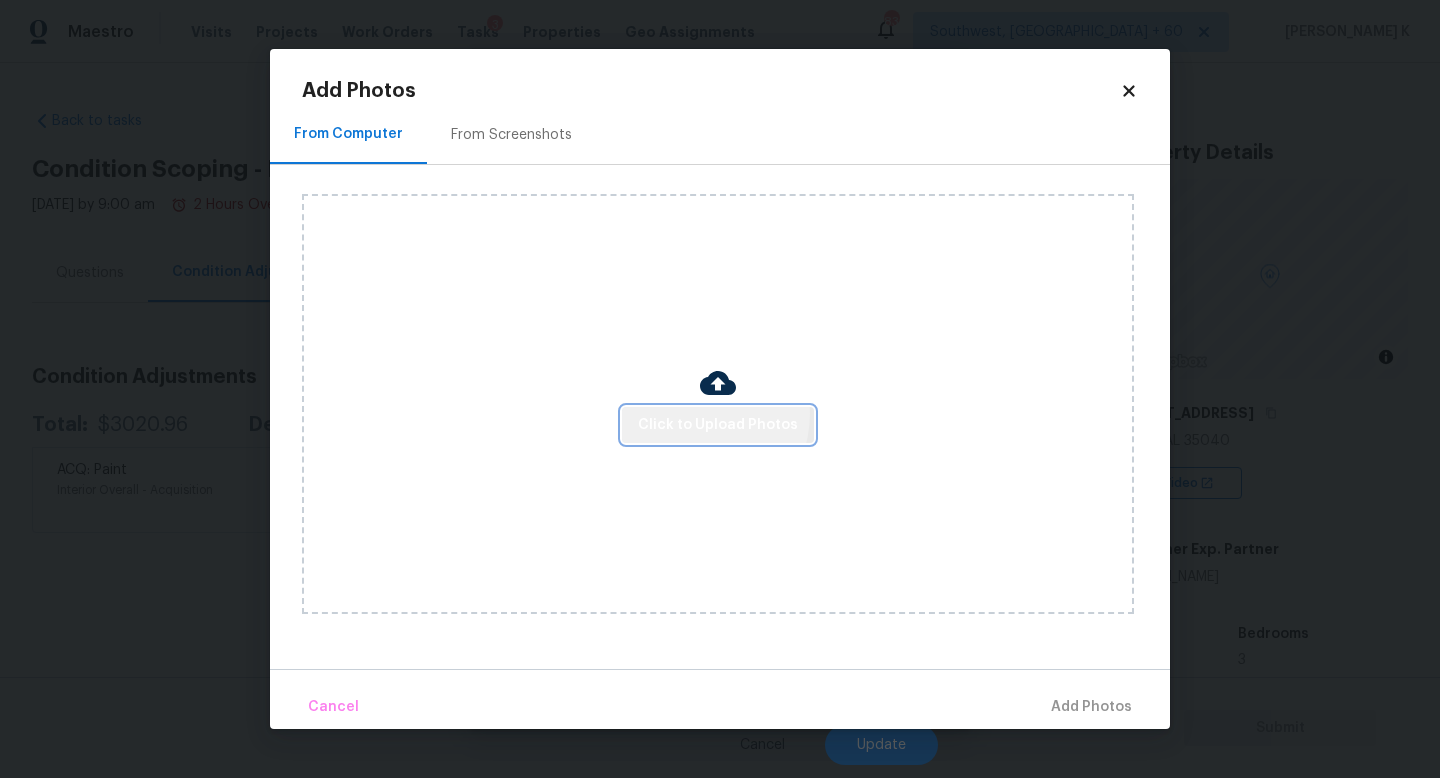 click on "Click to Upload Photos" at bounding box center [718, 425] 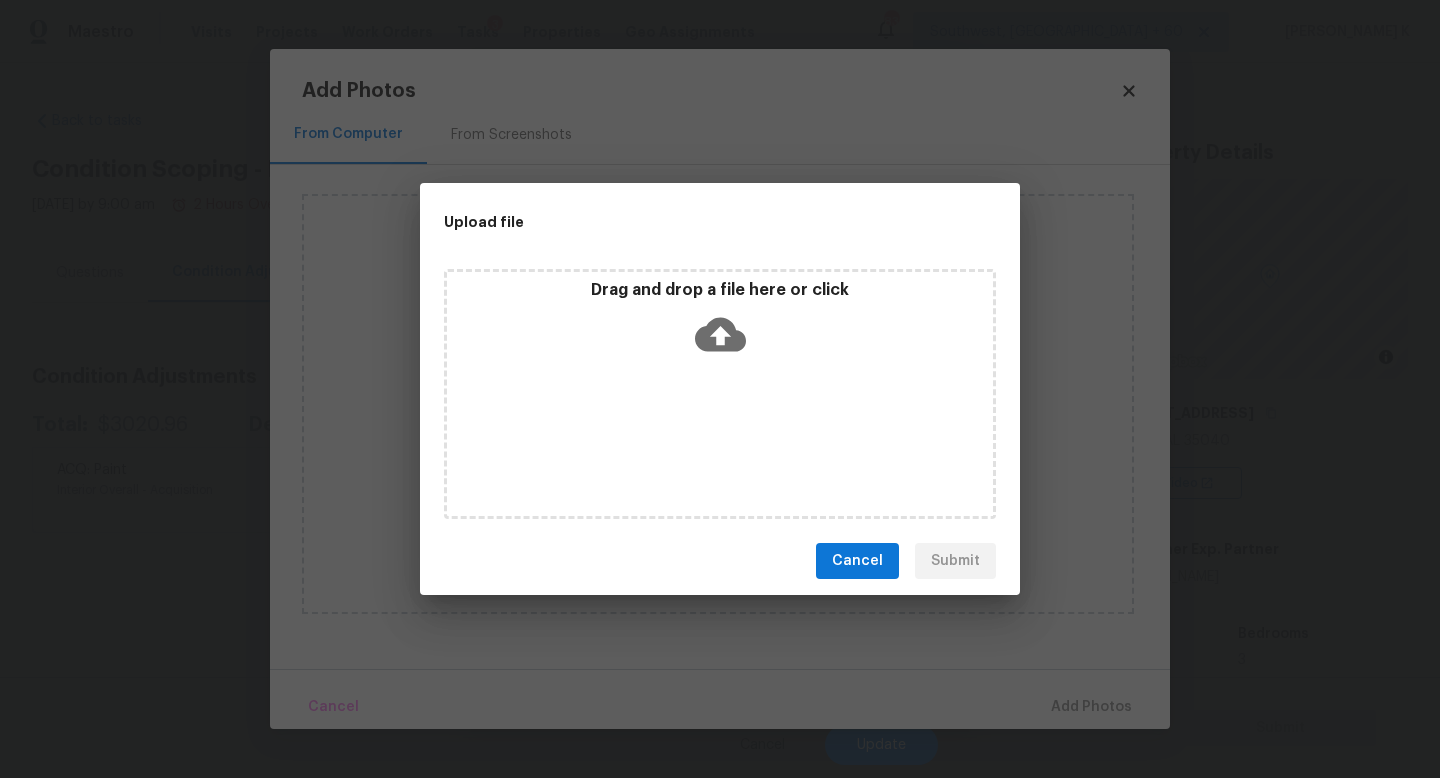 click 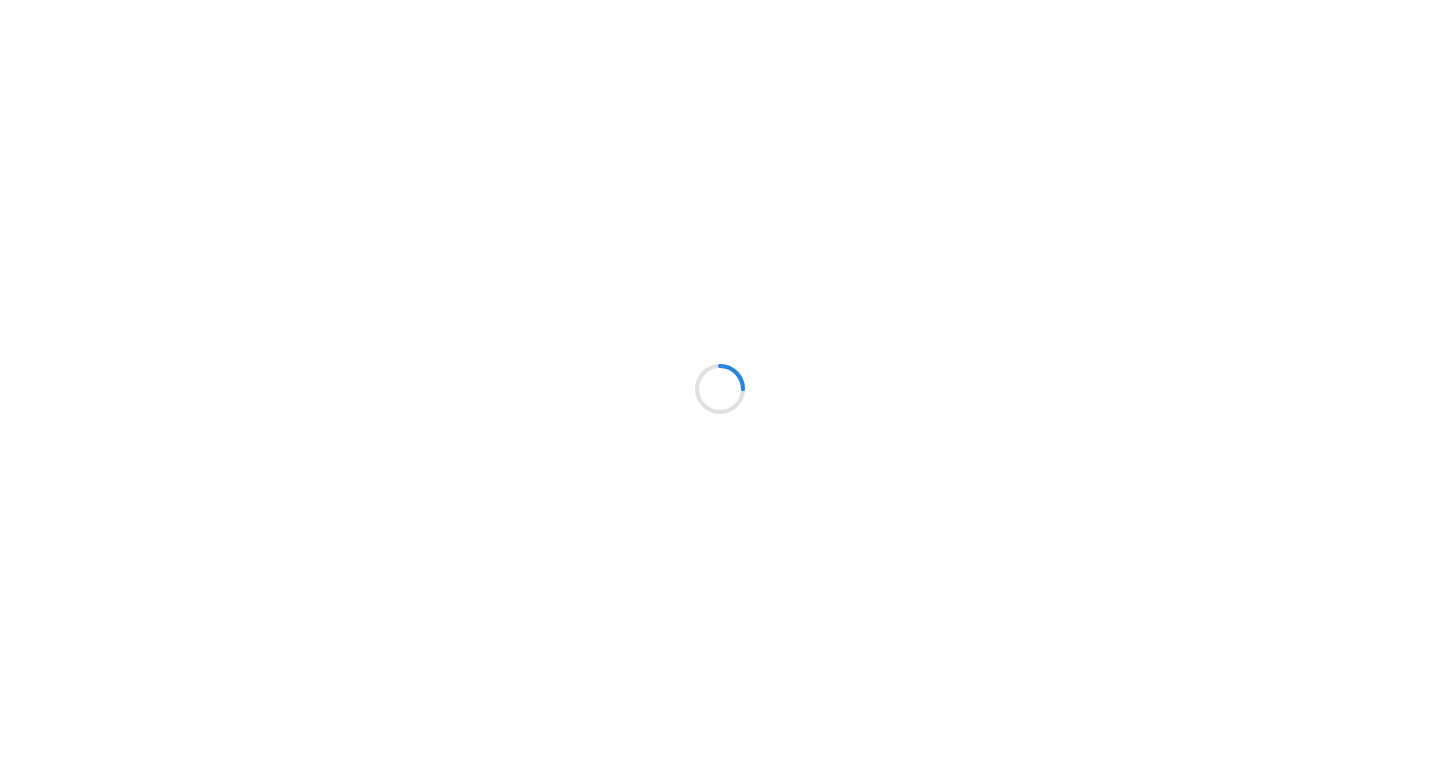 scroll, scrollTop: 0, scrollLeft: 0, axis: both 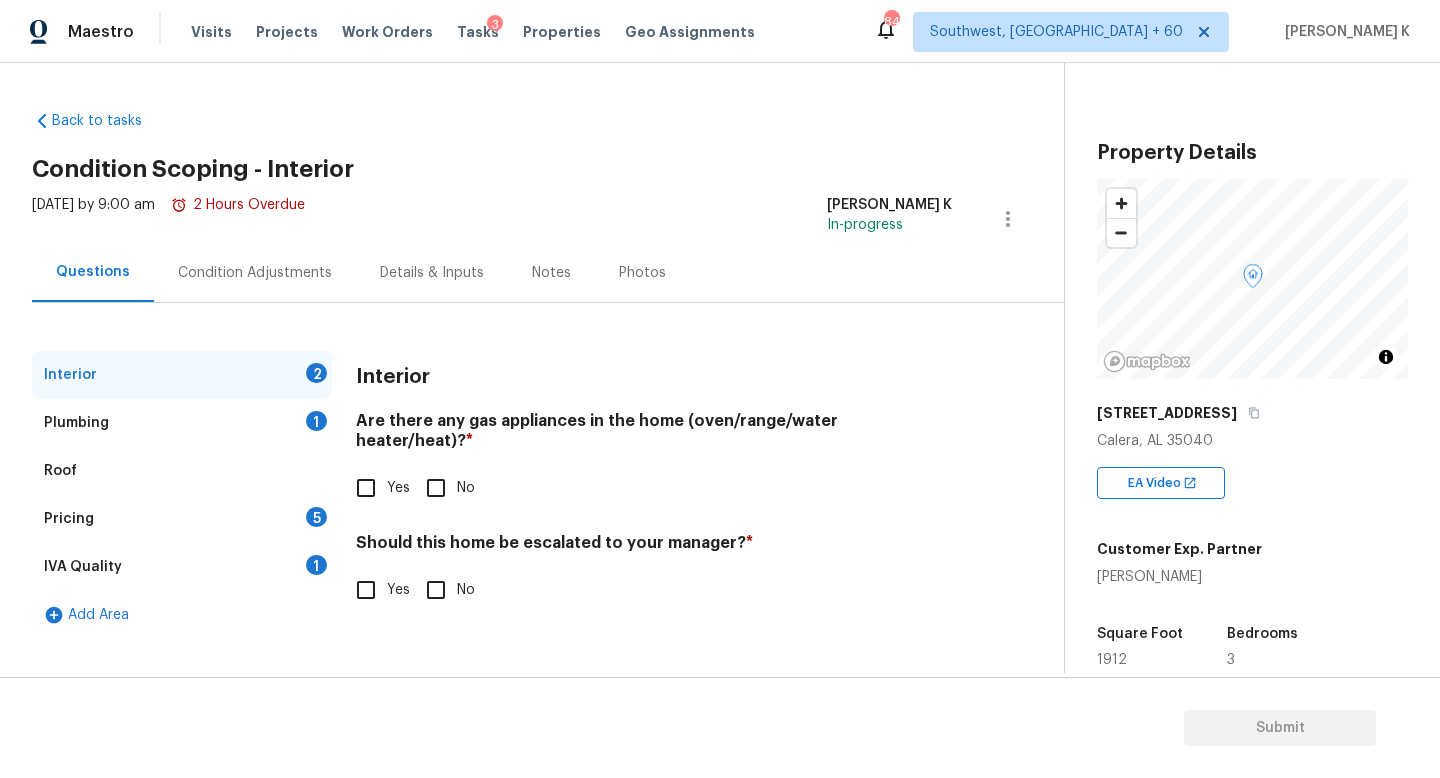 click on "Condition Adjustments" at bounding box center [255, 273] 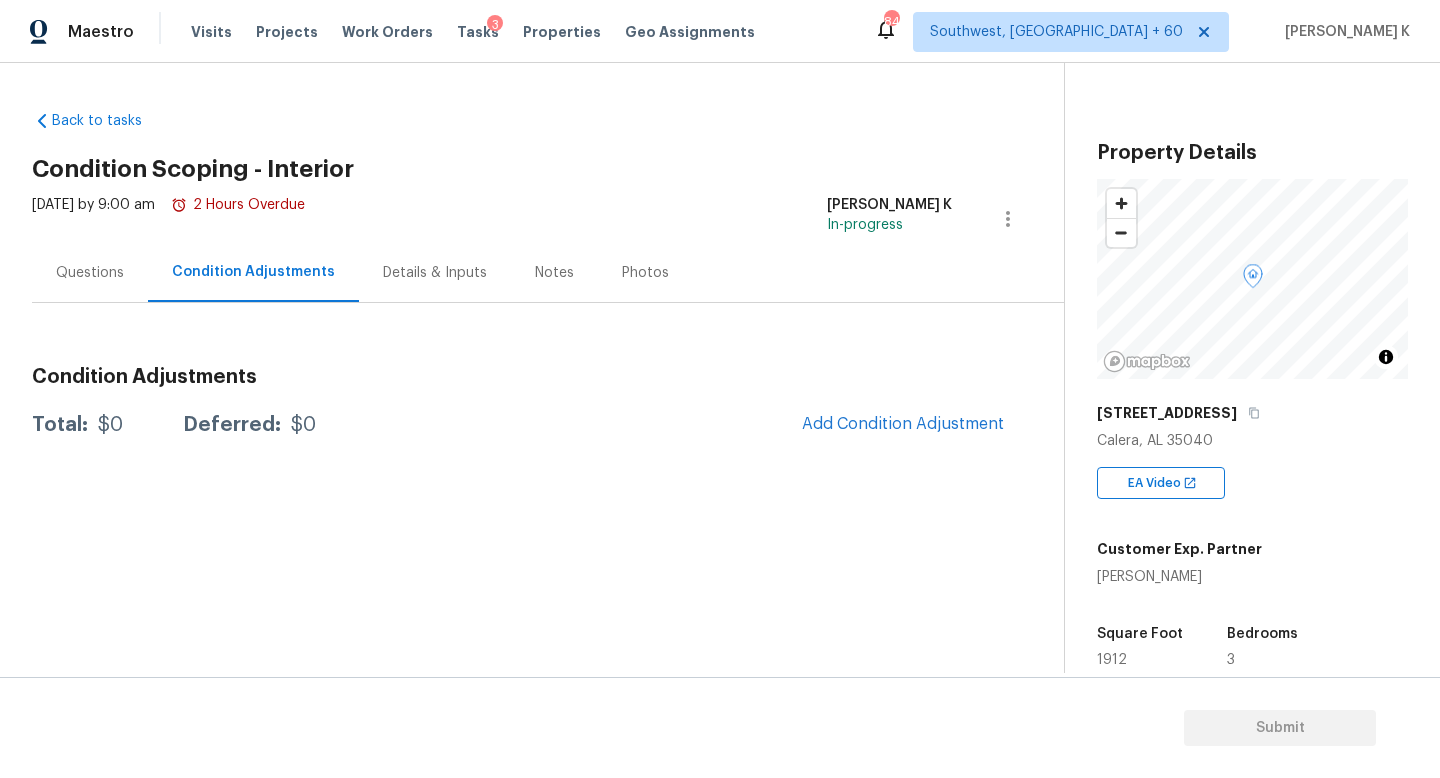 click on "Questions" at bounding box center [90, 273] 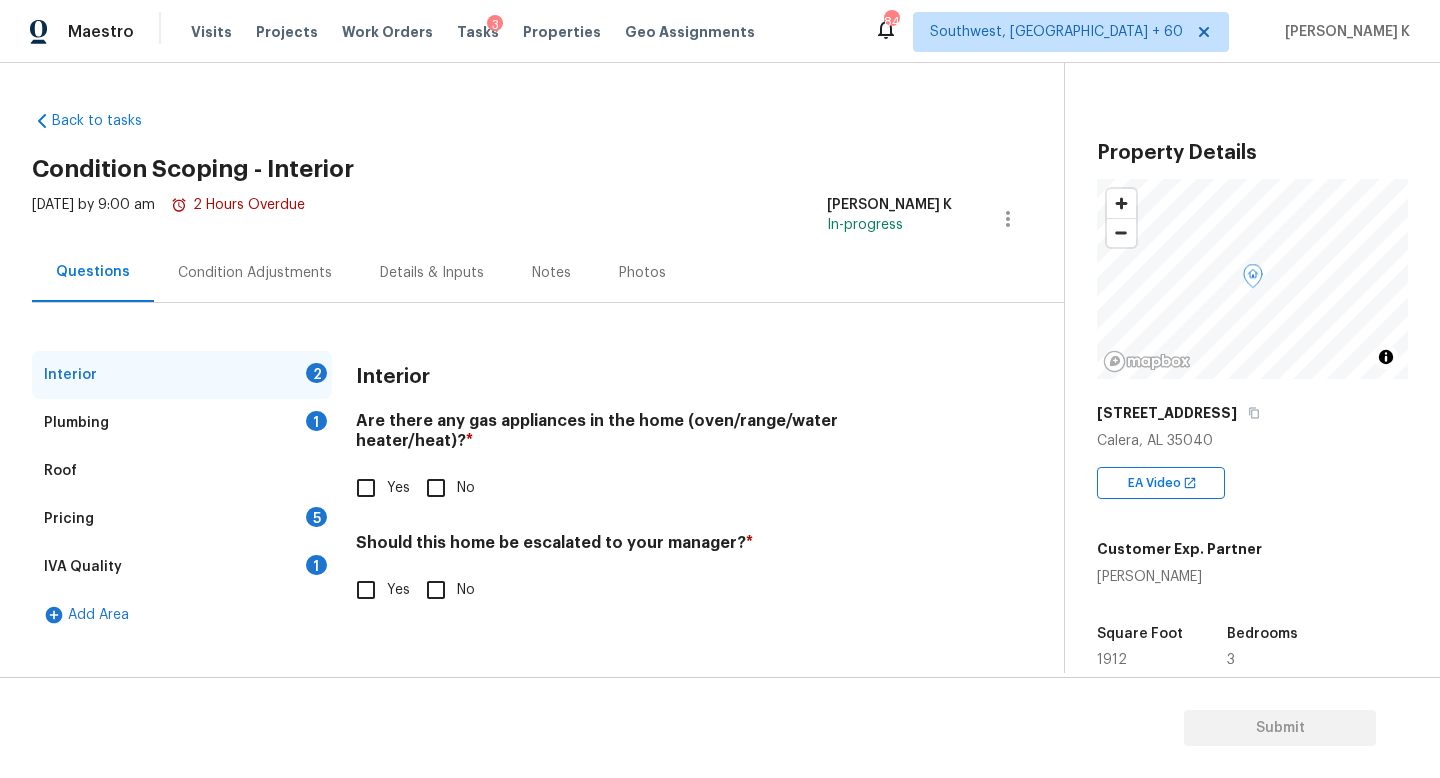 click on "Condition Adjustments" at bounding box center [255, 273] 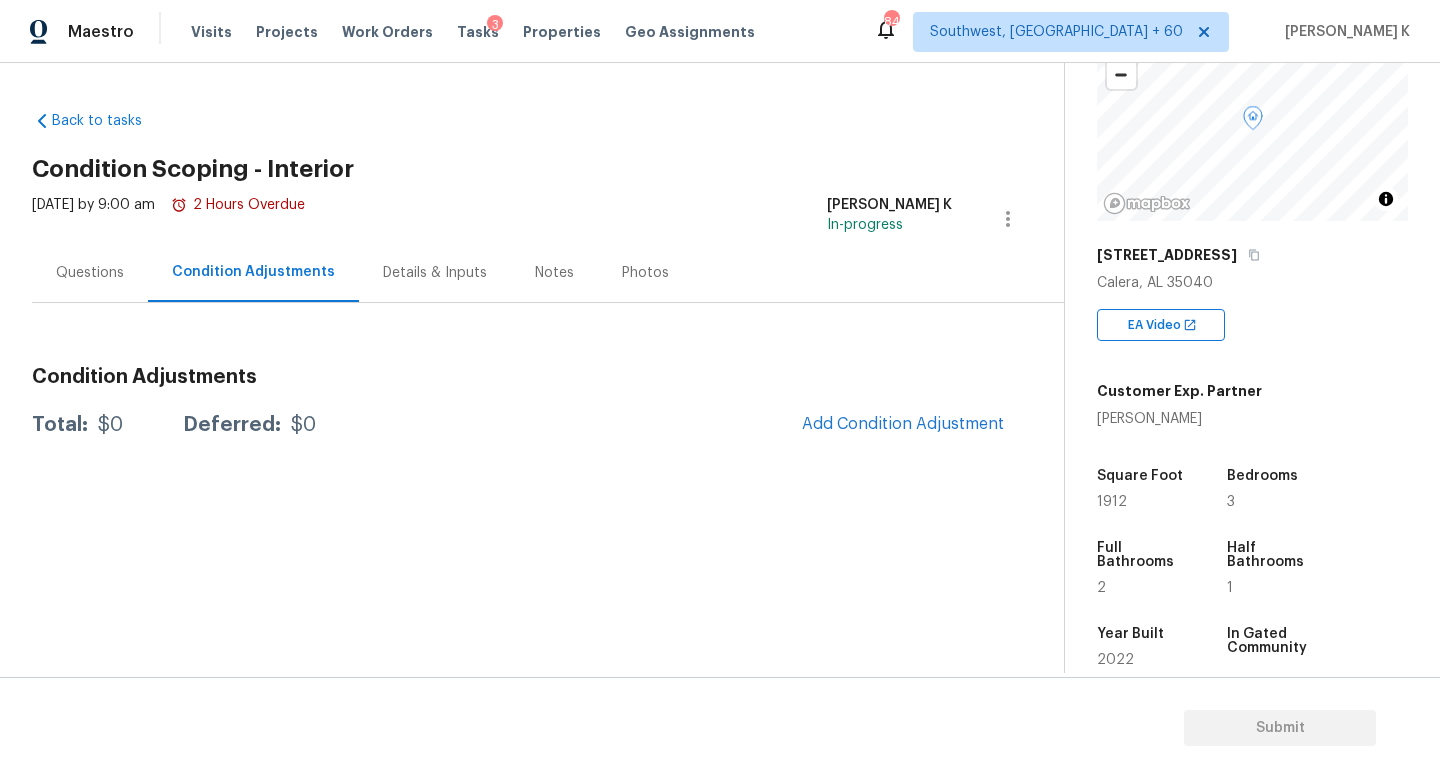 scroll, scrollTop: 0, scrollLeft: 0, axis: both 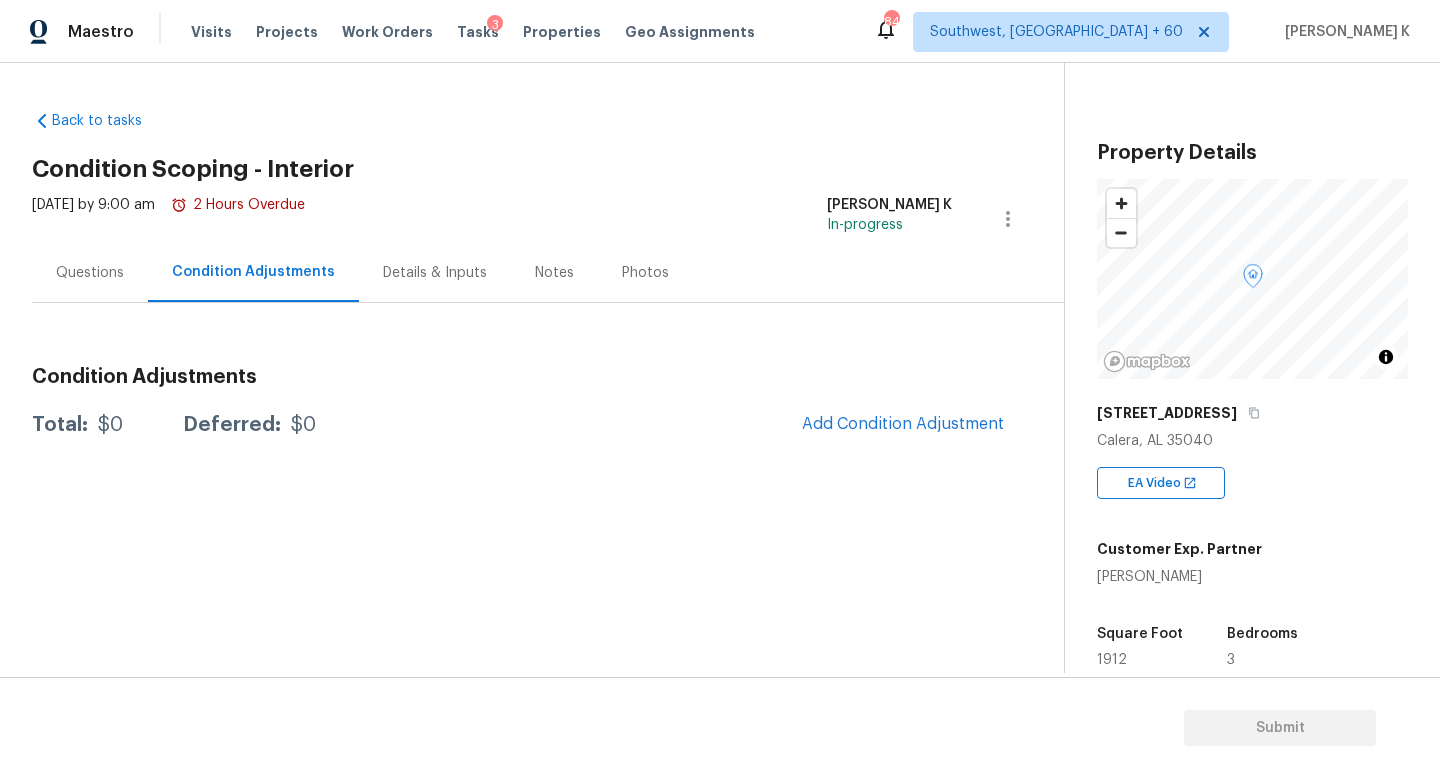 click on "Questions" at bounding box center (90, 272) 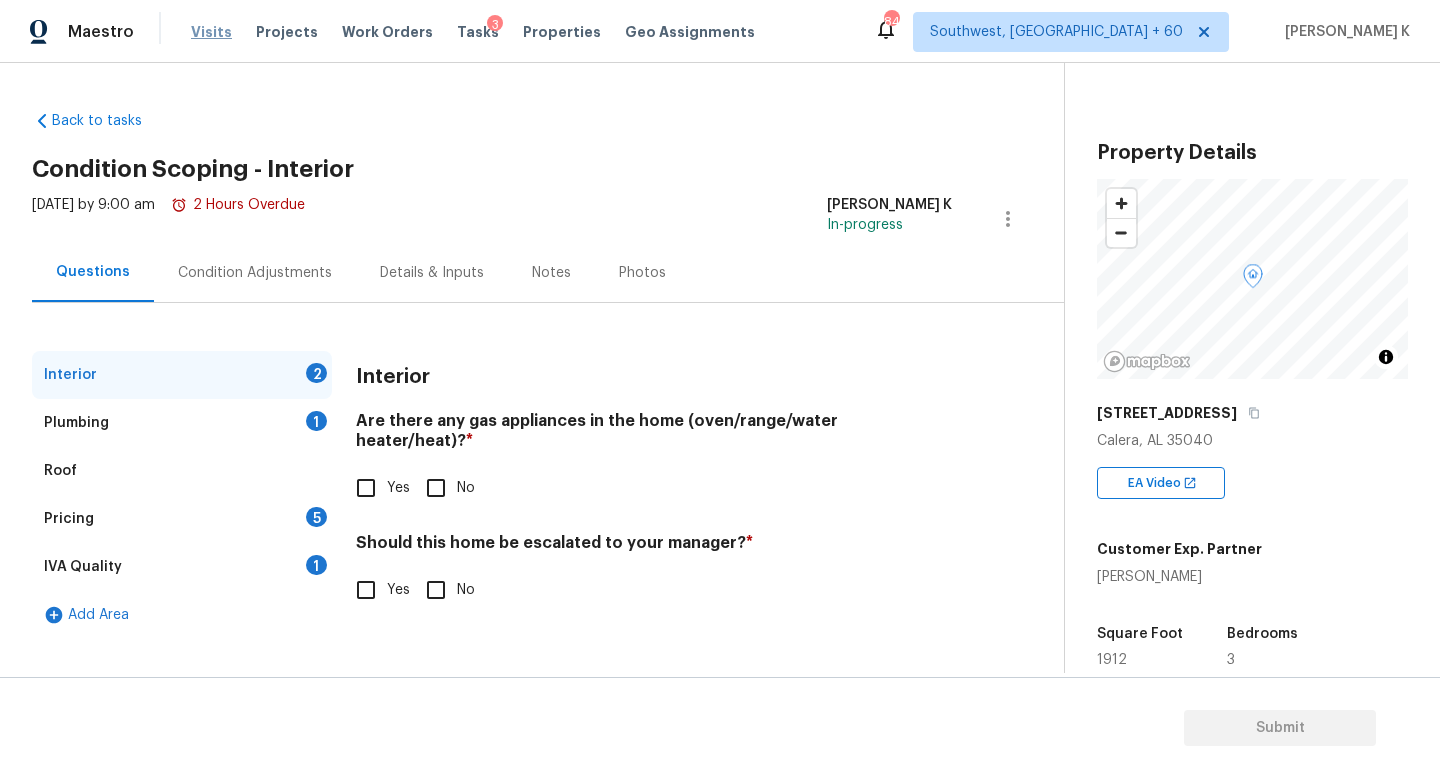 click on "Visits" at bounding box center (211, 32) 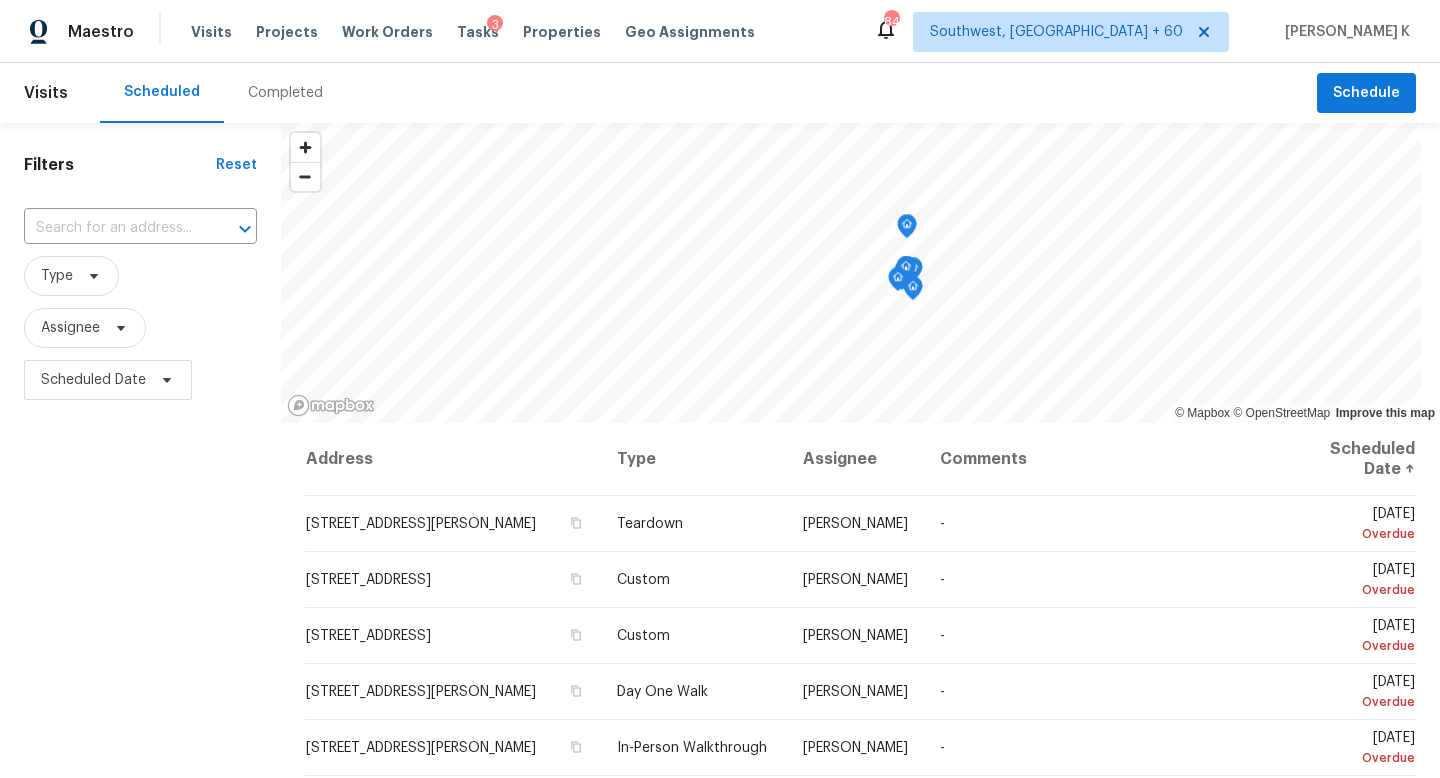 click on "Completed" at bounding box center (285, 93) 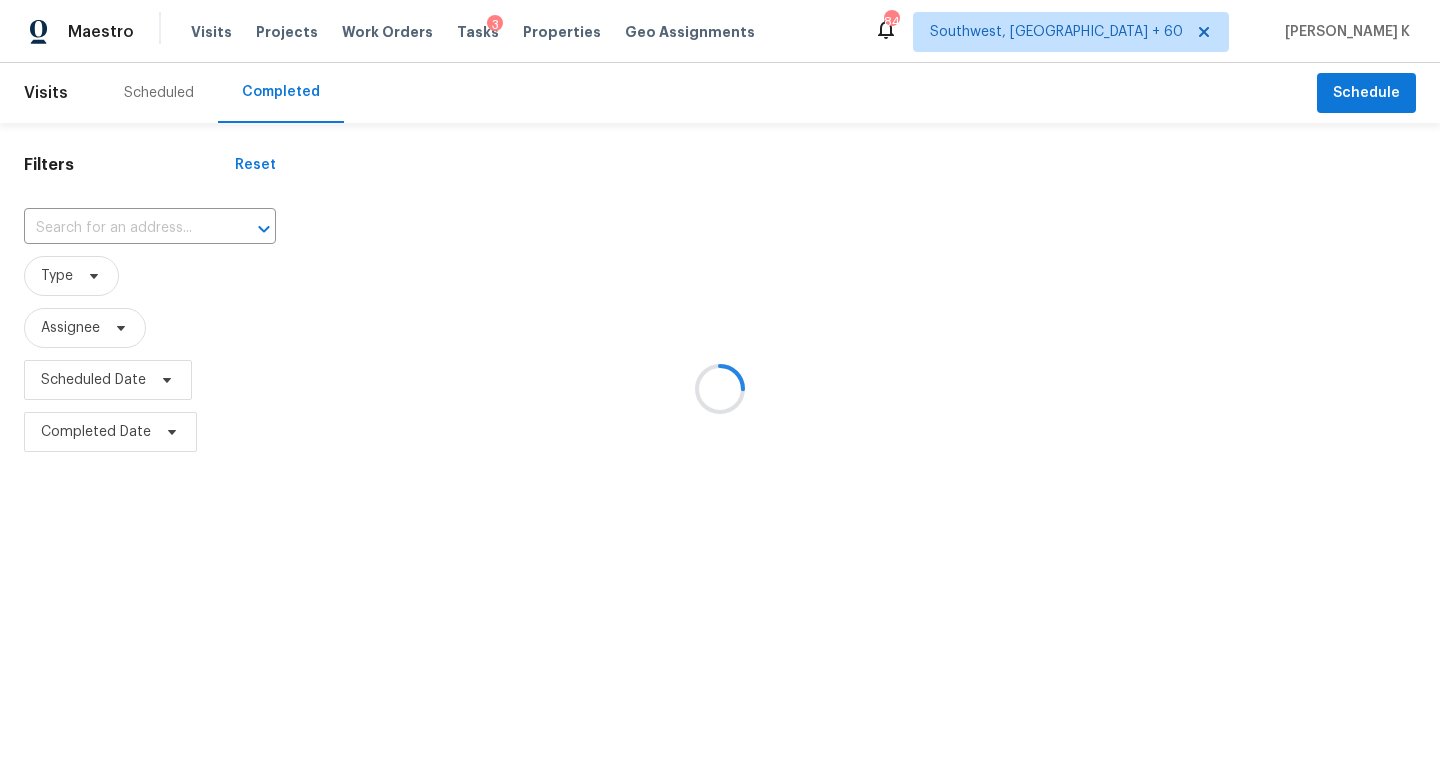 click at bounding box center (720, 389) 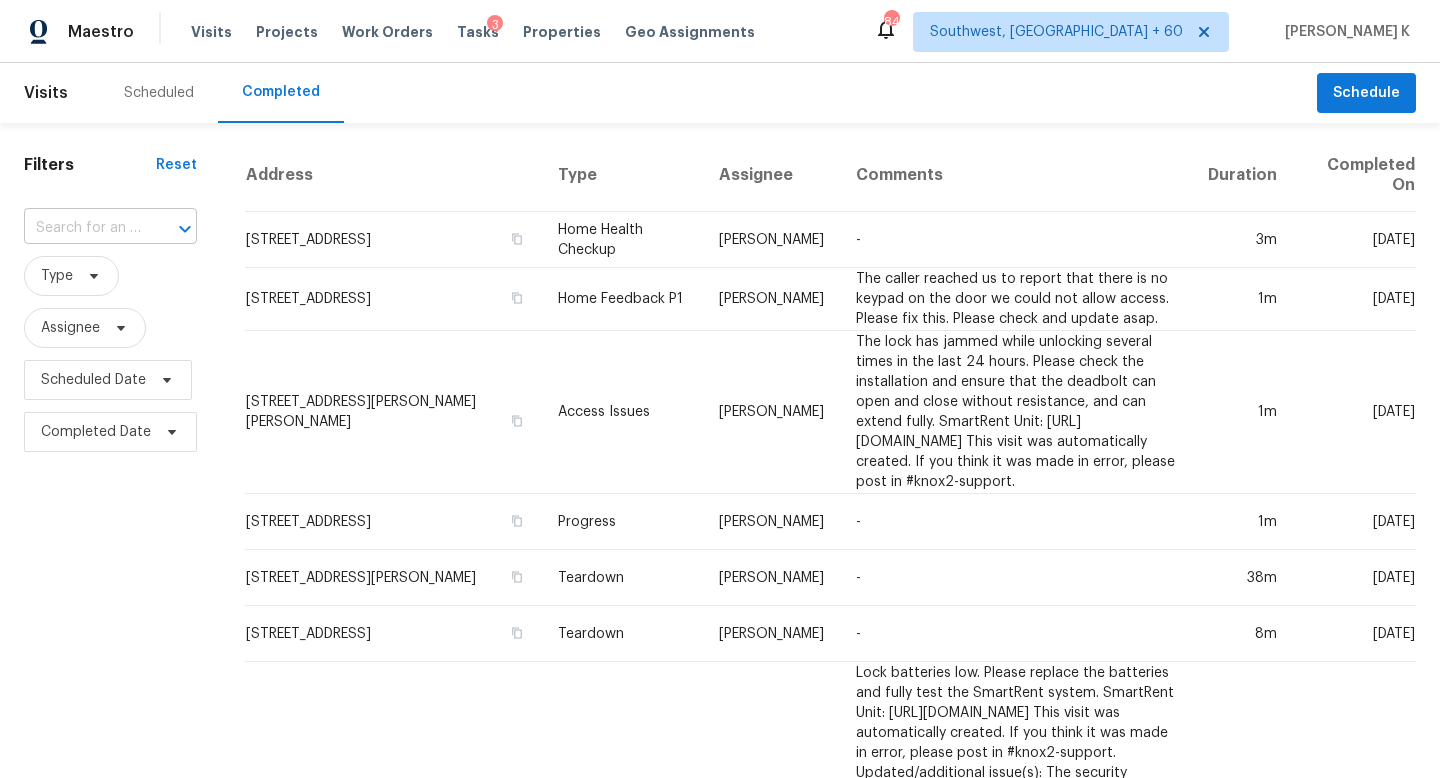click at bounding box center (82, 228) 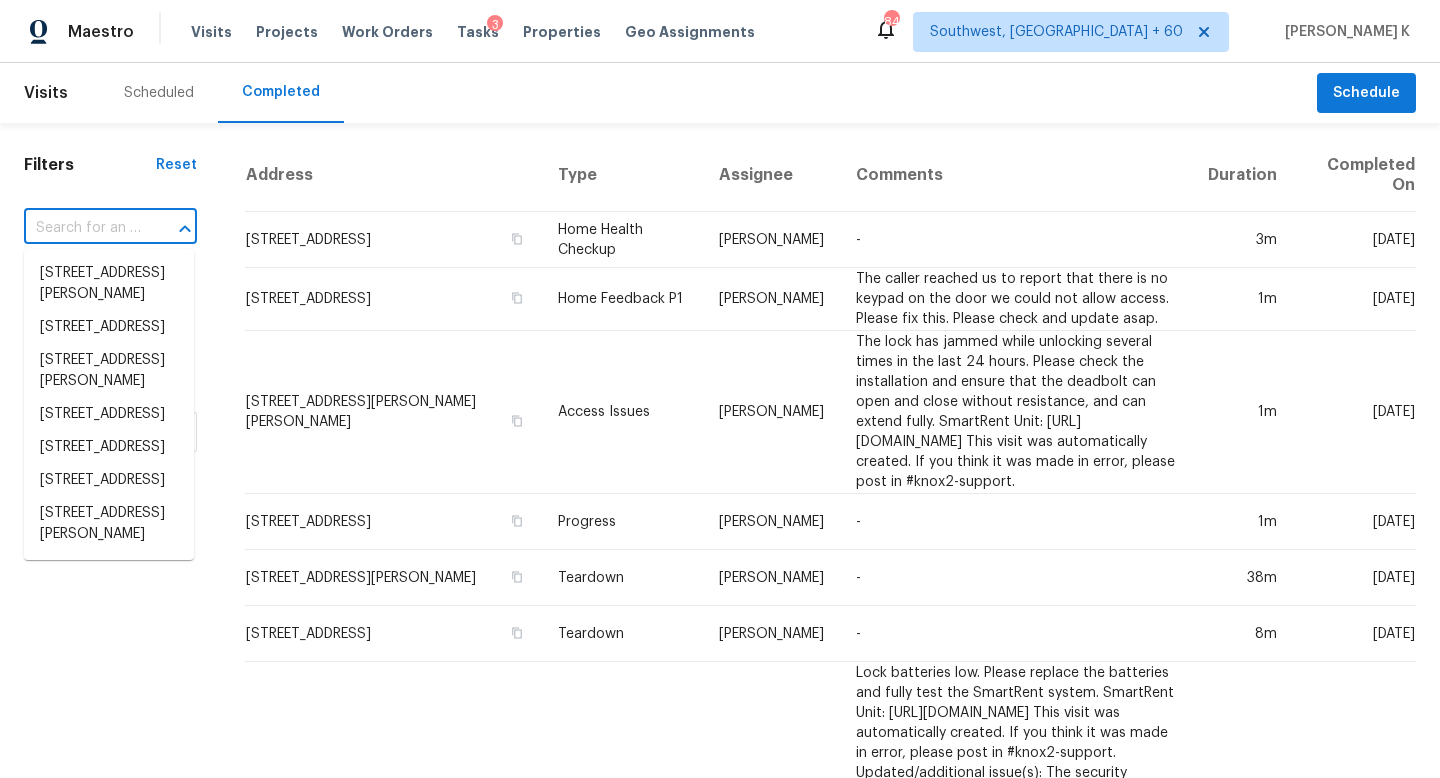 paste on "[STREET_ADDRESS]" 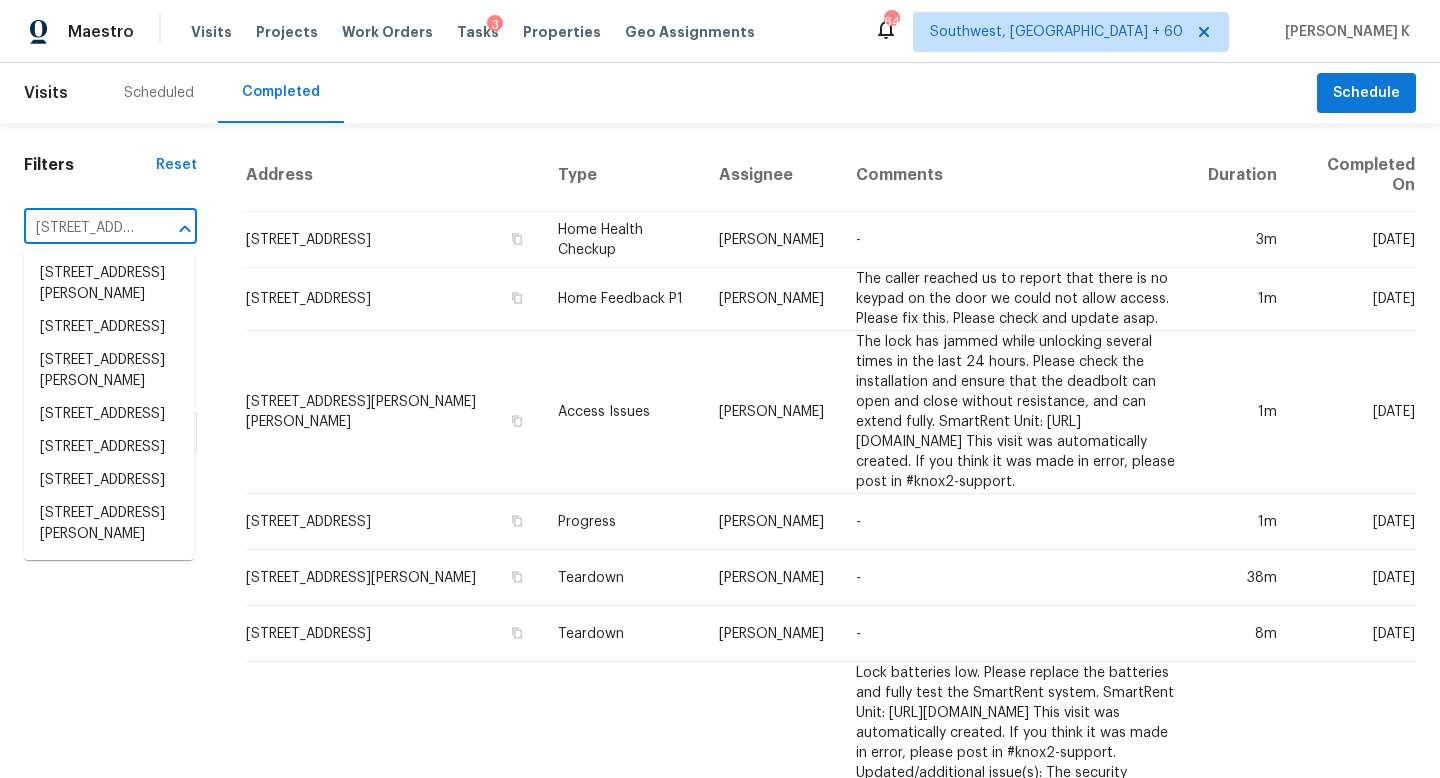 scroll, scrollTop: 0, scrollLeft: 21, axis: horizontal 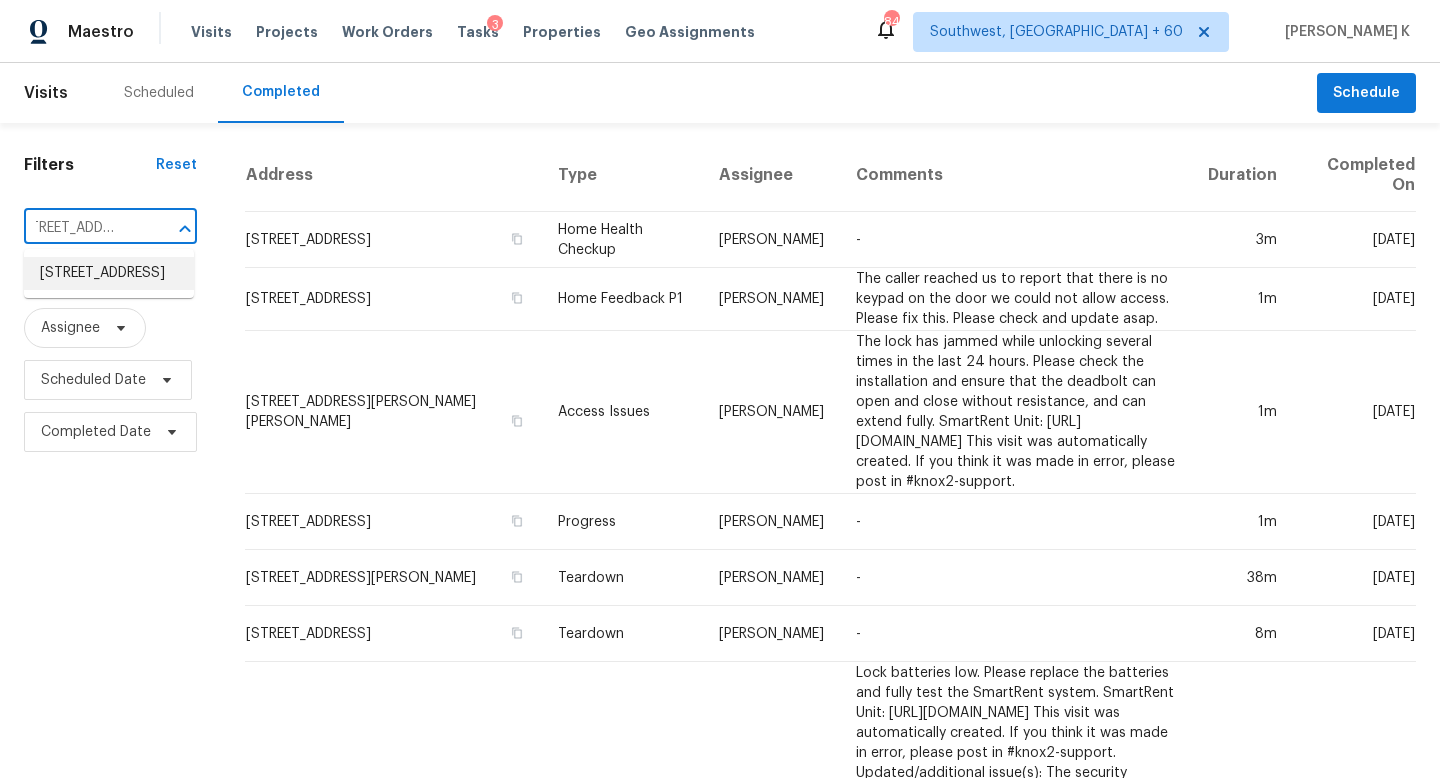 click on "[STREET_ADDRESS]" at bounding box center (109, 273) 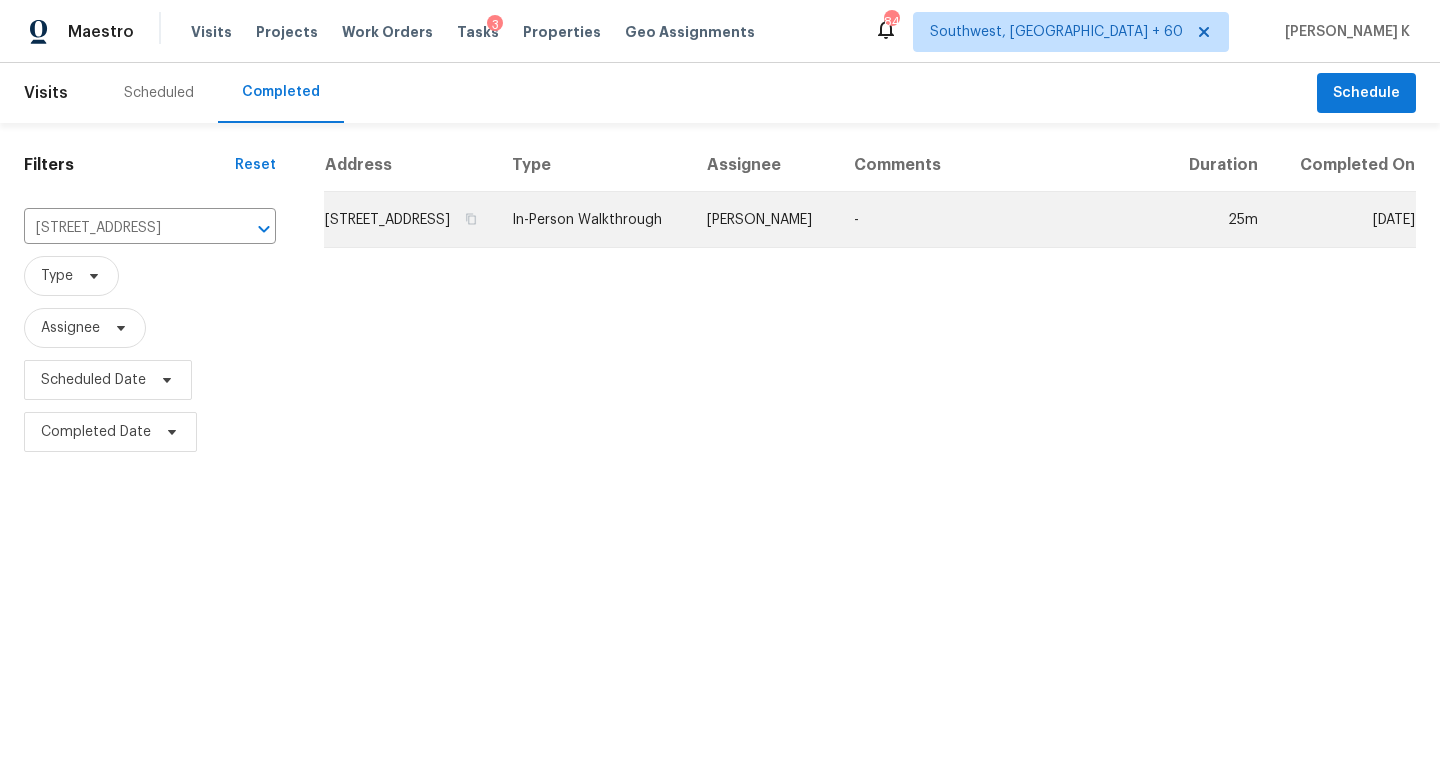 click on "In-Person Walkthrough" at bounding box center (593, 220) 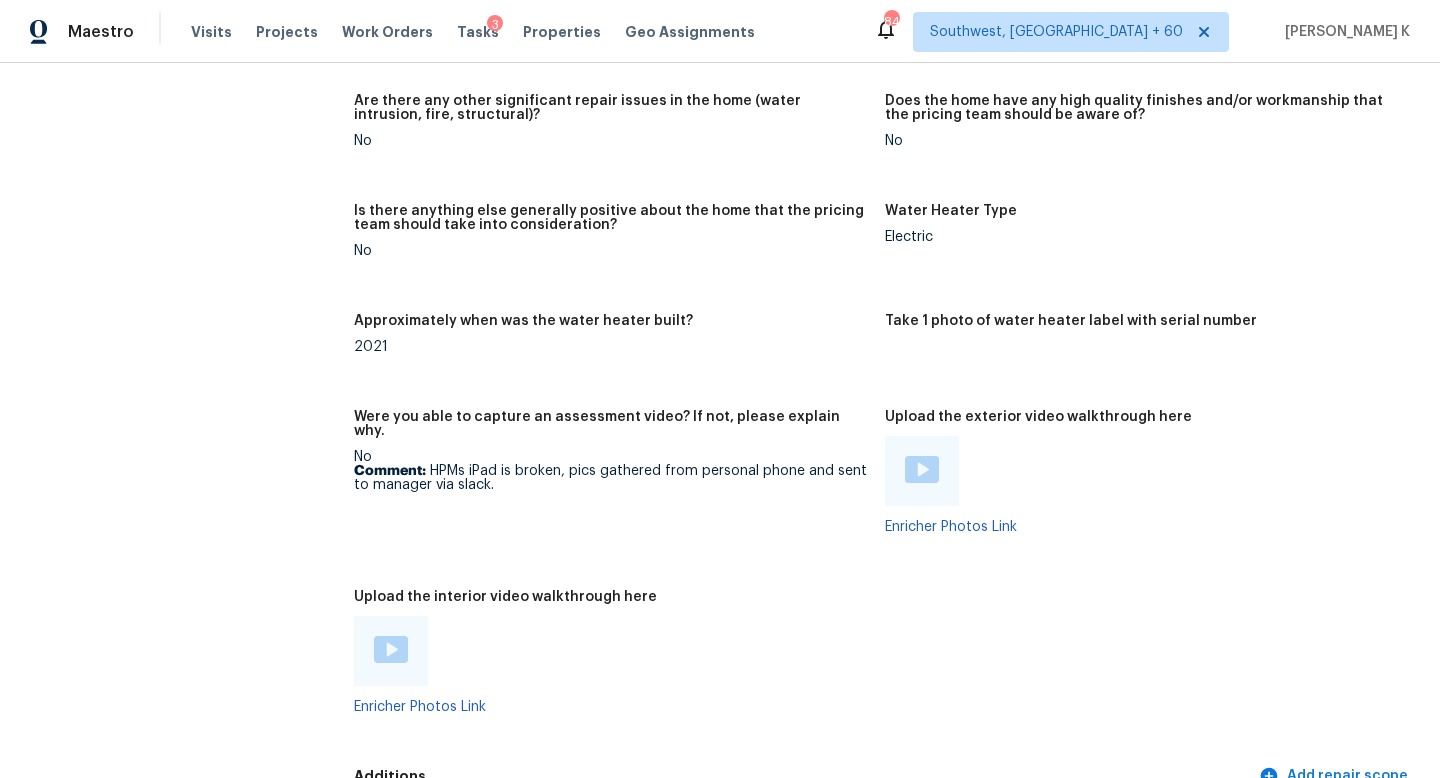 scroll, scrollTop: 3611, scrollLeft: 0, axis: vertical 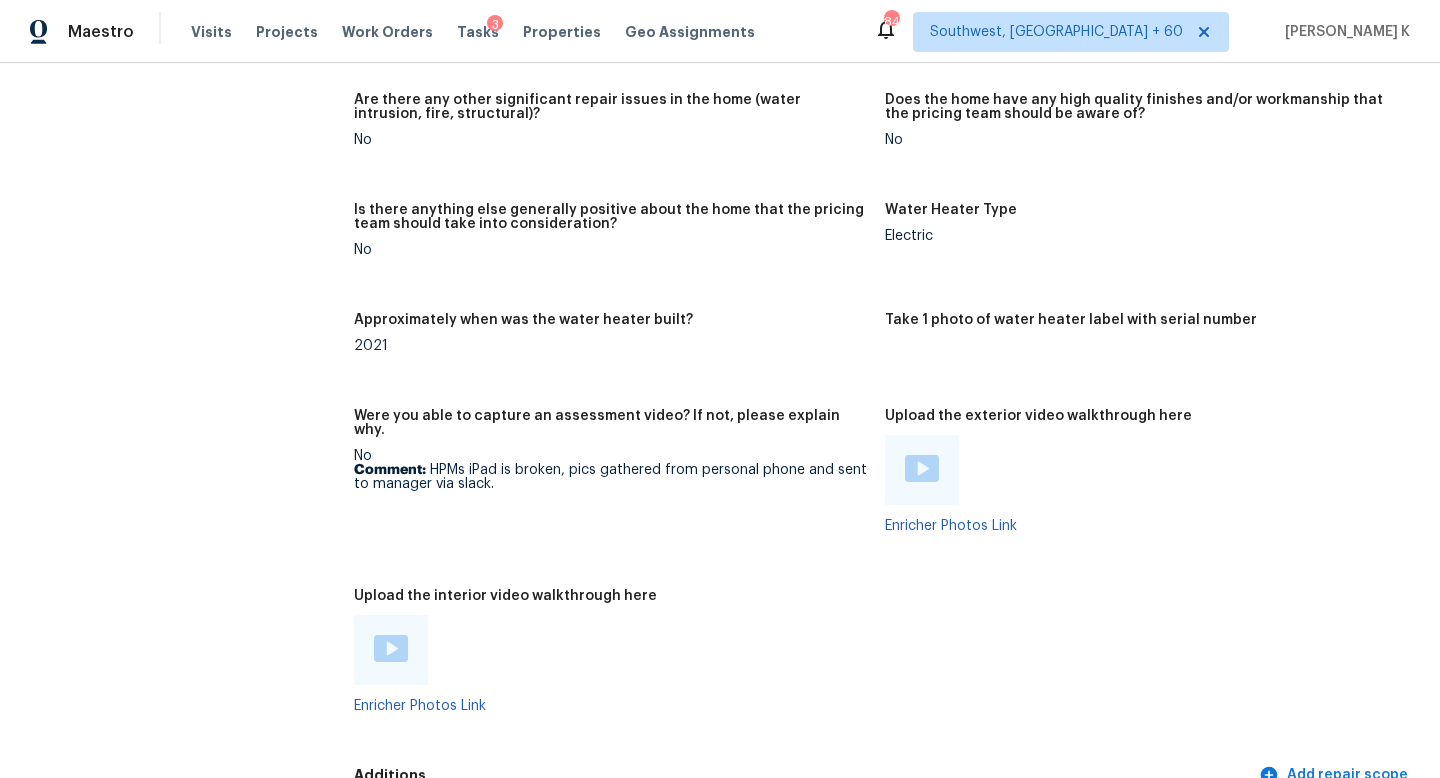 click at bounding box center (611, 650) 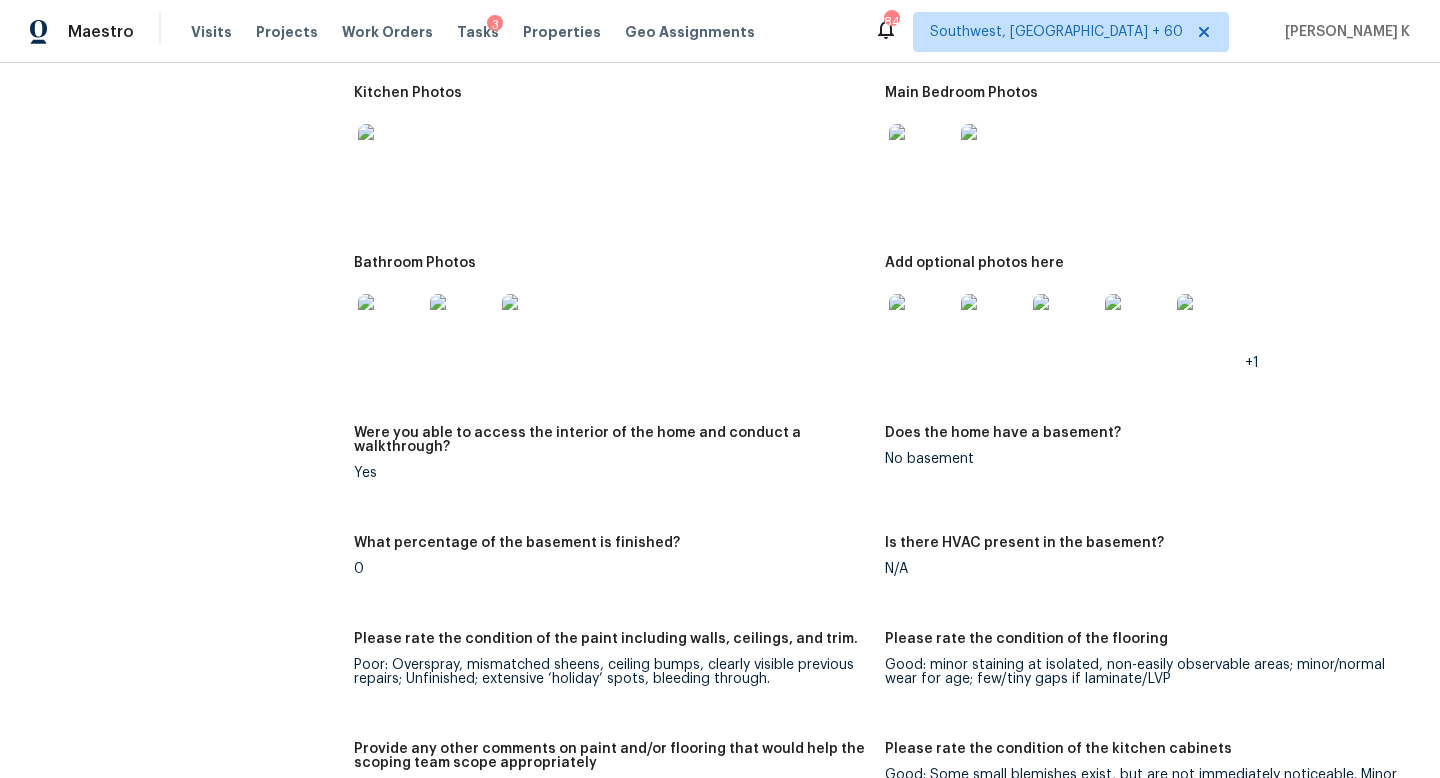 scroll, scrollTop: 2571, scrollLeft: 0, axis: vertical 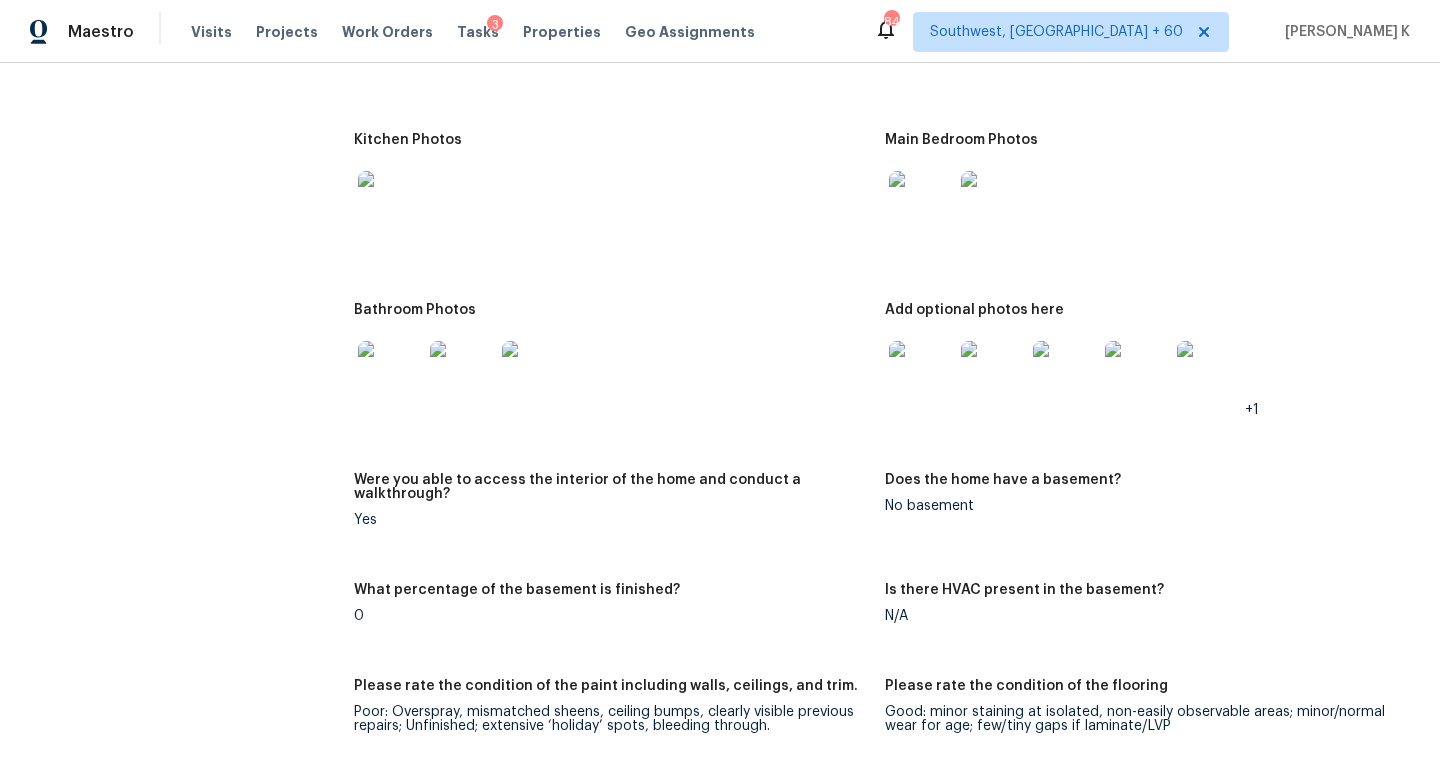 click at bounding box center (921, 373) 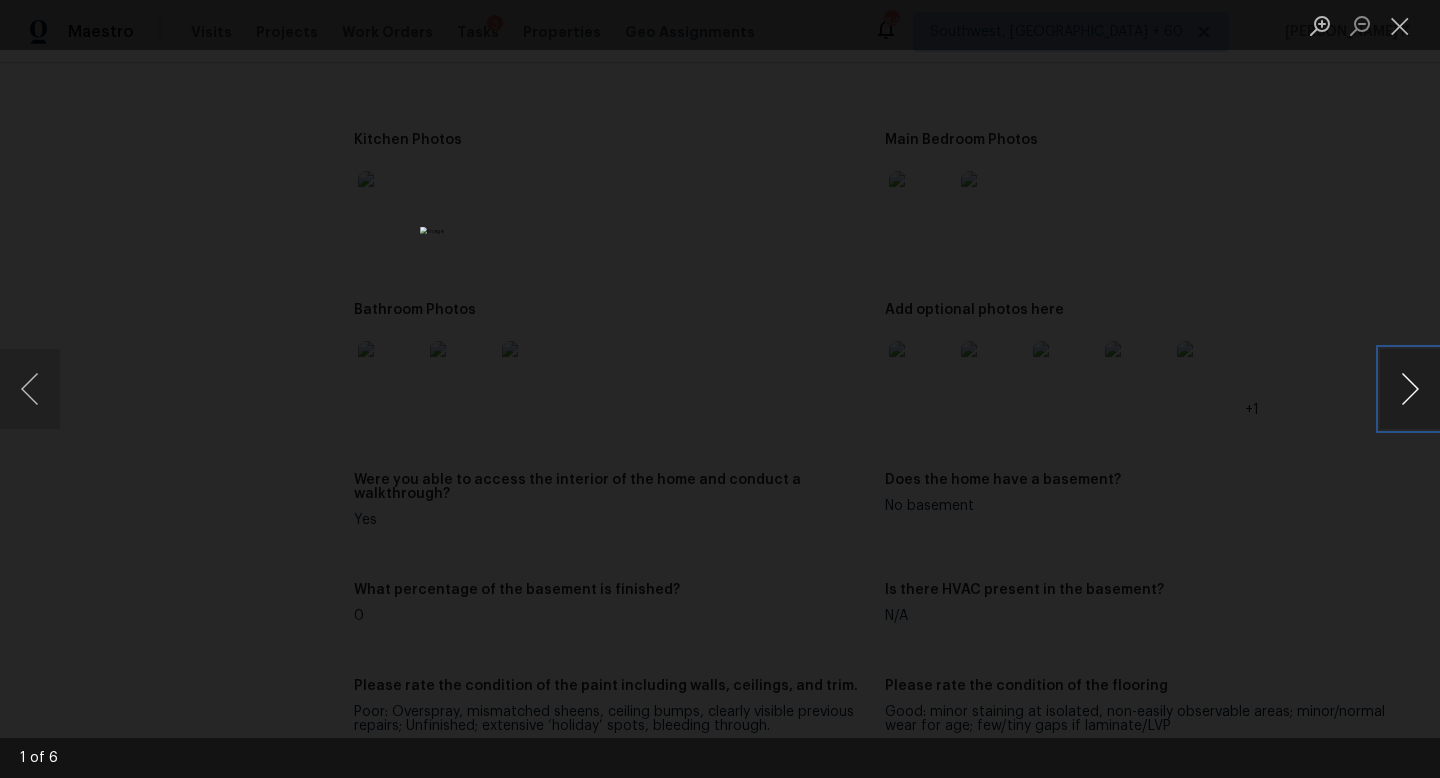 click at bounding box center [1410, 389] 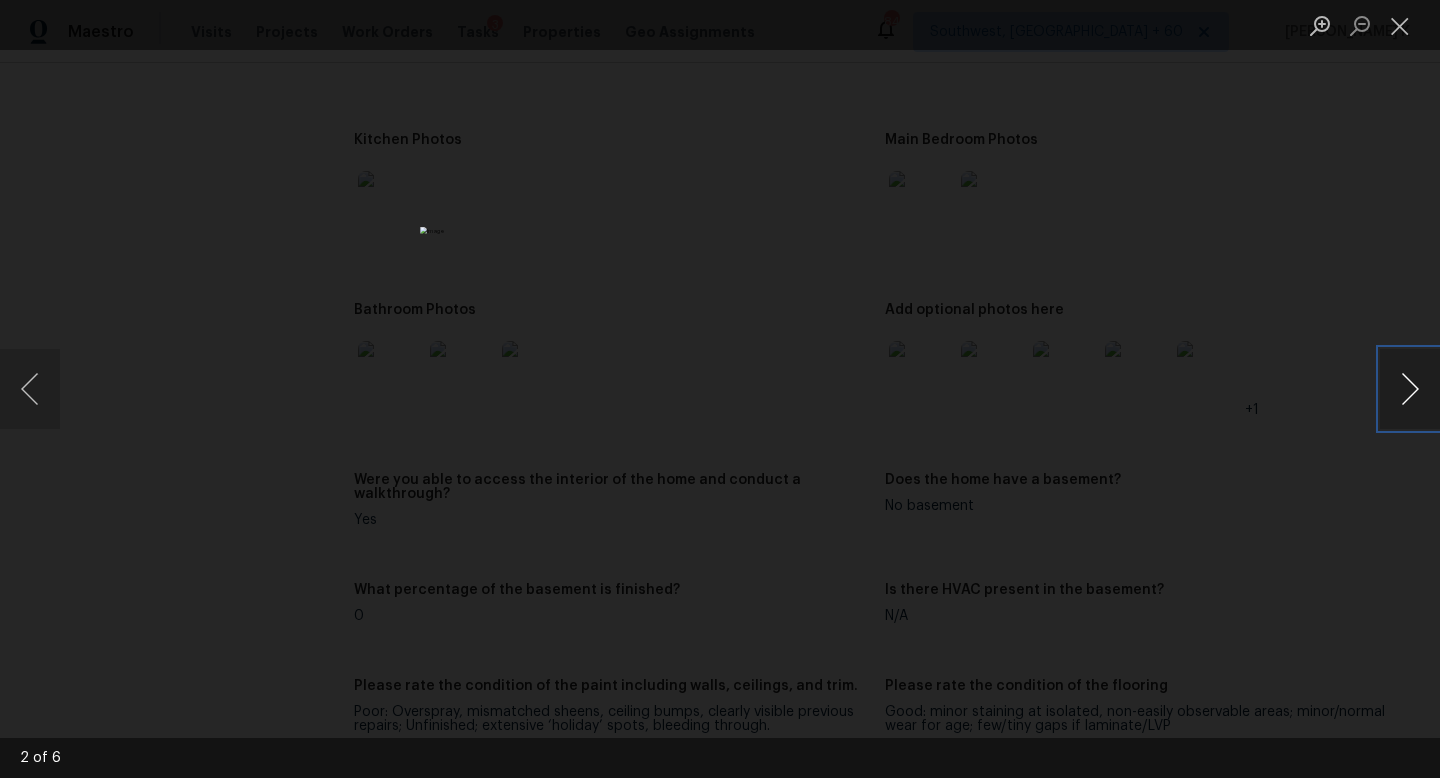 click at bounding box center [1410, 389] 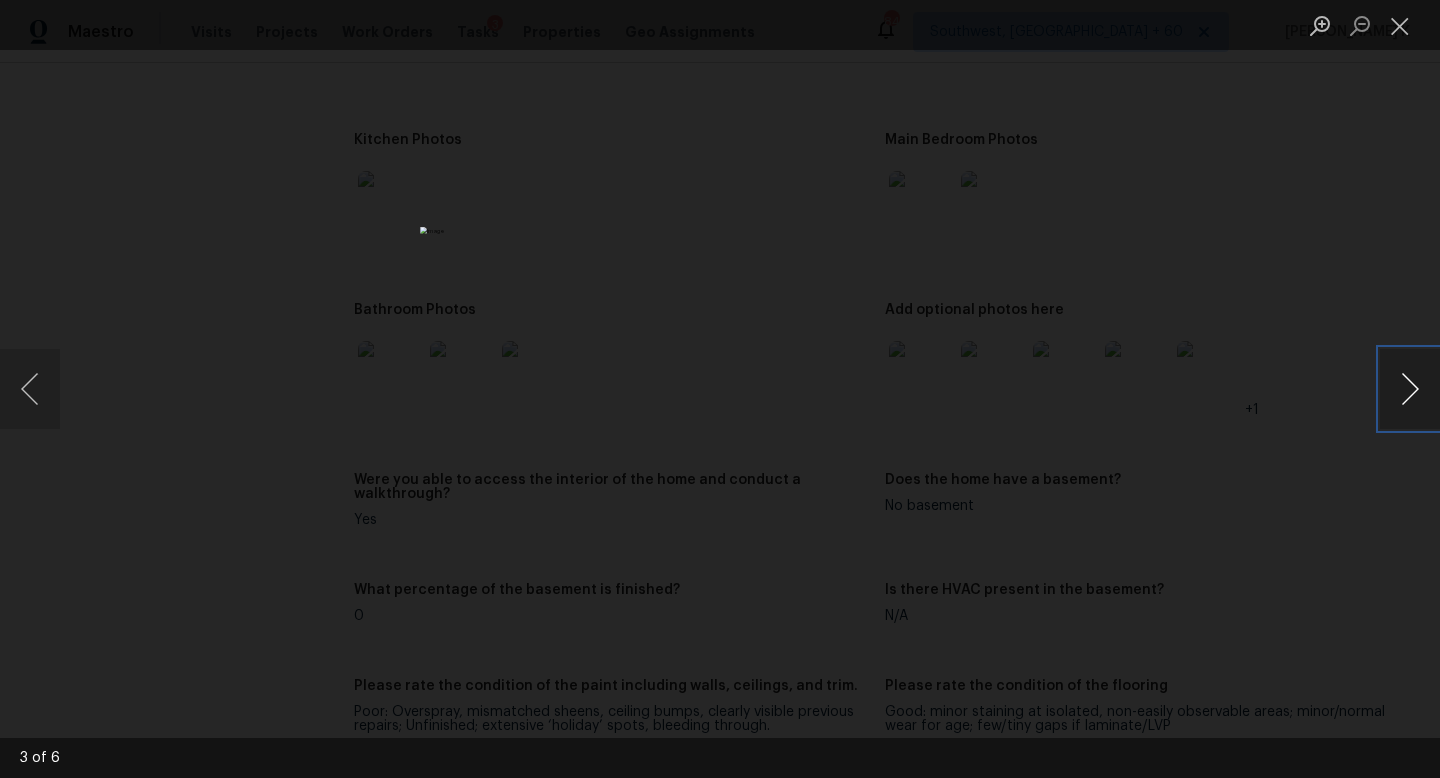click at bounding box center (1410, 389) 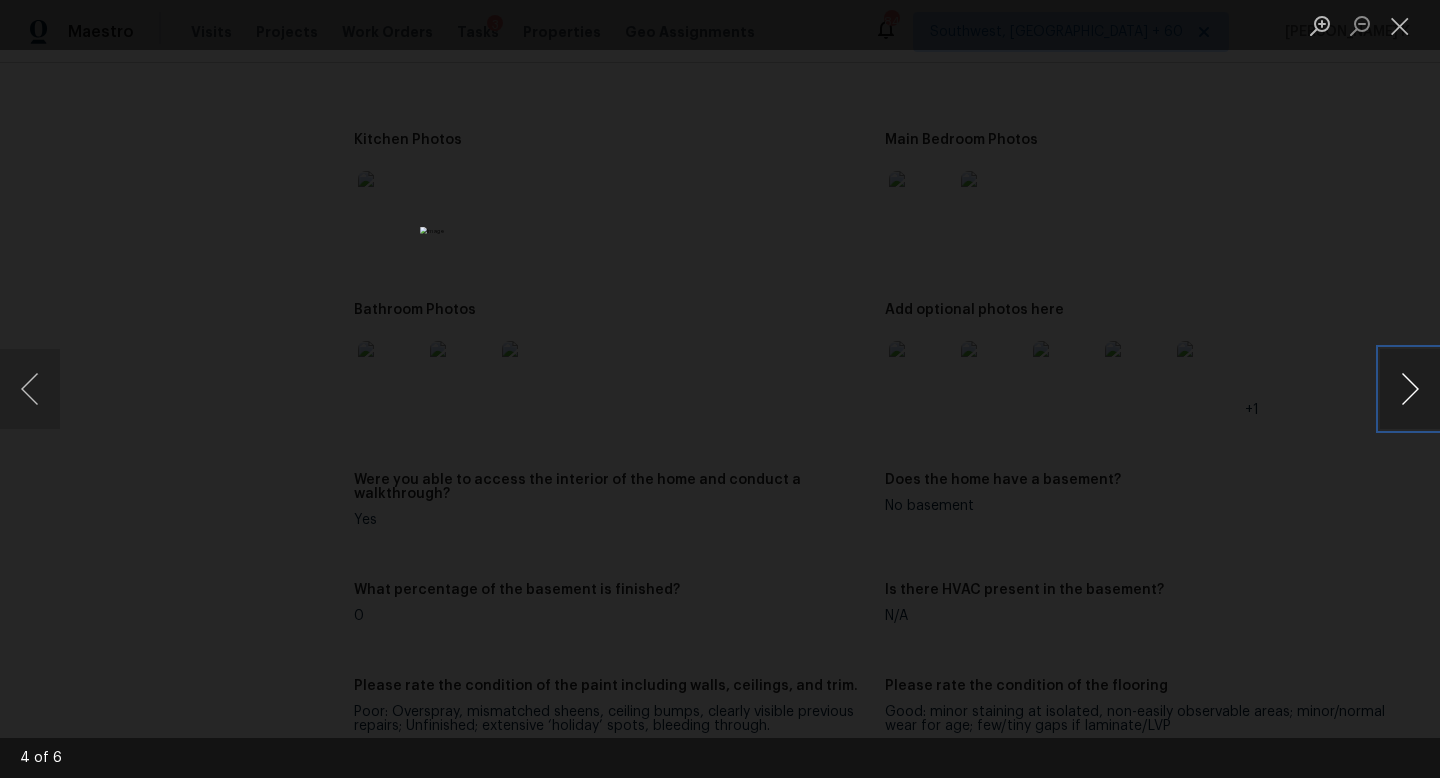 click at bounding box center (1410, 389) 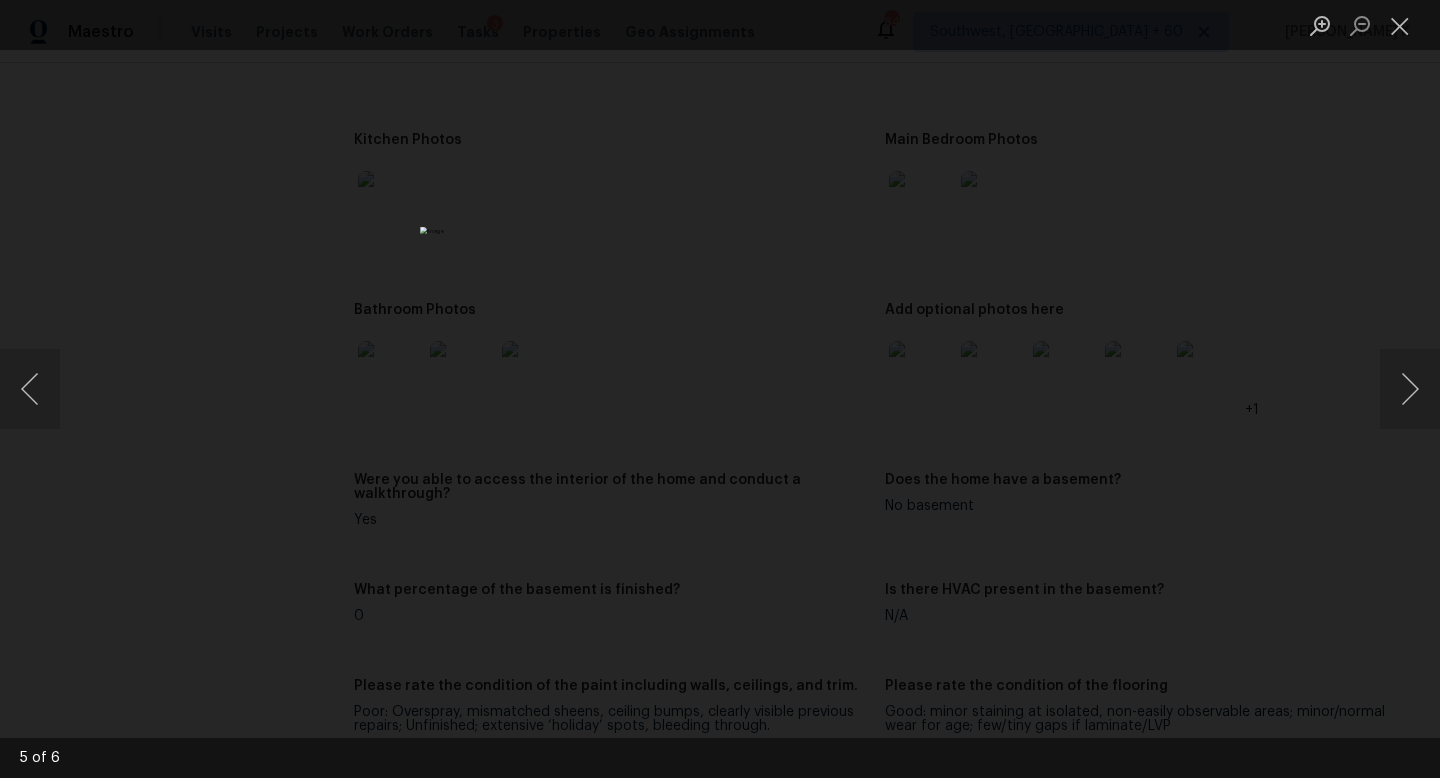 click at bounding box center [720, 389] 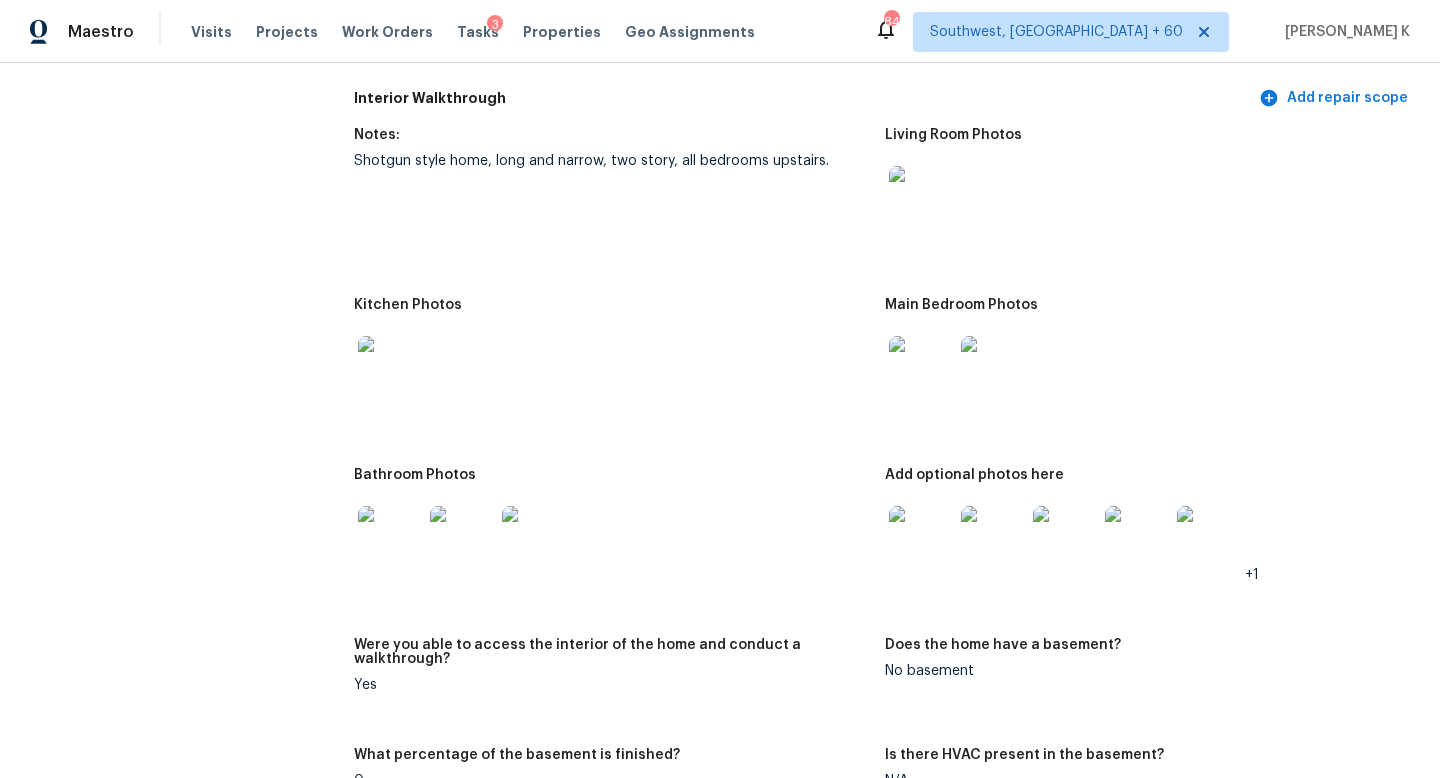 scroll, scrollTop: 2403, scrollLeft: 0, axis: vertical 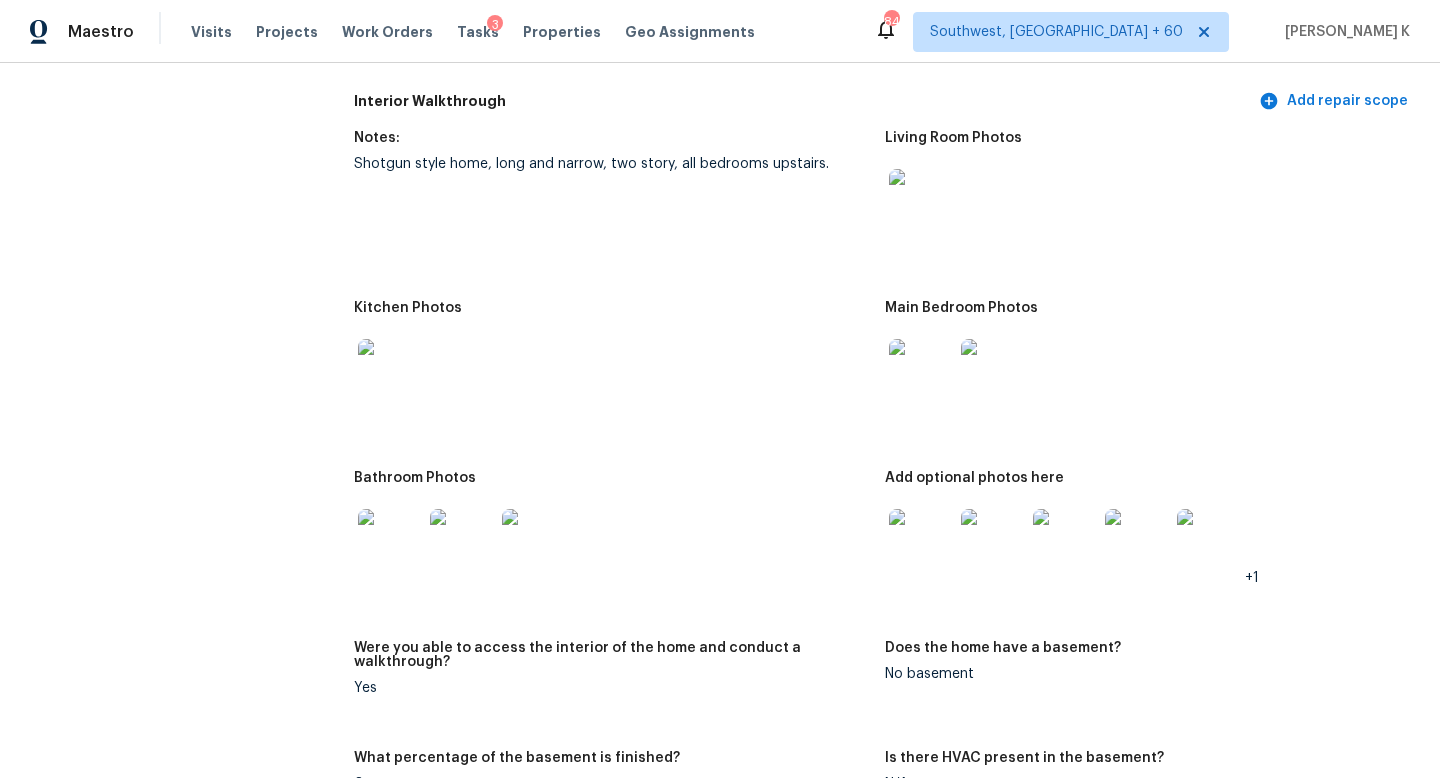click at bounding box center [390, 541] 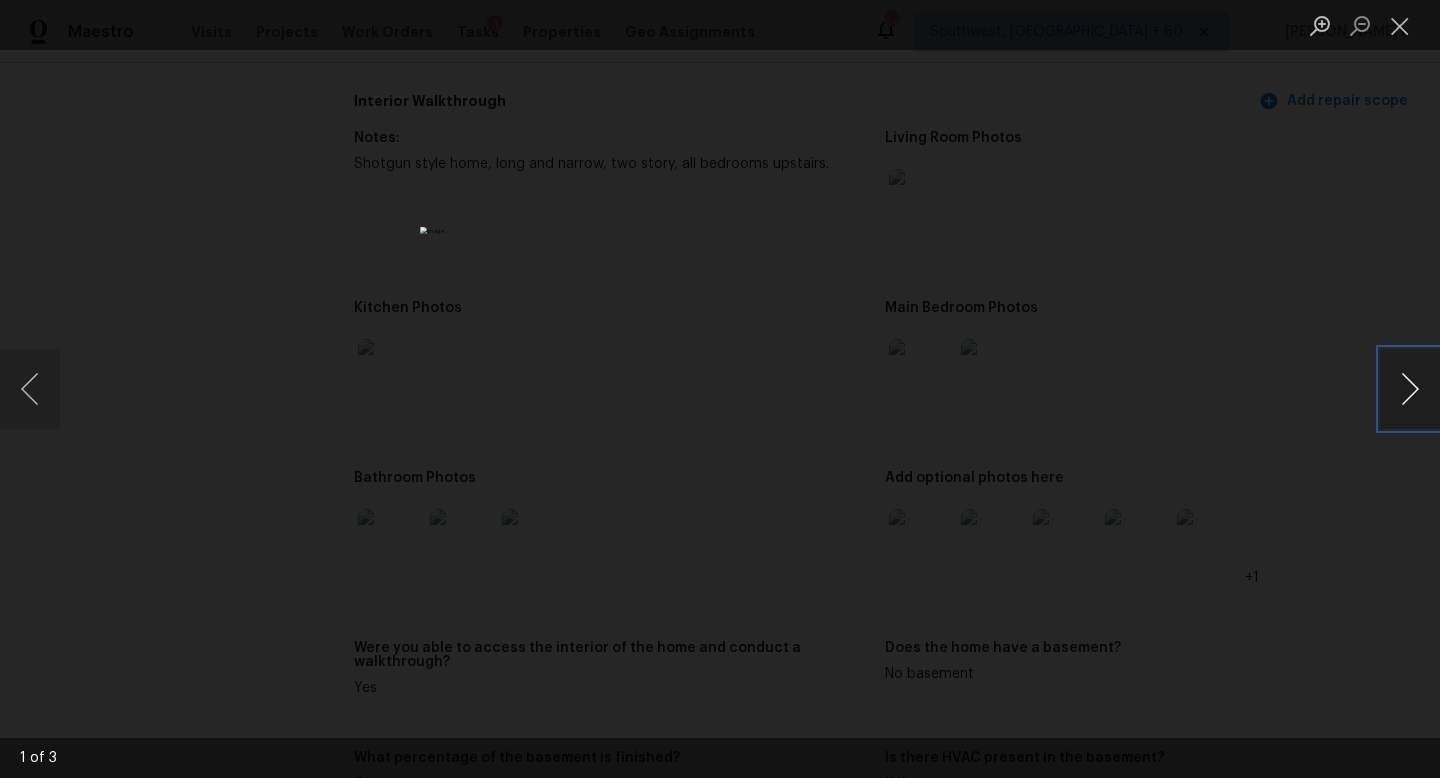 click at bounding box center [1410, 389] 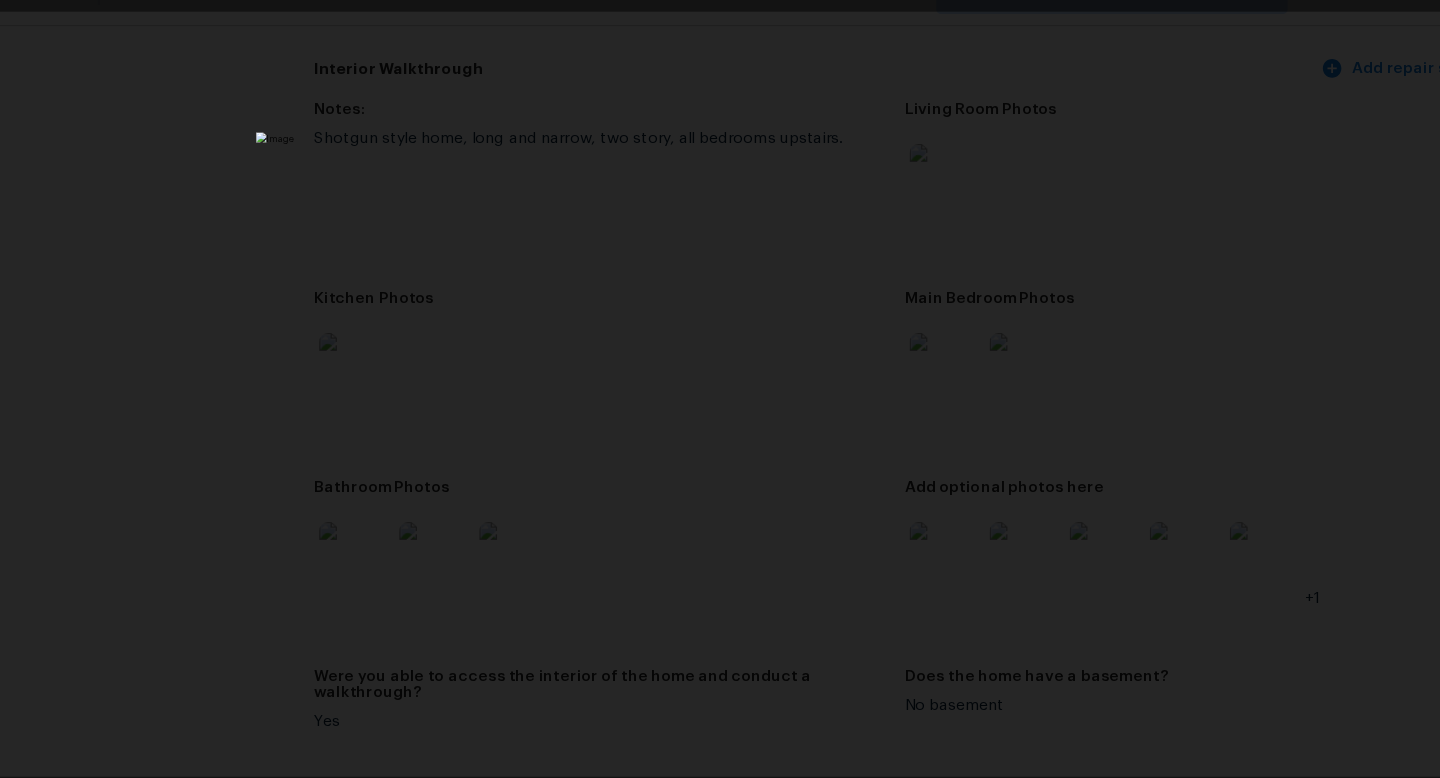 scroll, scrollTop: 0, scrollLeft: 0, axis: both 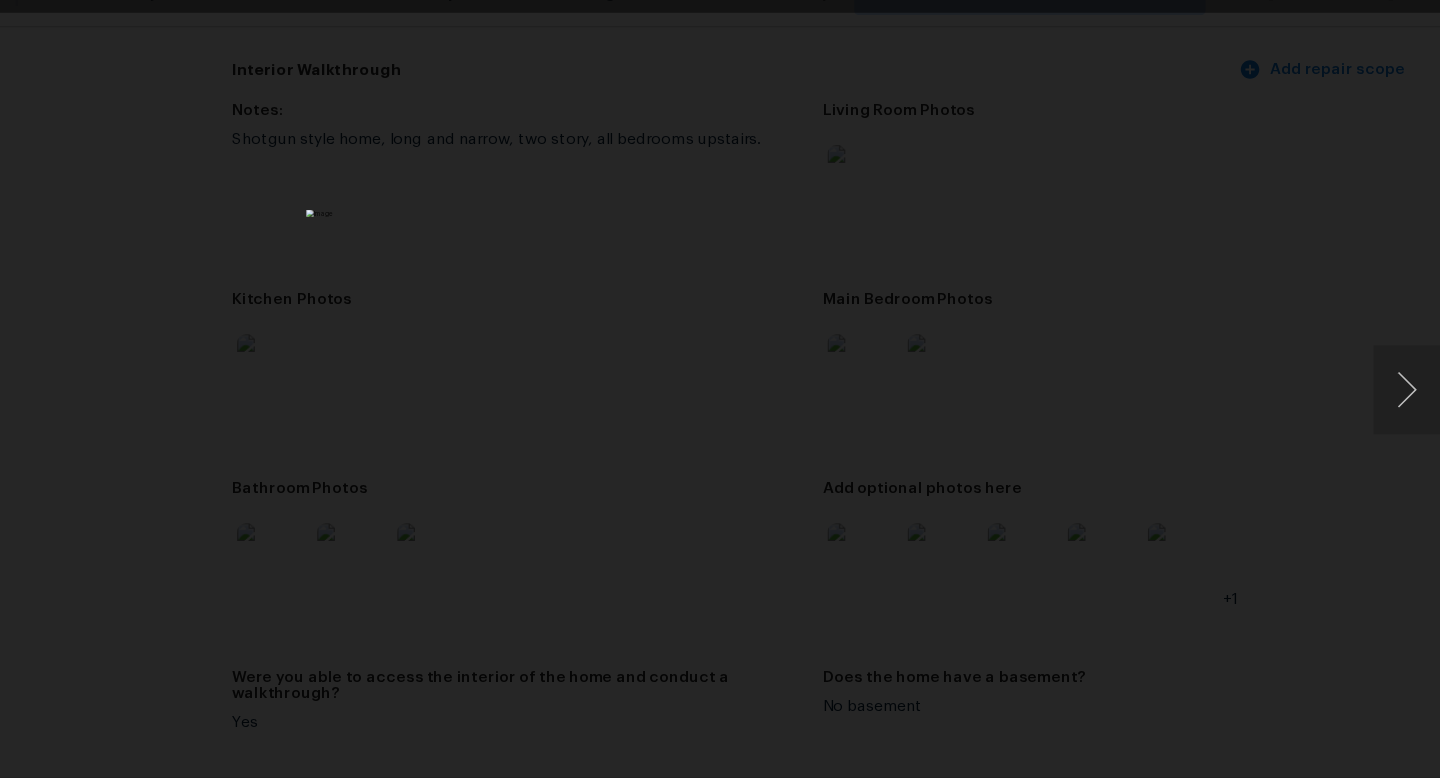 click at bounding box center [720, 389] 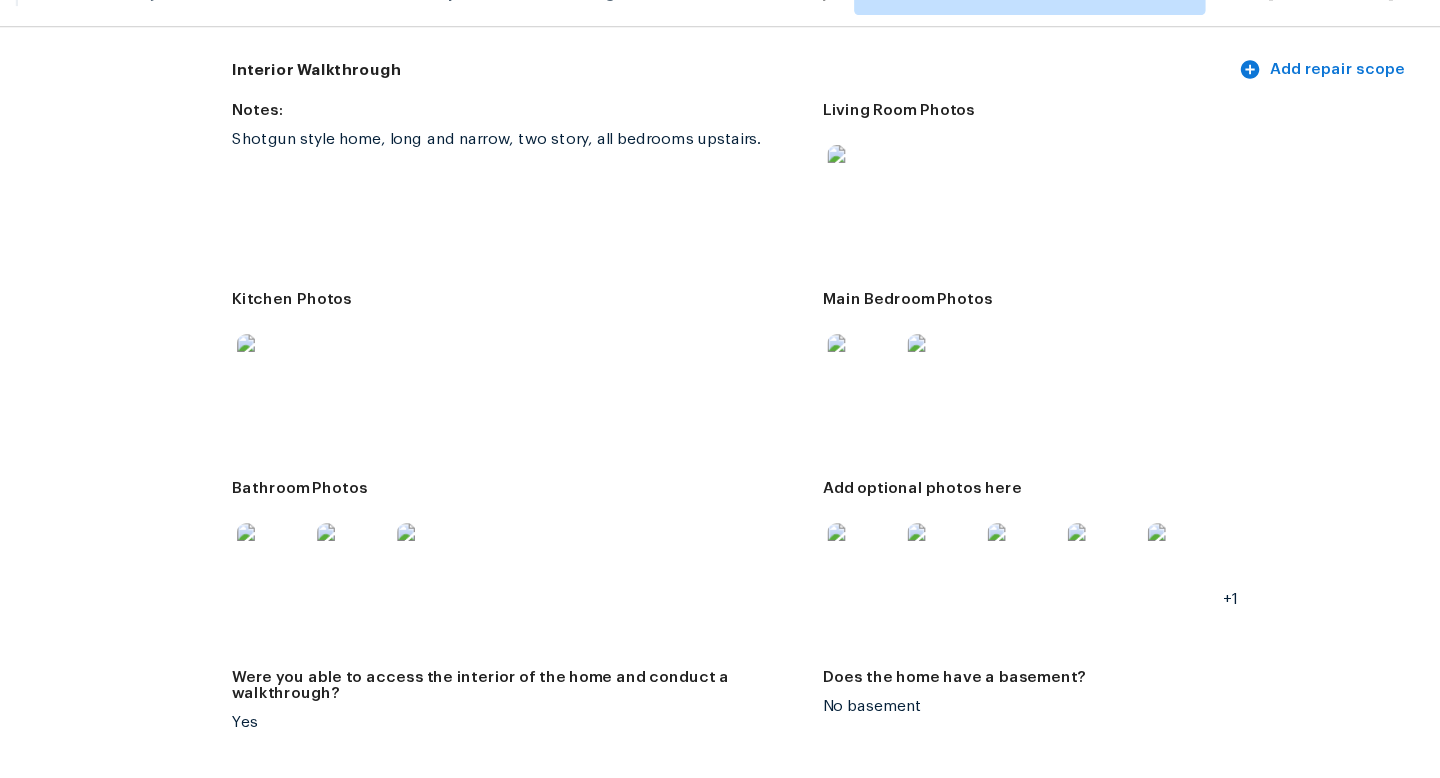 scroll, scrollTop: 2413, scrollLeft: 0, axis: vertical 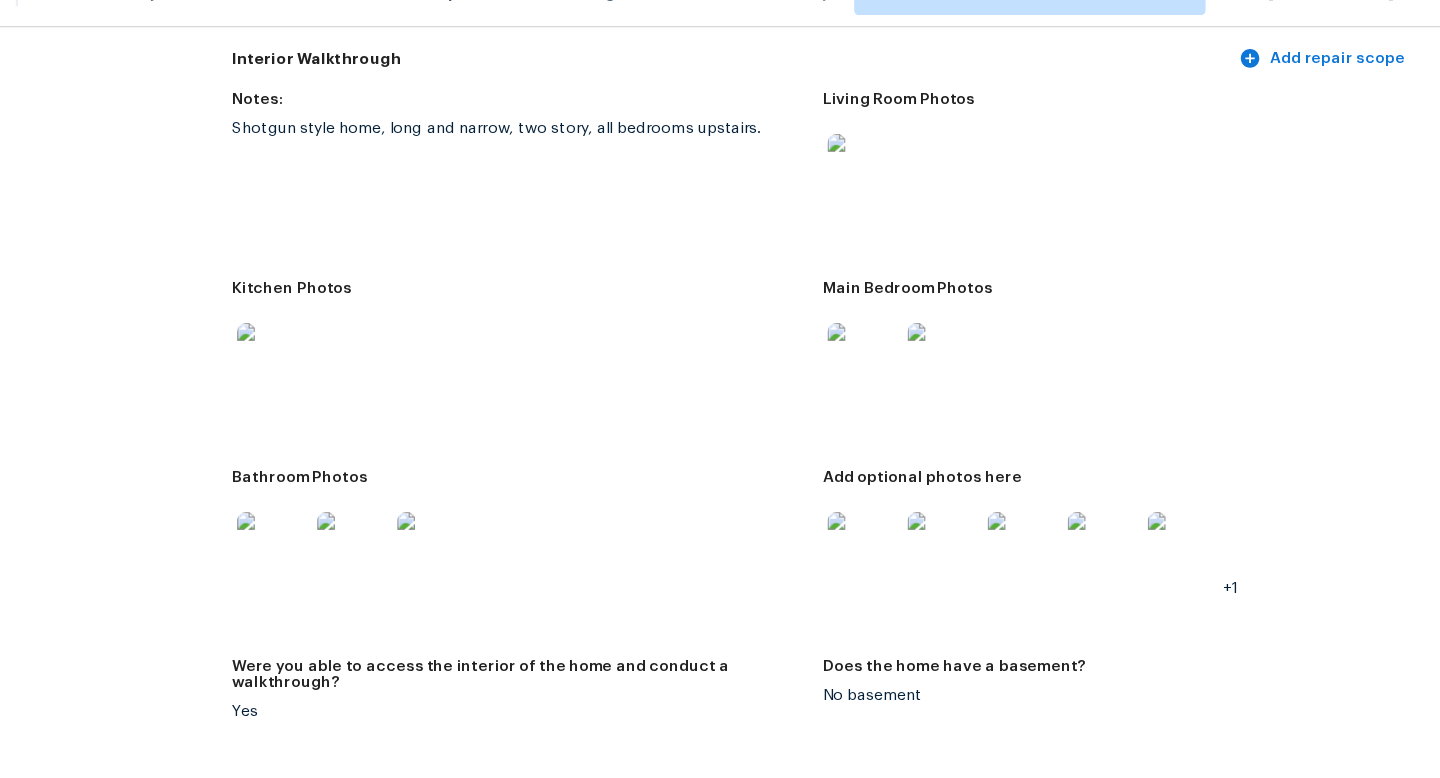 click at bounding box center [921, 531] 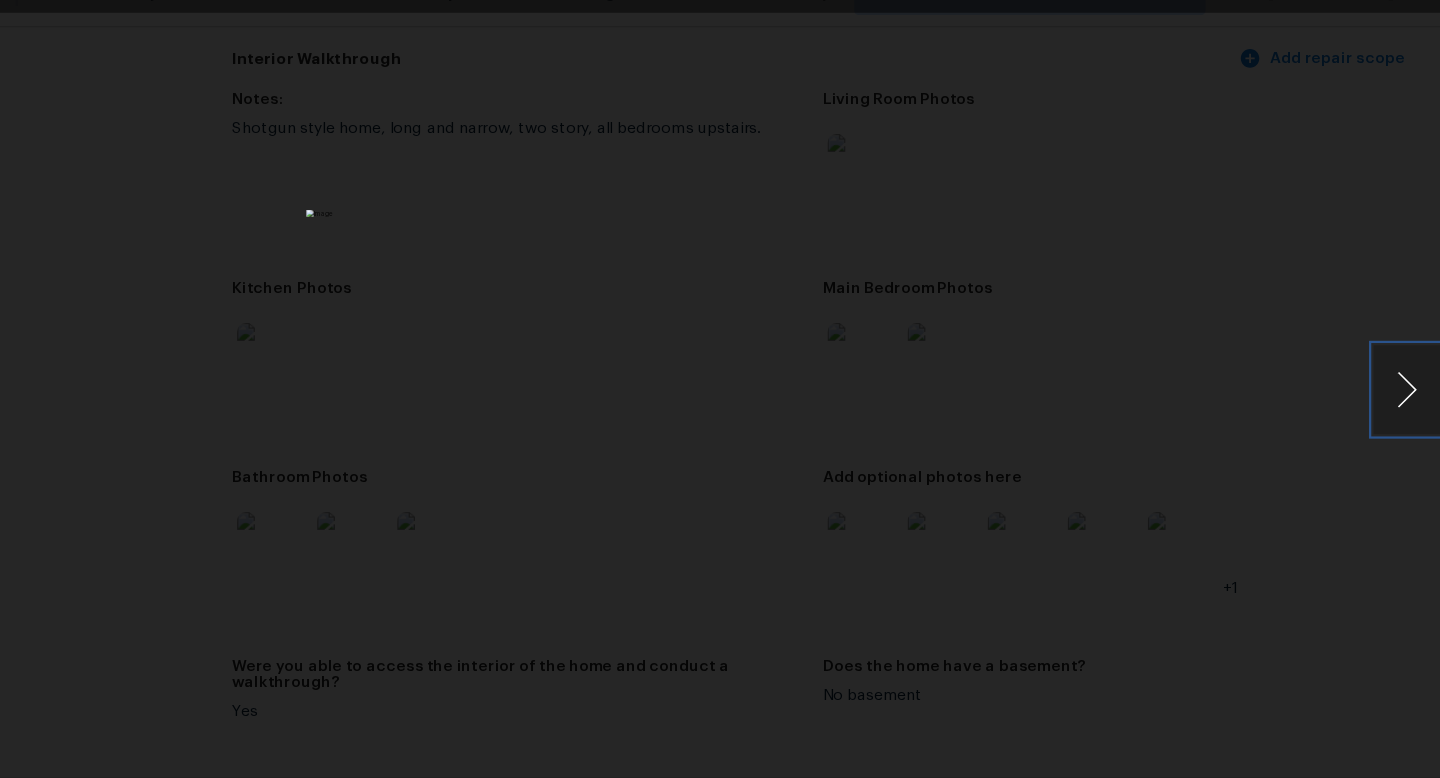 click at bounding box center [1410, 389] 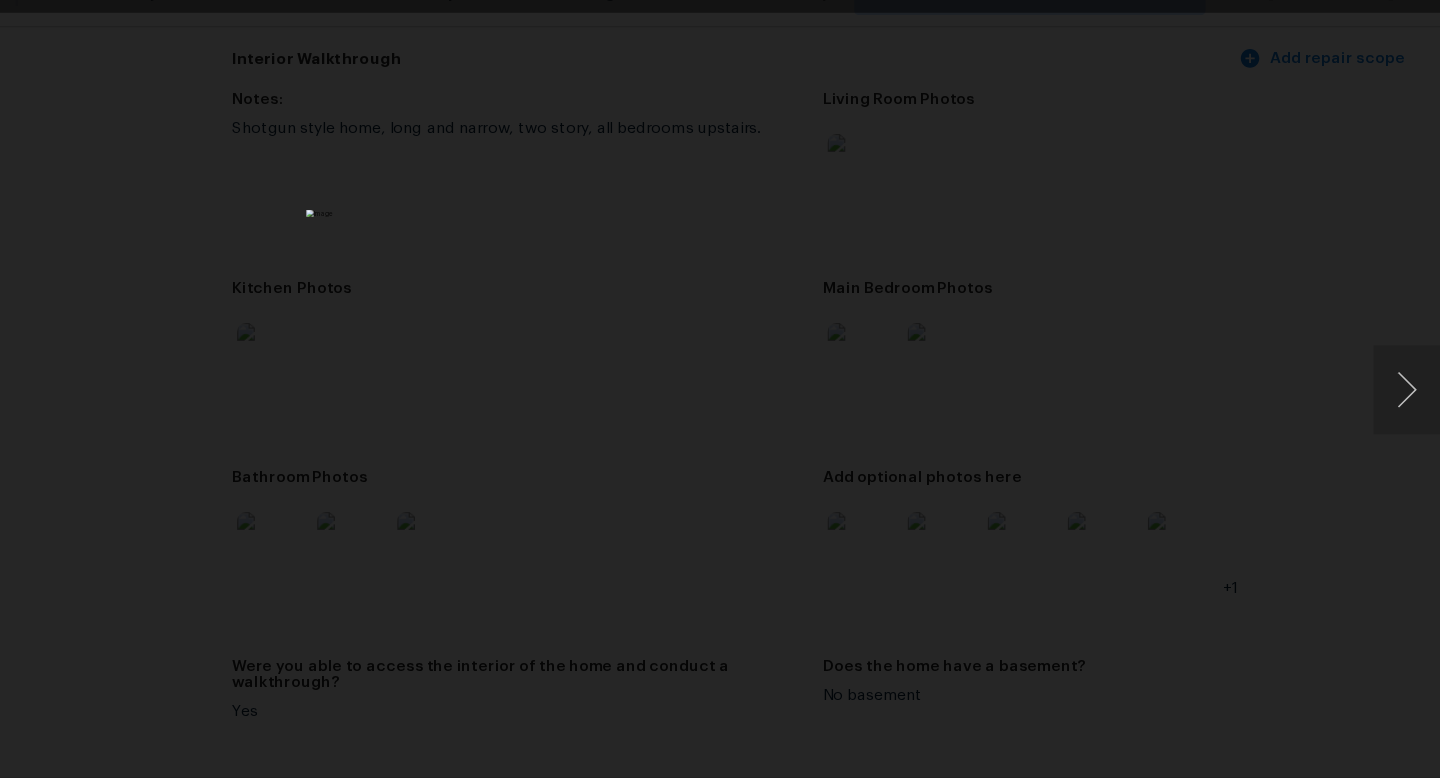click at bounding box center [720, 389] 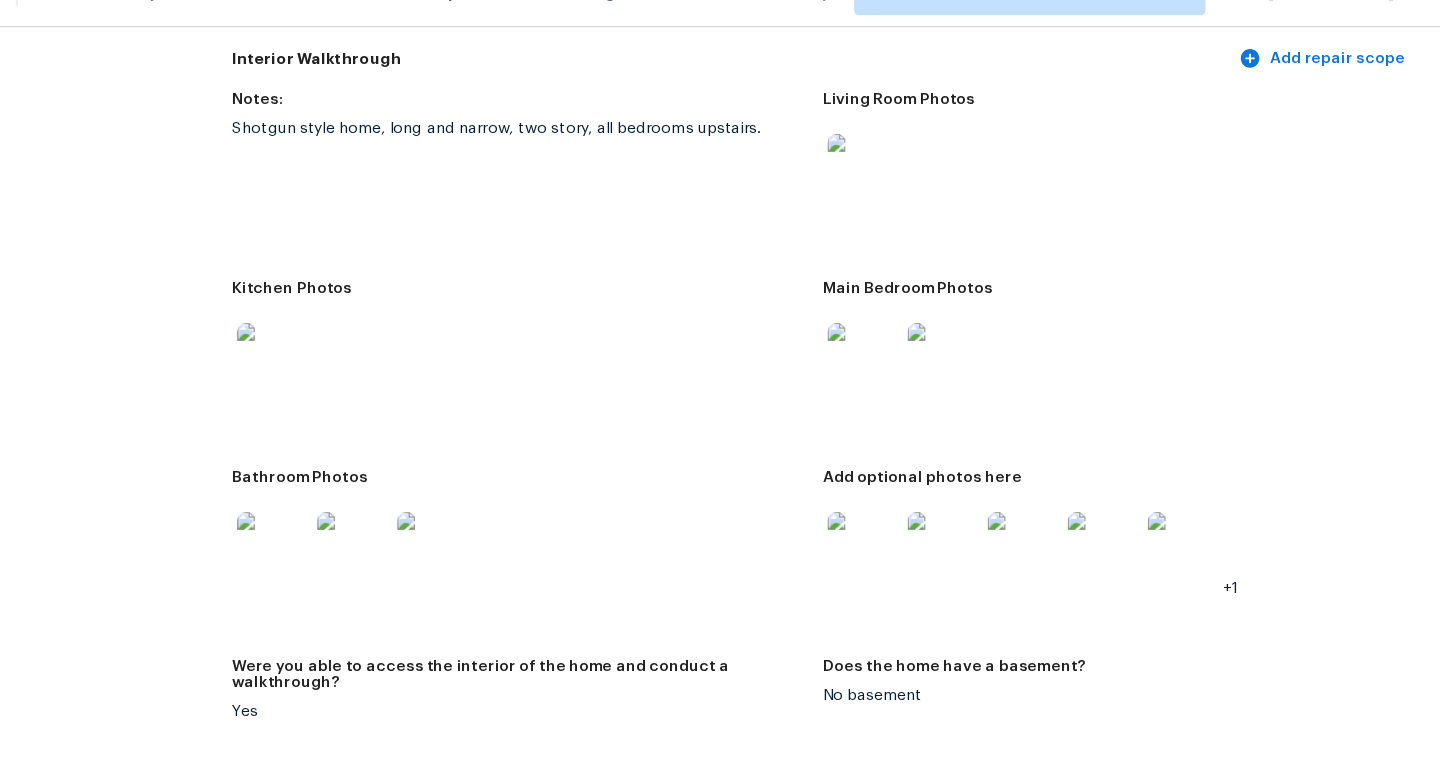 click at bounding box center (921, 531) 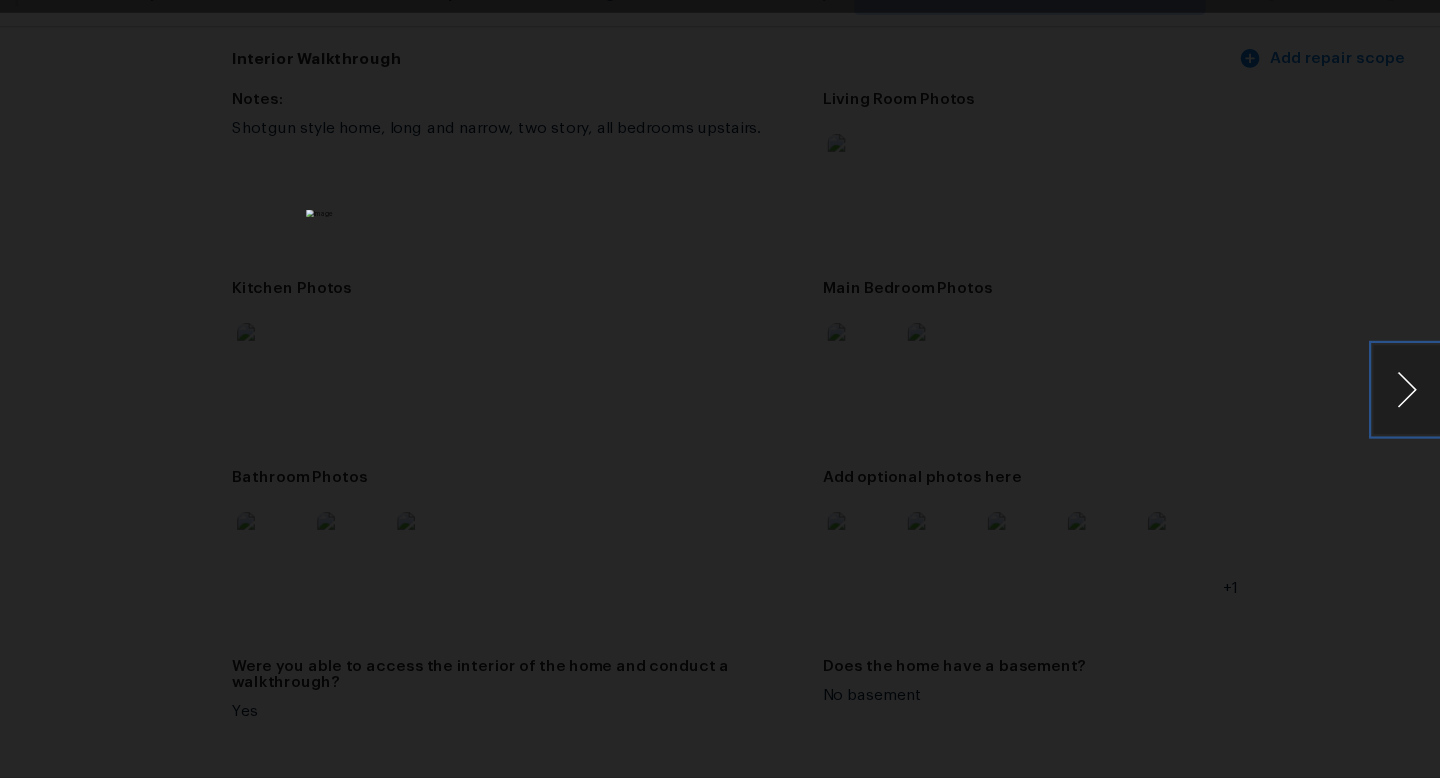 click at bounding box center [1410, 389] 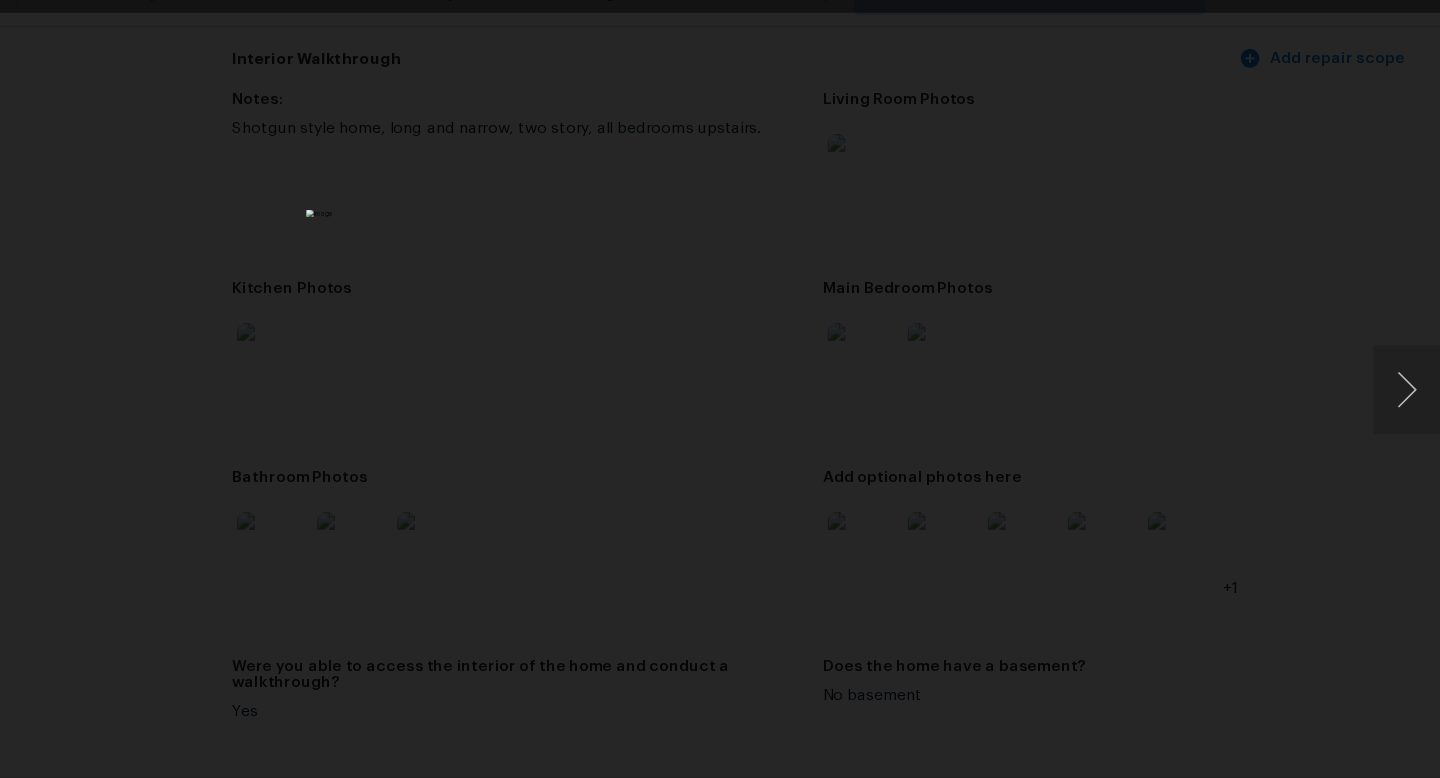 click at bounding box center [720, 389] 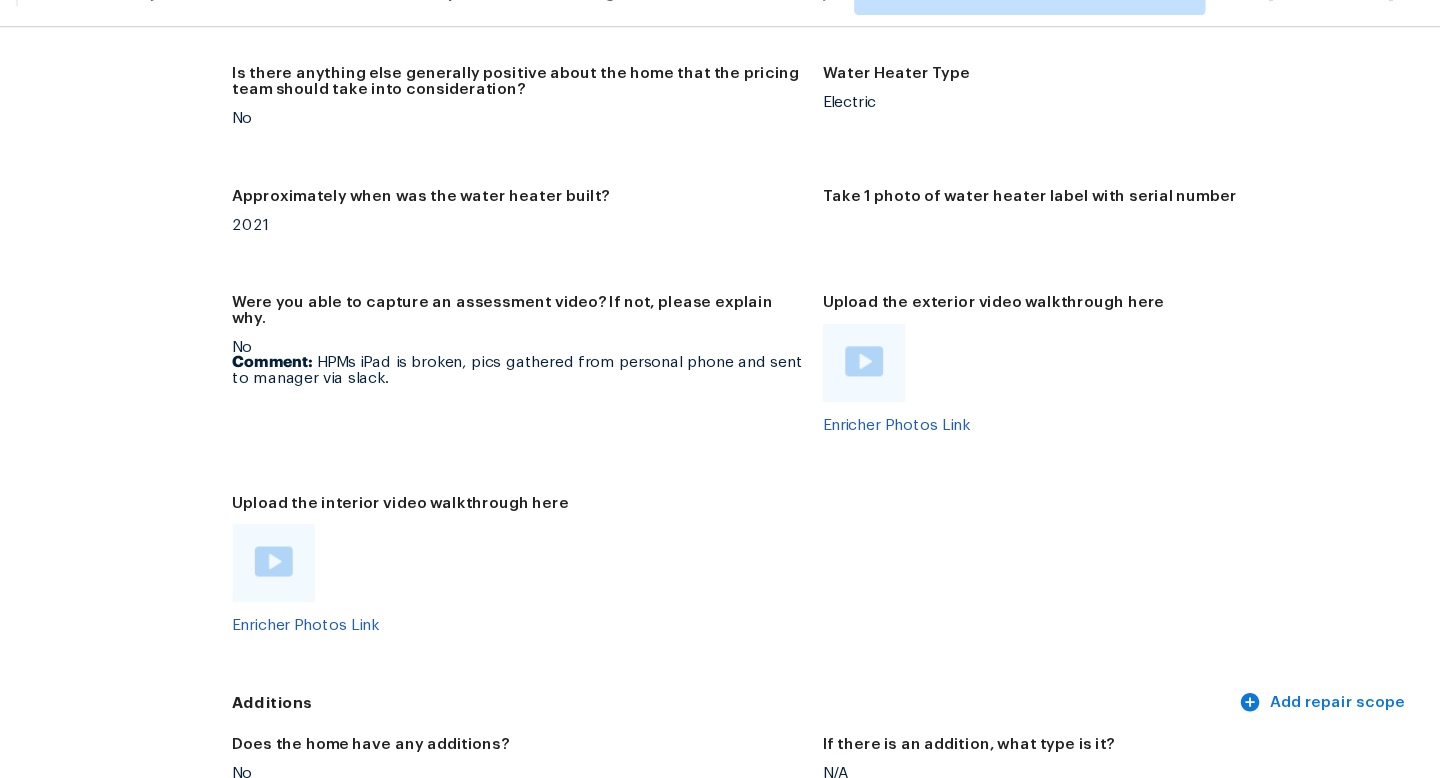 scroll, scrollTop: 3844, scrollLeft: 0, axis: vertical 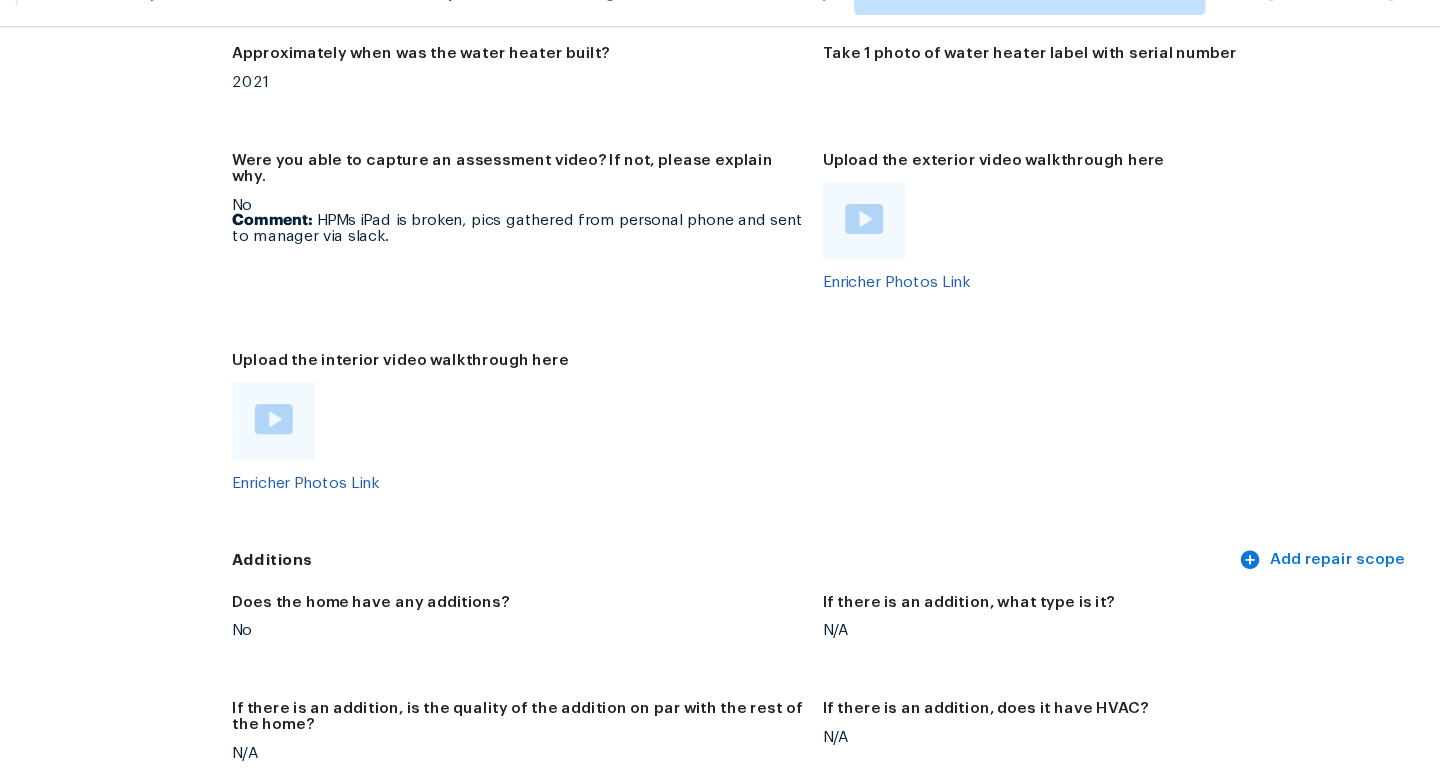 click at bounding box center (391, 415) 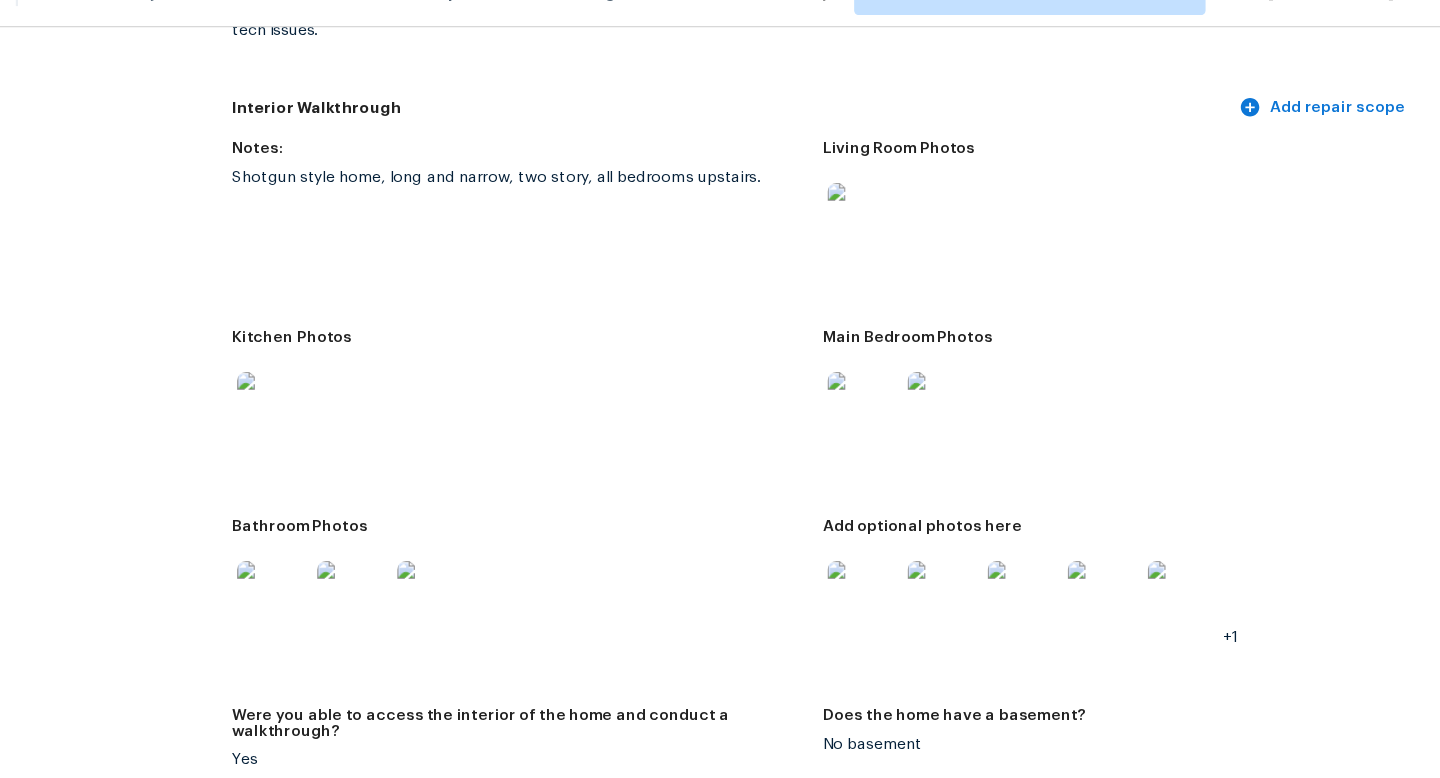 scroll, scrollTop: 2343, scrollLeft: 0, axis: vertical 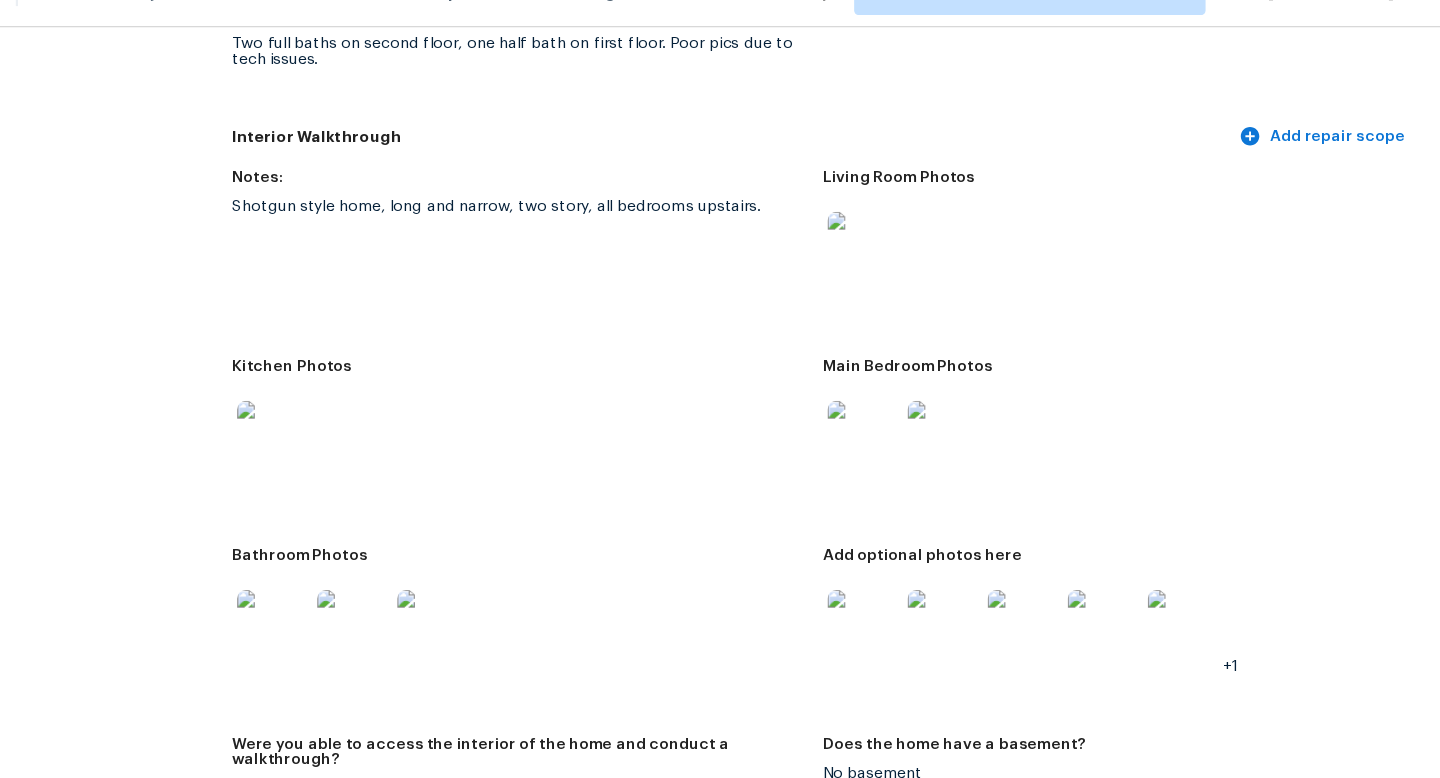 click at bounding box center (921, 261) 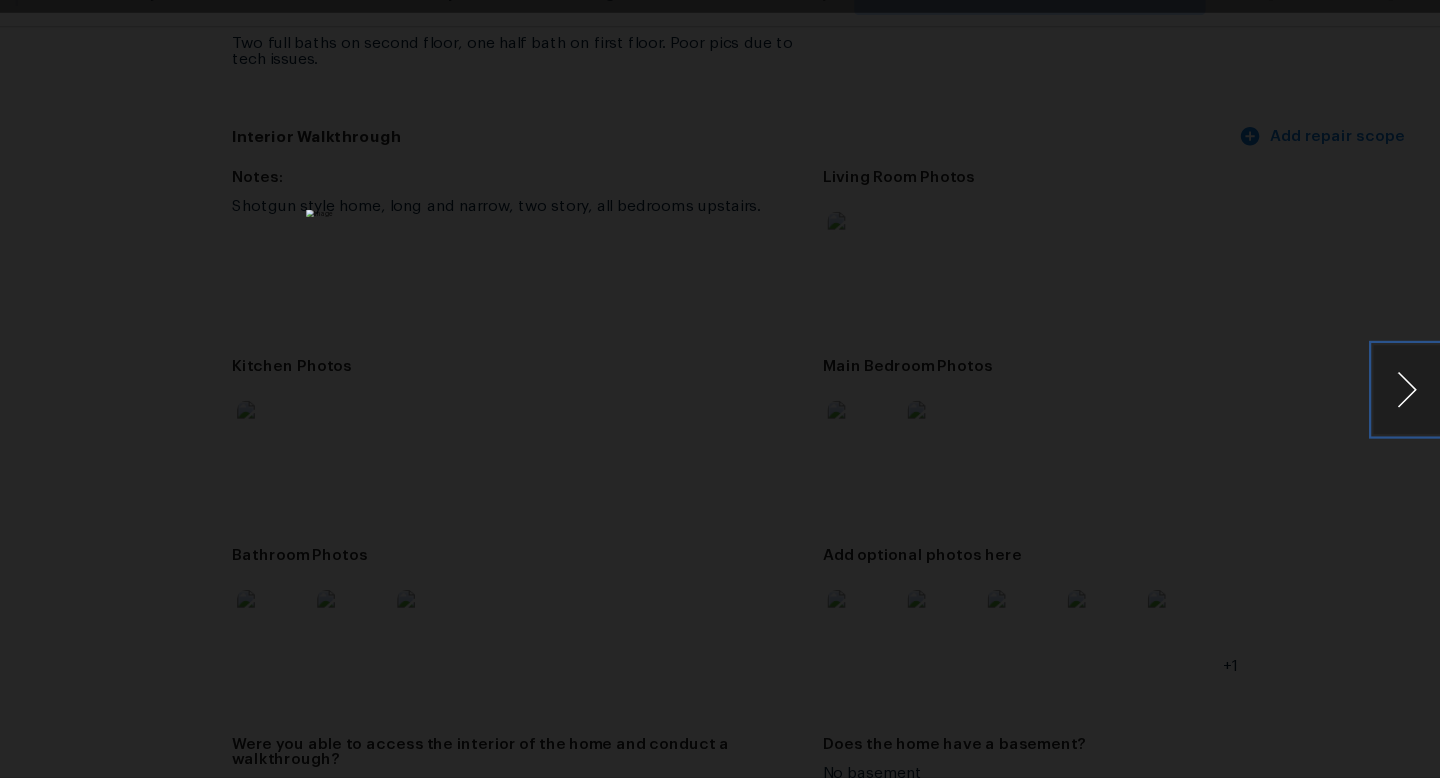 click at bounding box center [1410, 389] 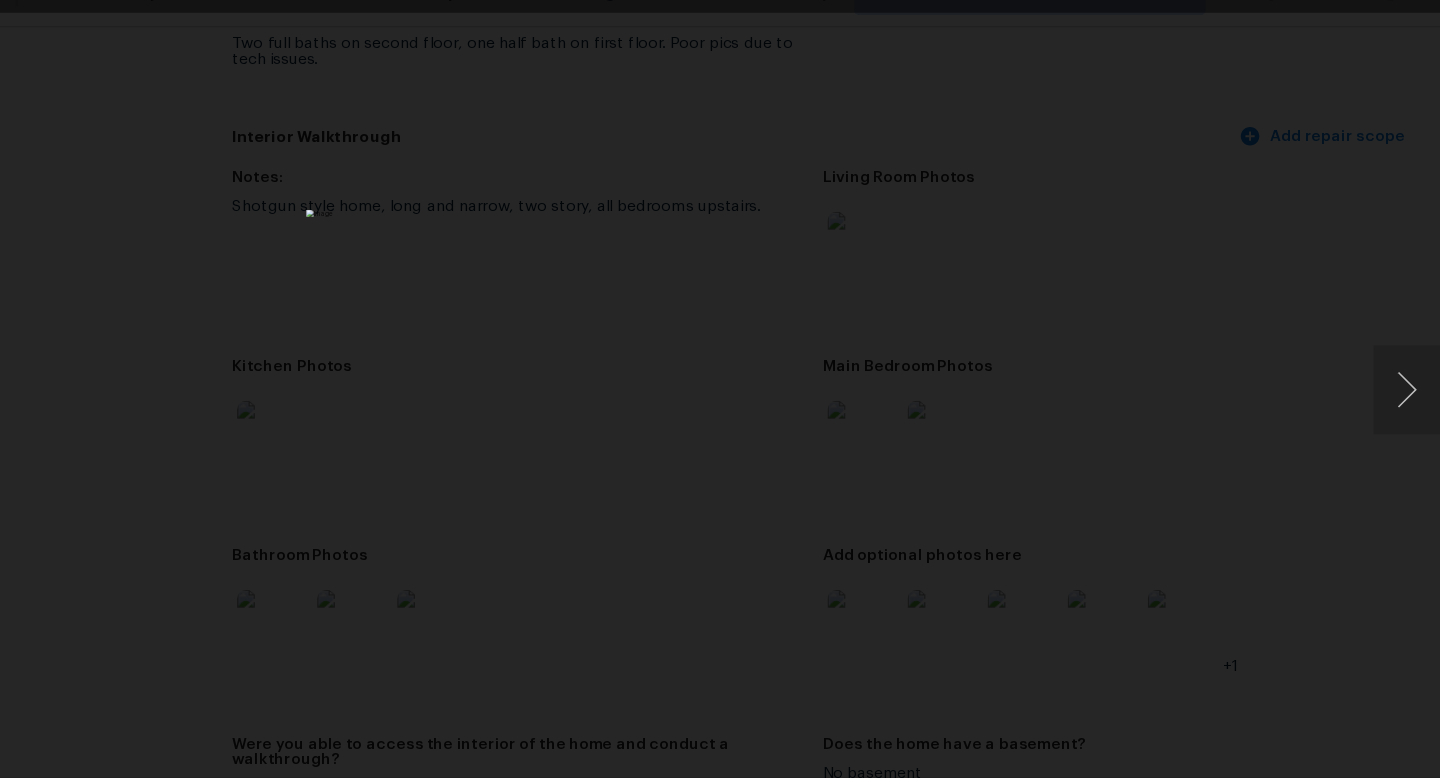 drag, startPoint x: 1126, startPoint y: 242, endPoint x: 1065, endPoint y: 320, distance: 99.0202 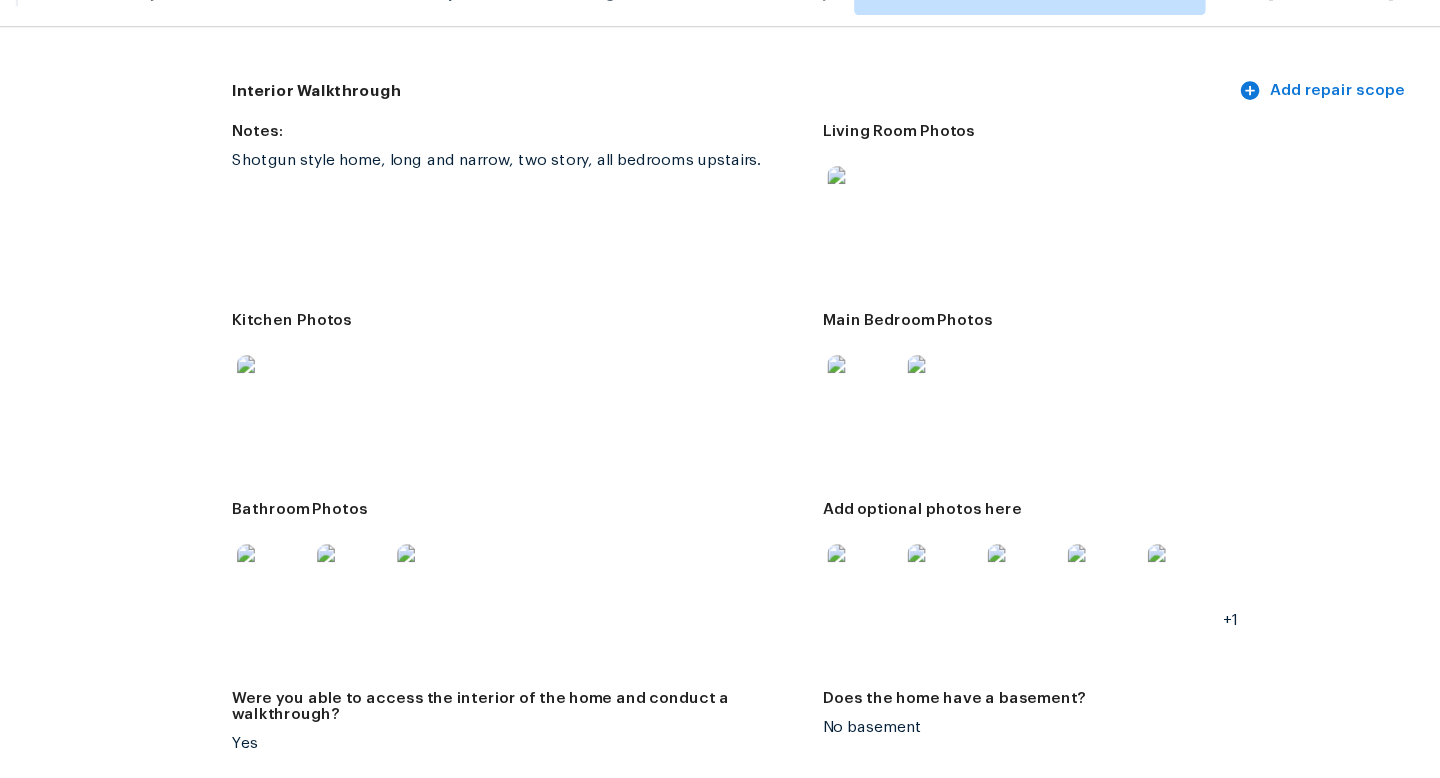 scroll, scrollTop: 2399, scrollLeft: 0, axis: vertical 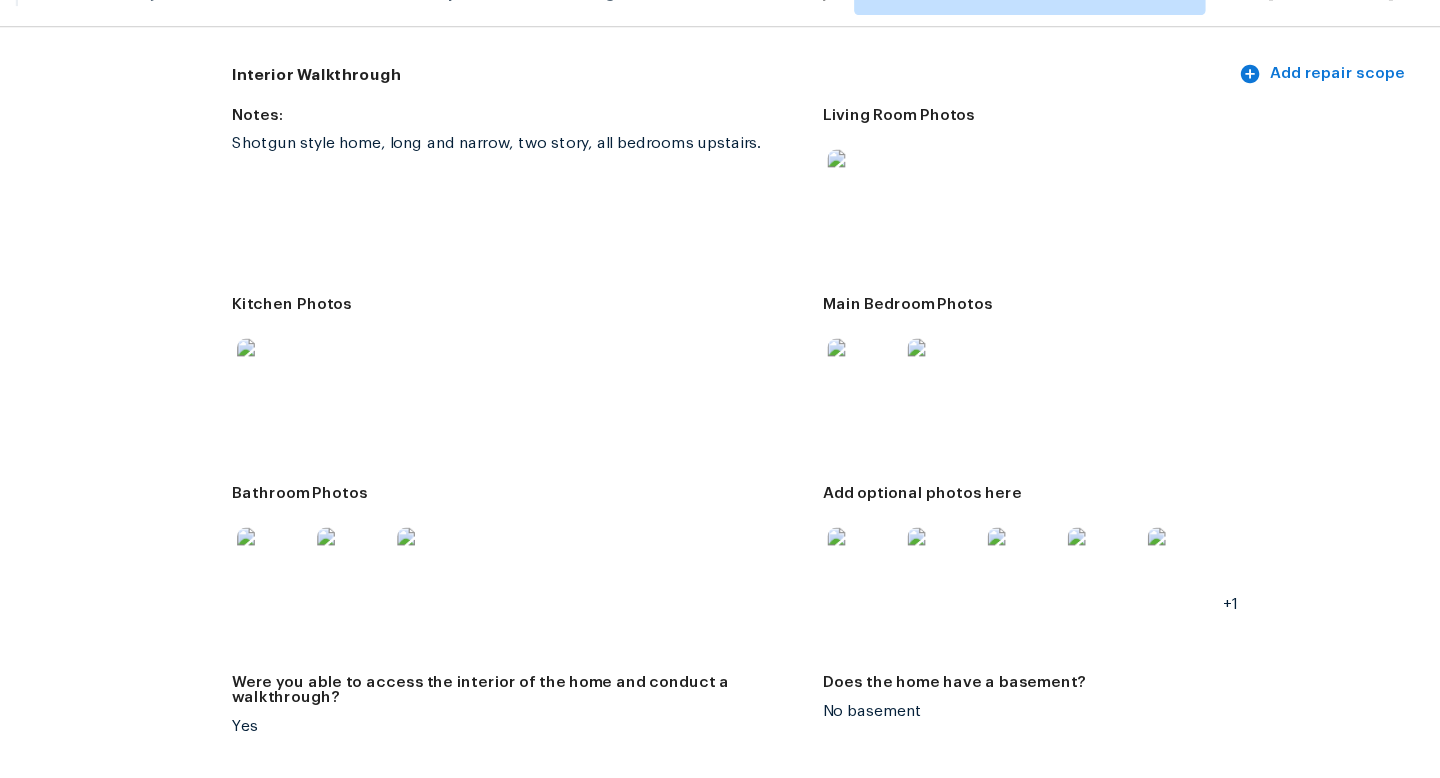 click at bounding box center [921, 545] 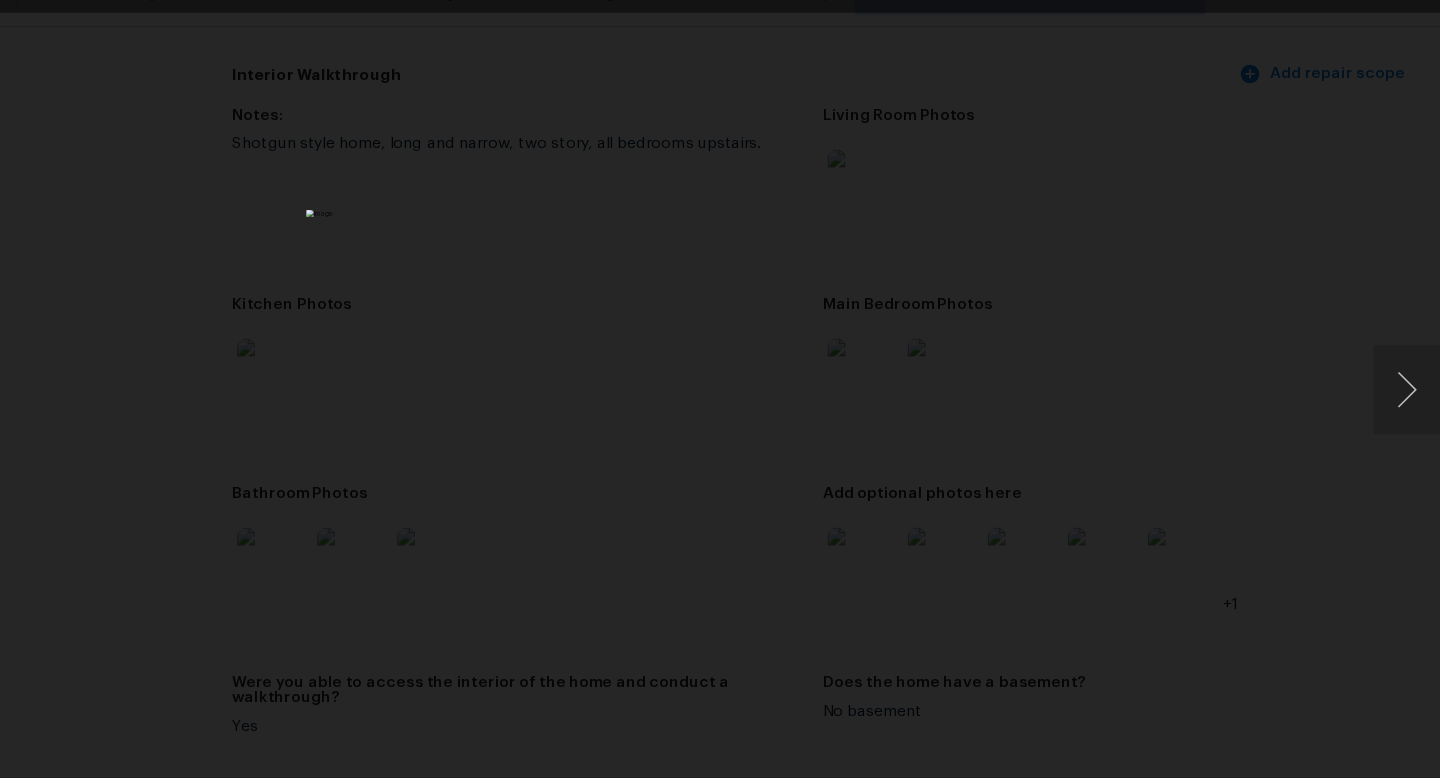 click at bounding box center (720, 389) 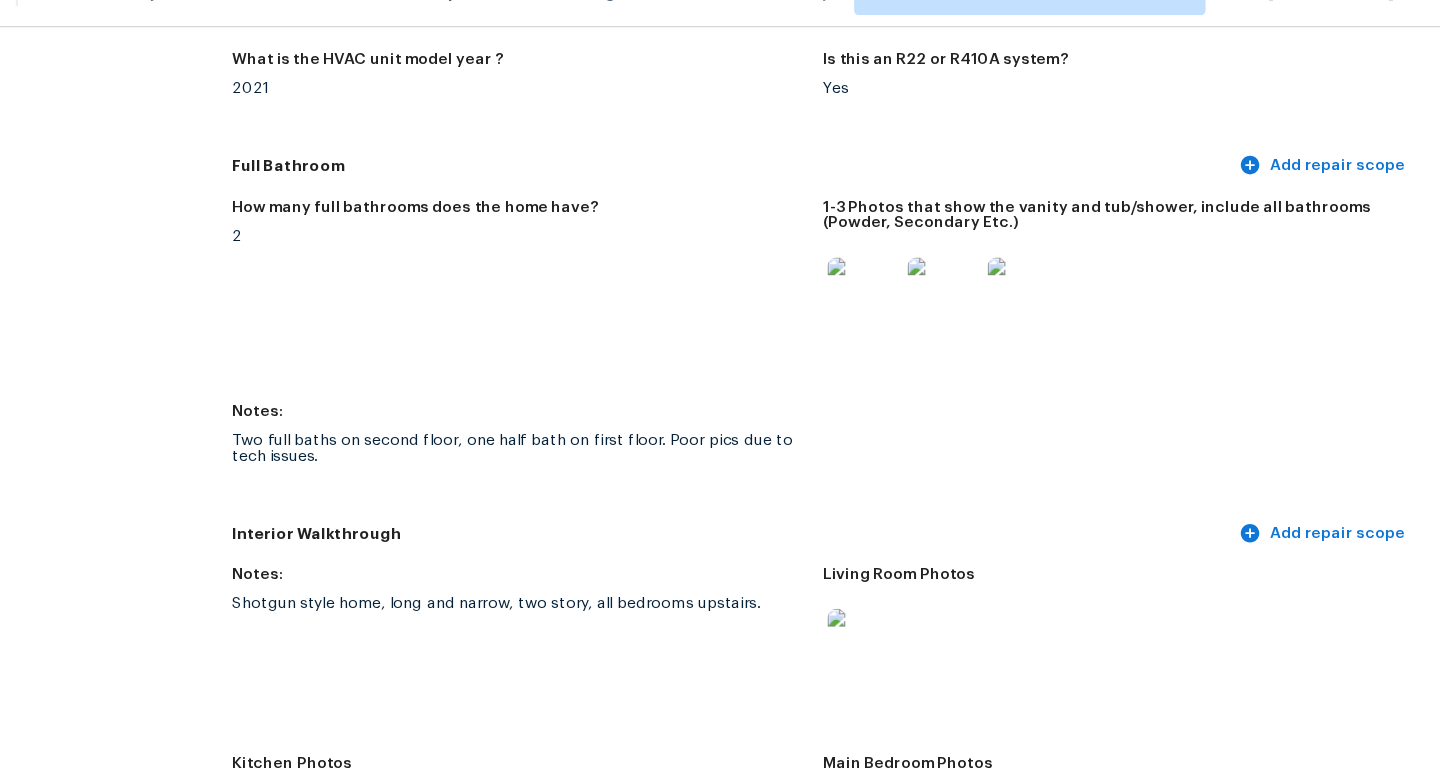 scroll, scrollTop: 2809, scrollLeft: 0, axis: vertical 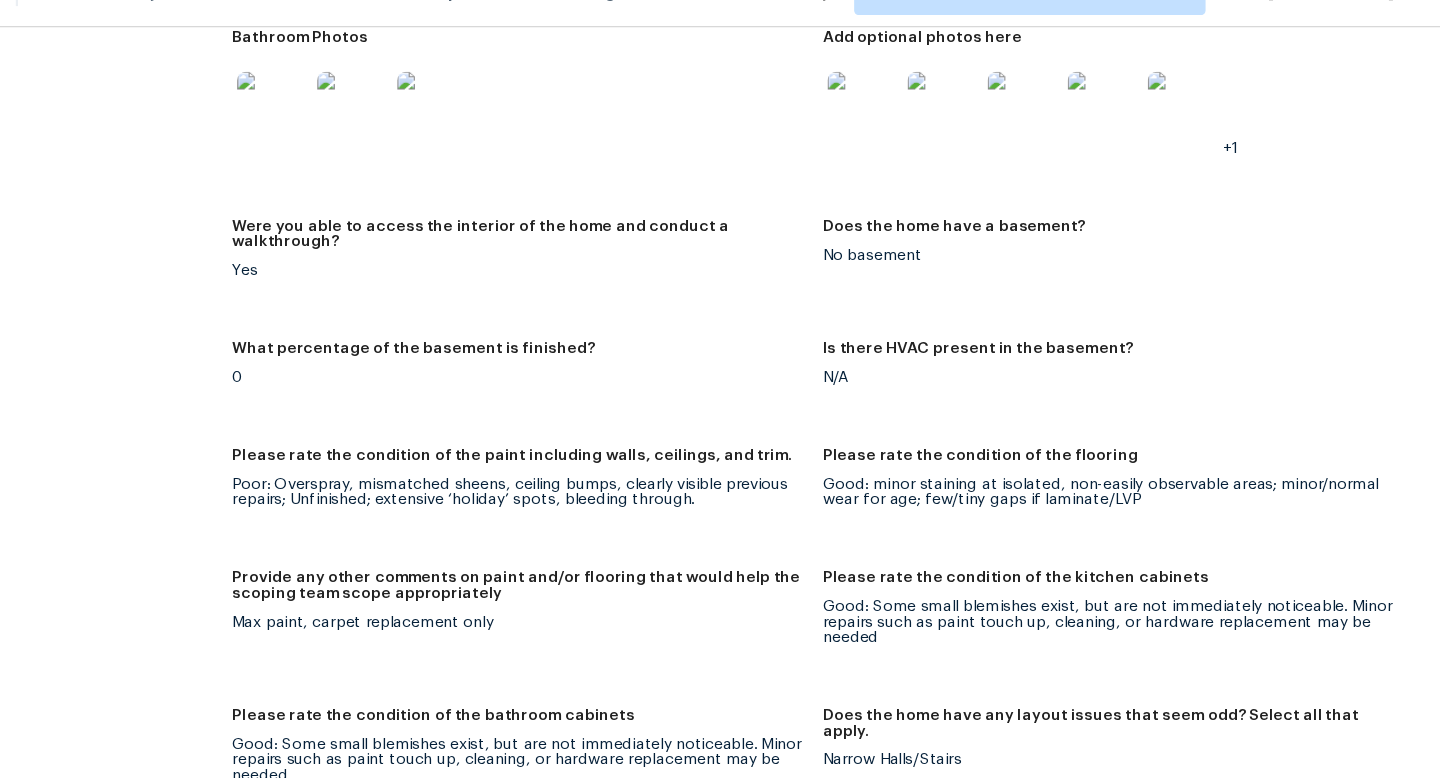 click at bounding box center (921, 135) 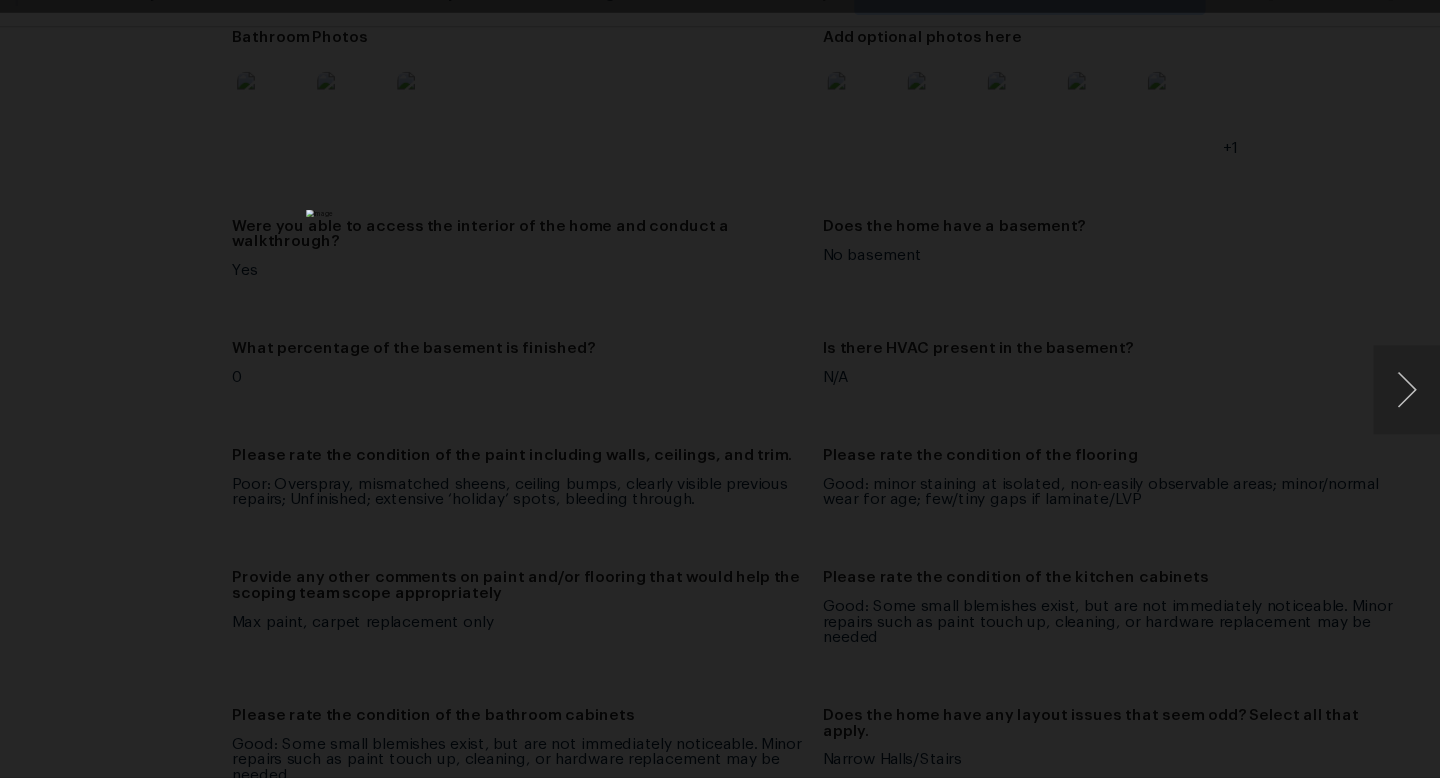 click at bounding box center [720, 389] 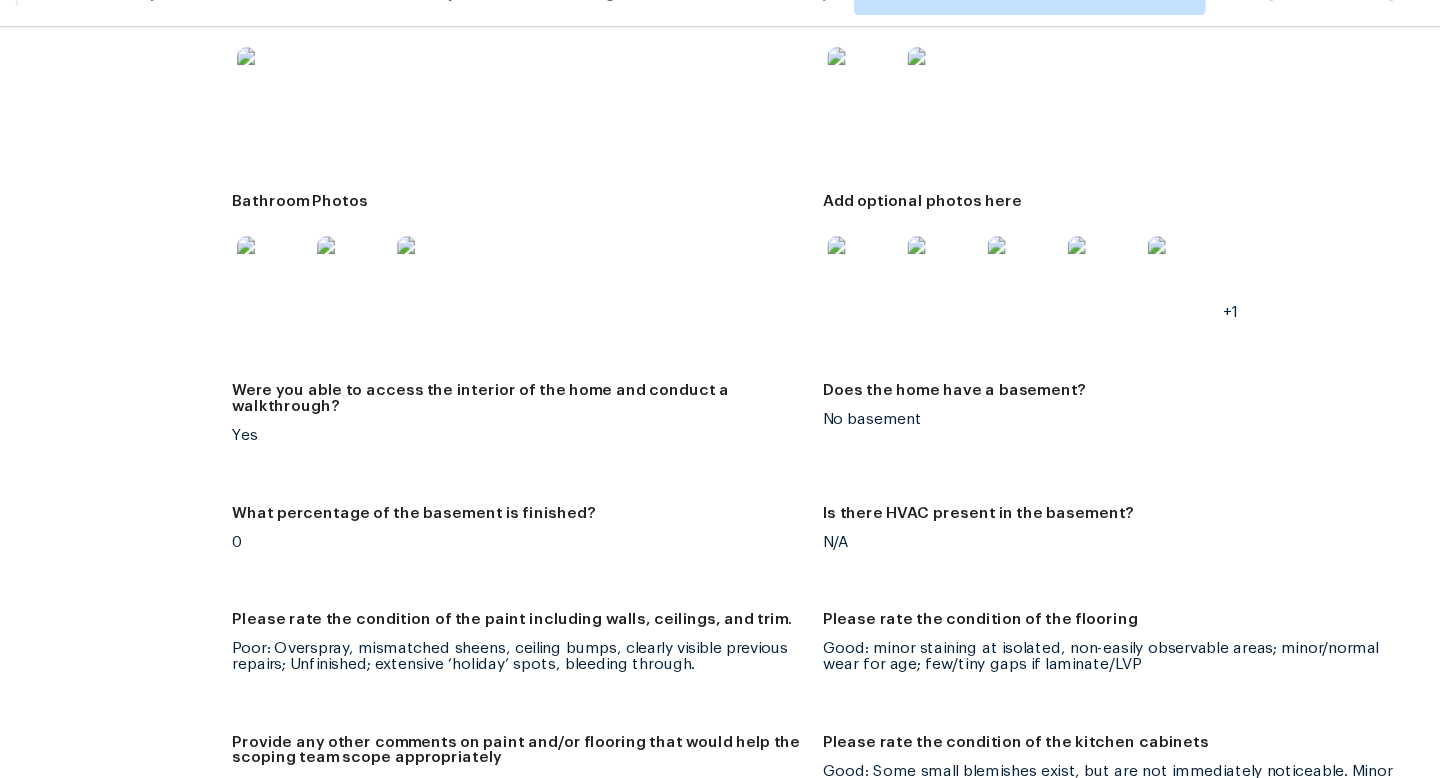 scroll, scrollTop: 2656, scrollLeft: 0, axis: vertical 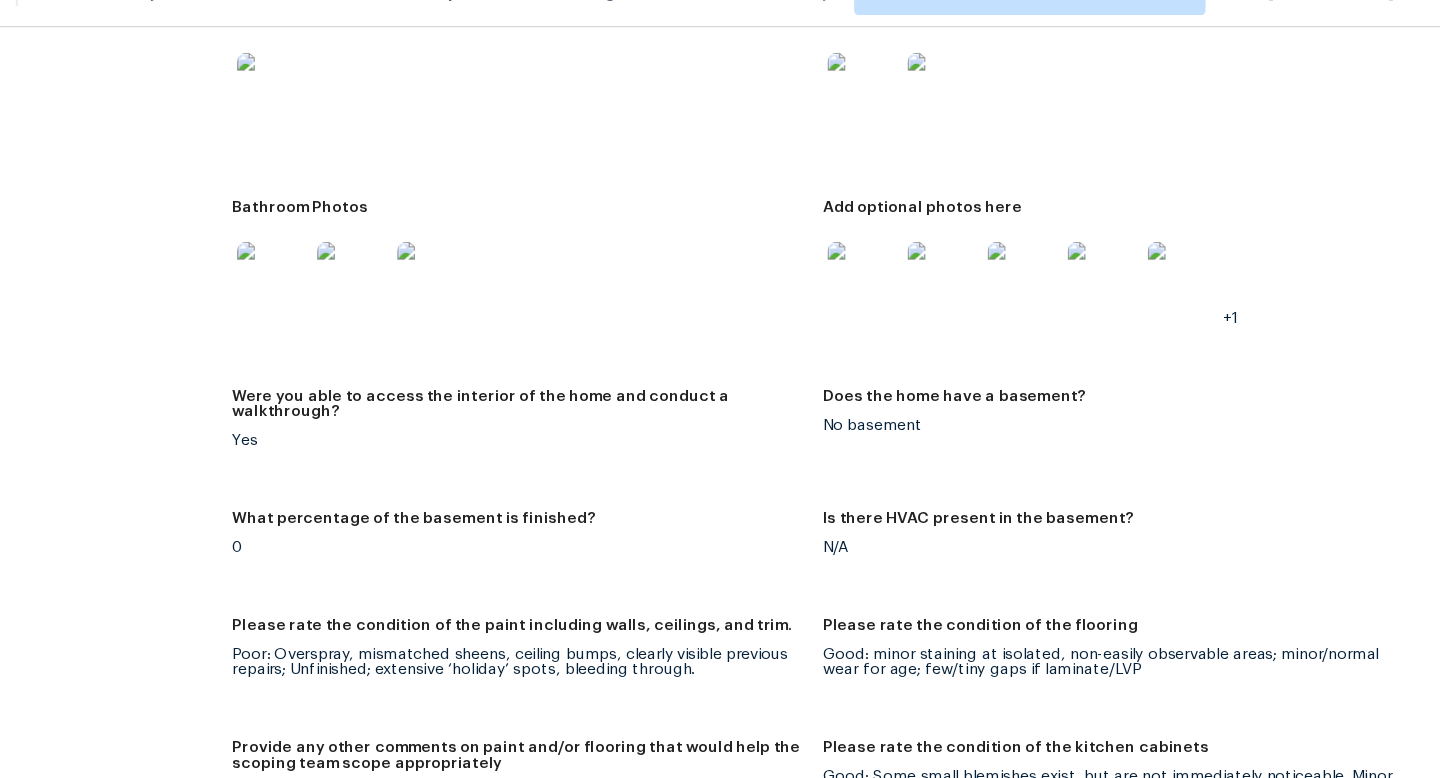 click at bounding box center (921, 288) 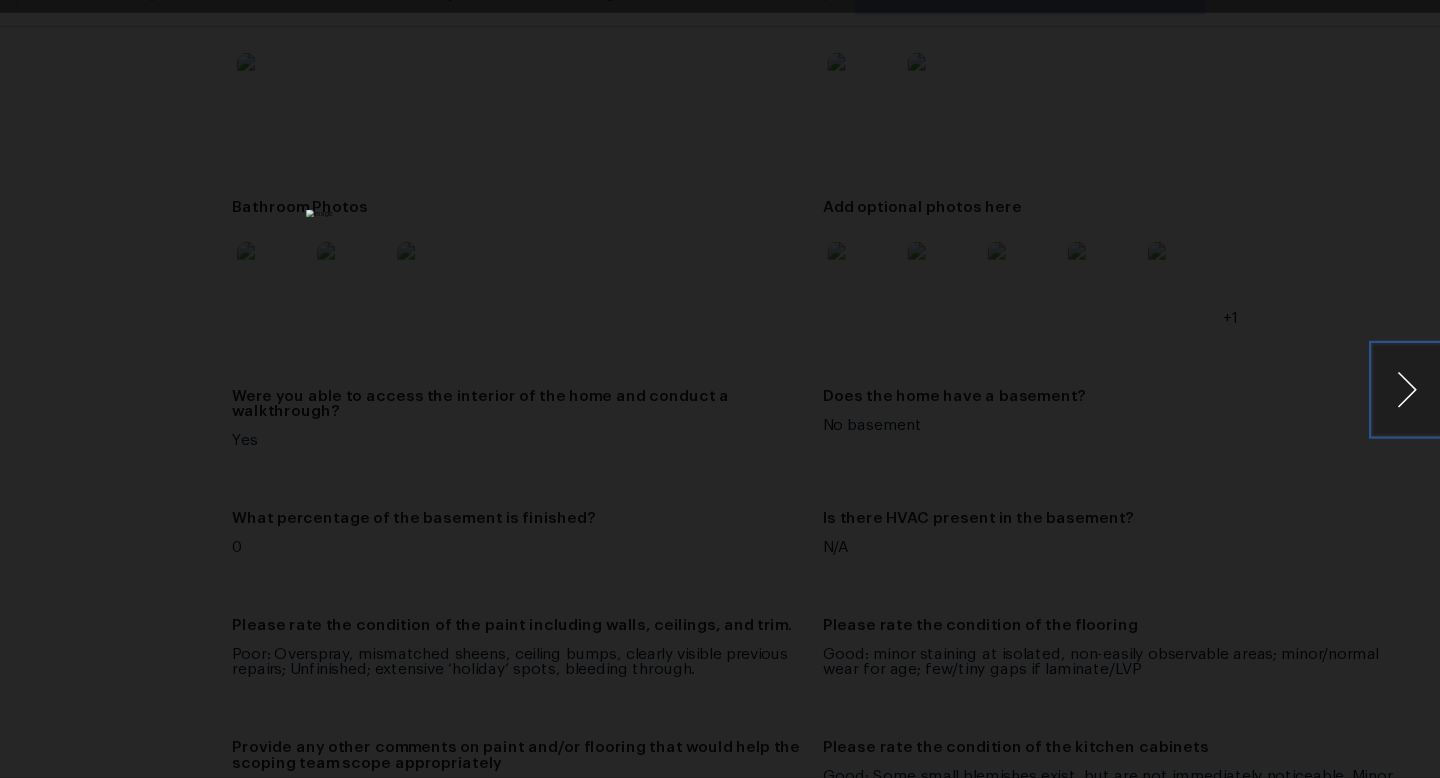 click at bounding box center (1410, 389) 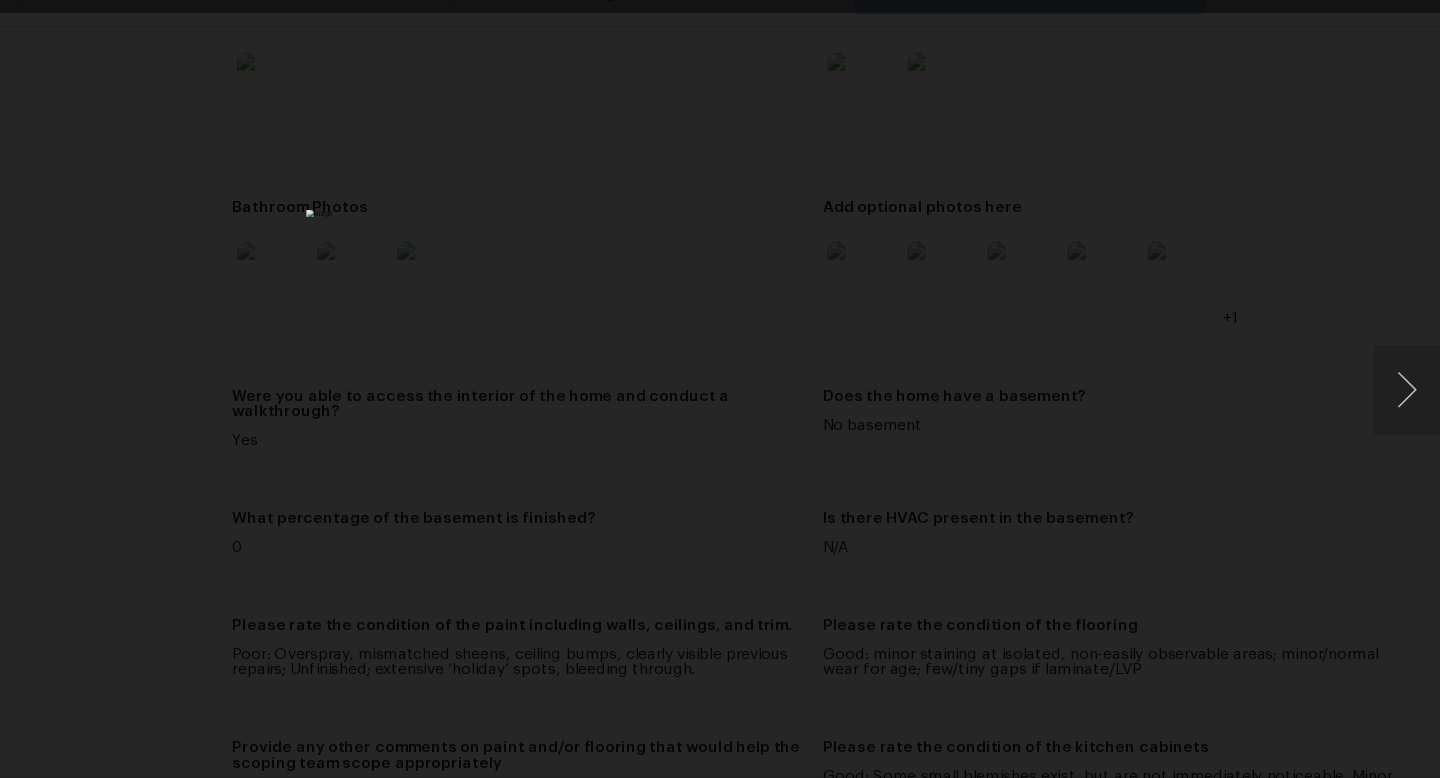 click at bounding box center (720, 389) 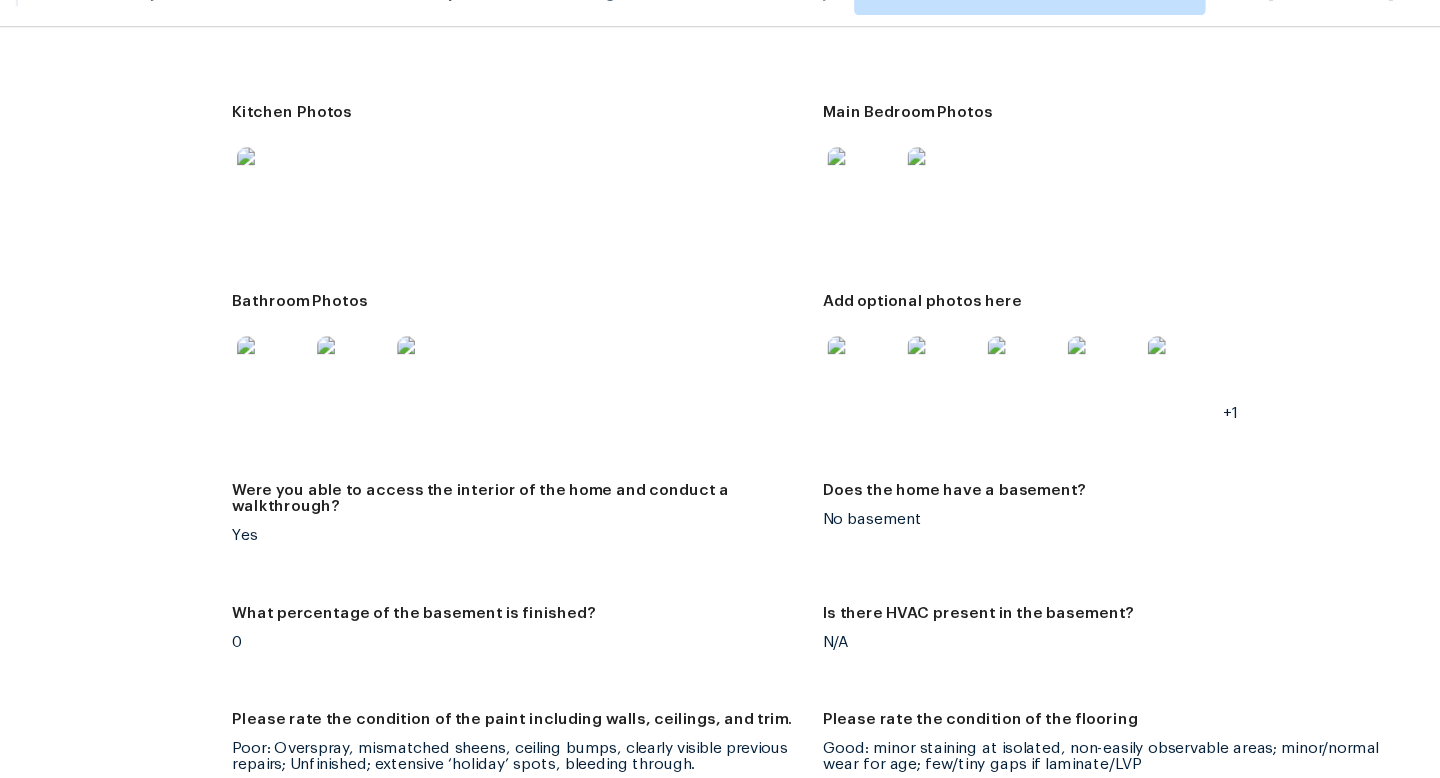 scroll, scrollTop: 2552, scrollLeft: 0, axis: vertical 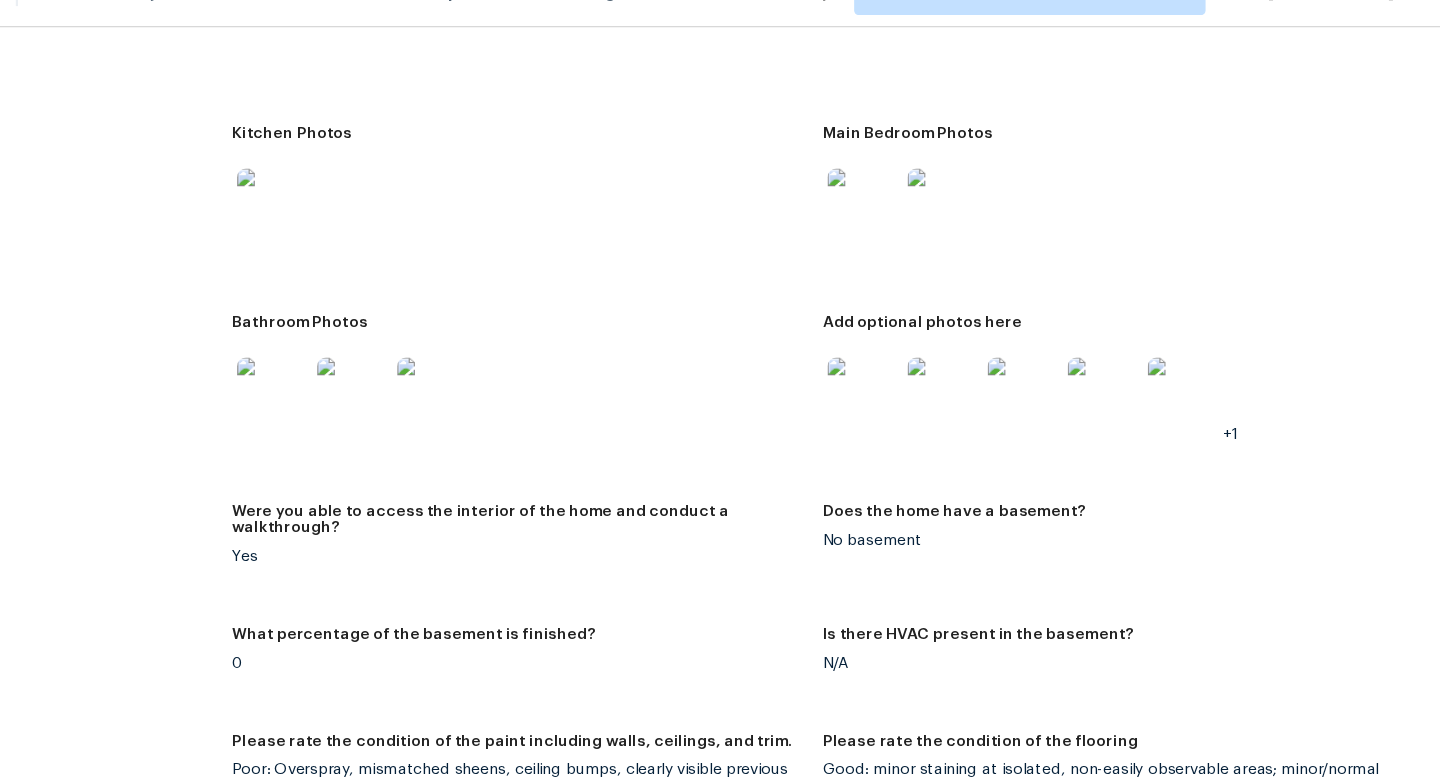 click at bounding box center [390, 392] 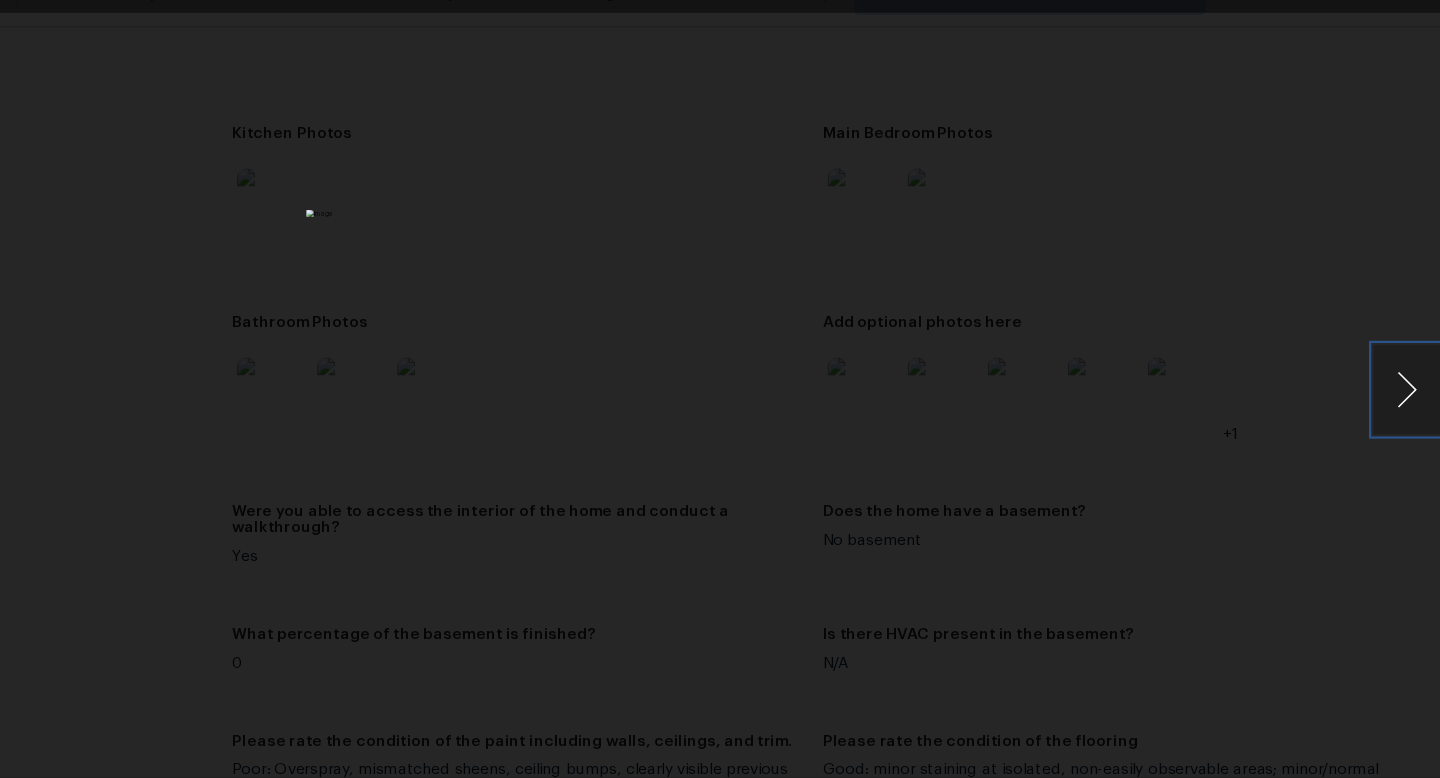click at bounding box center (1410, 389) 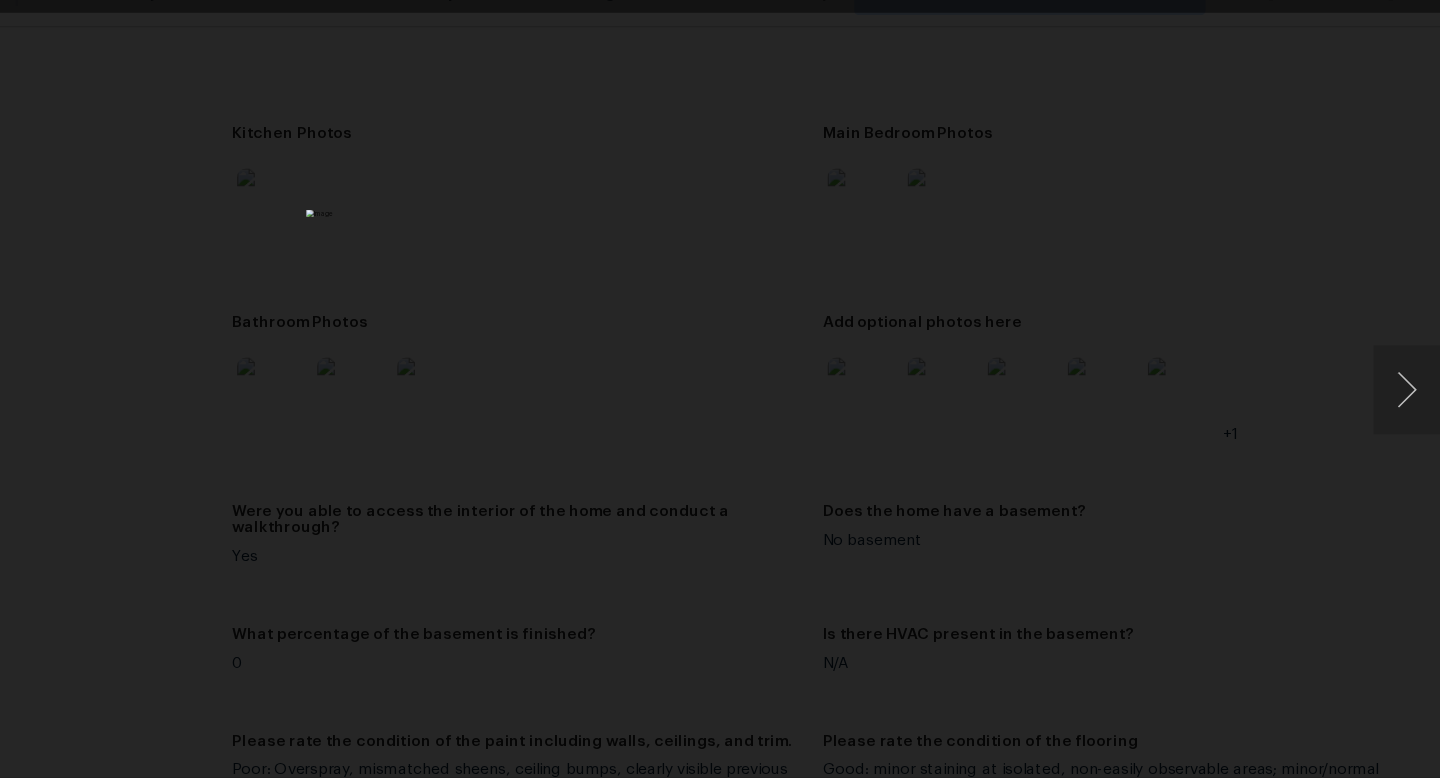 click at bounding box center (720, 389) 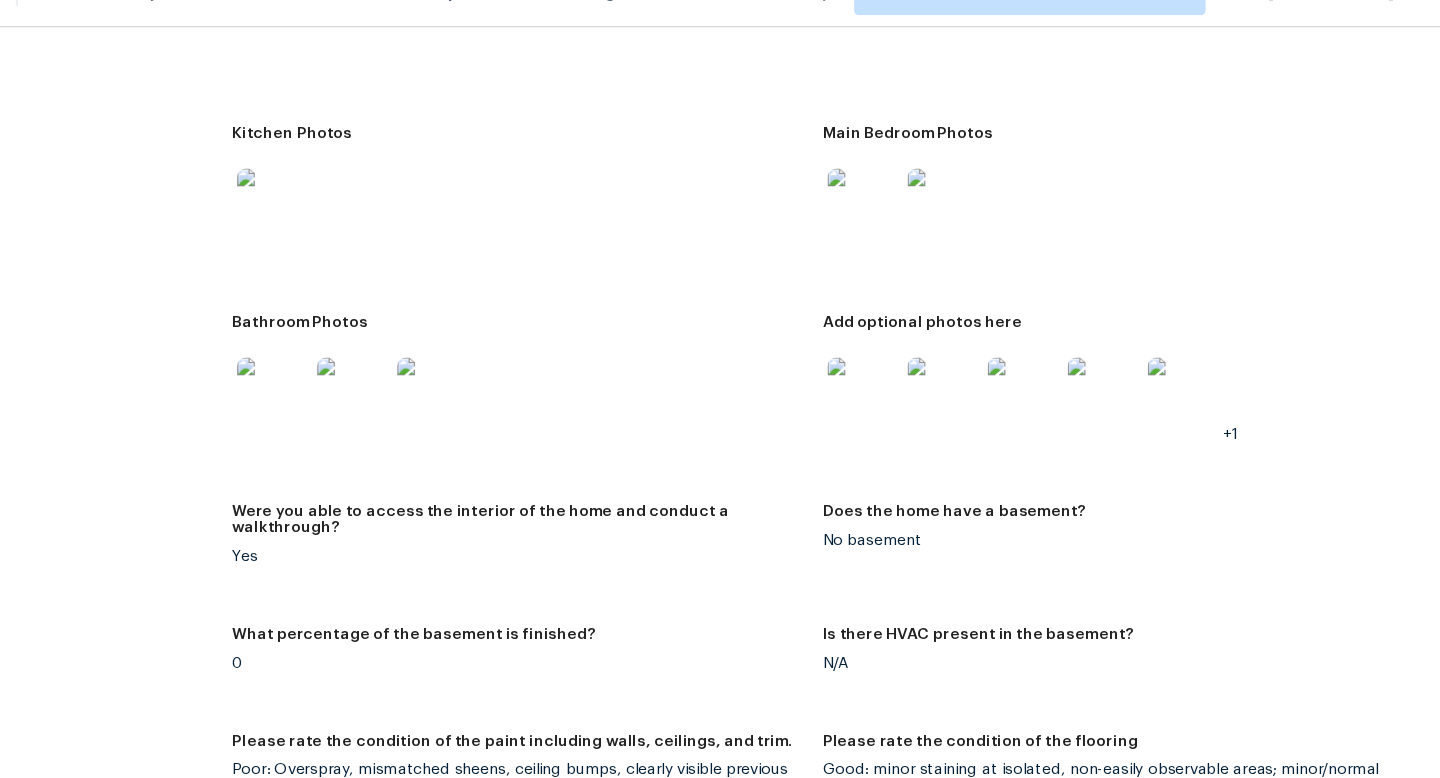 click at bounding box center (921, 222) 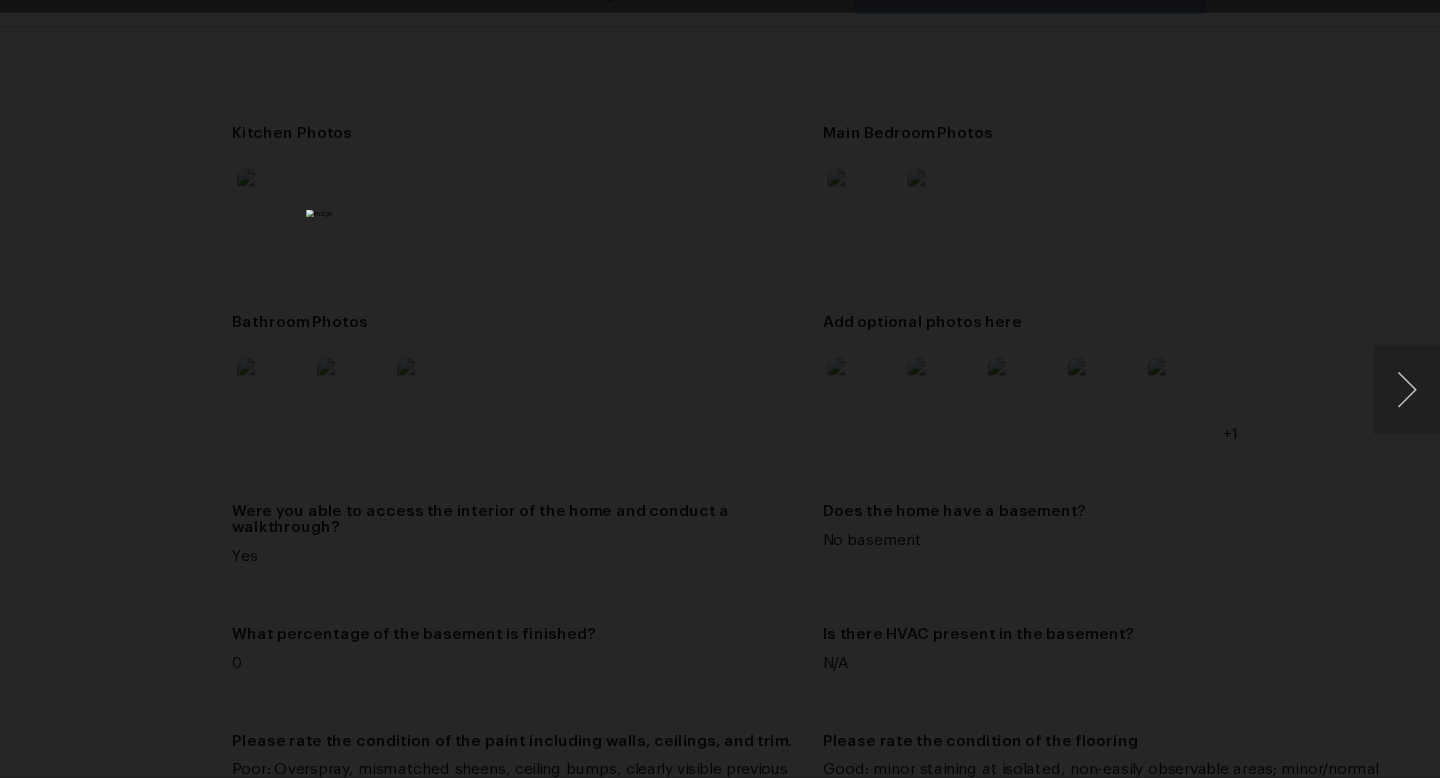 click at bounding box center (720, 389) 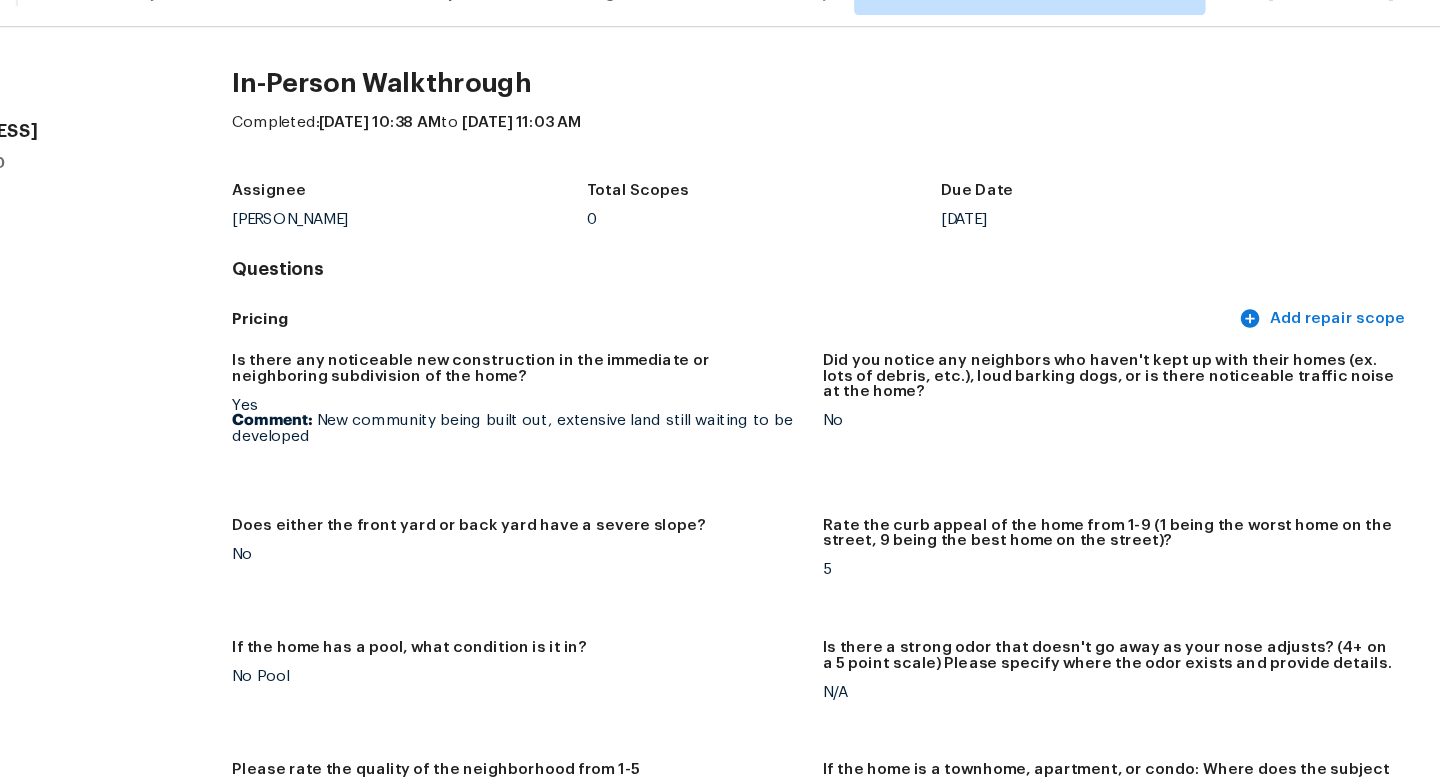 scroll, scrollTop: 779, scrollLeft: 0, axis: vertical 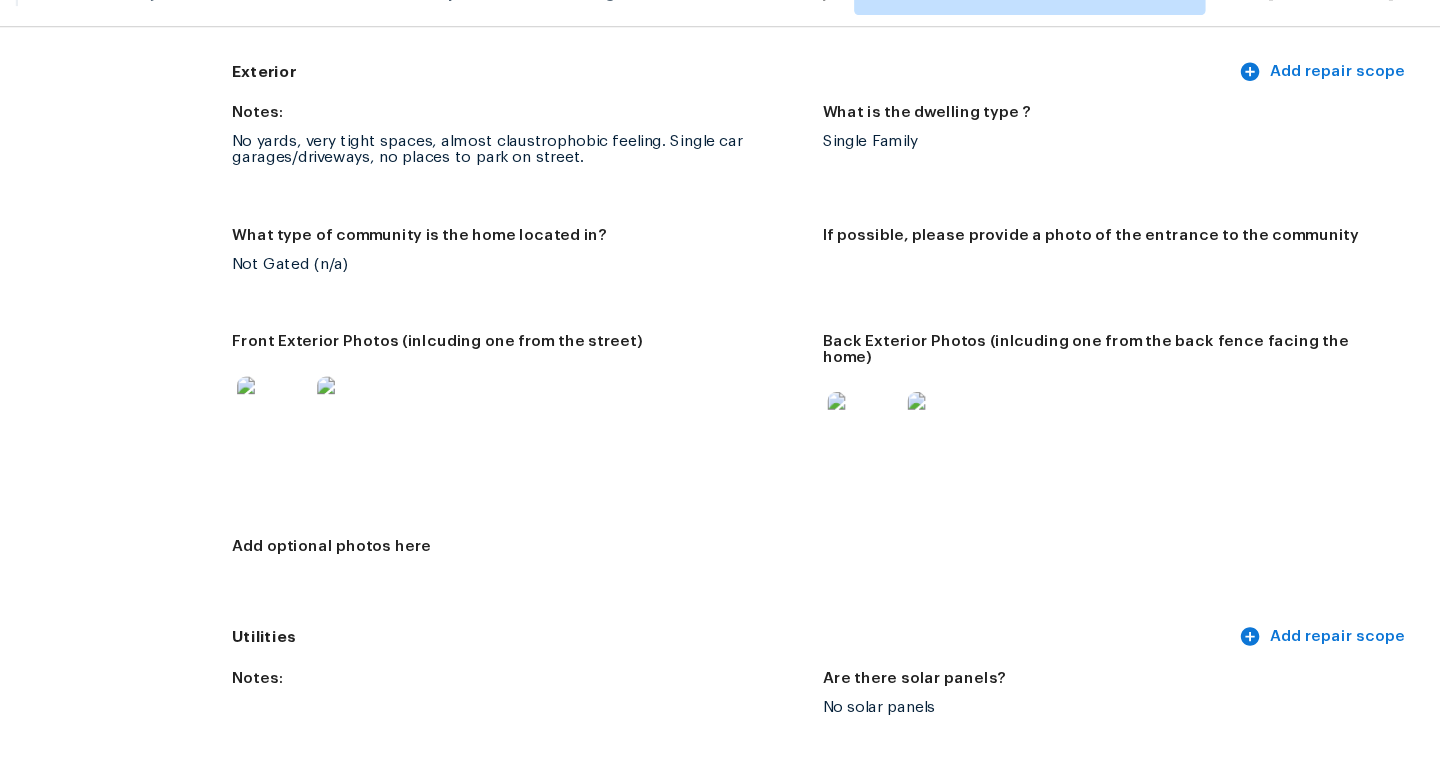 click at bounding box center (390, 409) 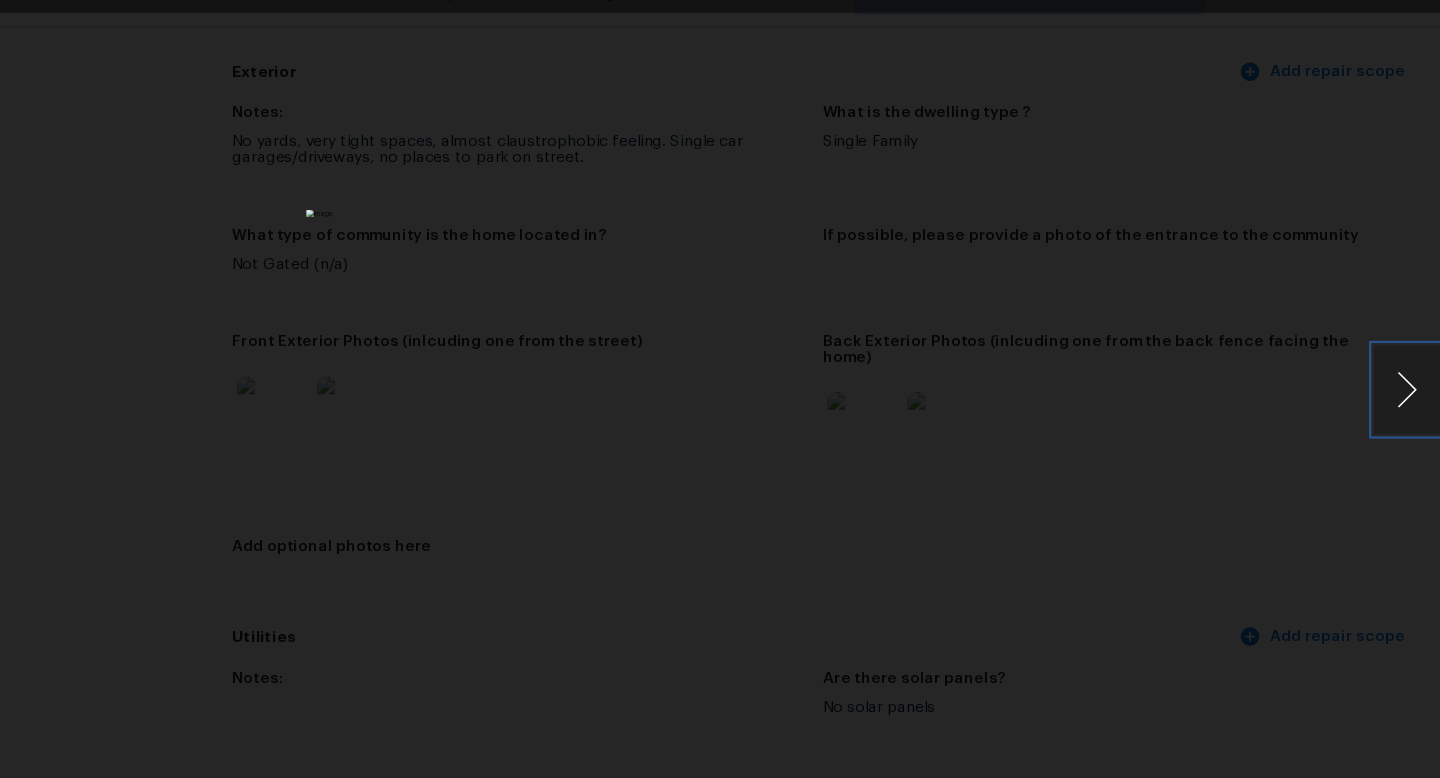 click at bounding box center (1410, 389) 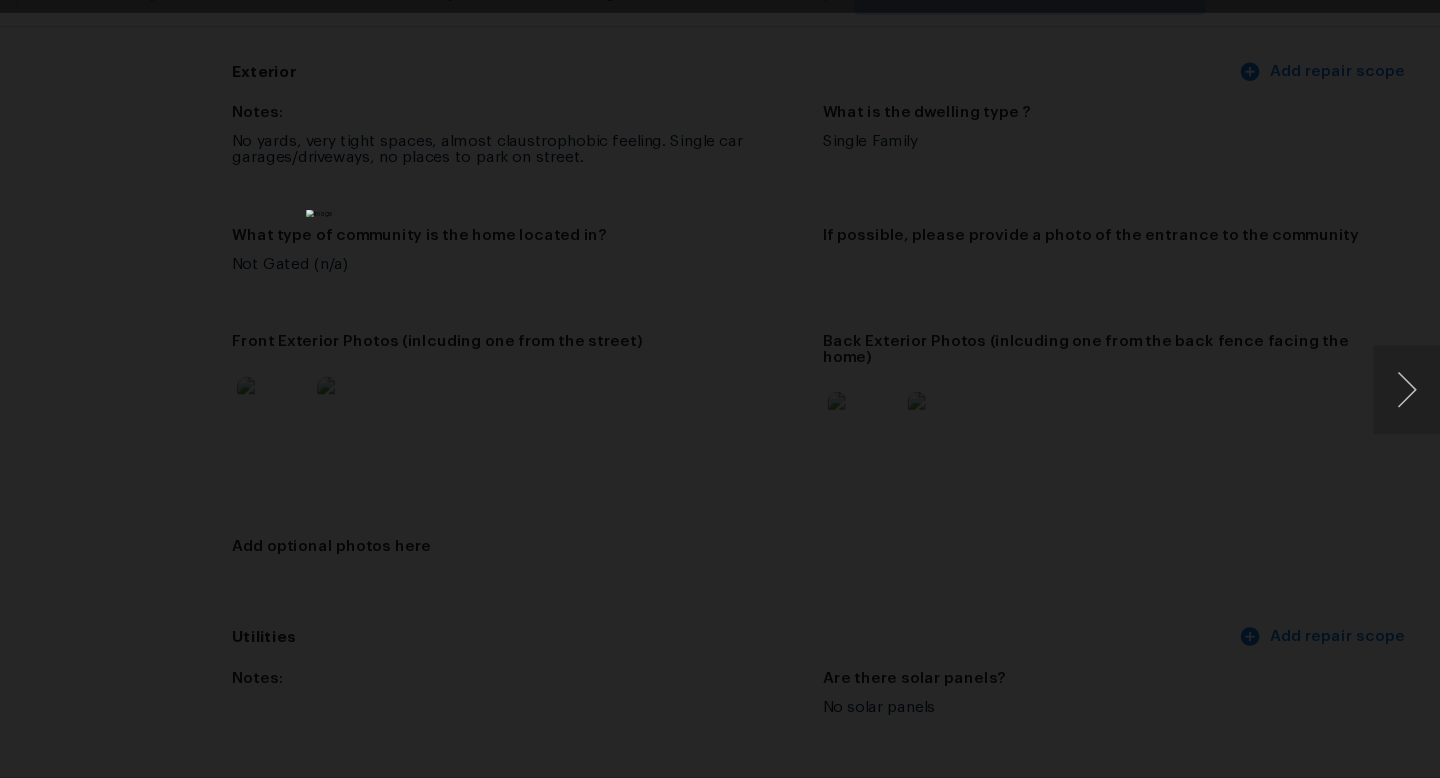 click at bounding box center [720, 389] 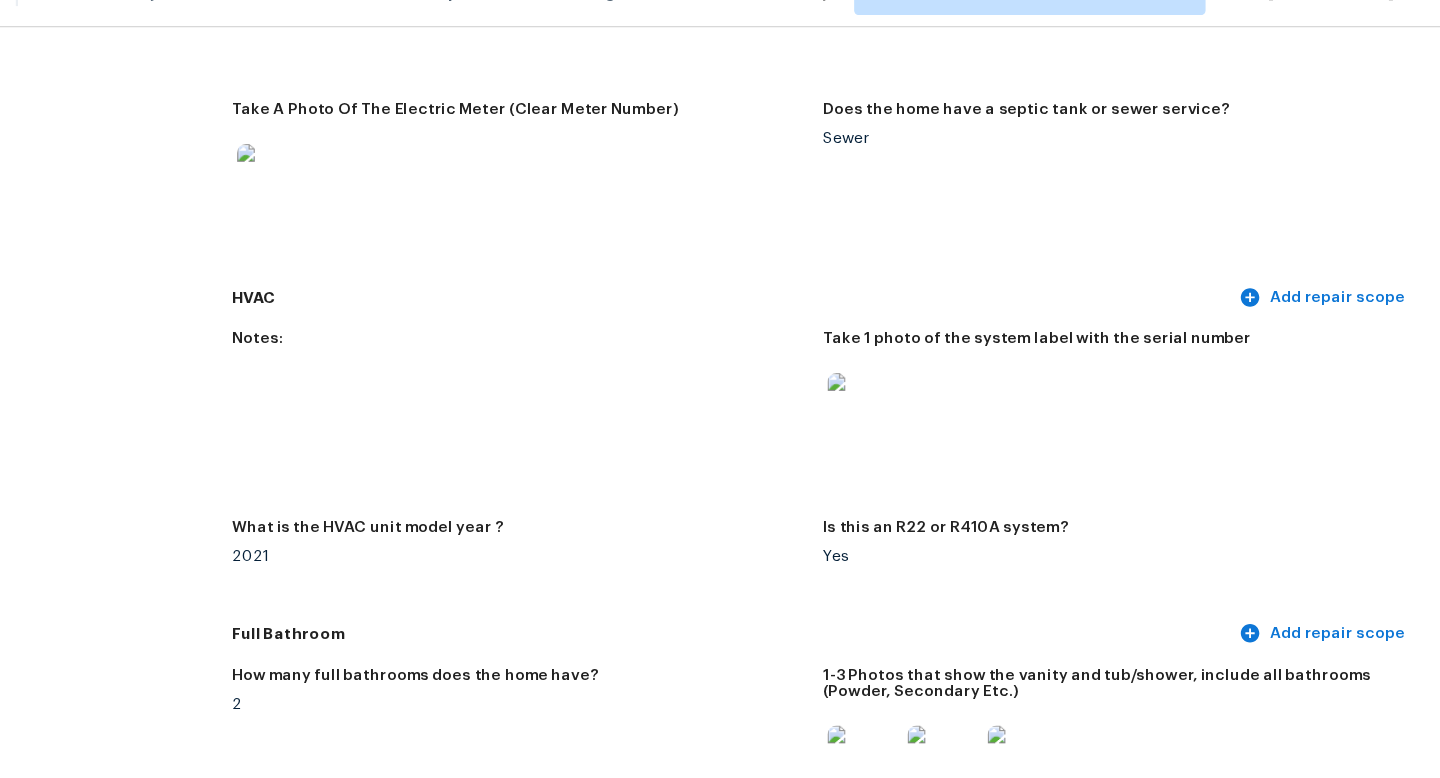 scroll, scrollTop: 1903, scrollLeft: 0, axis: vertical 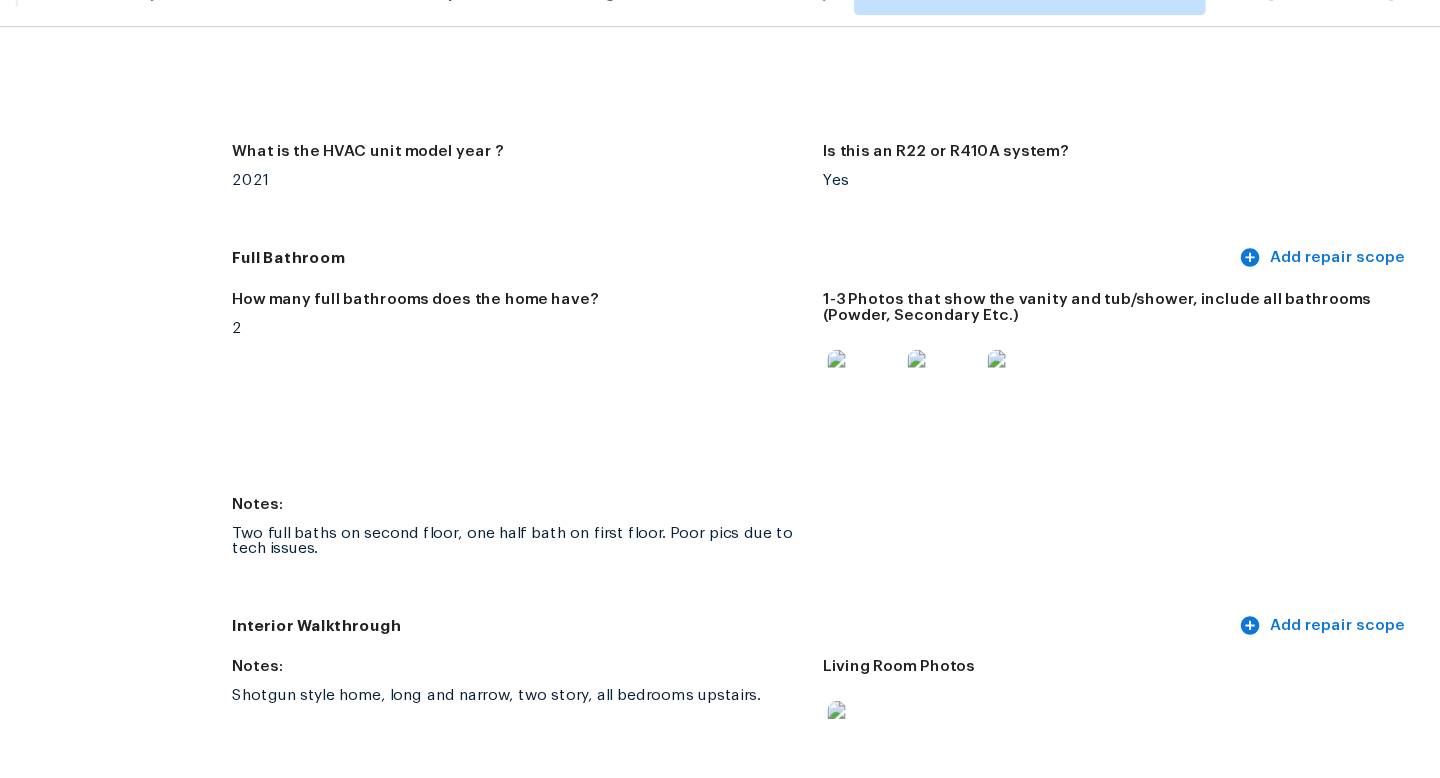 click at bounding box center [921, 385] 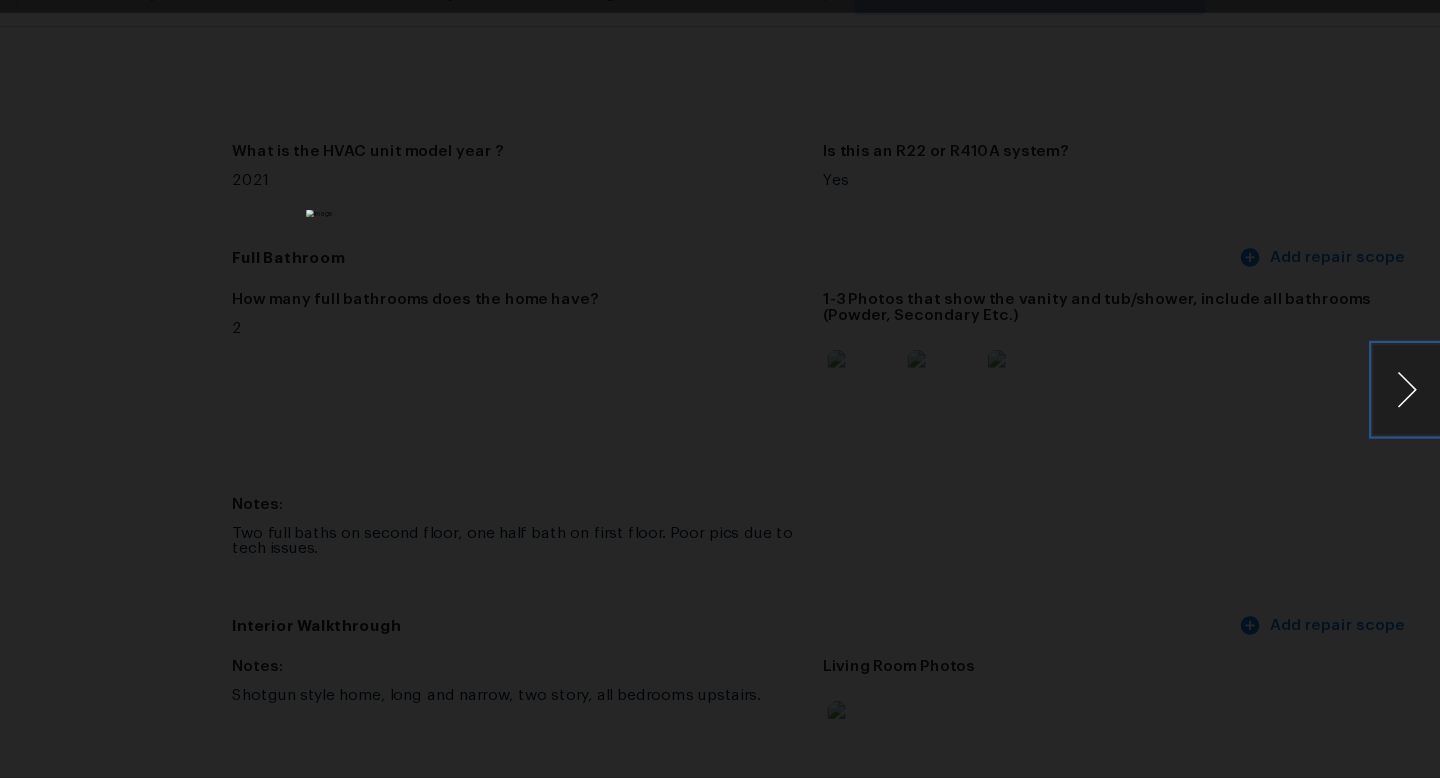 click at bounding box center [1410, 389] 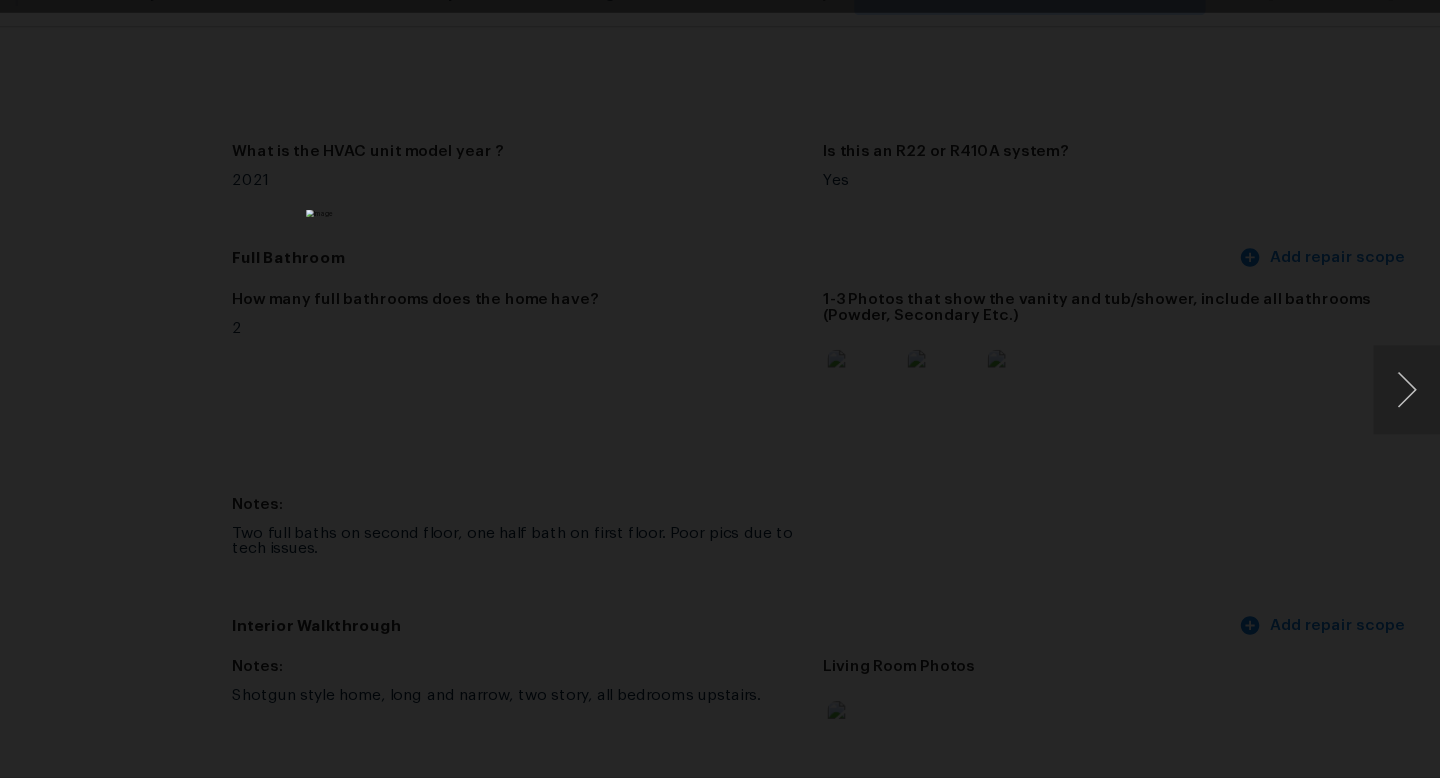 click at bounding box center [720, 389] 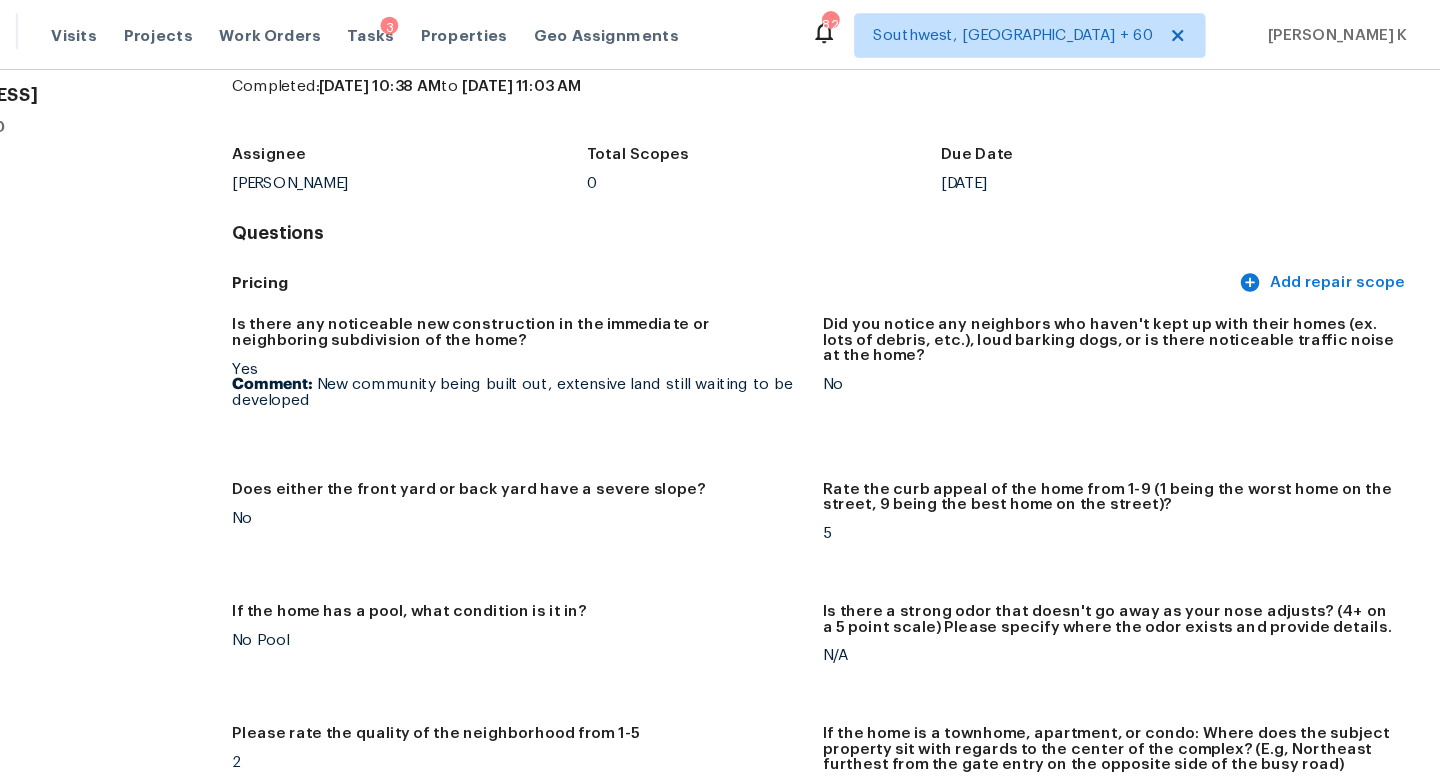 scroll, scrollTop: 0, scrollLeft: 0, axis: both 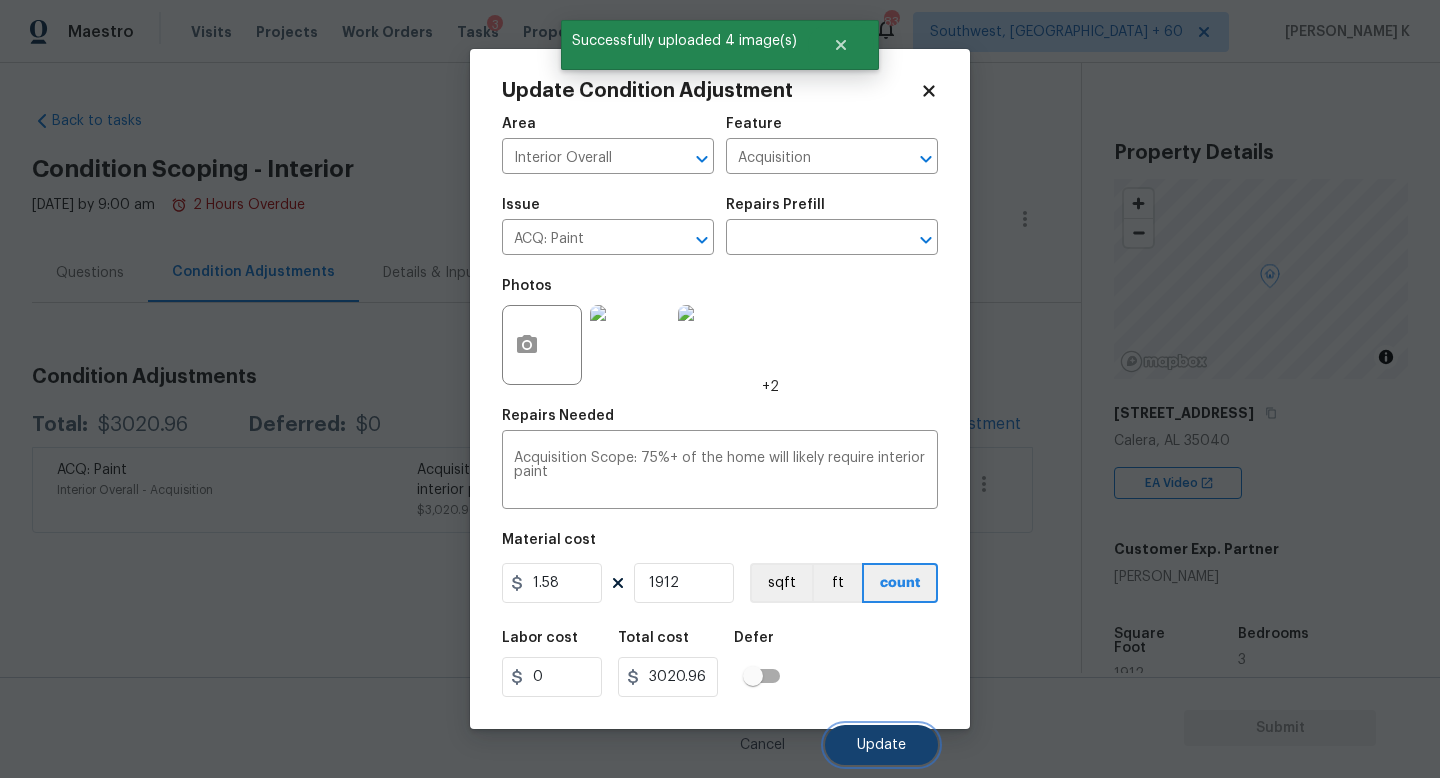 drag, startPoint x: 0, startPoint y: 0, endPoint x: 891, endPoint y: 747, distance: 1162.708 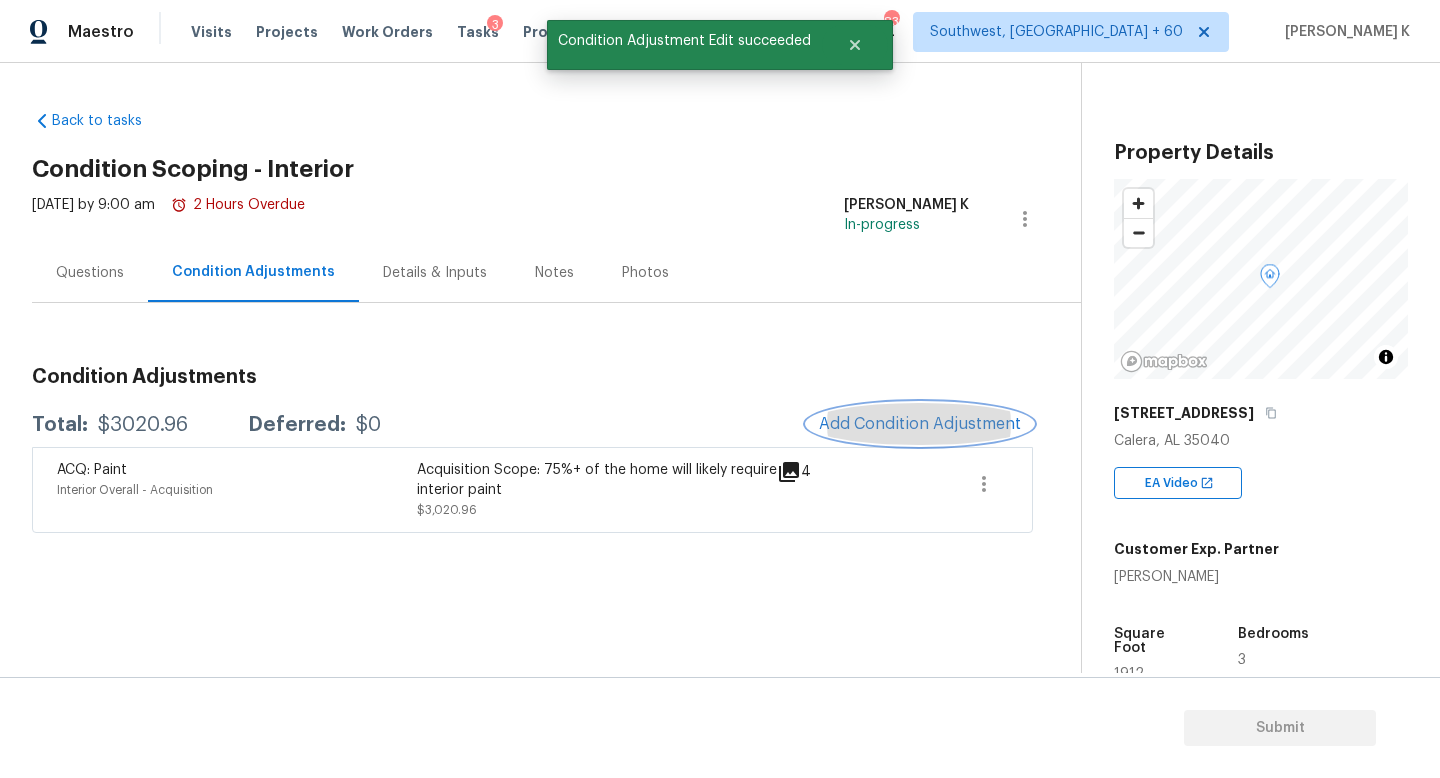 click on "Add Condition Adjustment" at bounding box center (920, 424) 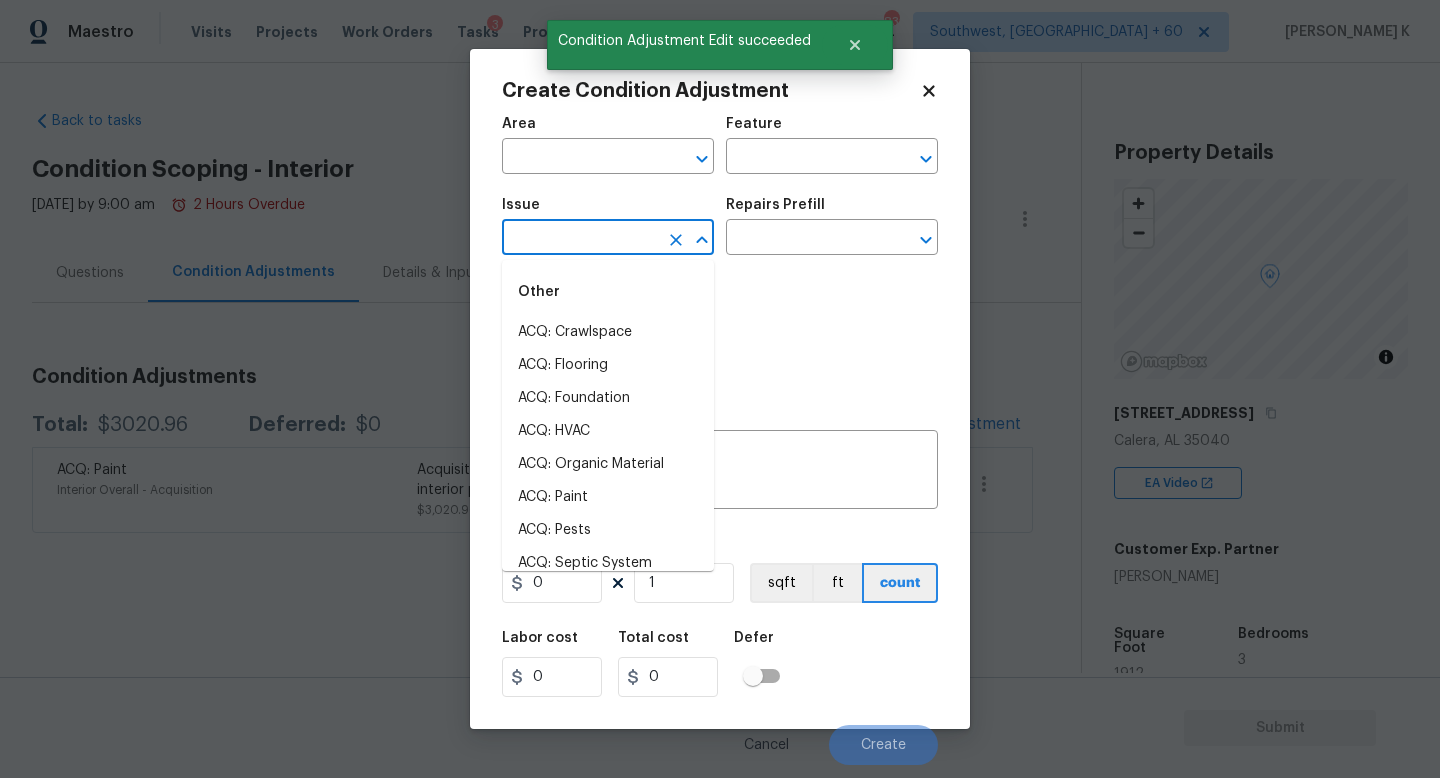 click at bounding box center (580, 239) 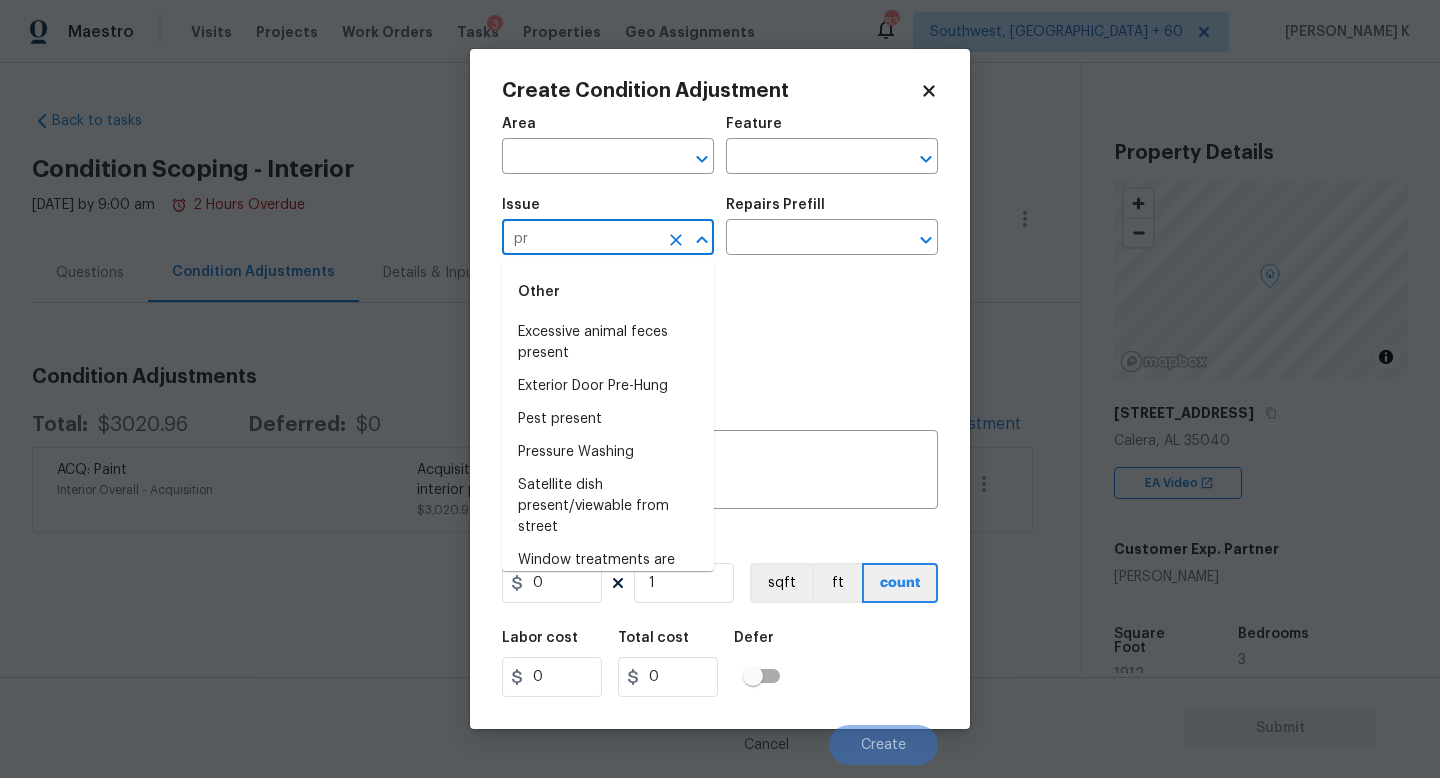 type on "p" 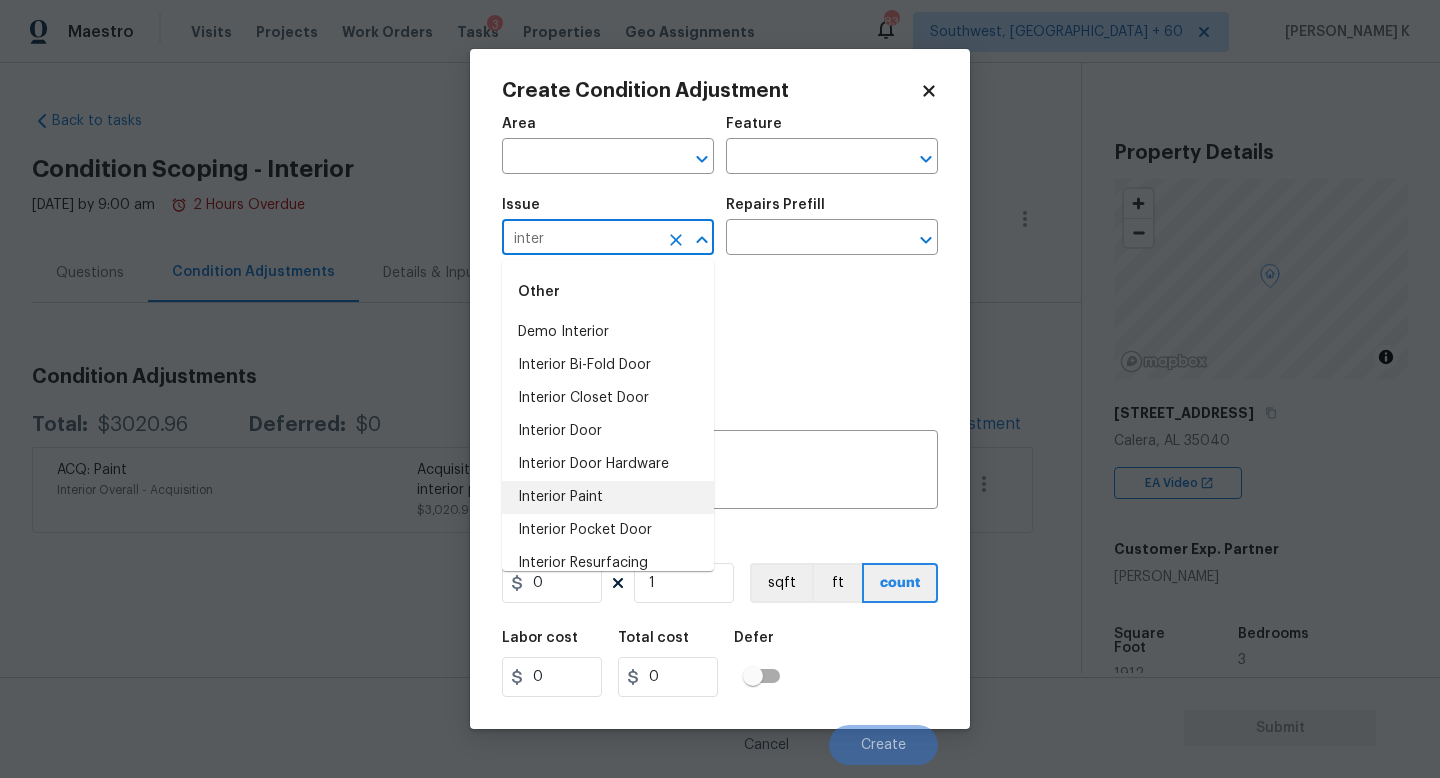 click on "Interior Paint" at bounding box center [608, 497] 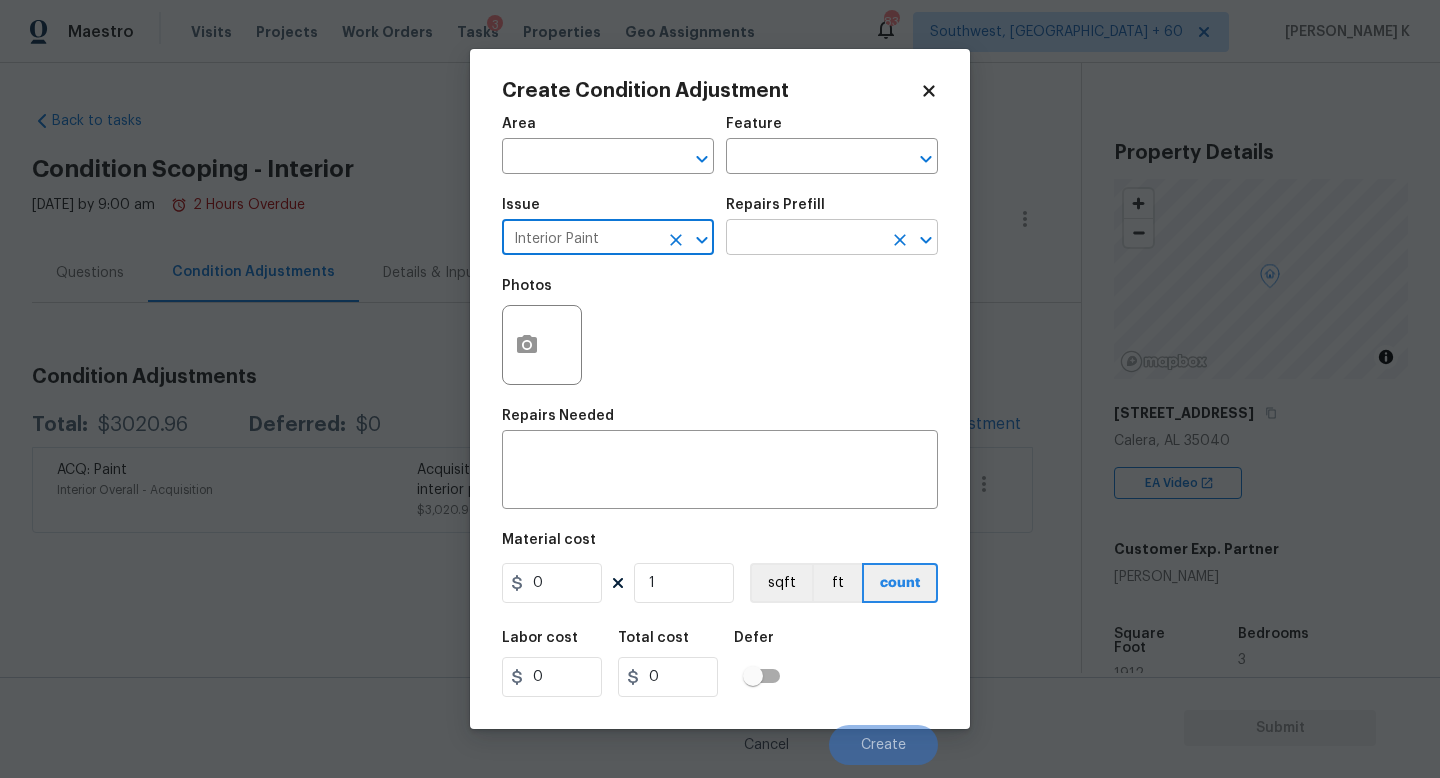 type on "Interior Paint" 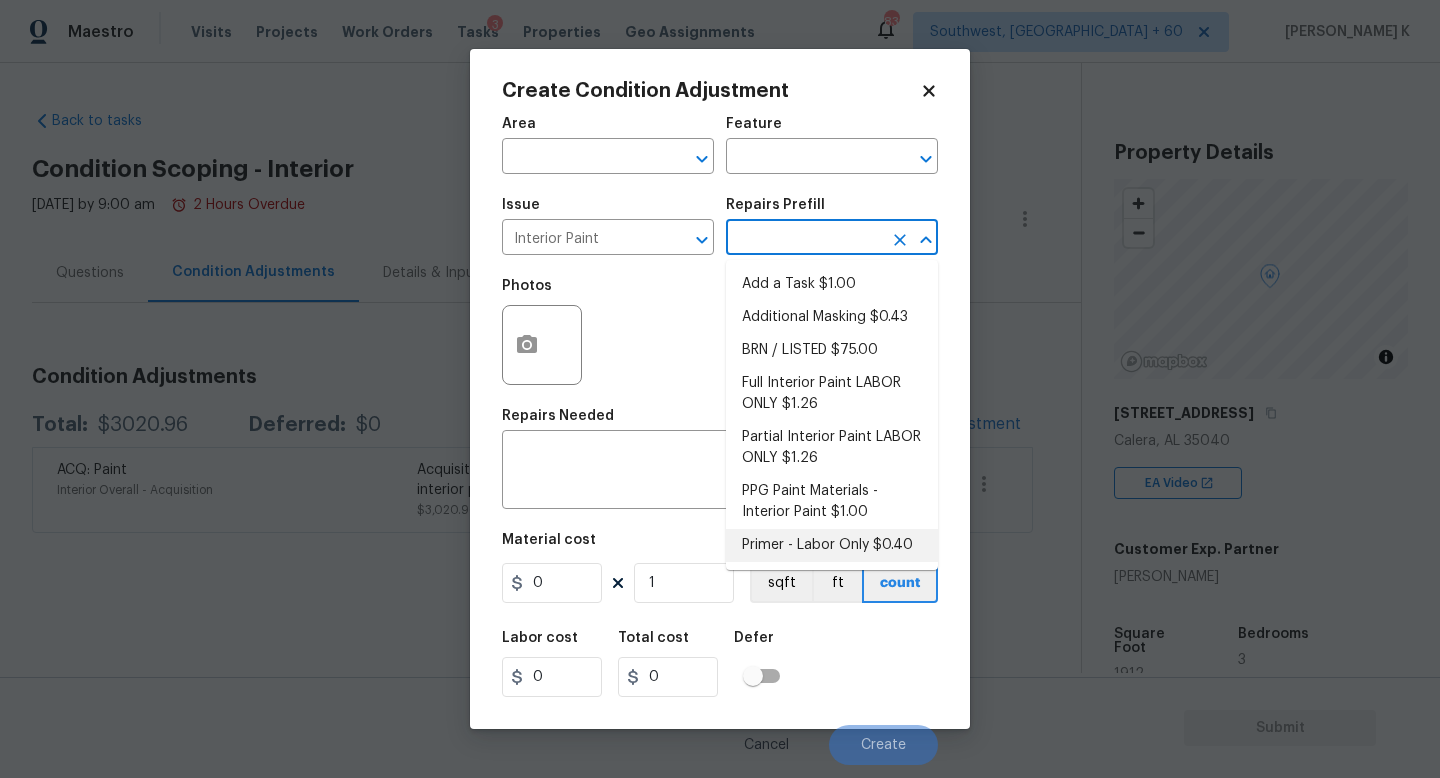 click on "Primer - Labor Only $0.40" at bounding box center (832, 545) 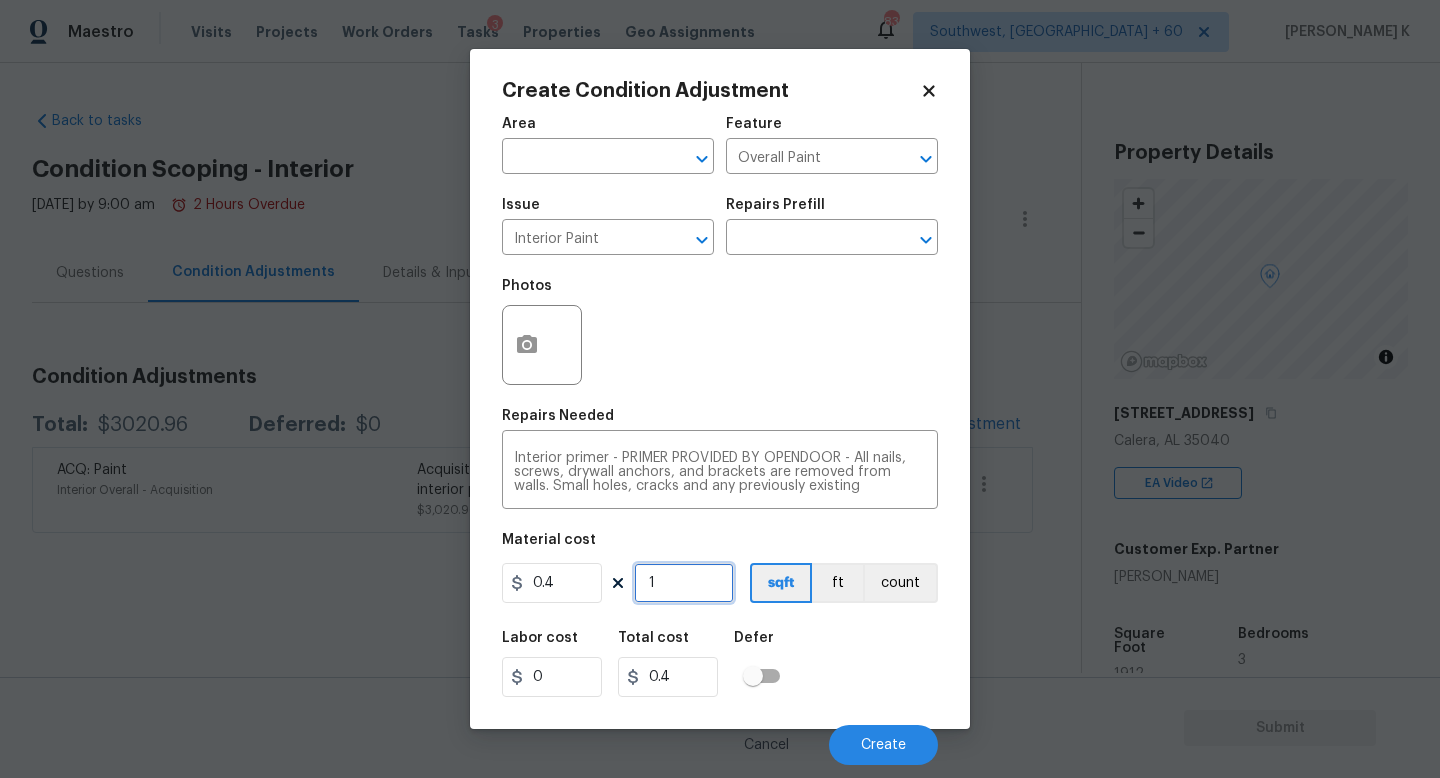 click on "1" at bounding box center [684, 583] 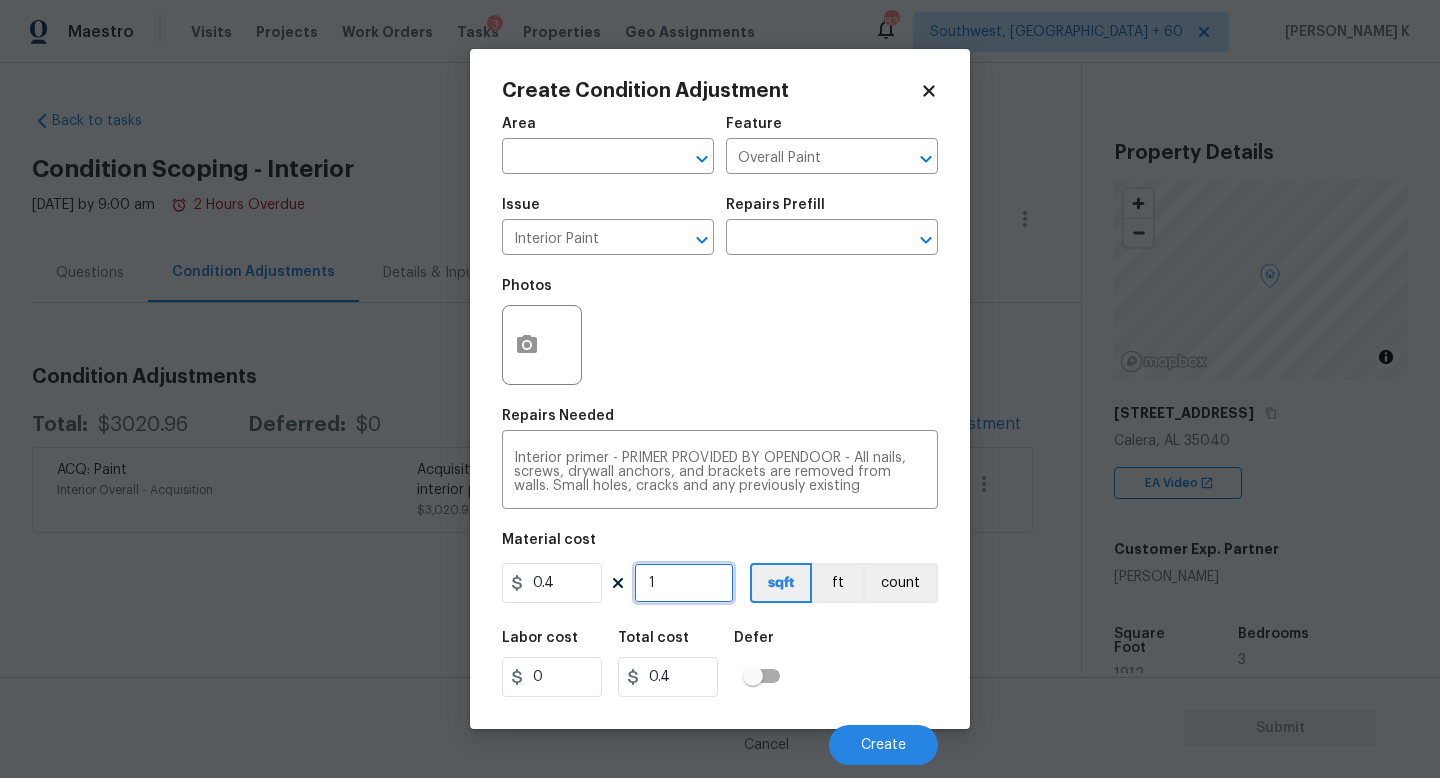 type on "19" 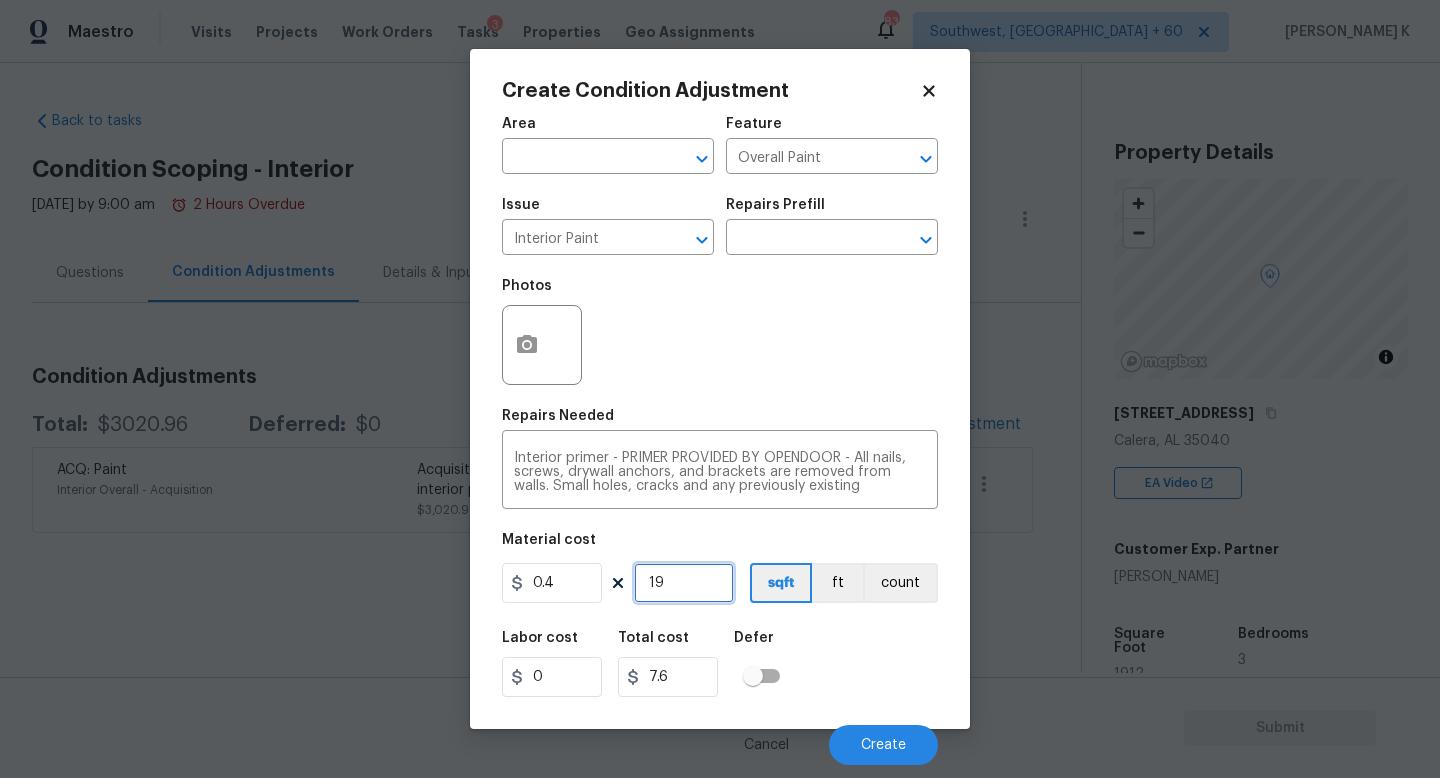 type on "191" 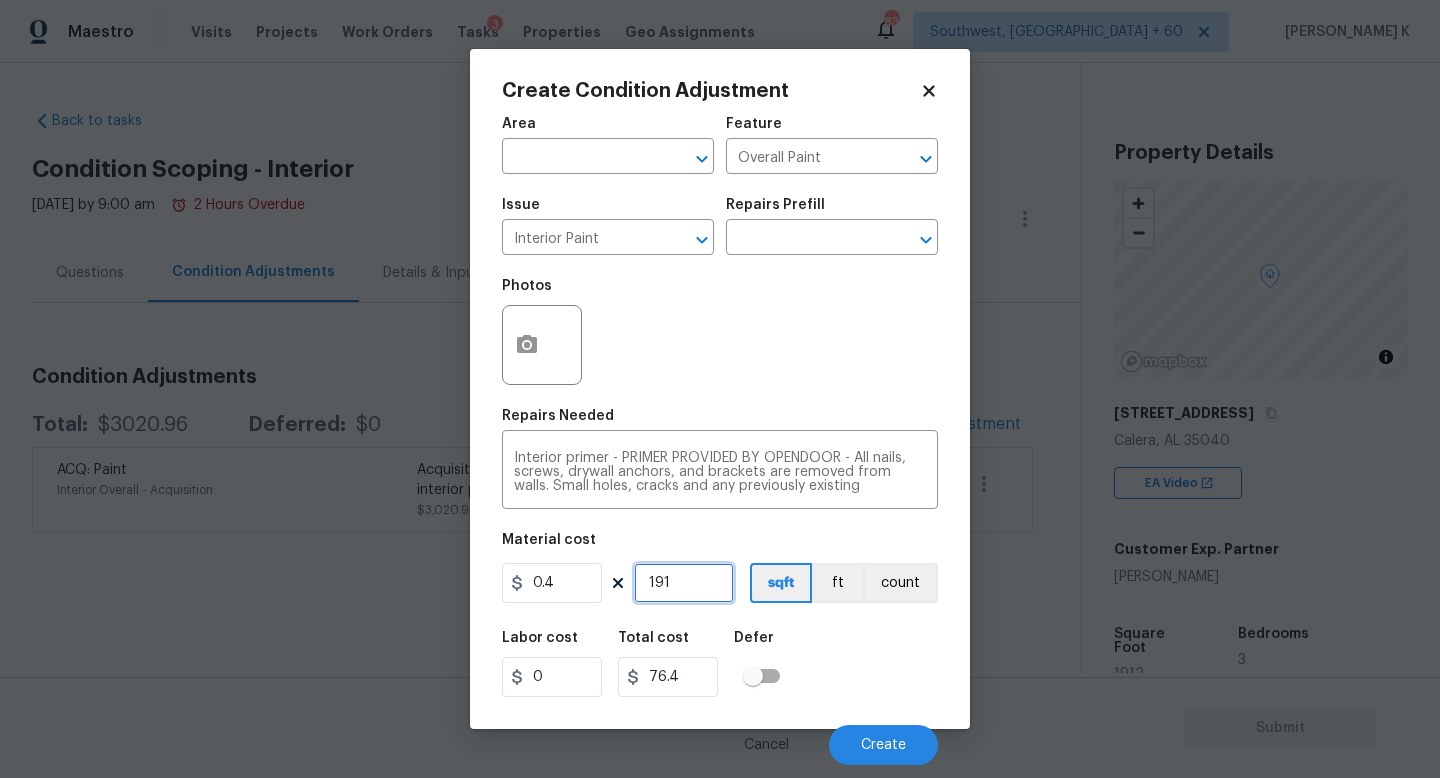 type on "1912" 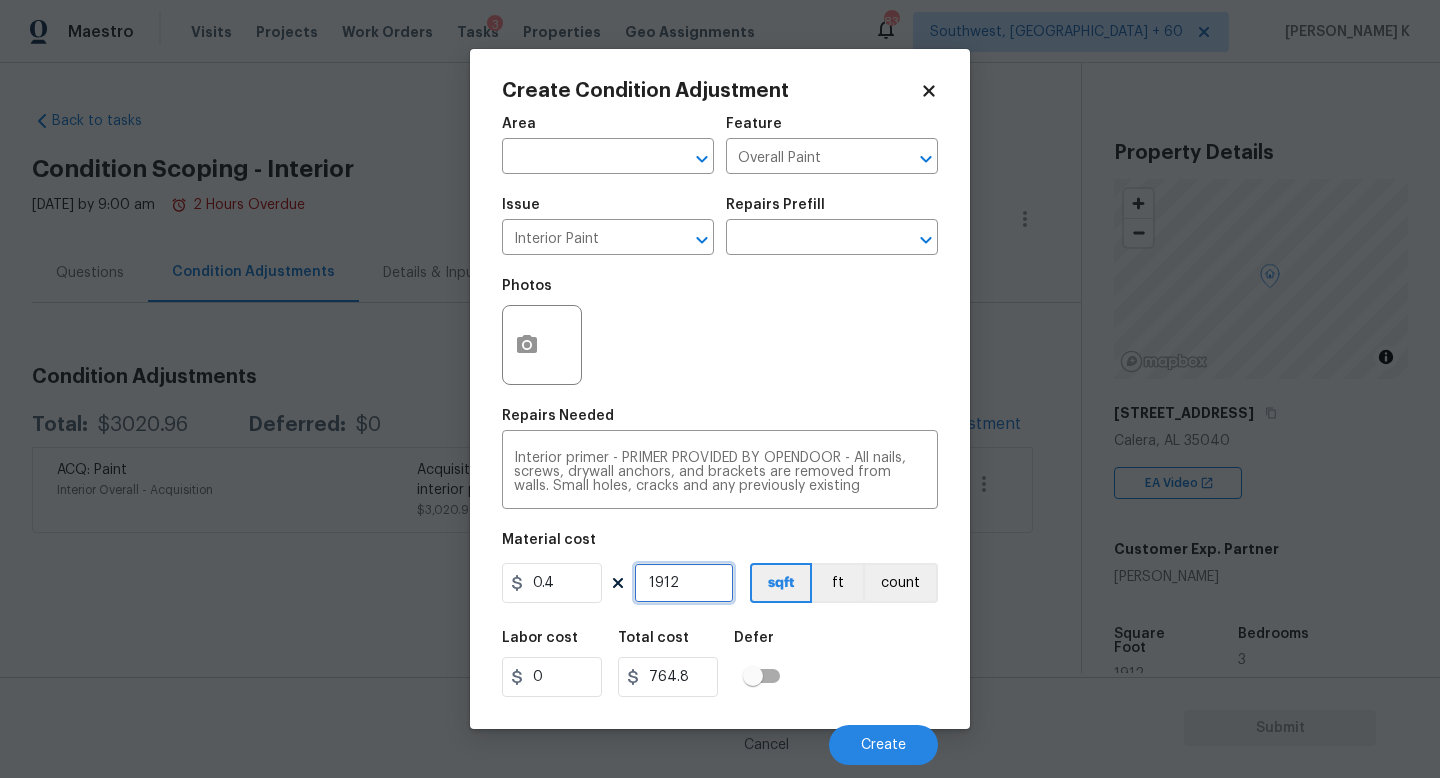 type on "191" 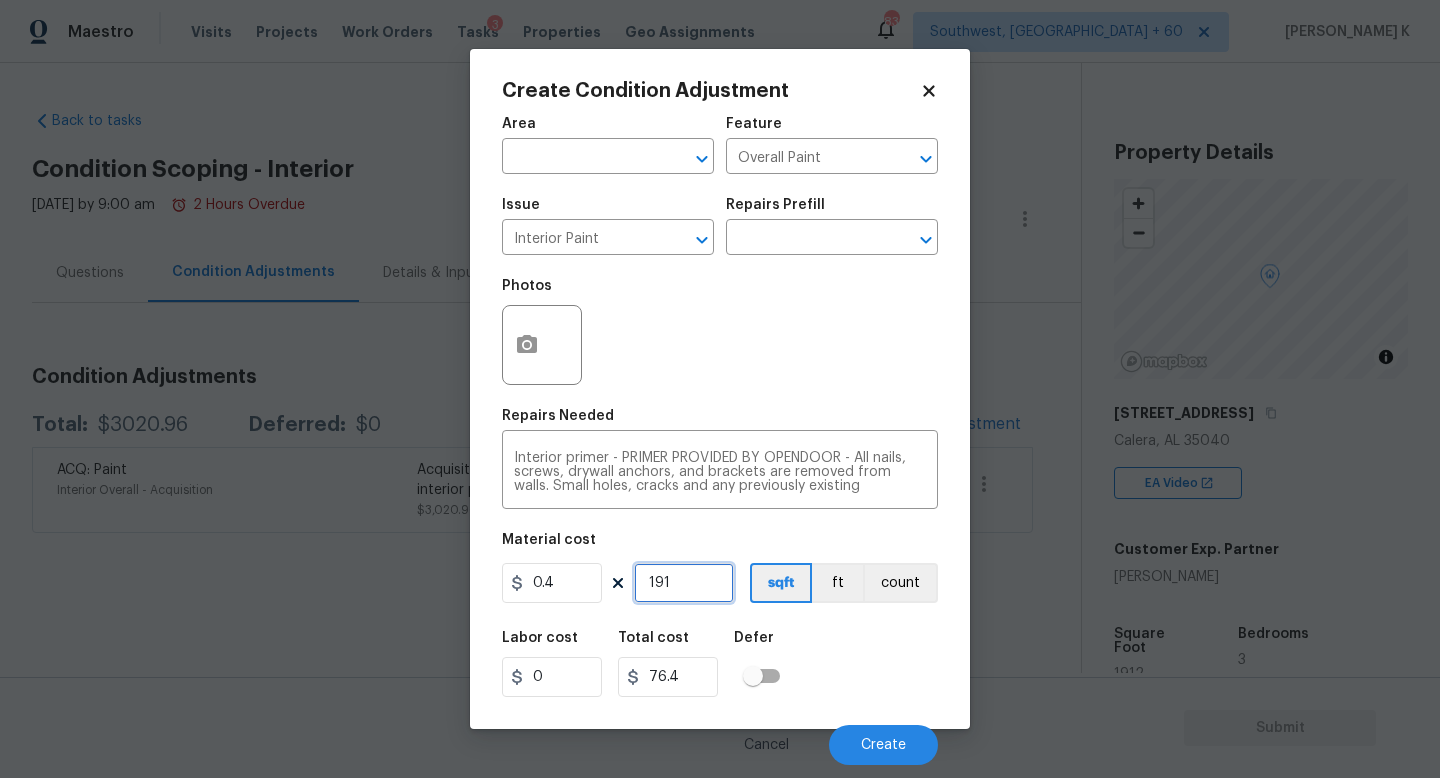 type on "19" 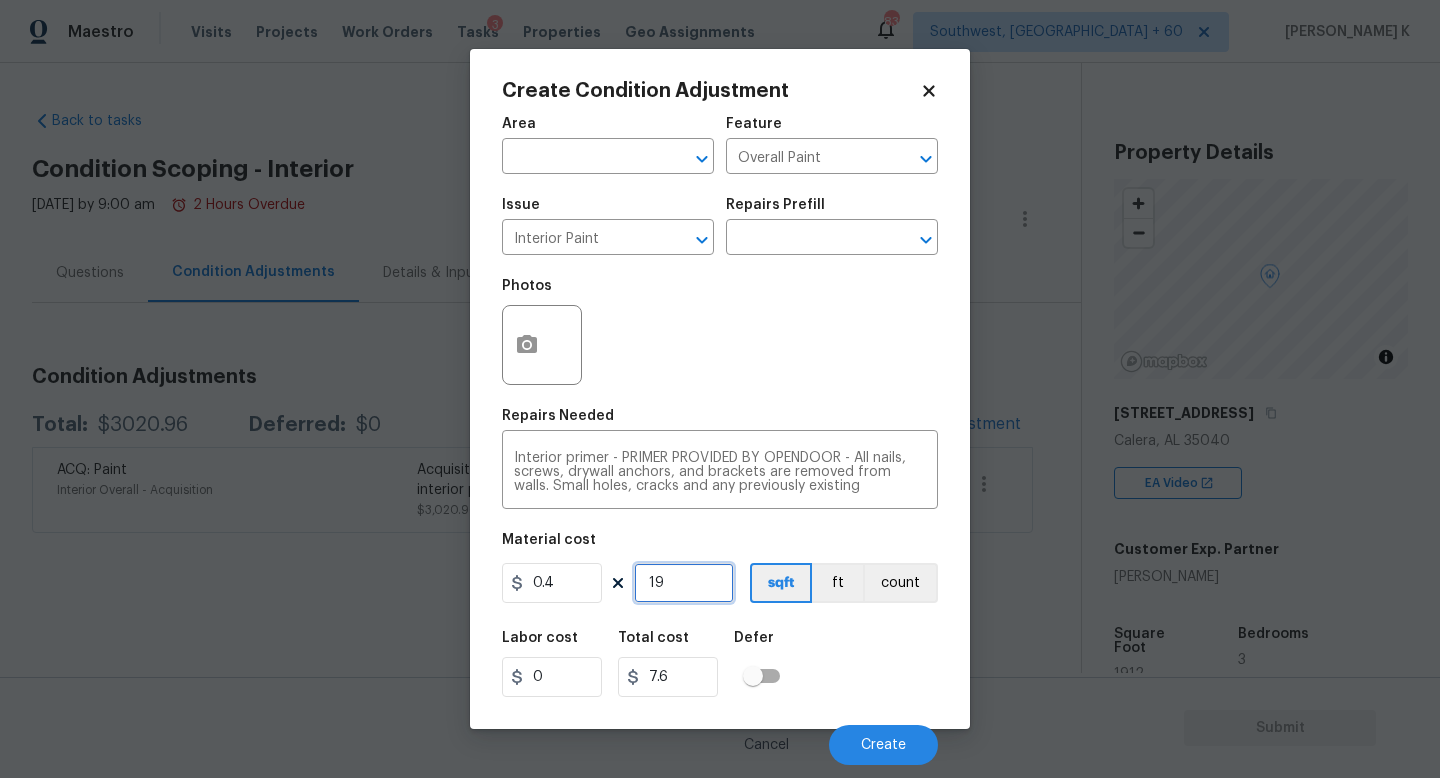 type on "1" 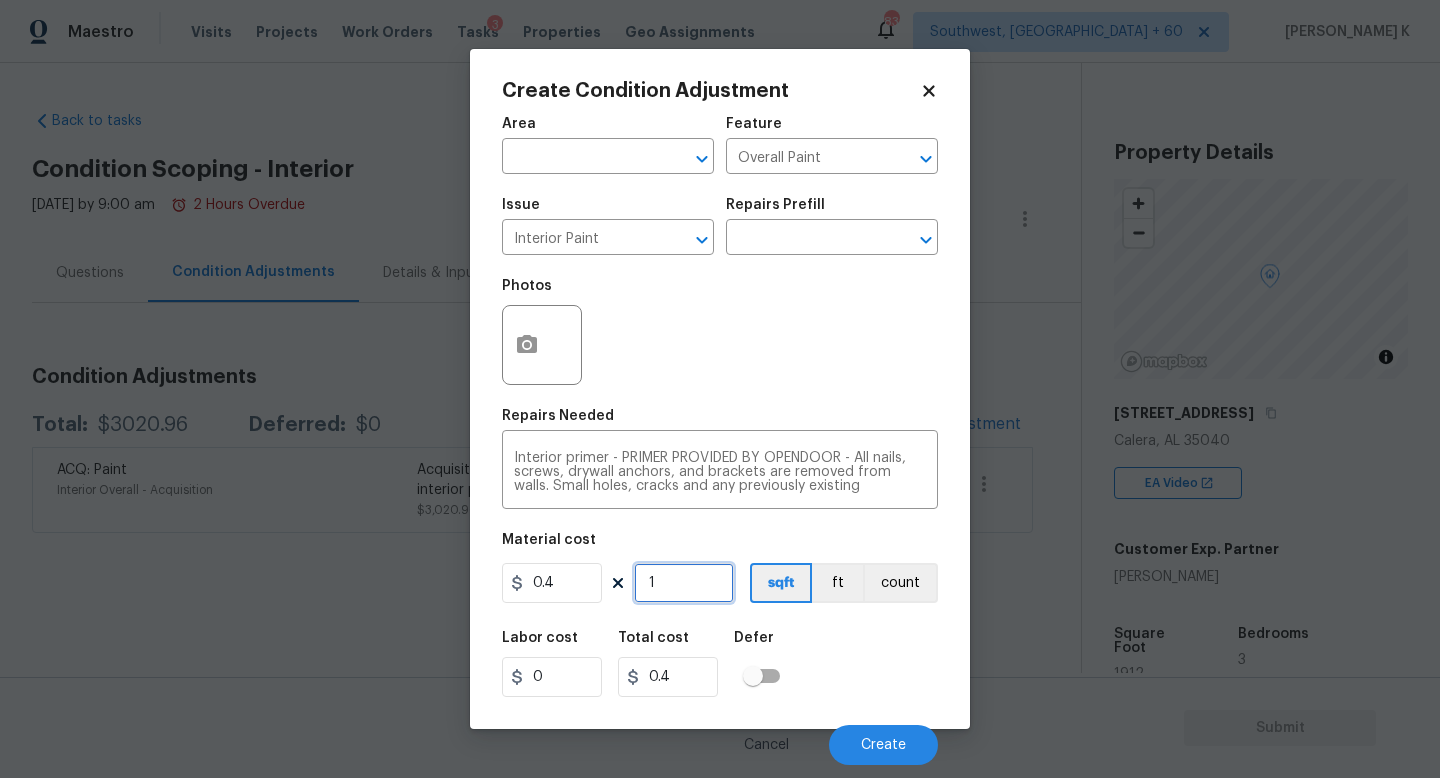 type on "0" 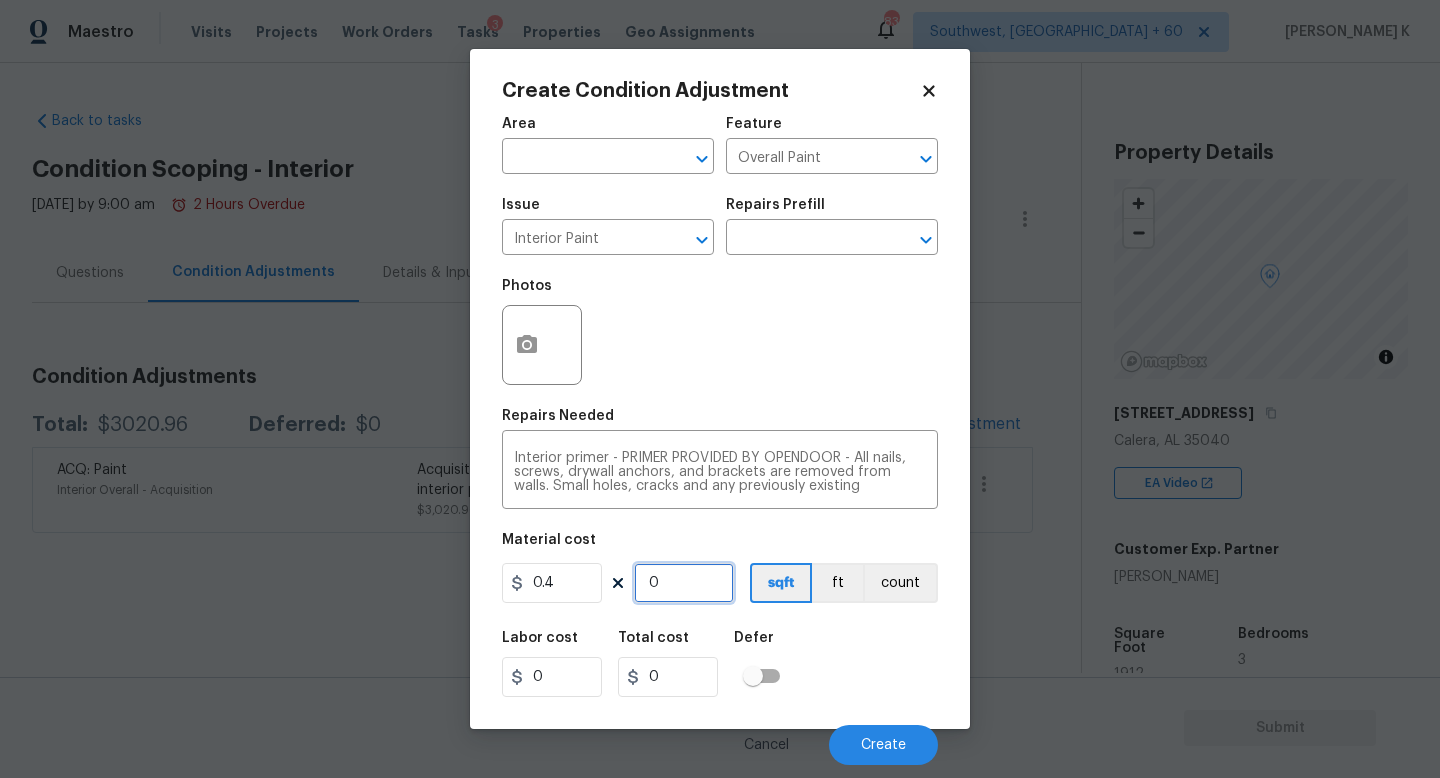 type on "0" 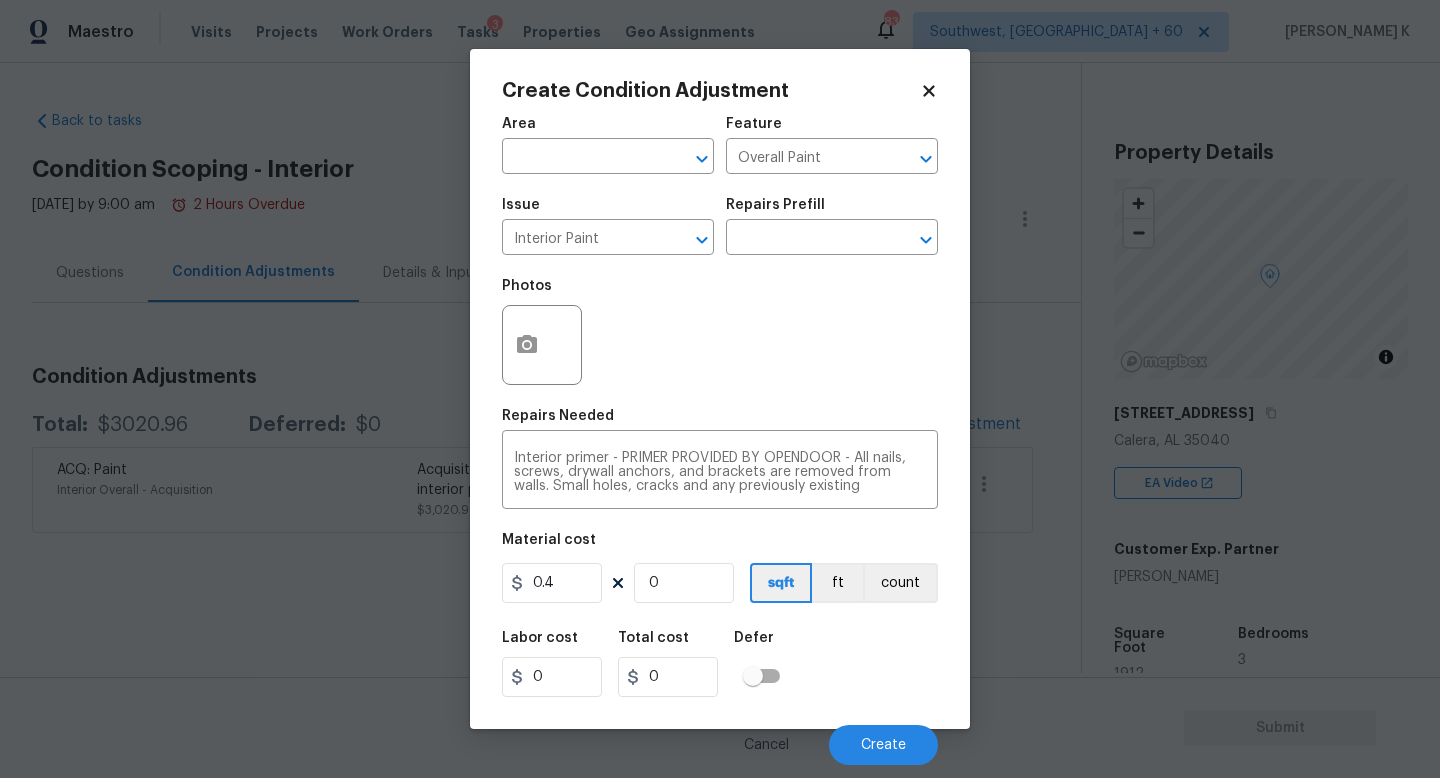 click 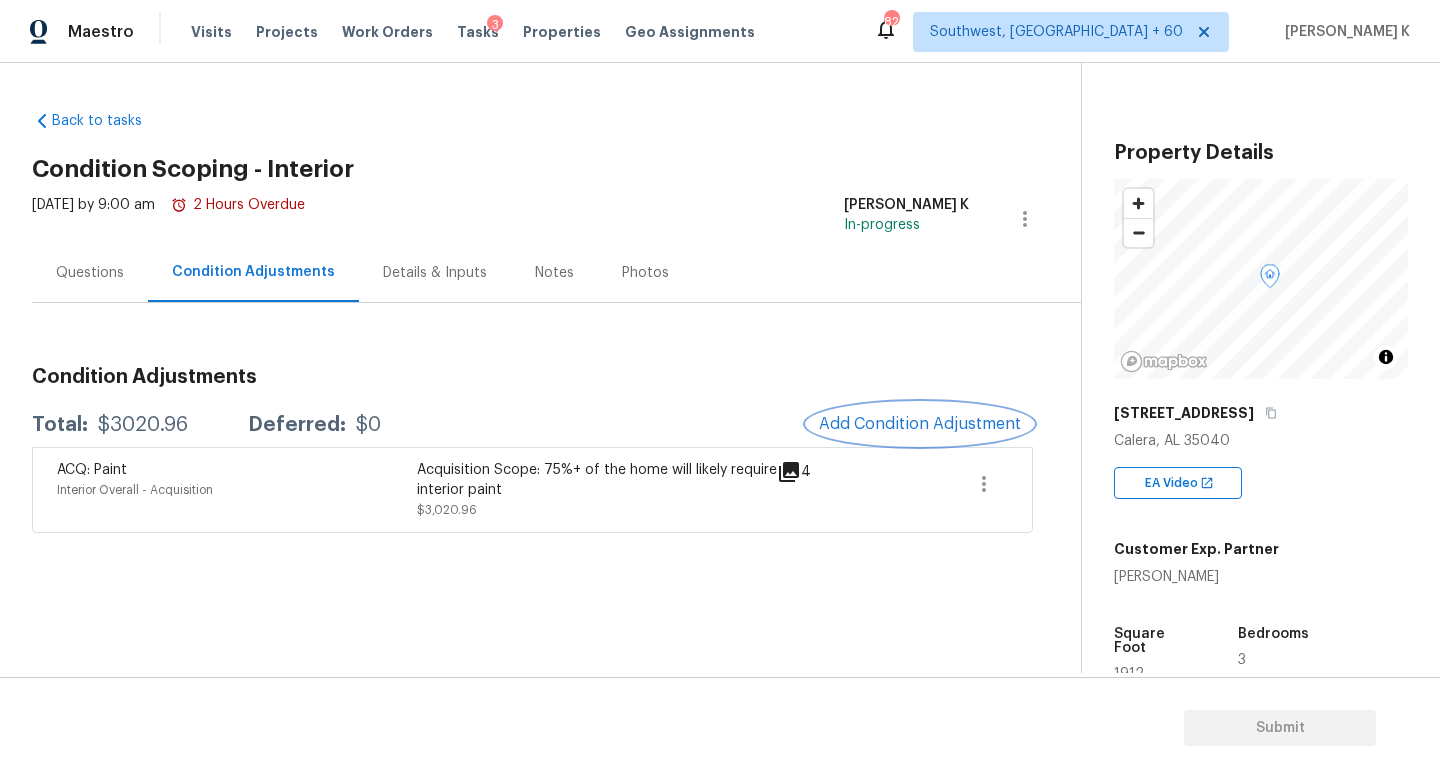 click on "Add Condition Adjustment" at bounding box center (920, 424) 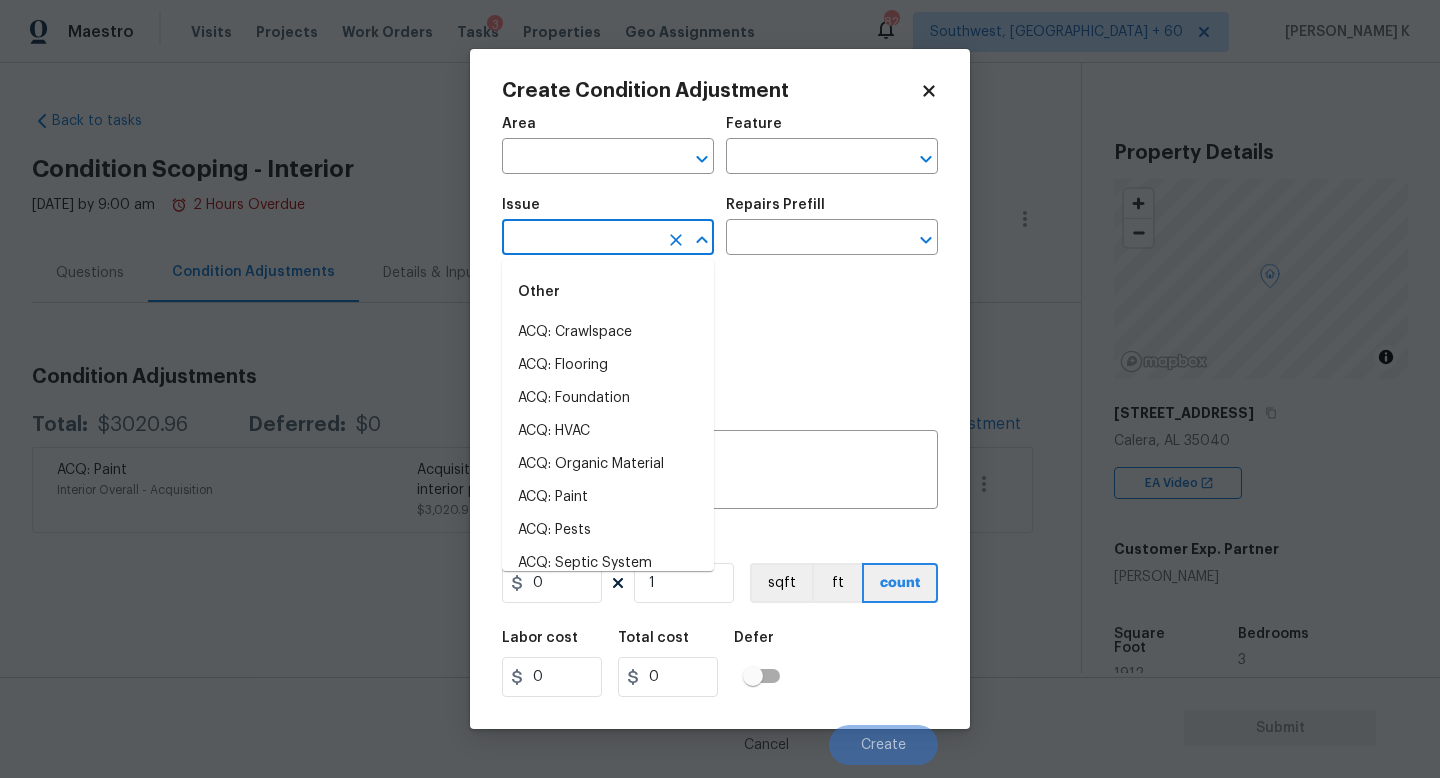 click at bounding box center [580, 239] 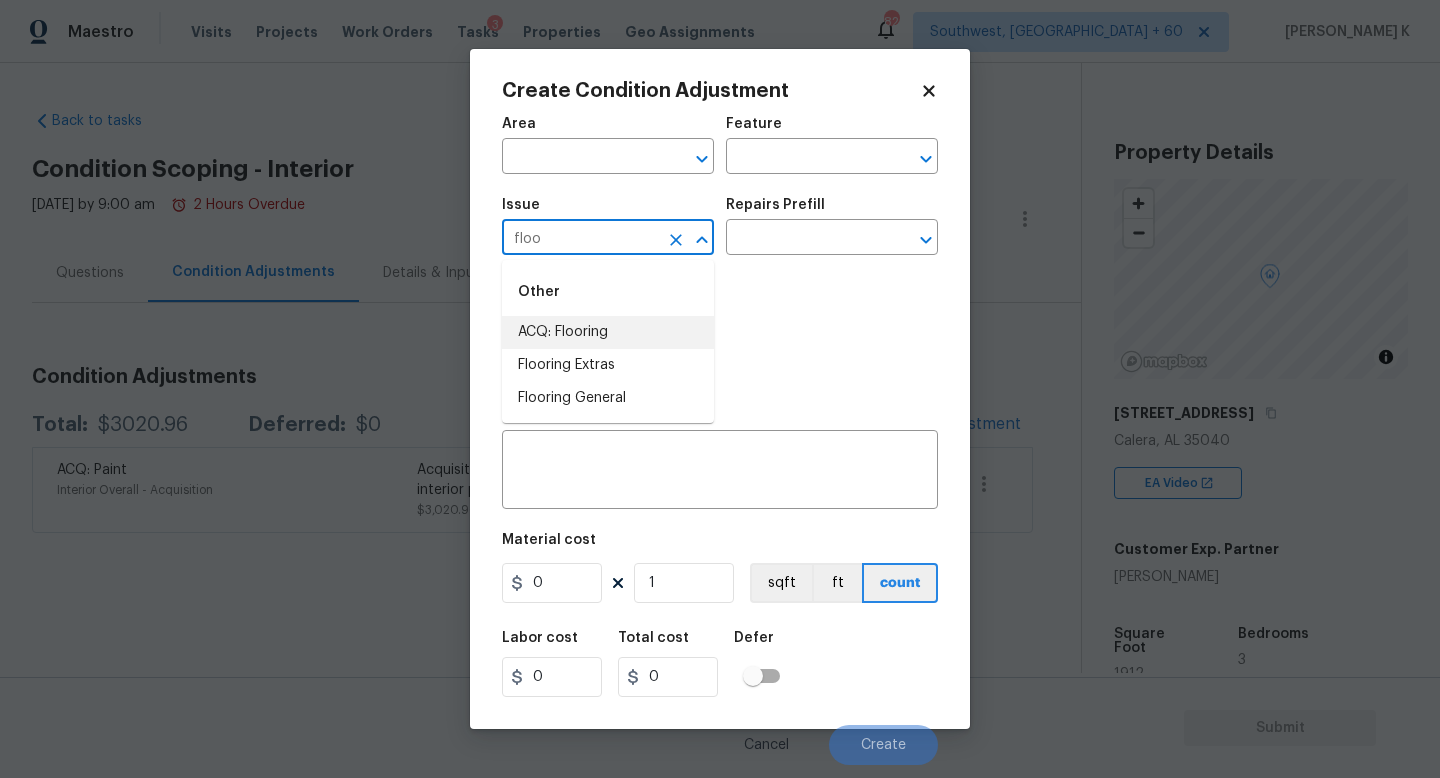 click on "ACQ: Flooring" at bounding box center [608, 332] 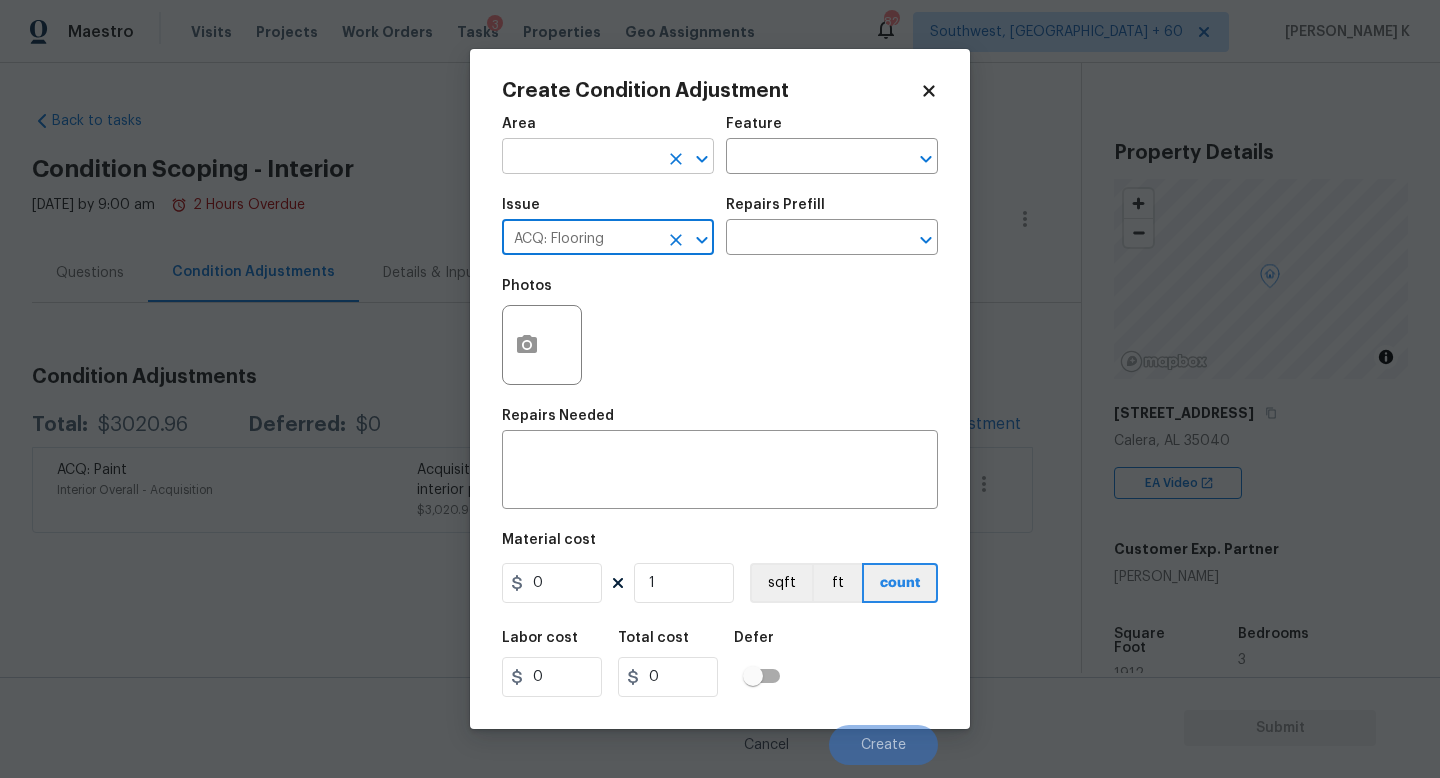 click 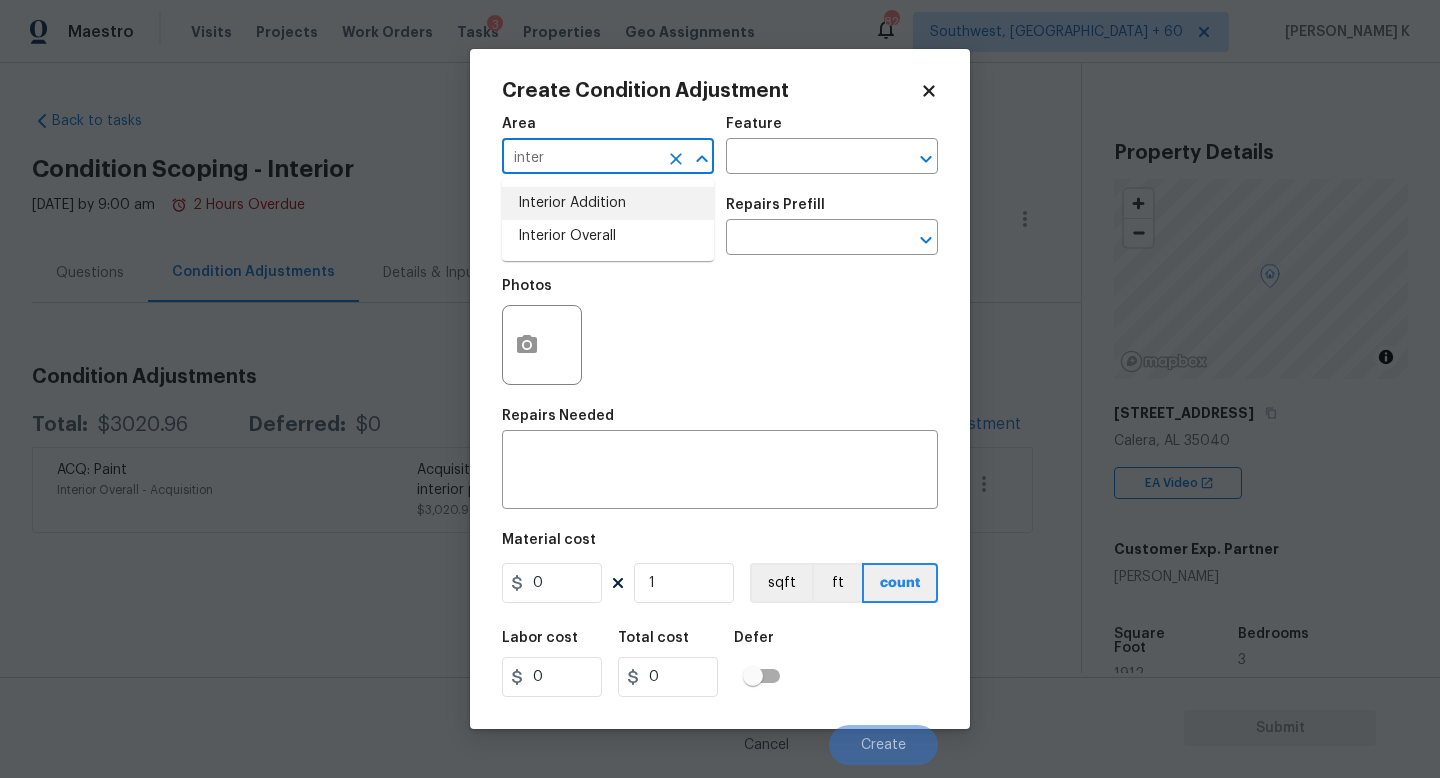 click on "Interior Overall" at bounding box center (608, 236) 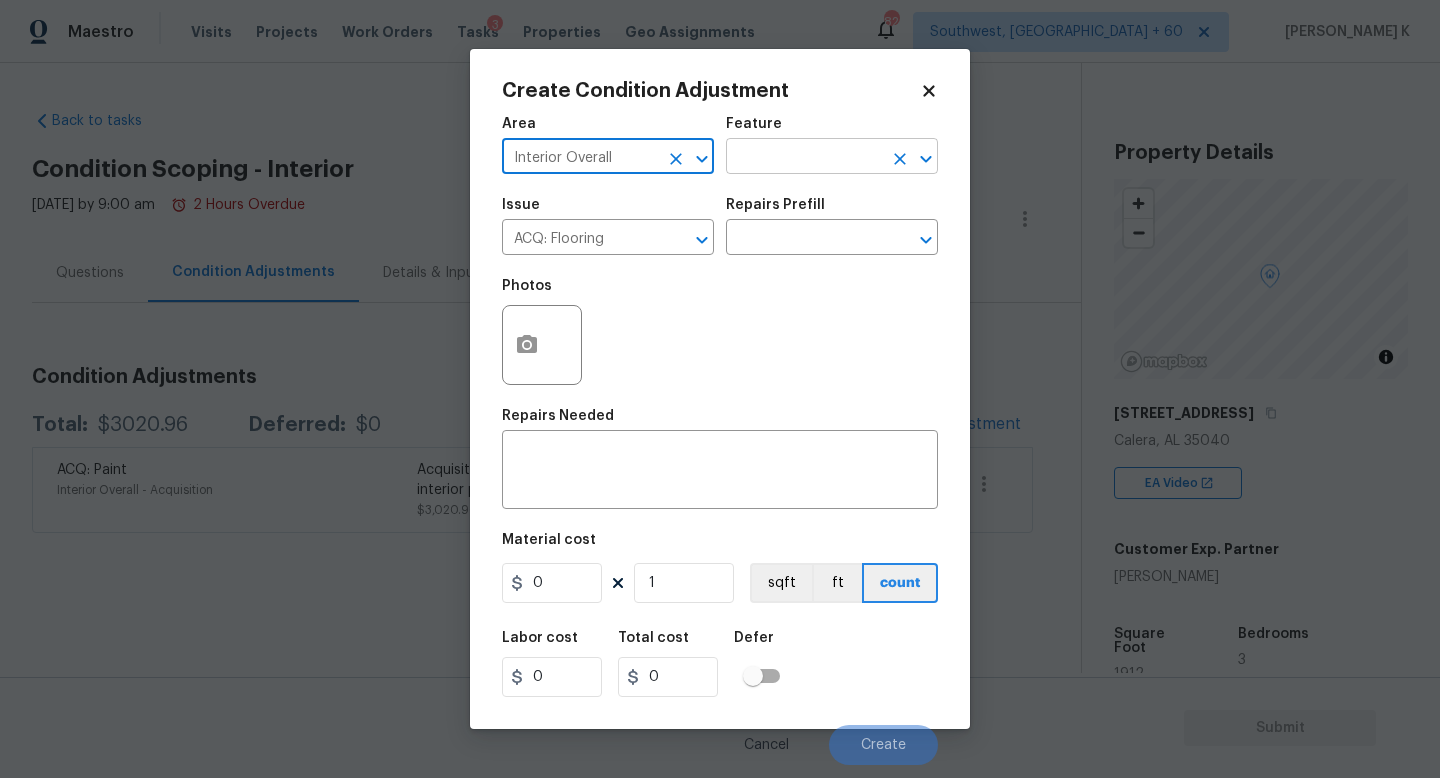 type on "Interior Overall" 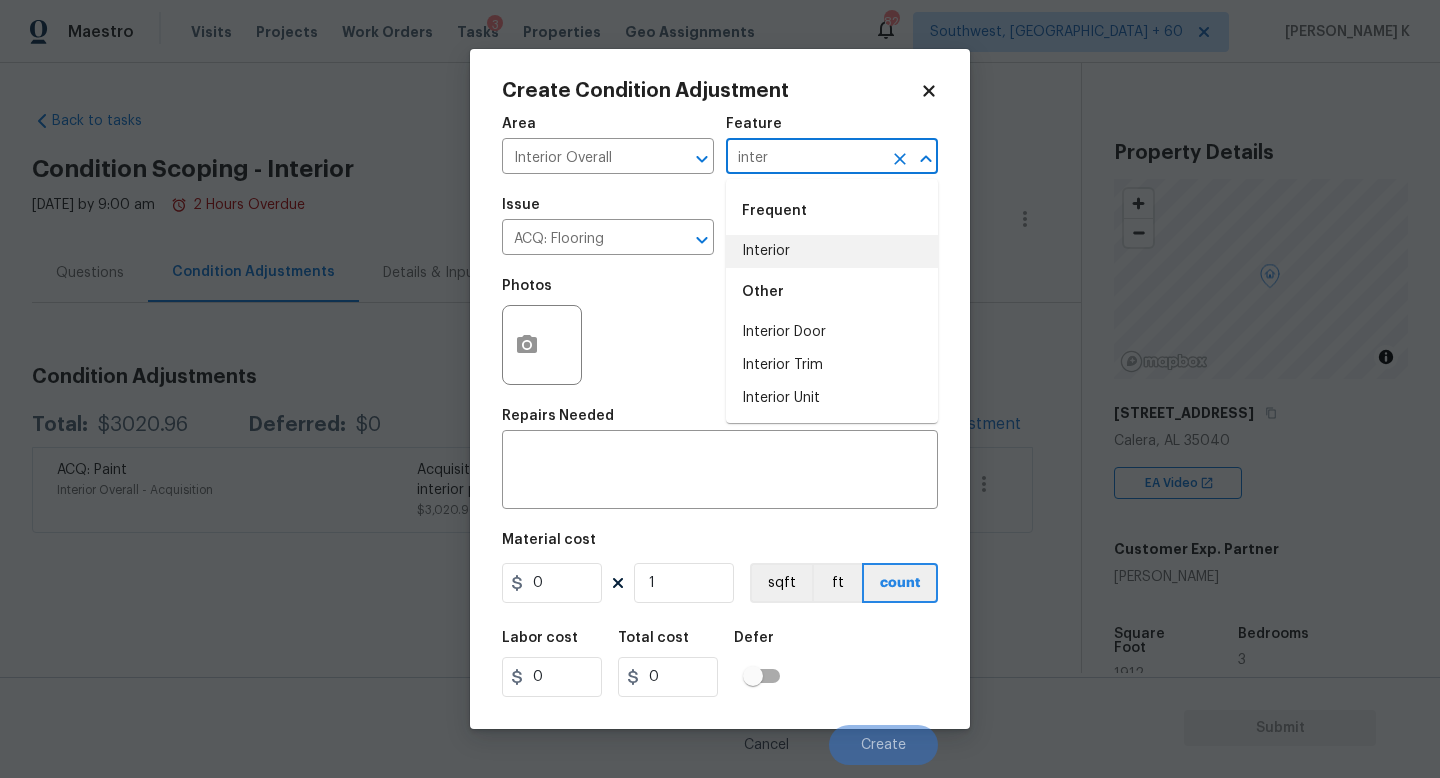 click on "Interior" at bounding box center [832, 251] 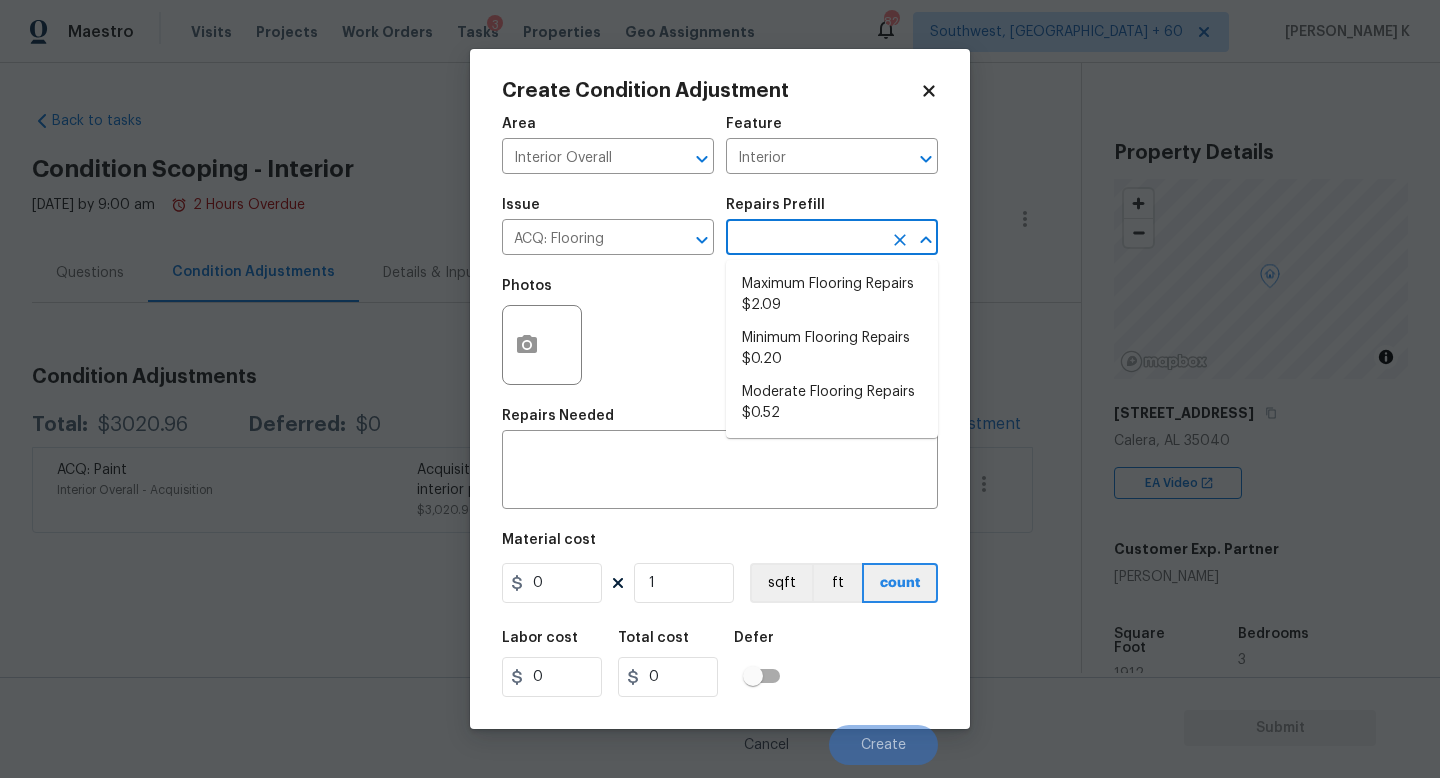 click at bounding box center (804, 239) 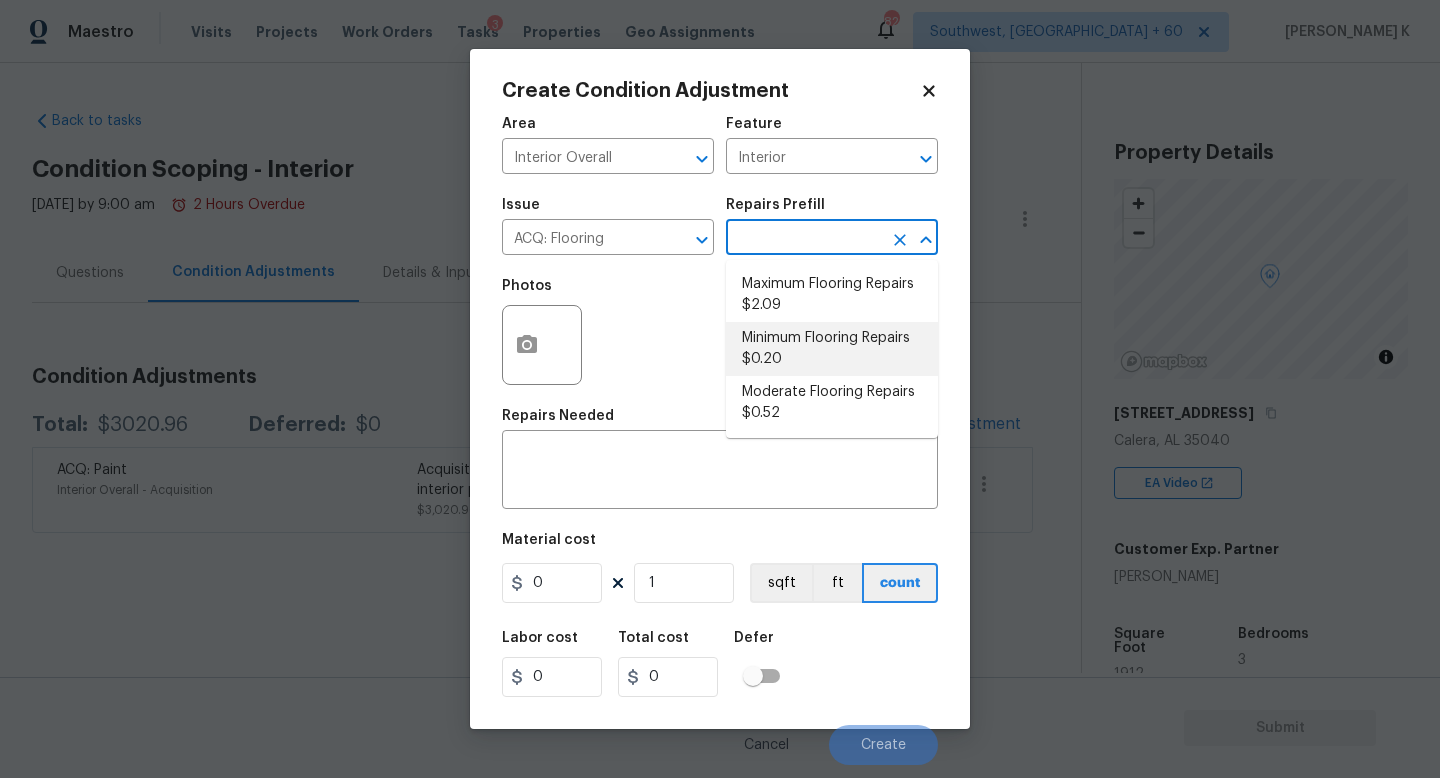 click on "Minimum Flooring Repairs $0.20" at bounding box center [832, 349] 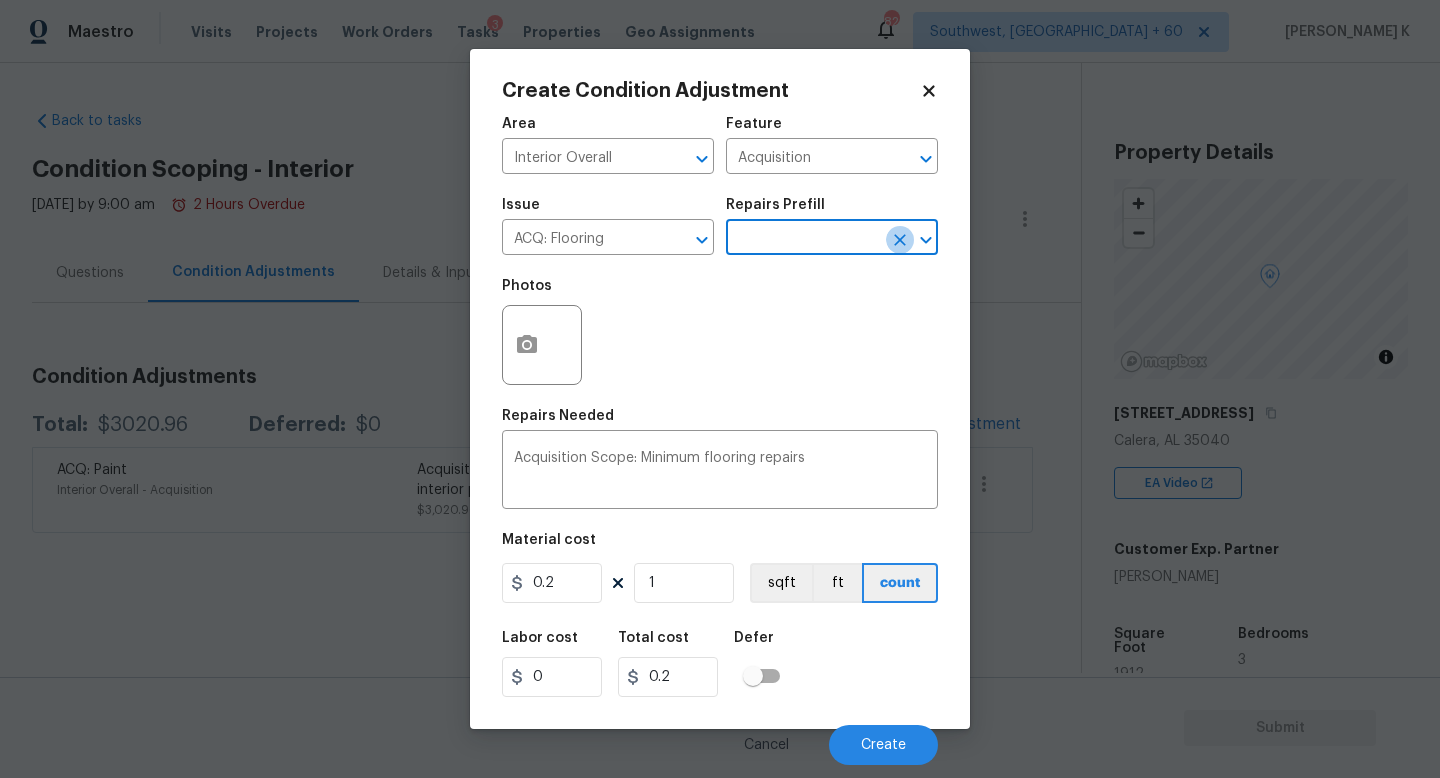 click 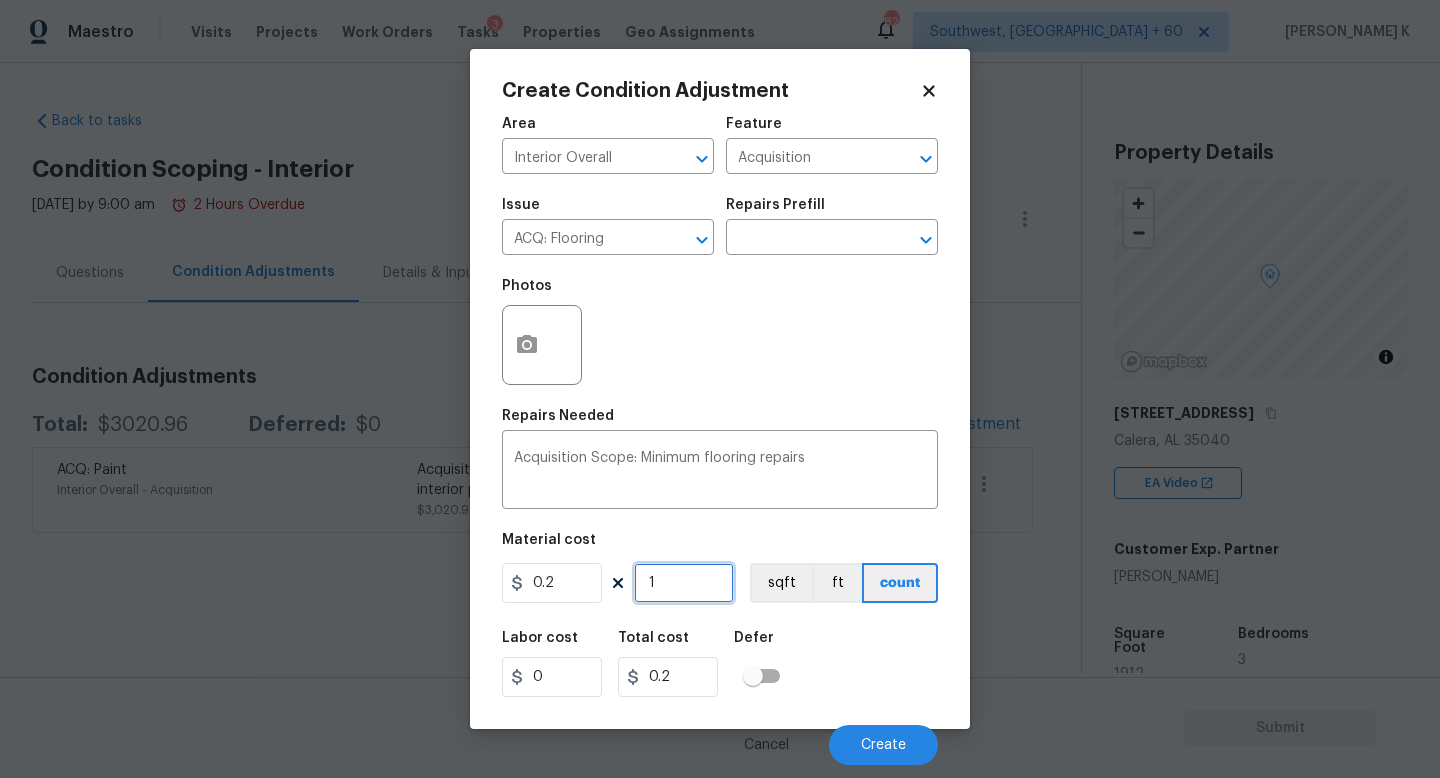 click on "1" at bounding box center [684, 583] 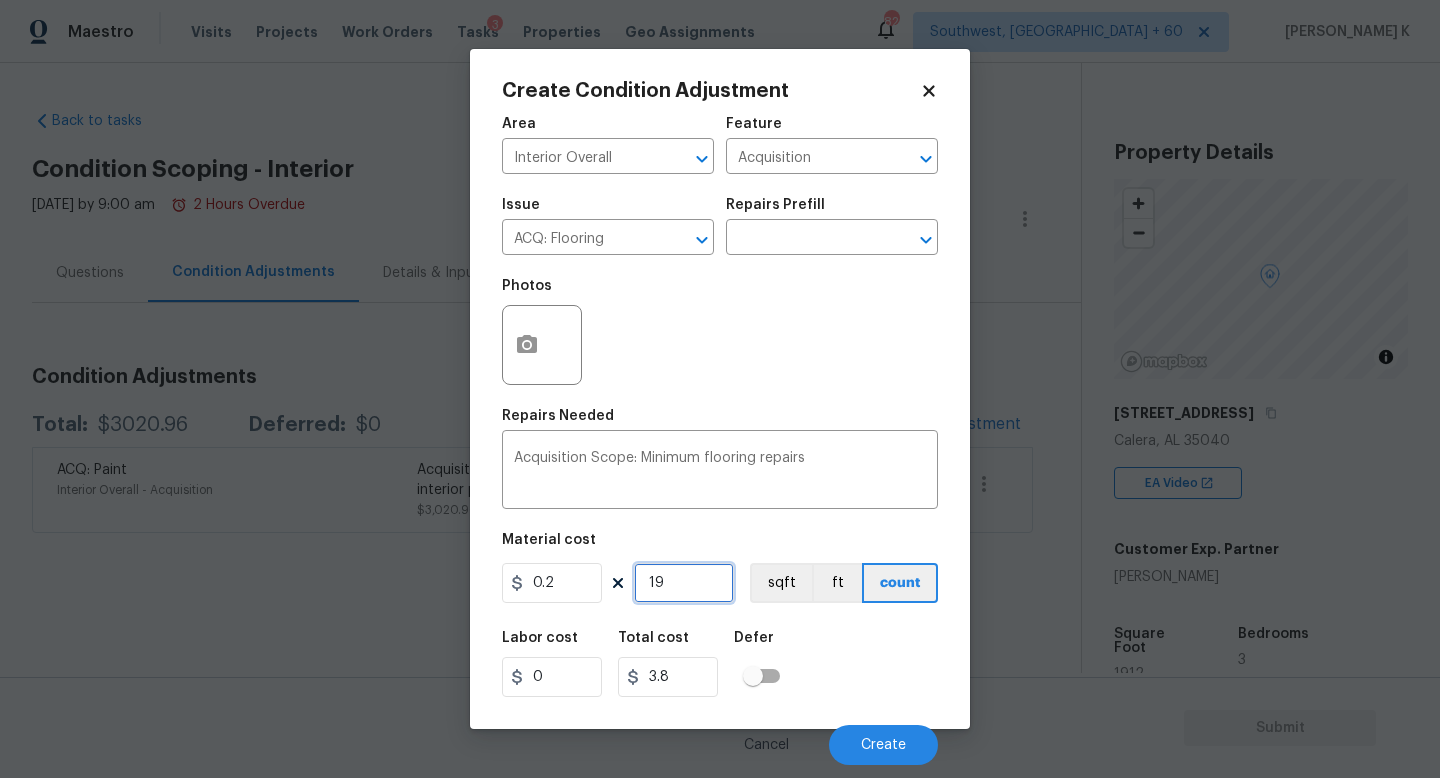 type on "191" 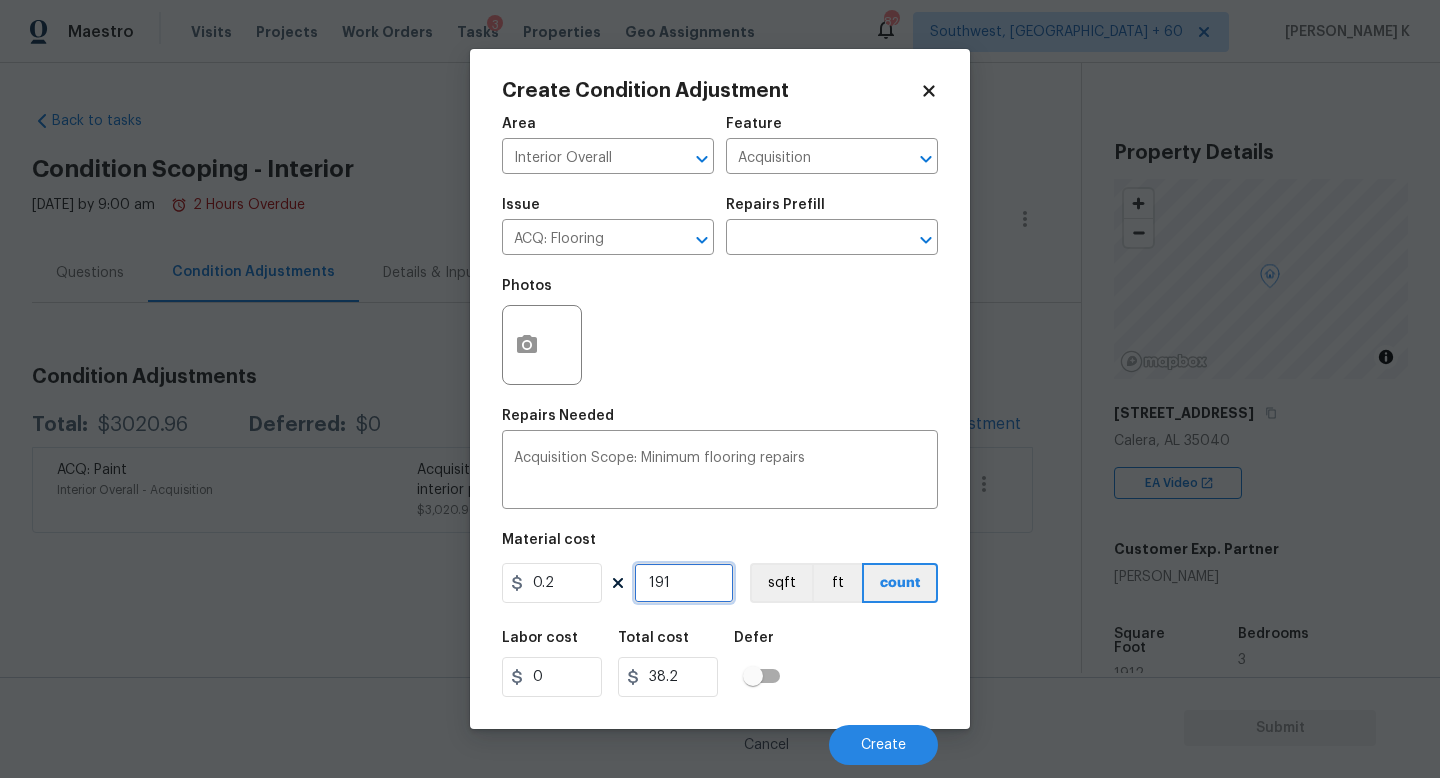 type on "1912" 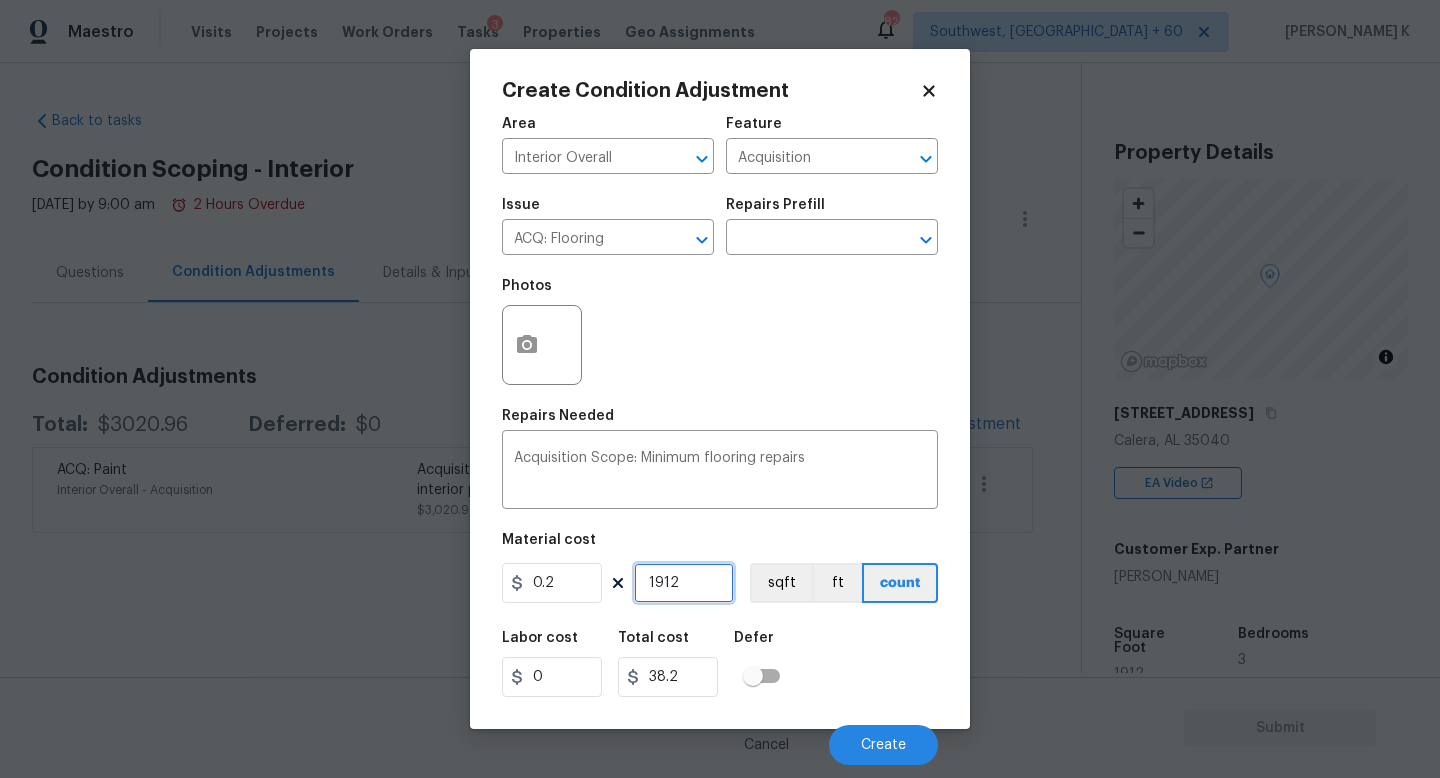 type on "382.4" 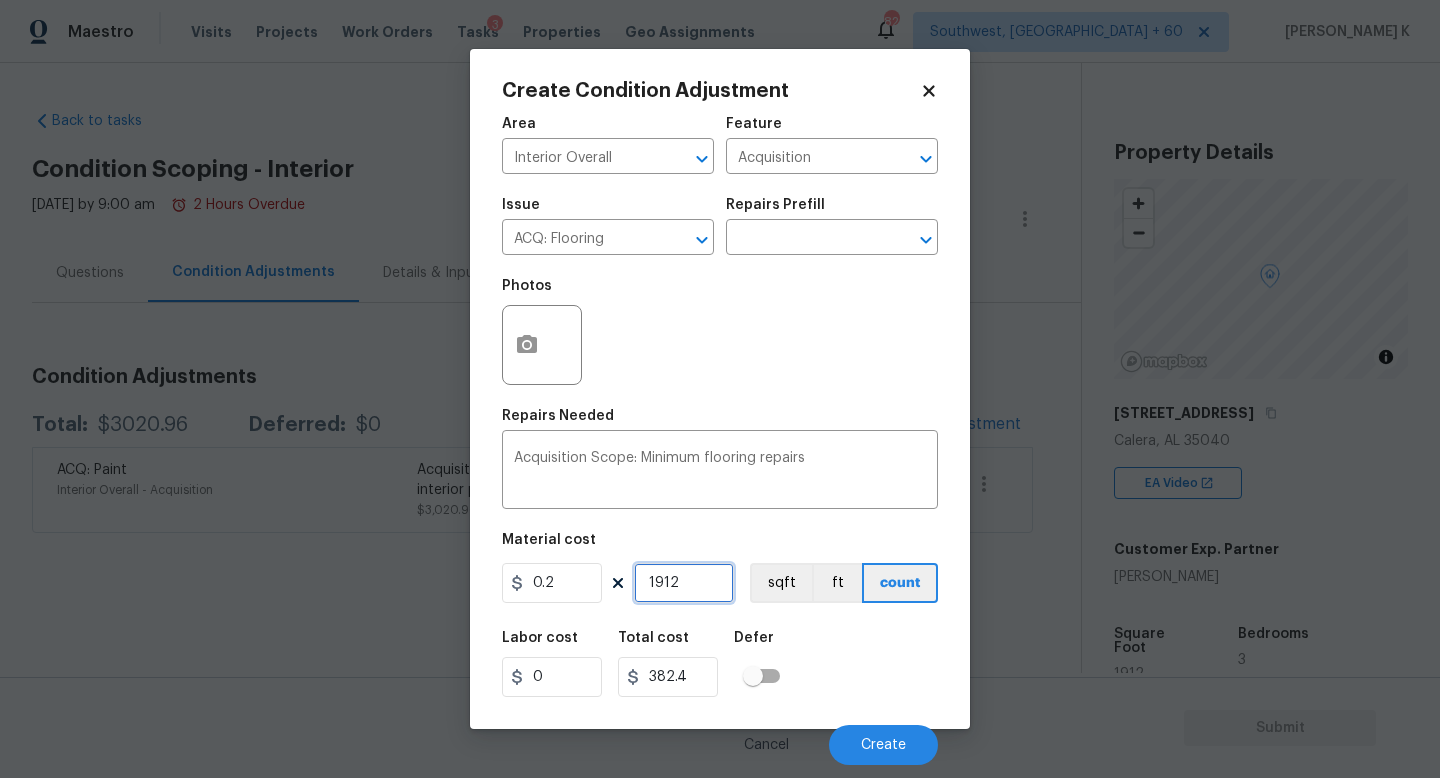 type on "1912" 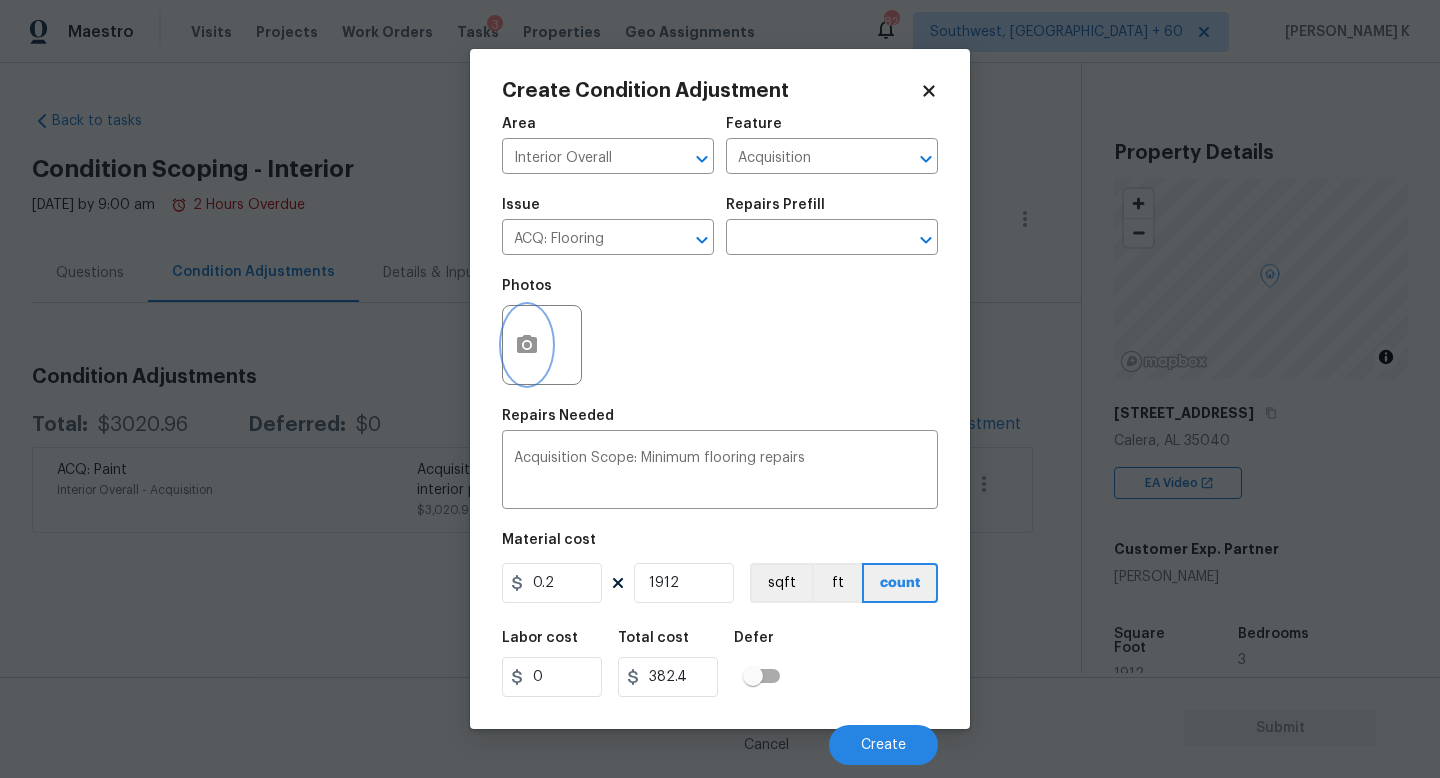 click at bounding box center [527, 345] 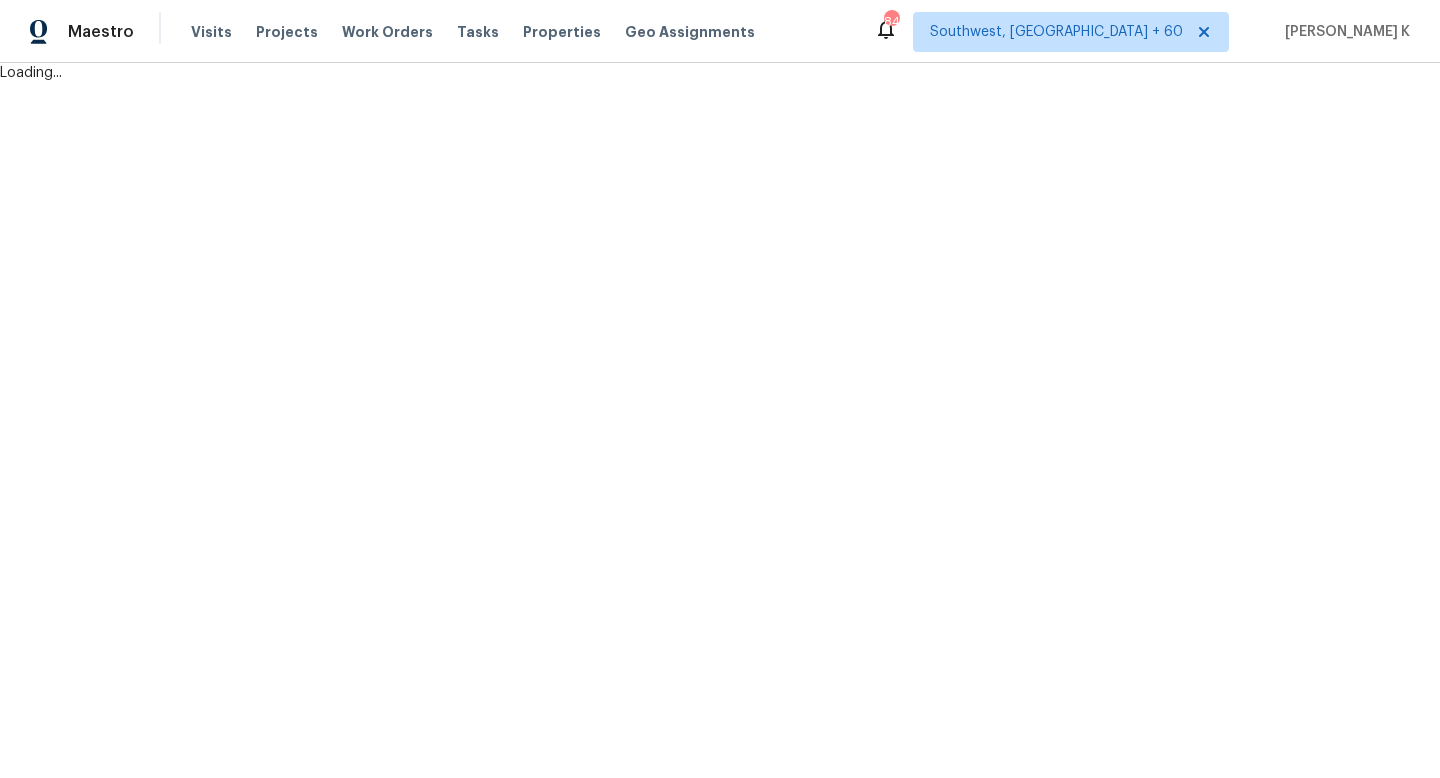 scroll, scrollTop: 0, scrollLeft: 0, axis: both 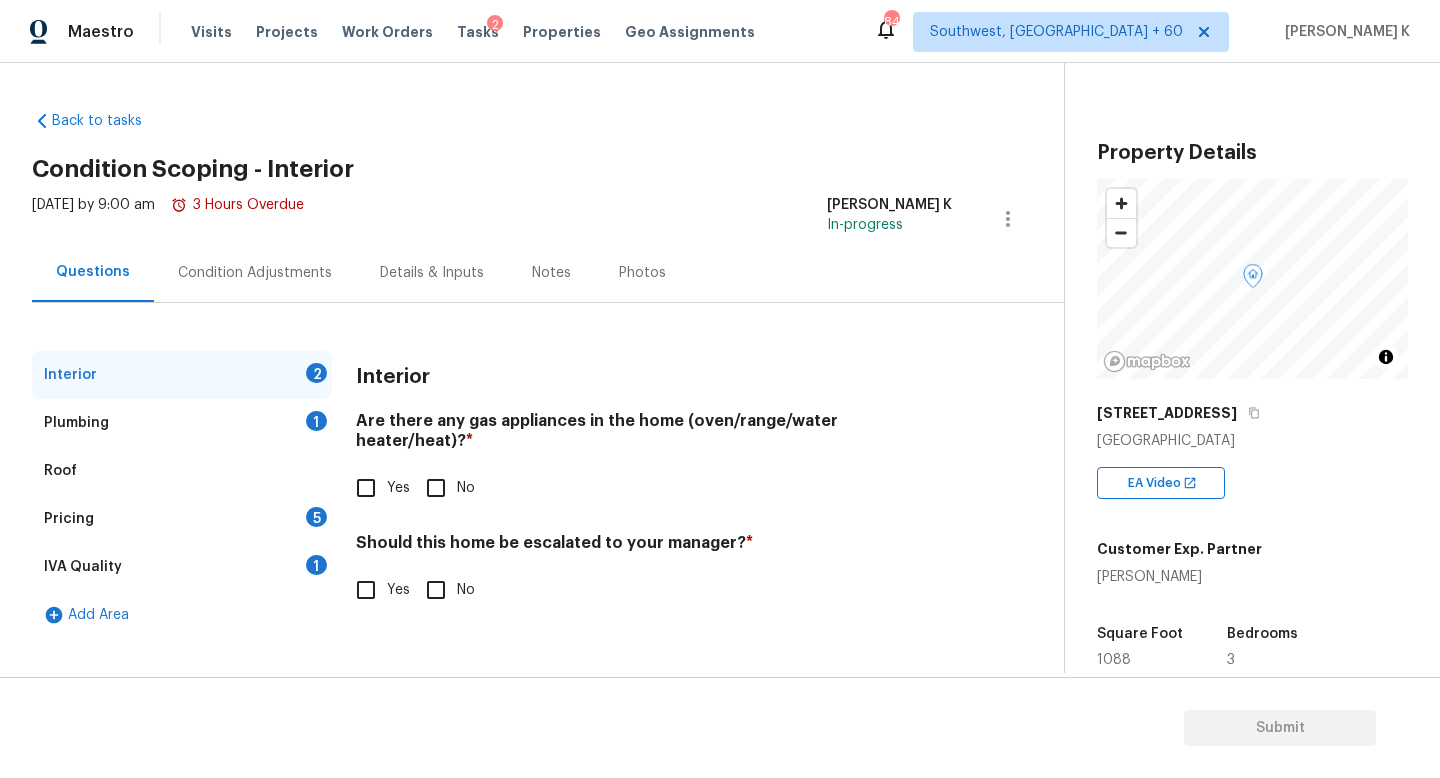 click on "Condition Adjustments" at bounding box center [255, 273] 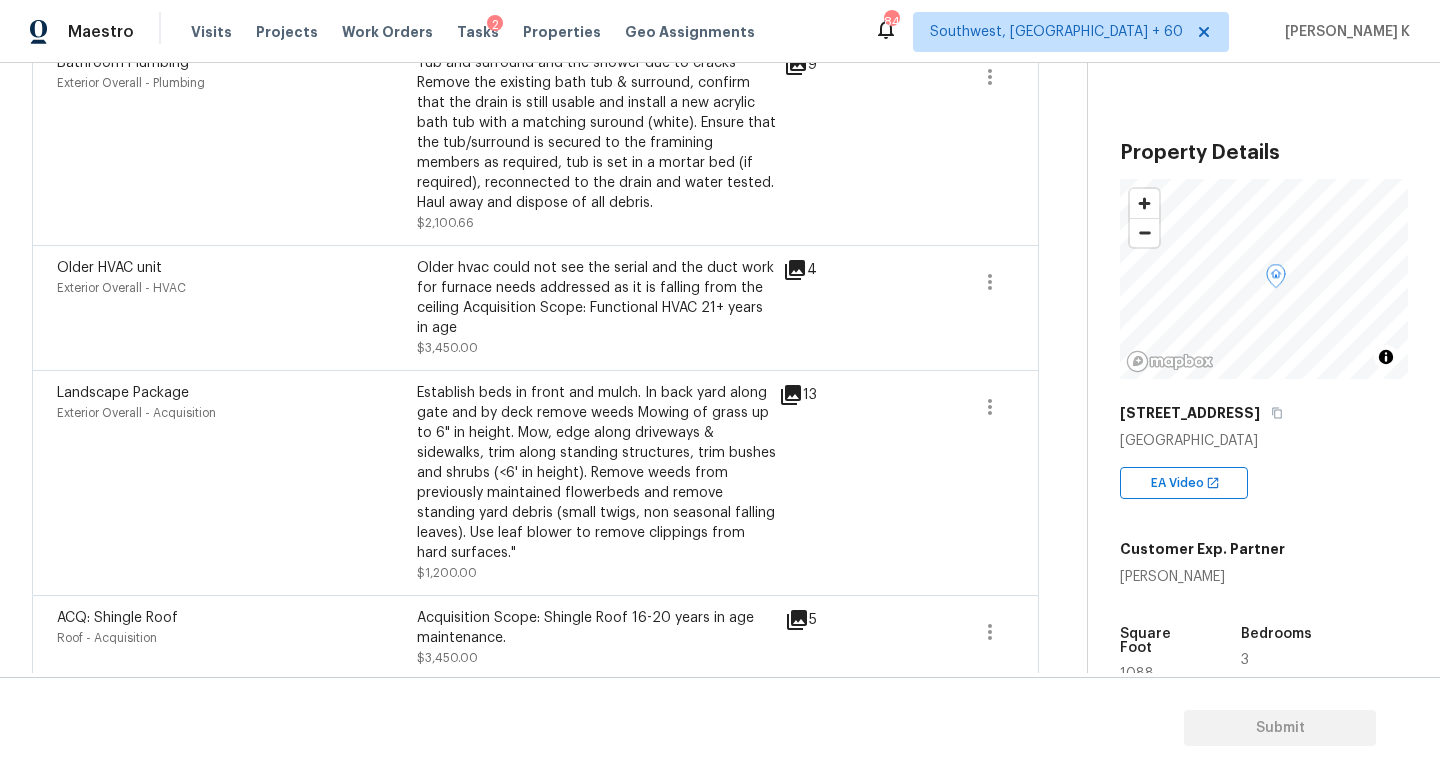 scroll, scrollTop: 0, scrollLeft: 0, axis: both 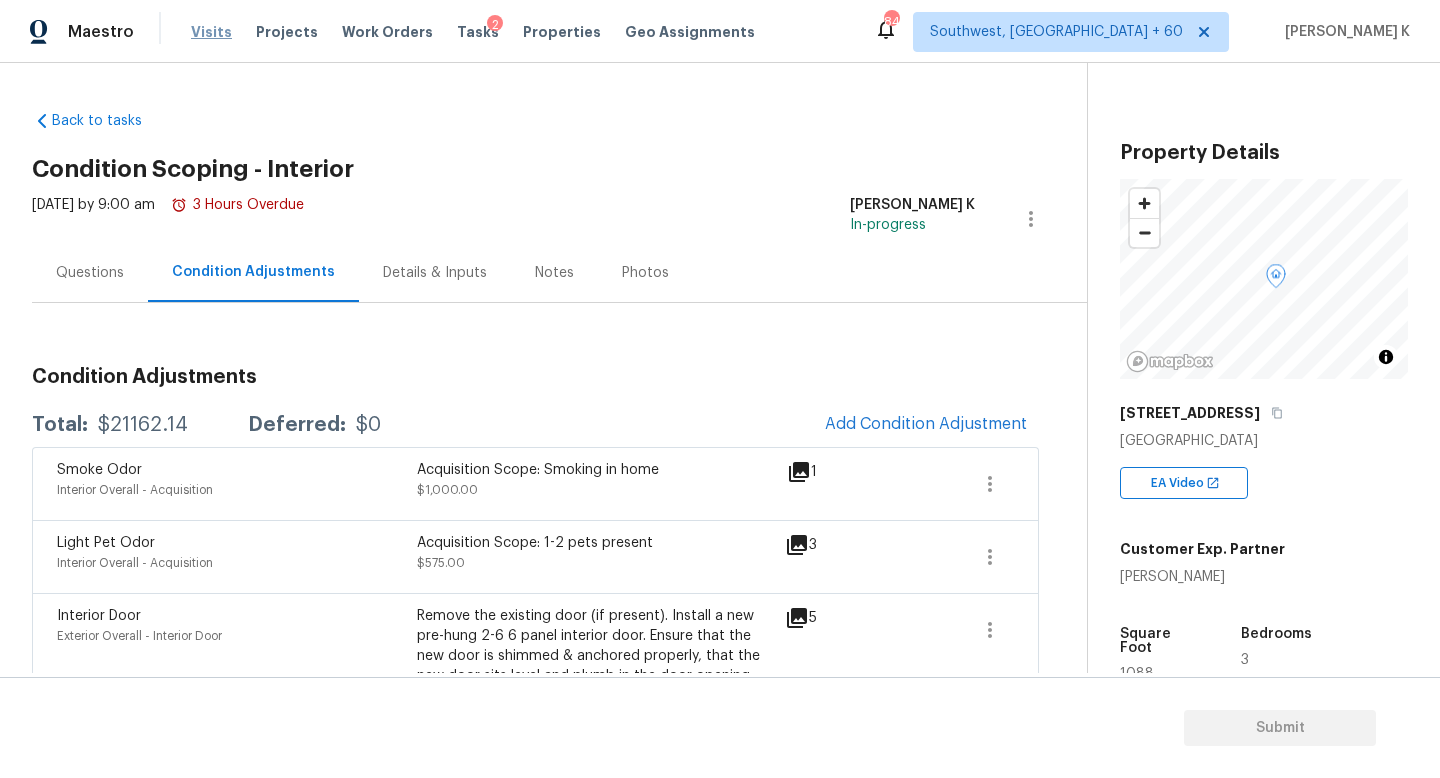 click on "Visits" at bounding box center [211, 32] 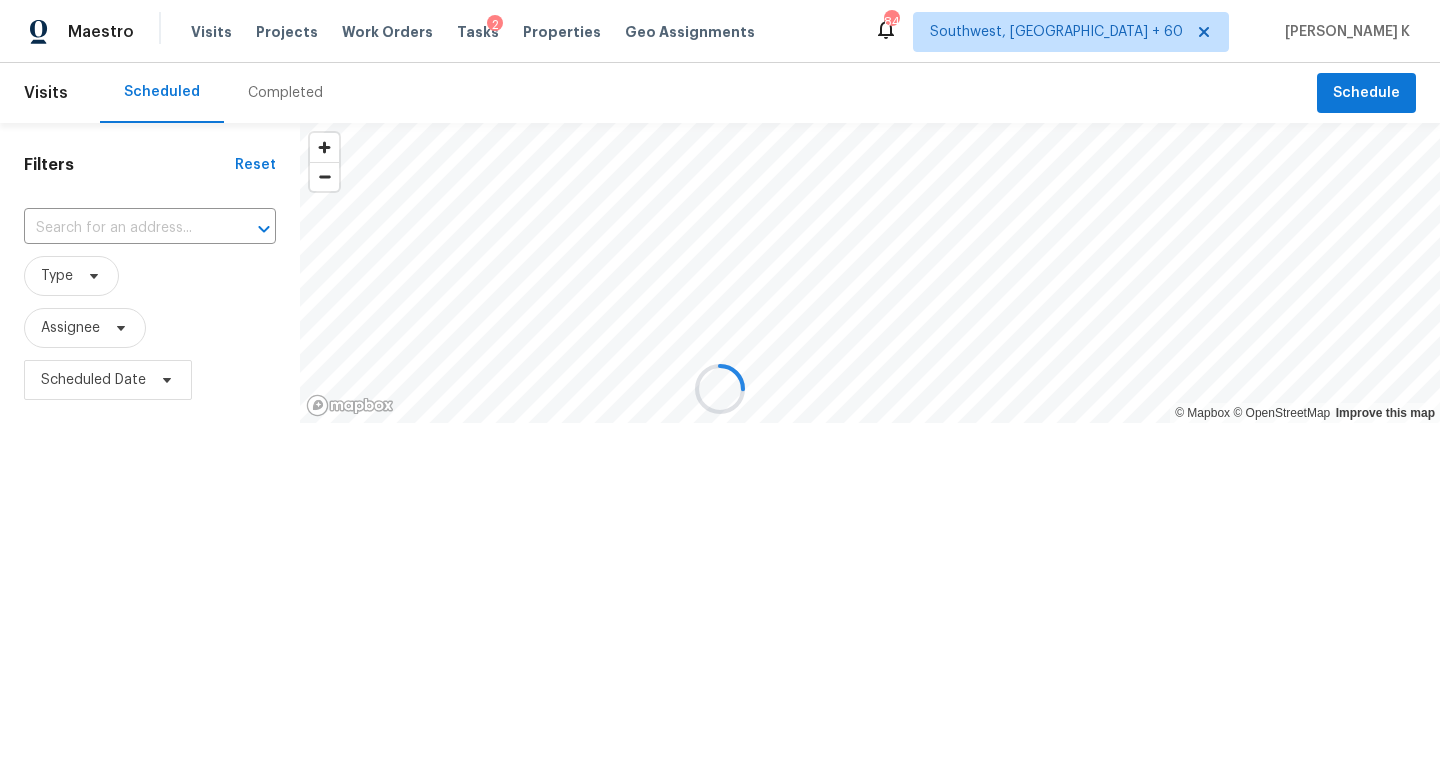 click at bounding box center [720, 389] 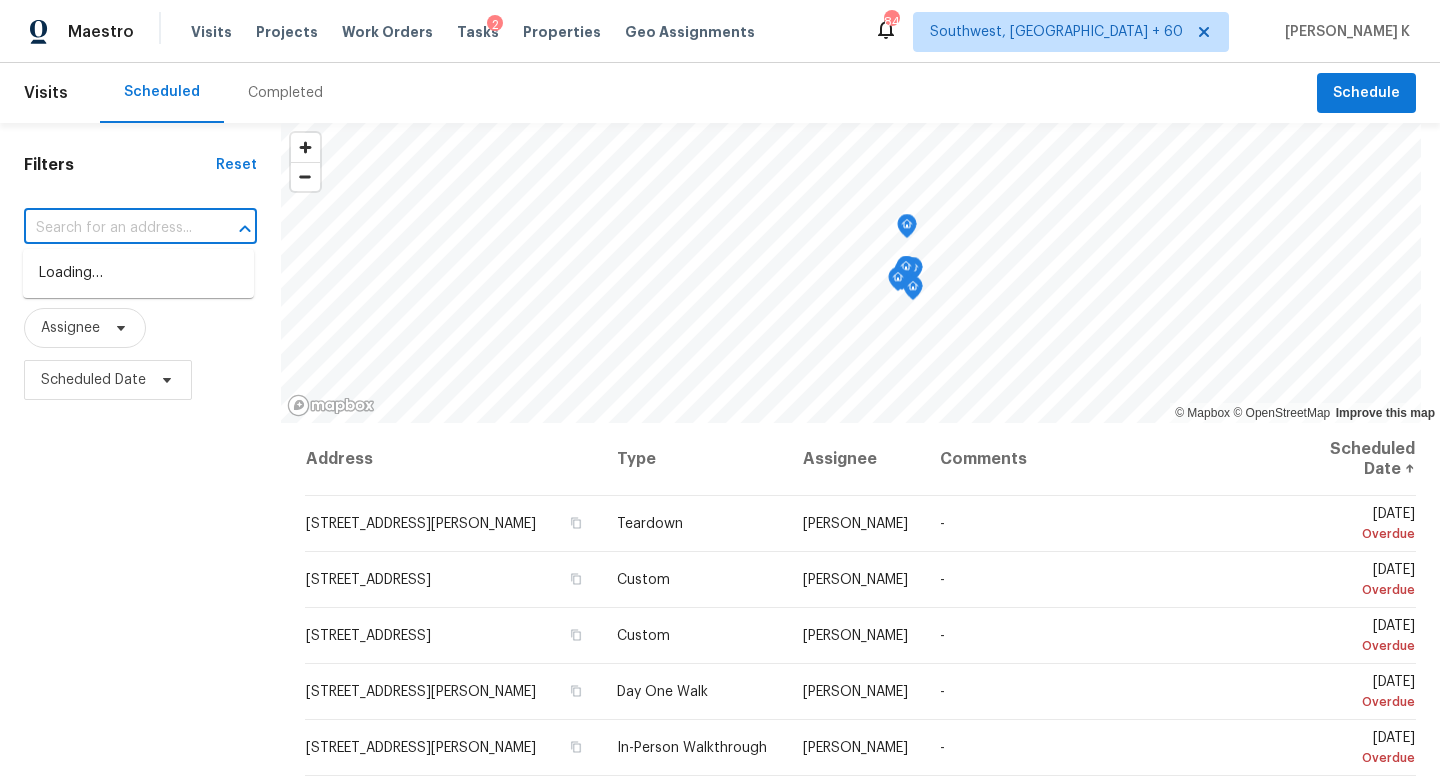 click at bounding box center (112, 228) 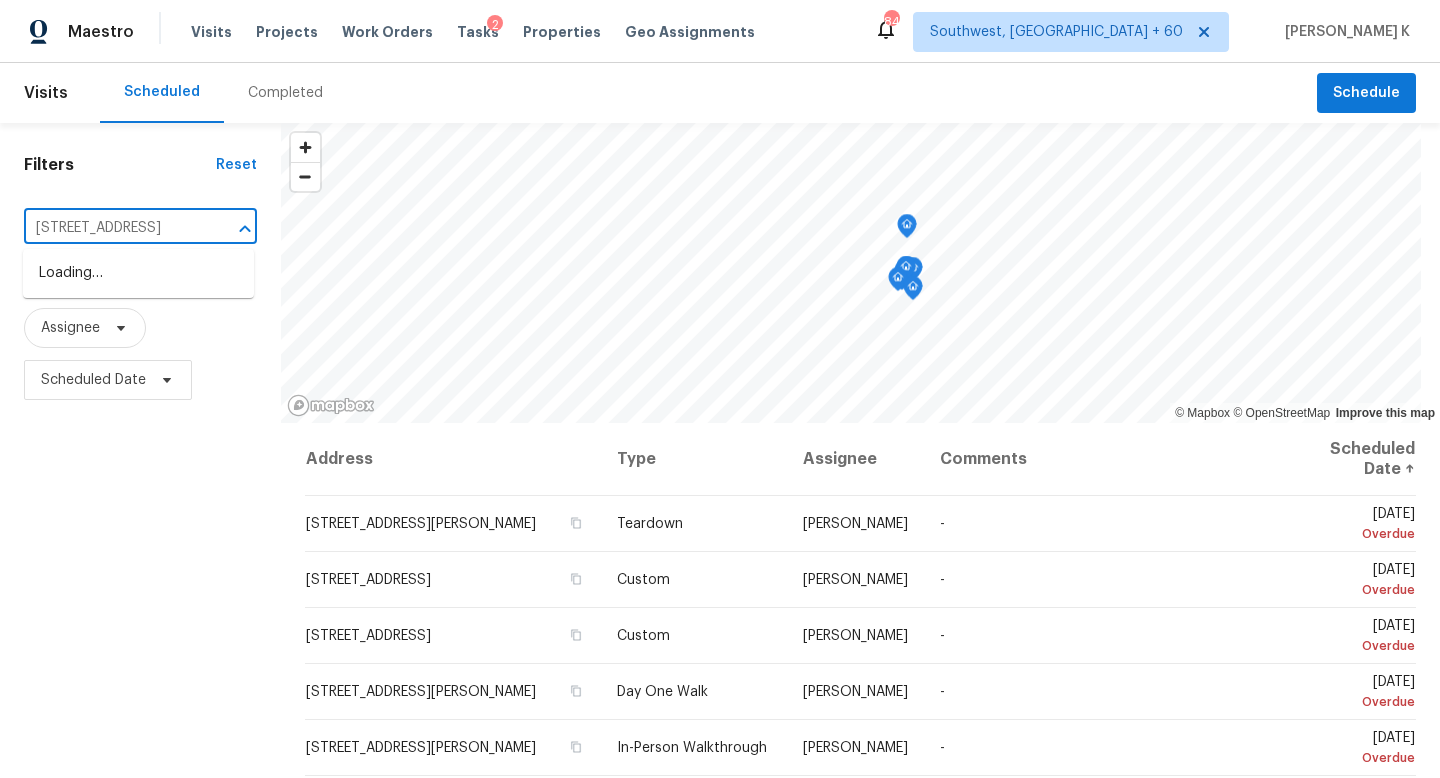 scroll, scrollTop: 0, scrollLeft: 89, axis: horizontal 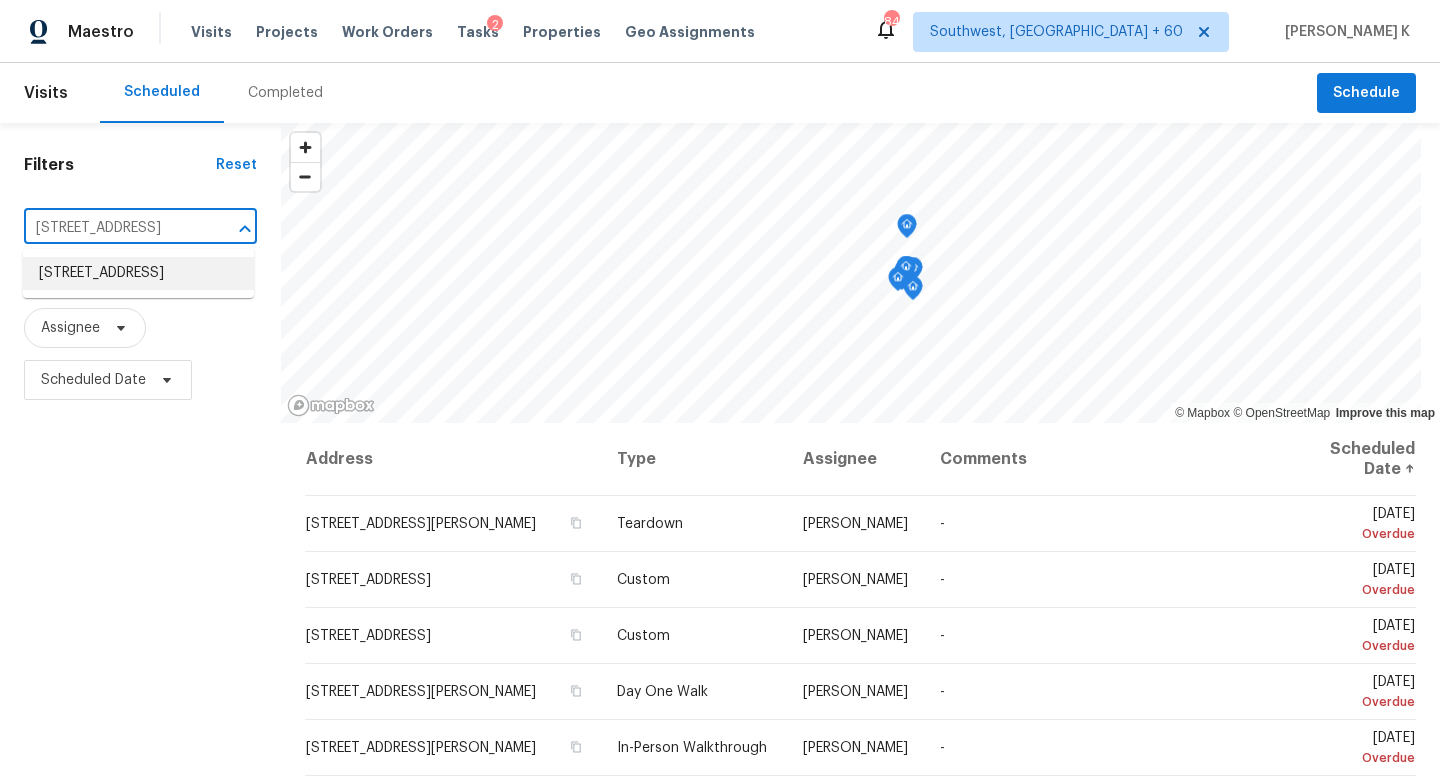 click on "[STREET_ADDRESS]" at bounding box center (138, 273) 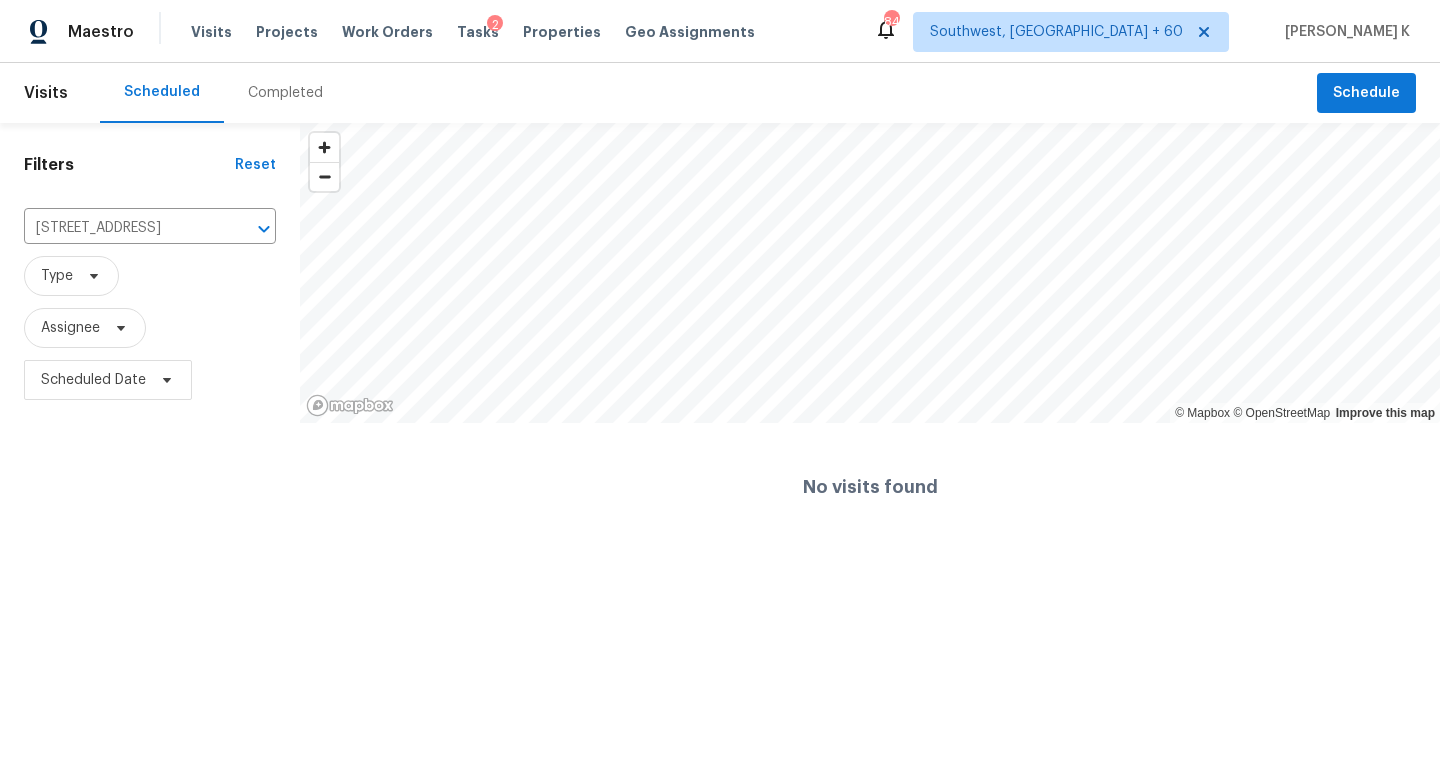 click on "Completed" at bounding box center [285, 93] 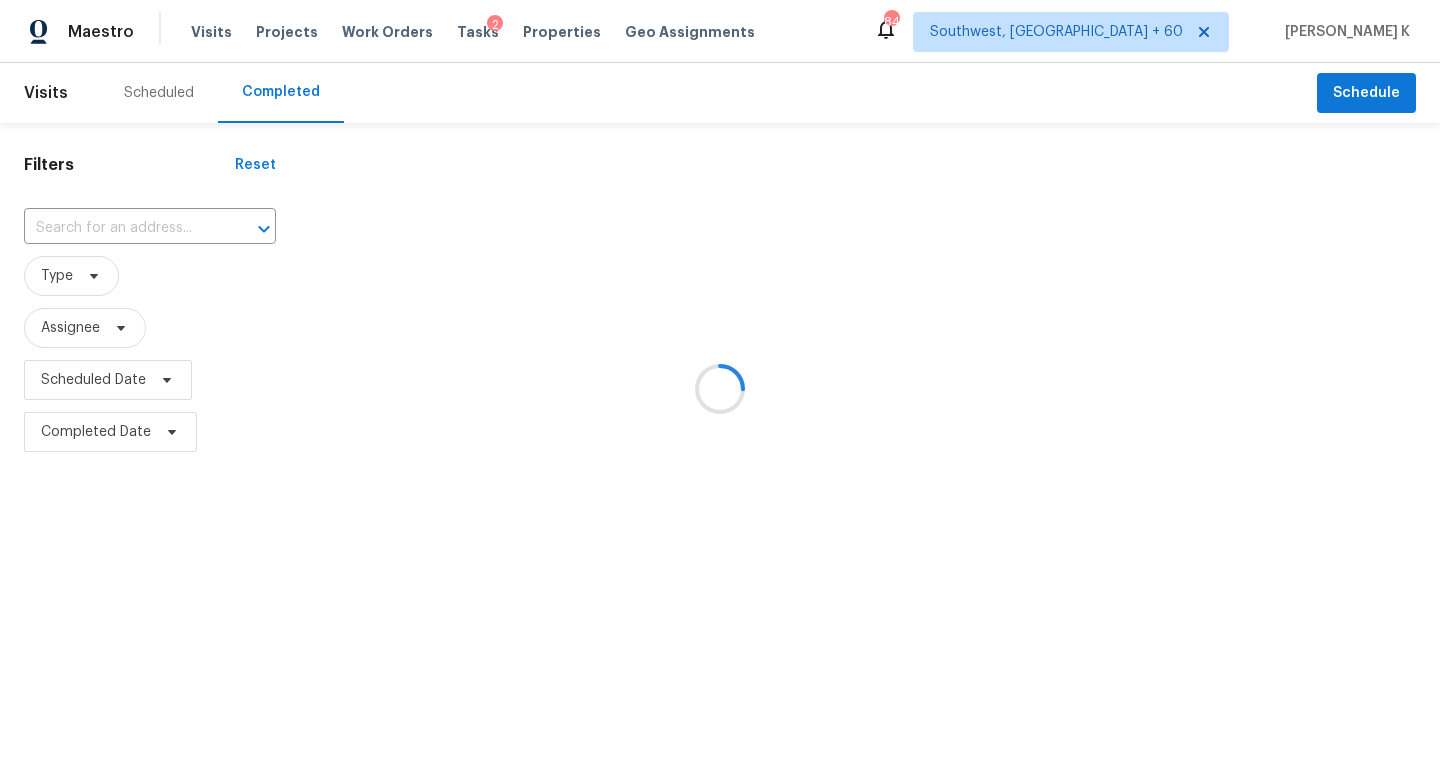 click at bounding box center (720, 389) 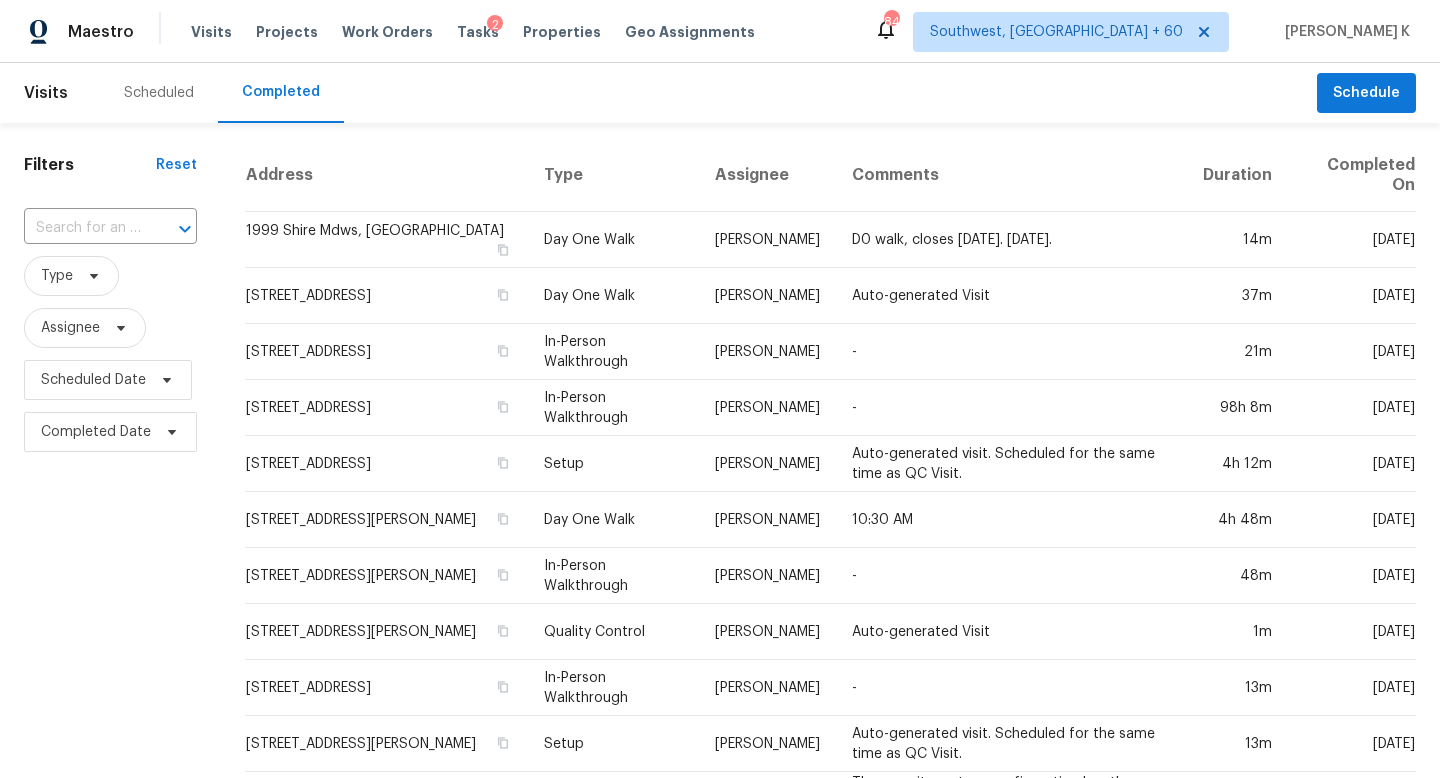 click at bounding box center (82, 228) 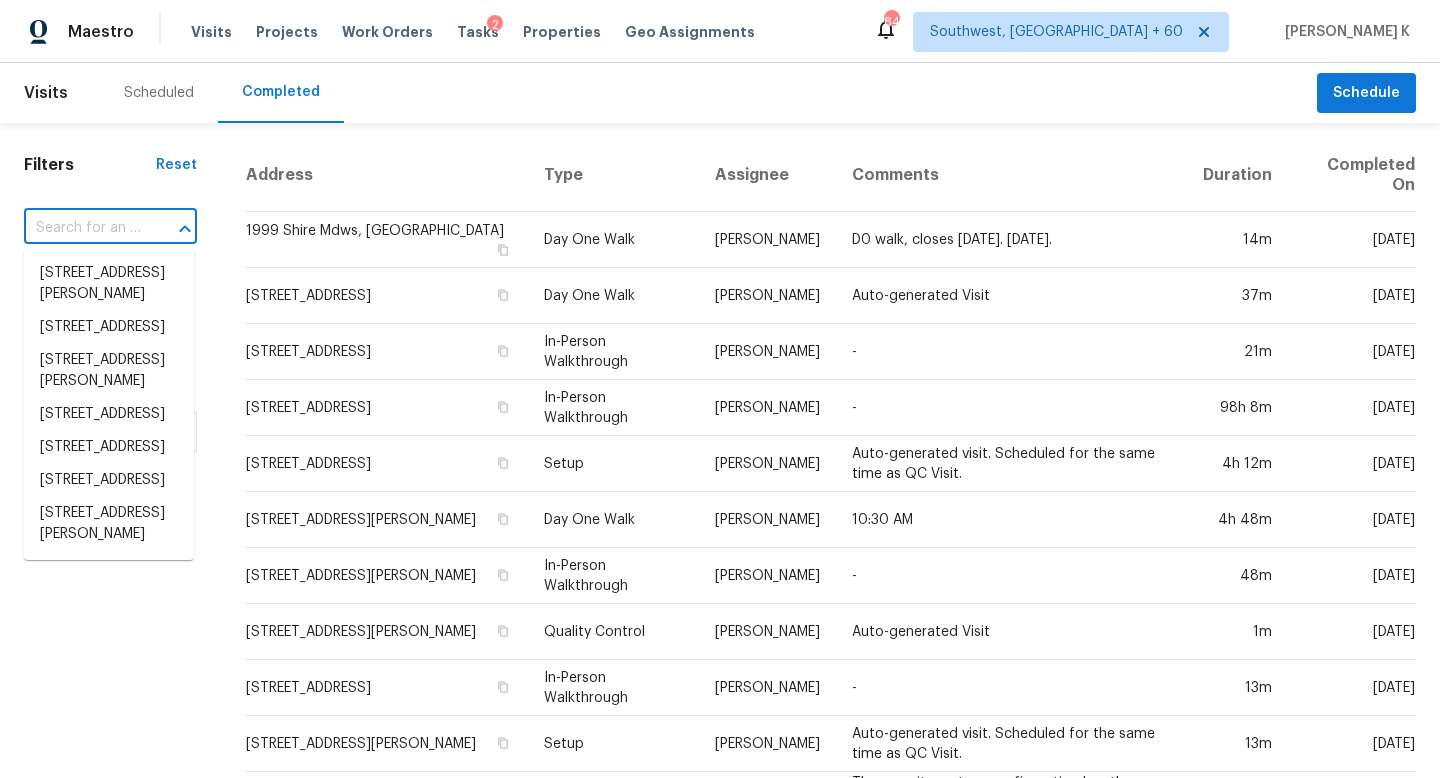 paste on "[STREET_ADDRESS]" 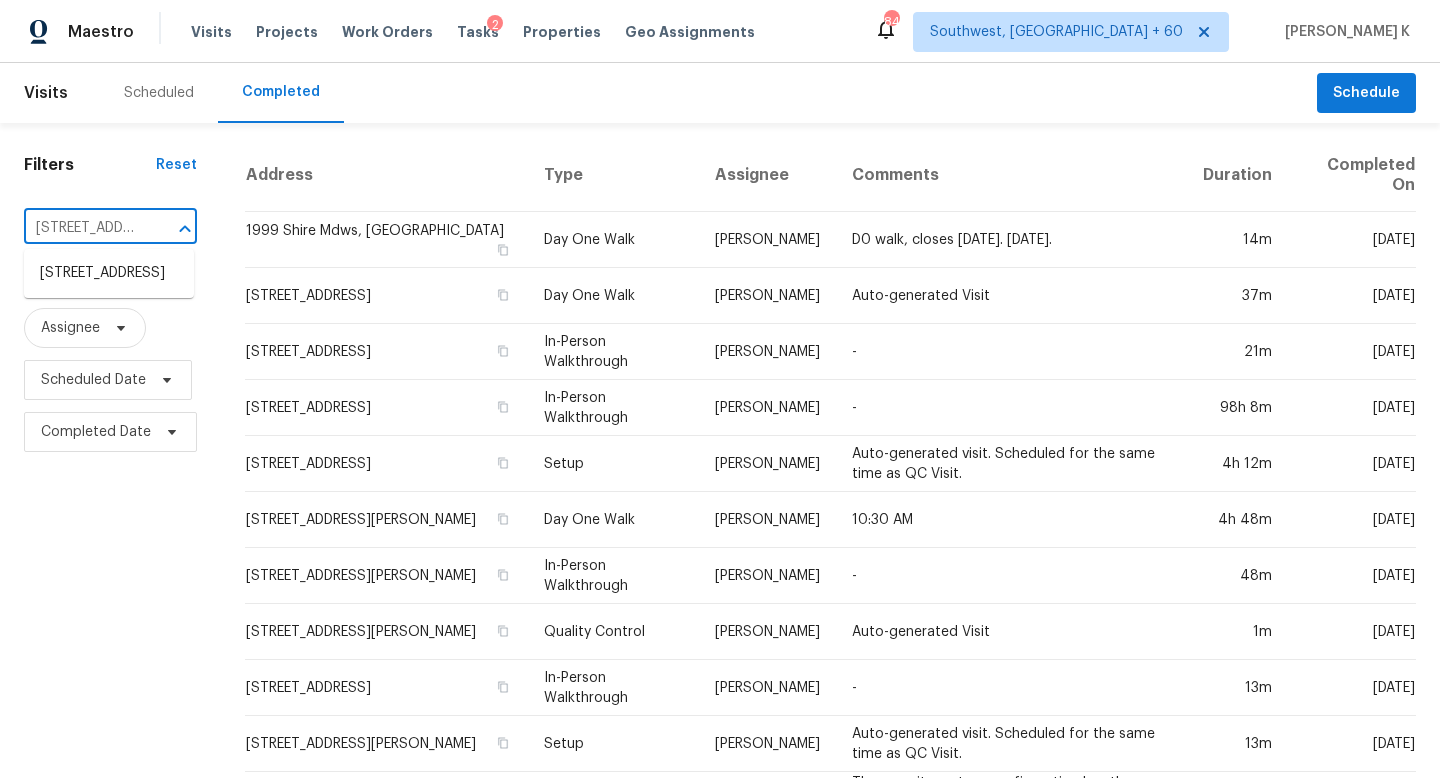 type on "[STREET_ADDRESS]" 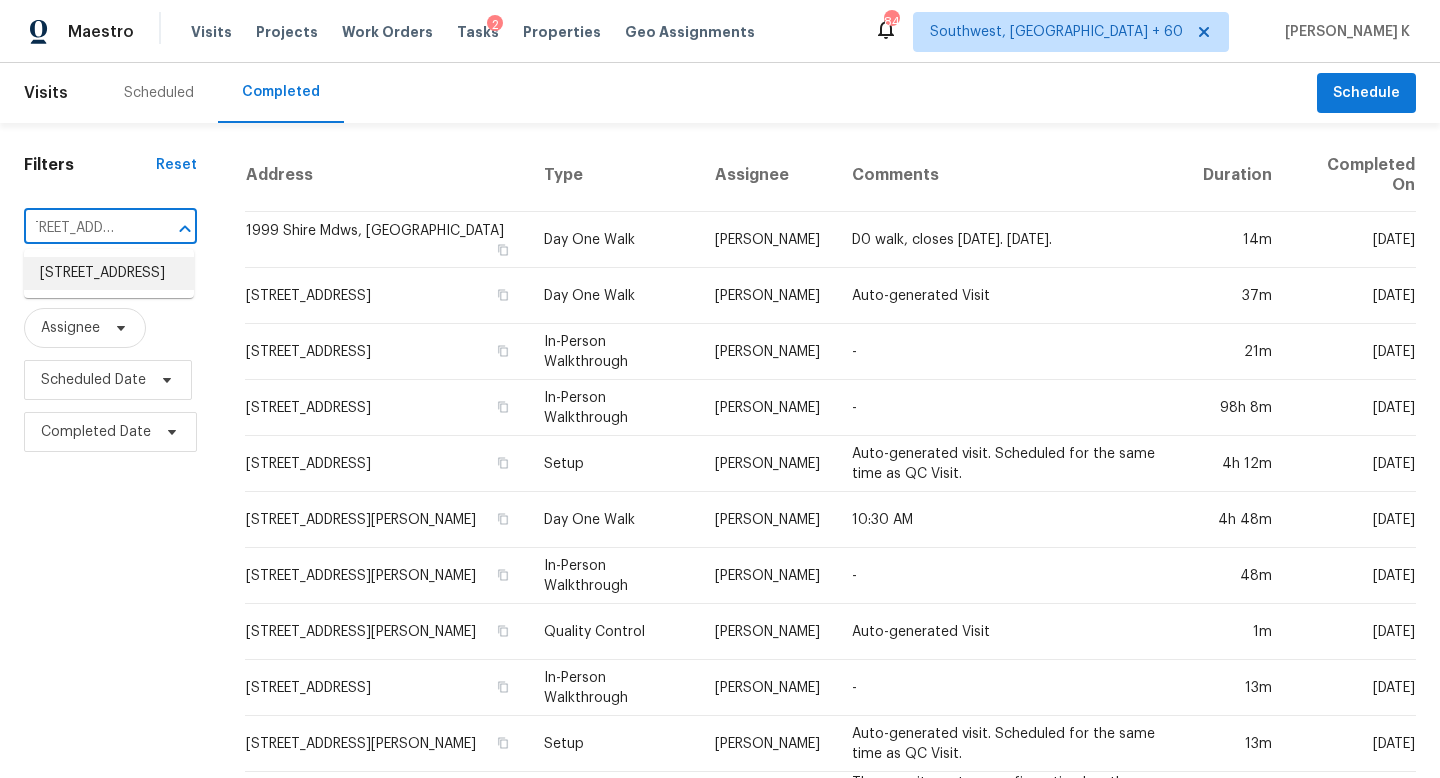 click on "[STREET_ADDRESS]" at bounding box center [109, 273] 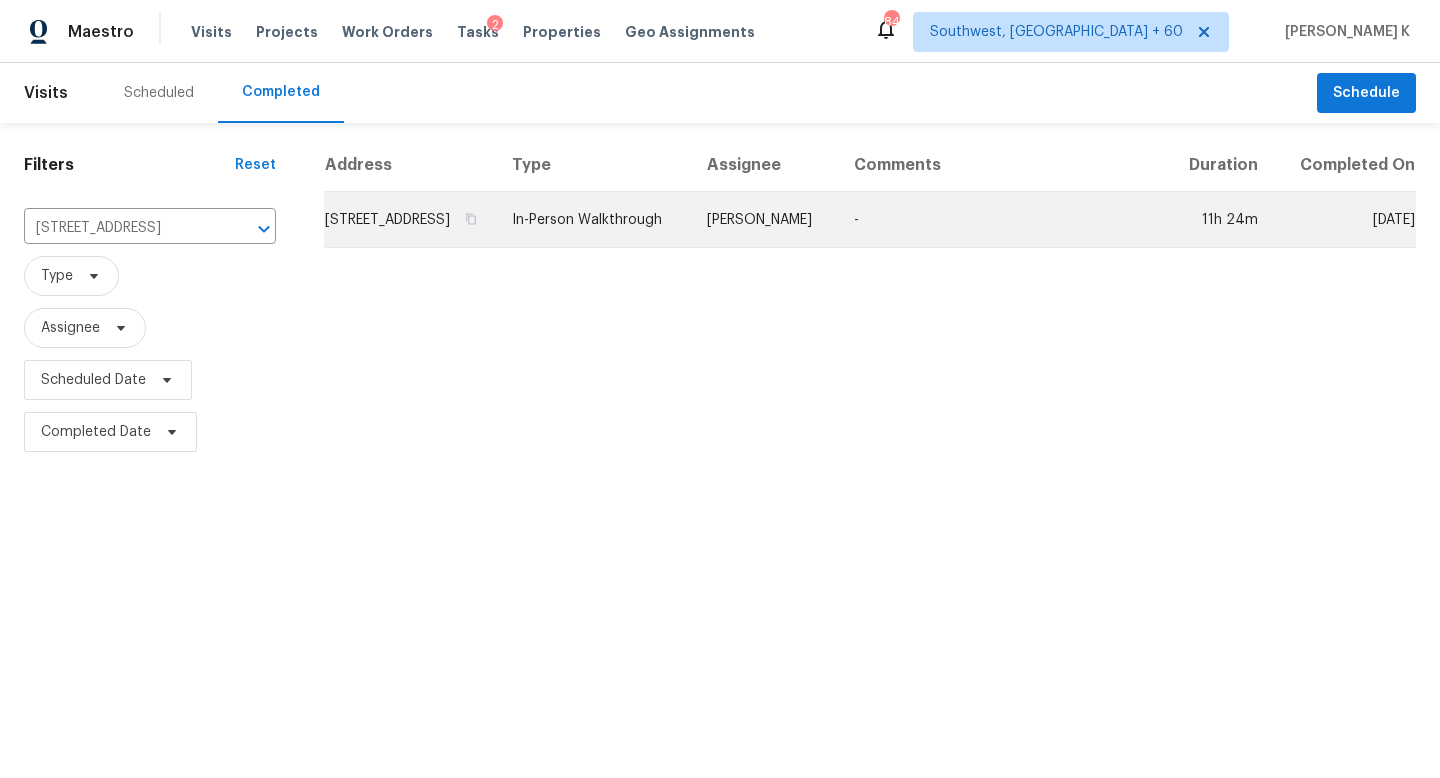 click on "[STREET_ADDRESS]" at bounding box center [410, 220] 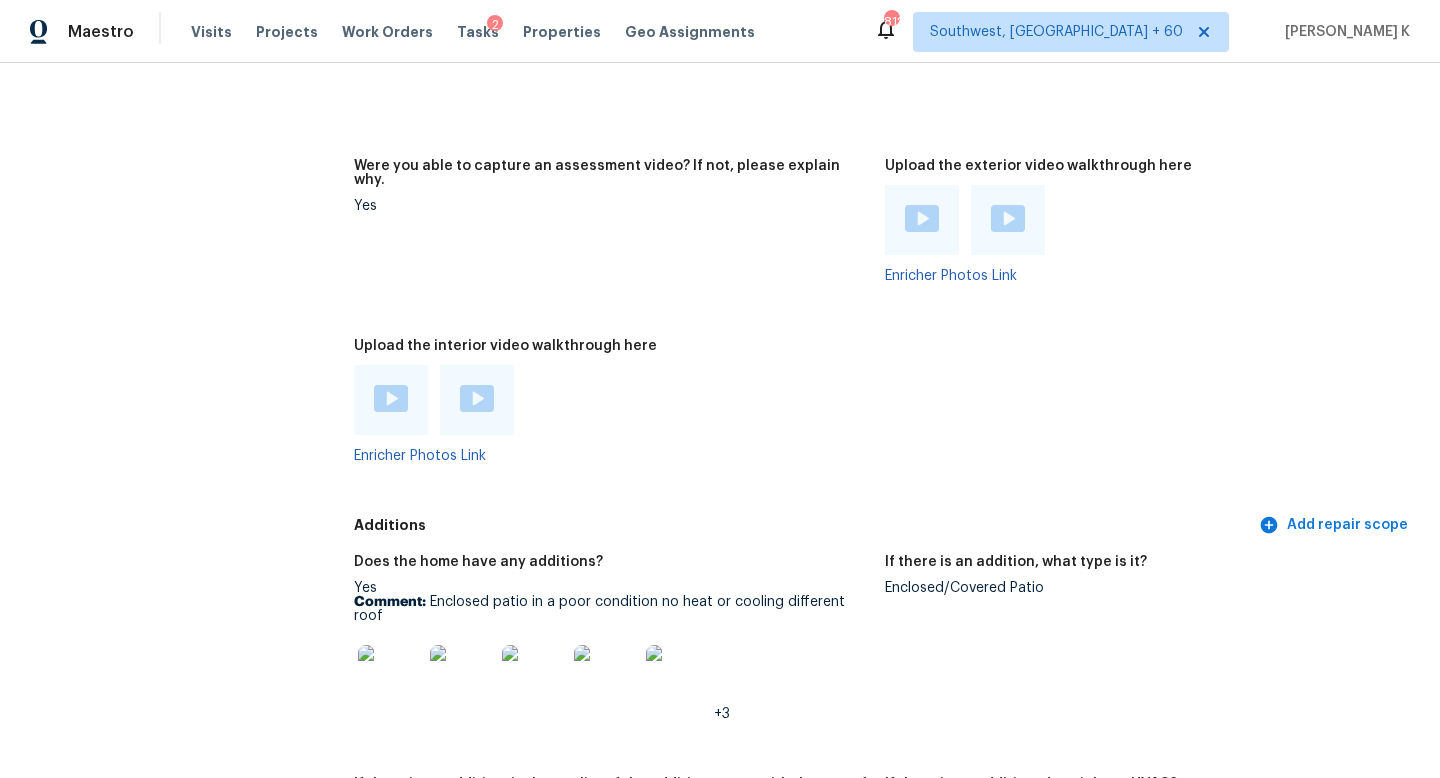 scroll, scrollTop: 3766, scrollLeft: 0, axis: vertical 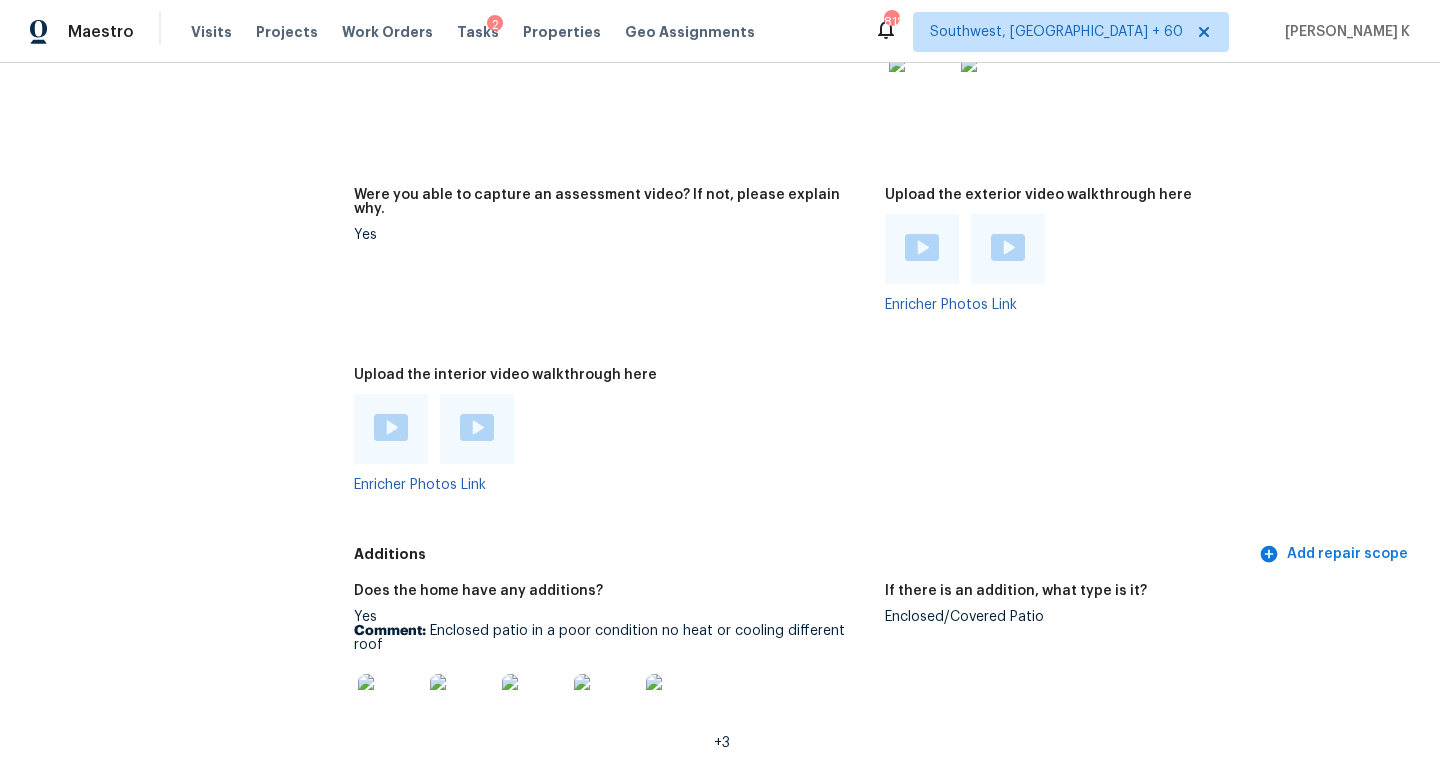 click at bounding box center [391, 427] 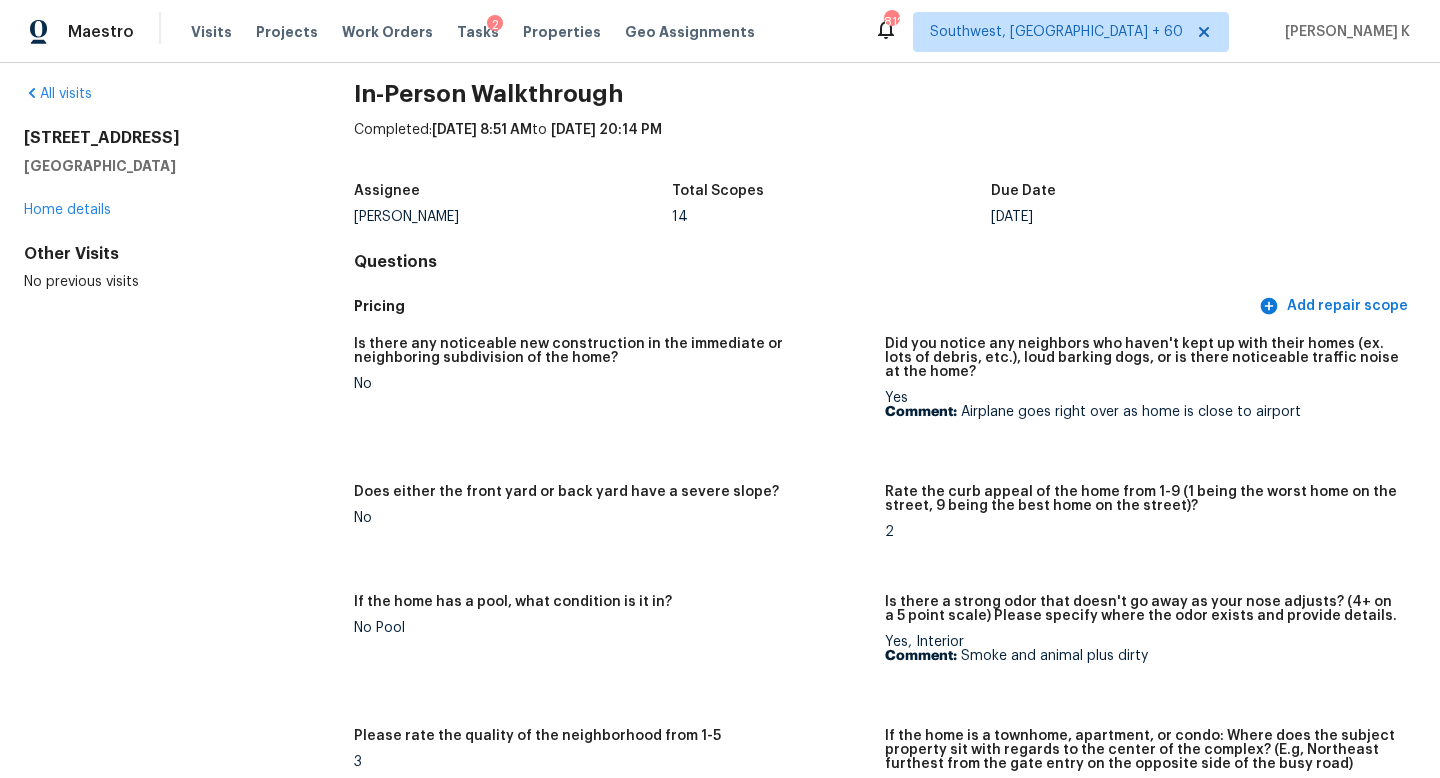 scroll, scrollTop: 0, scrollLeft: 0, axis: both 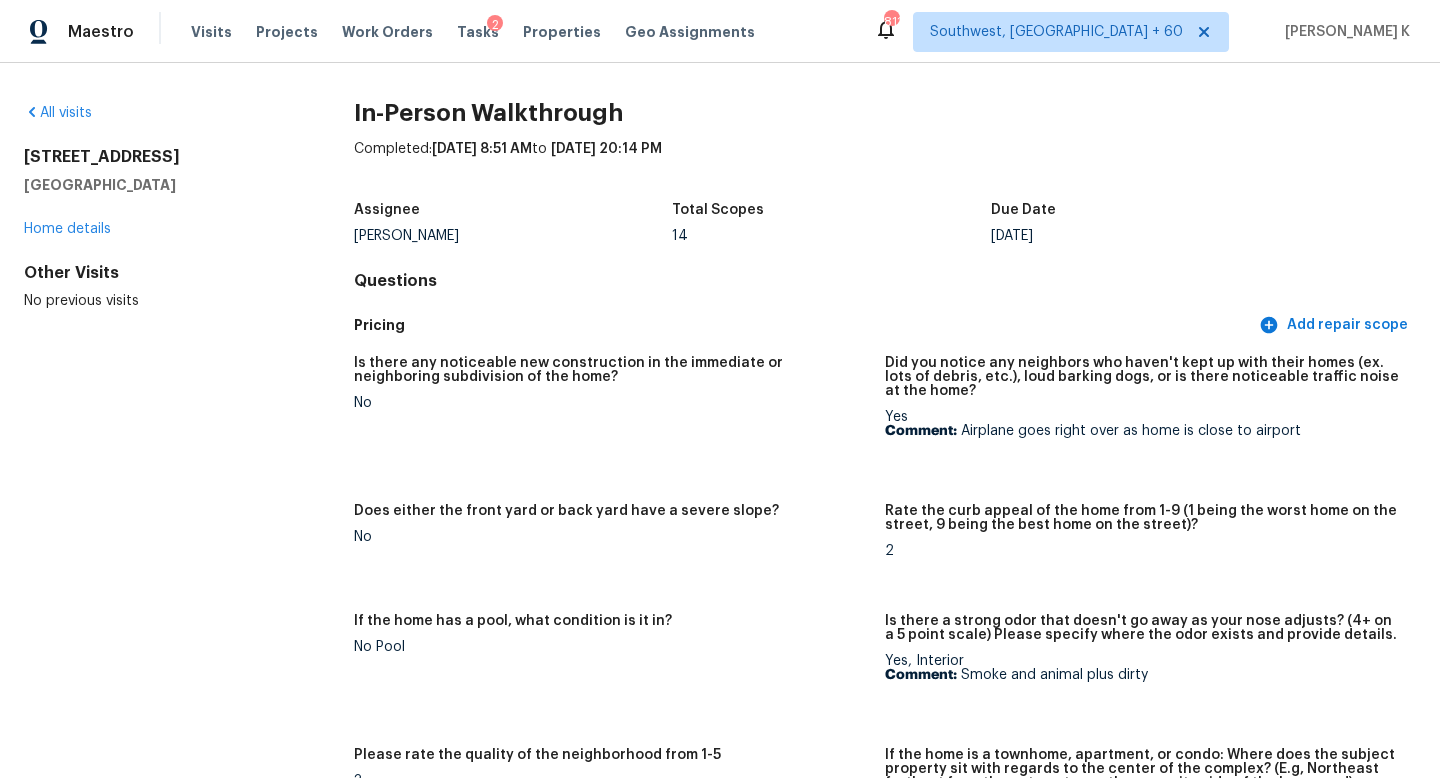 click on "Questions" at bounding box center (885, 281) 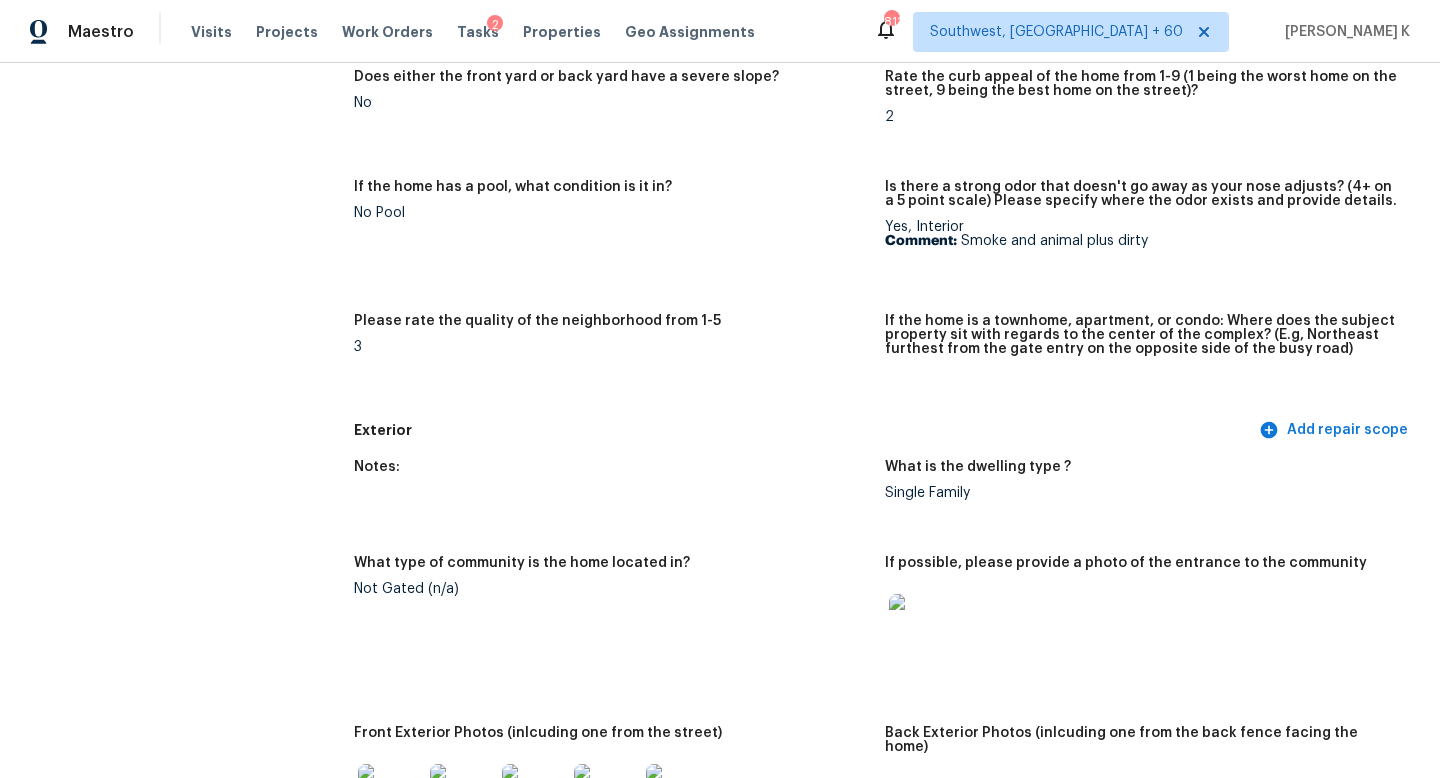 scroll, scrollTop: 448, scrollLeft: 0, axis: vertical 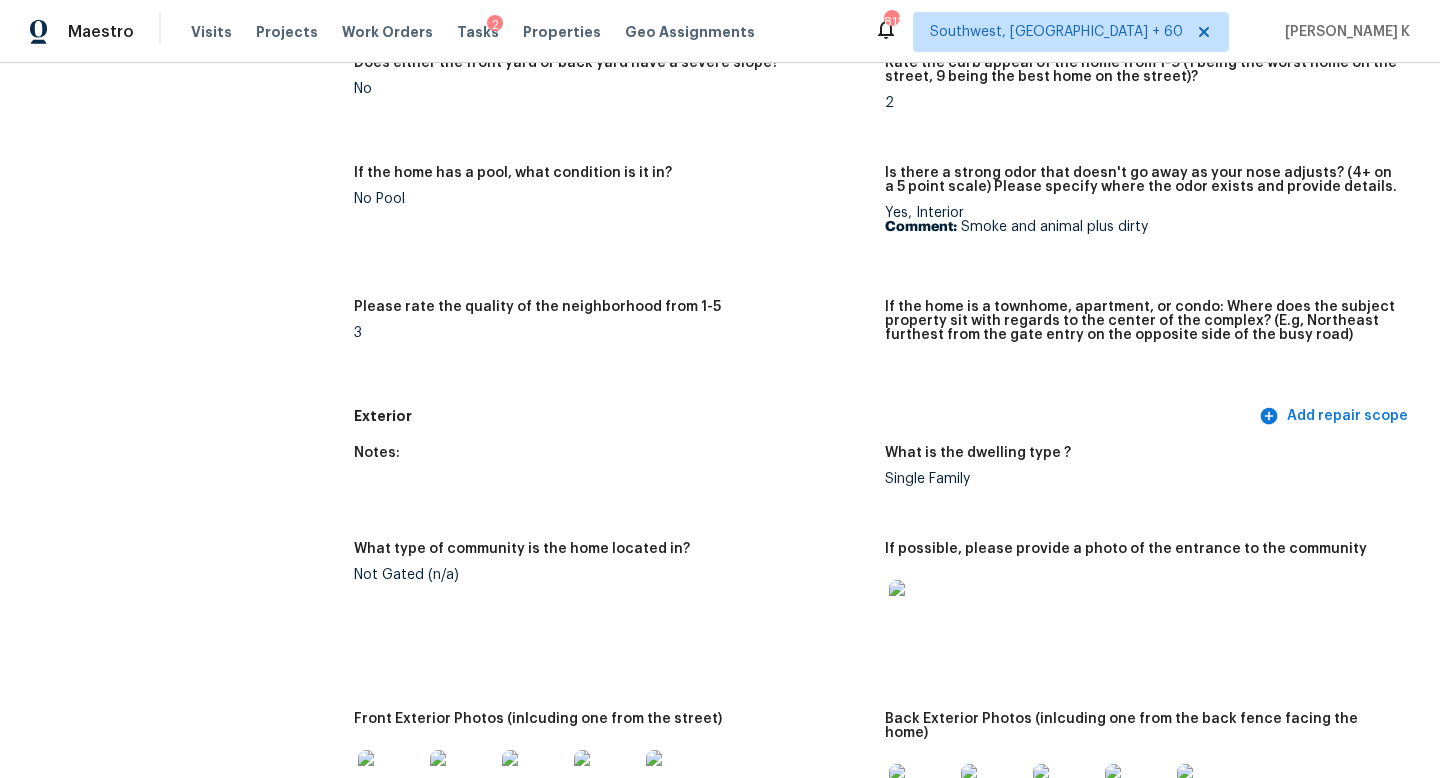 click on "If the home is a townhome, apartment, or condo: Where does the subject property sit with regards to the center of the complex? (E.g, Northeast furthest from the gate entry on the opposite side of the busy road)" at bounding box center [1142, 327] 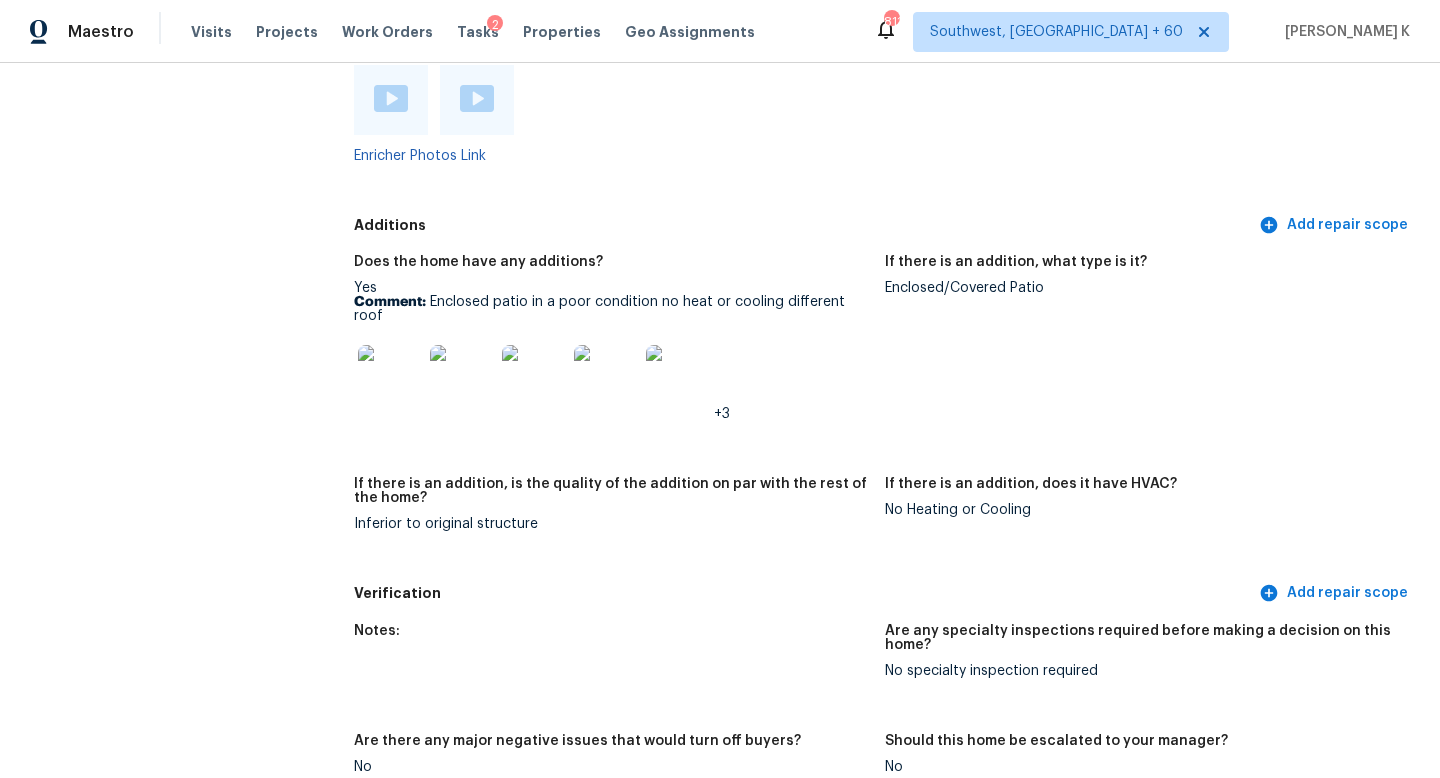 scroll, scrollTop: 4096, scrollLeft: 0, axis: vertical 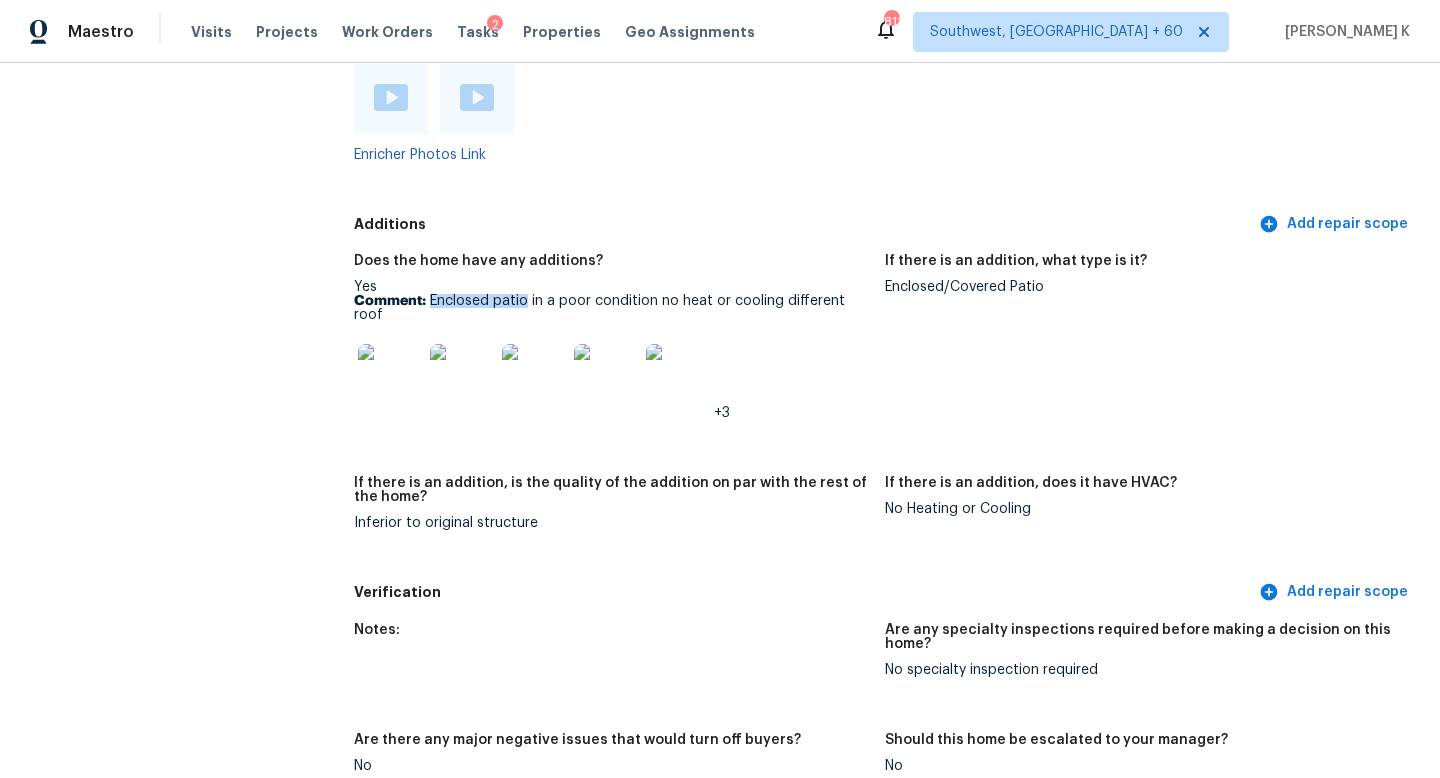 drag, startPoint x: 431, startPoint y: 262, endPoint x: 524, endPoint y: 254, distance: 93.34345 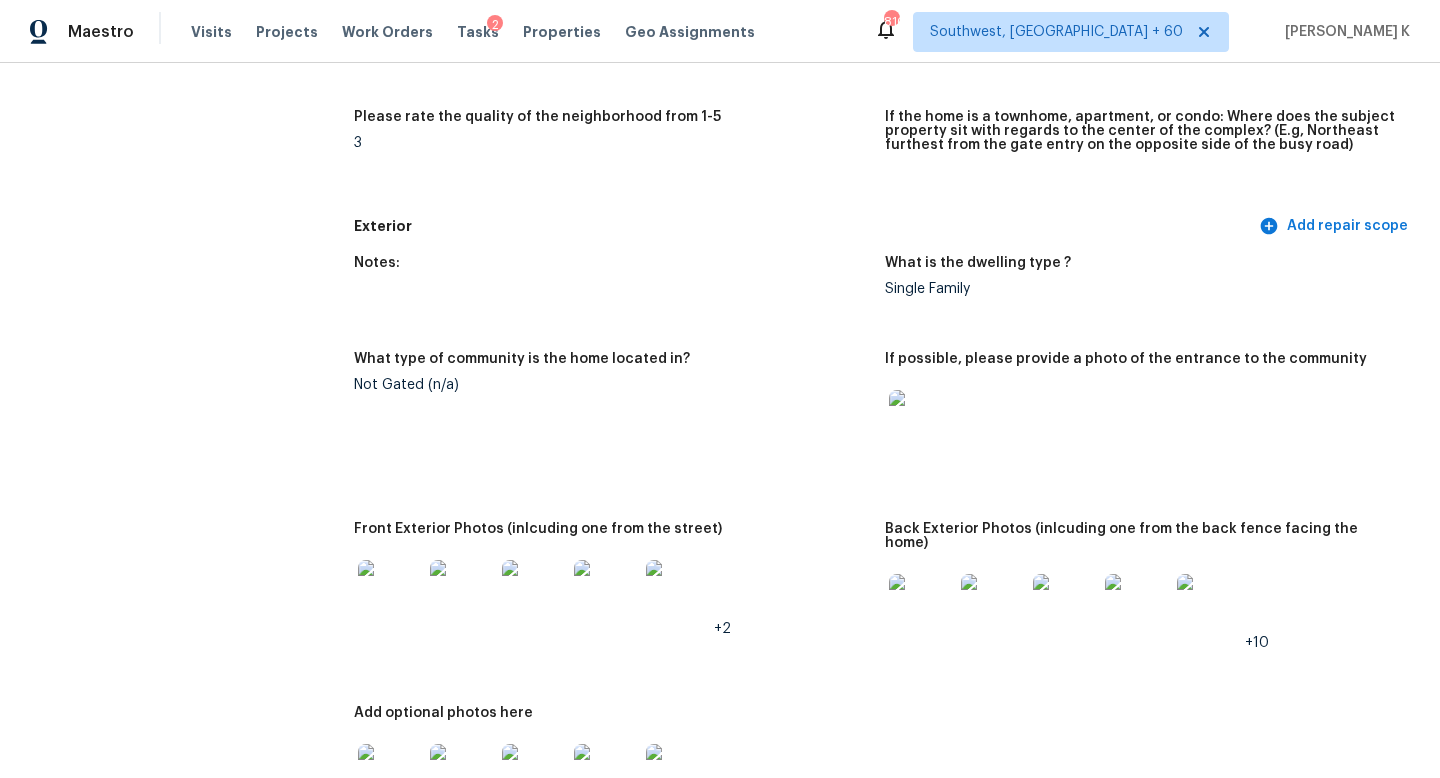 scroll, scrollTop: 0, scrollLeft: 0, axis: both 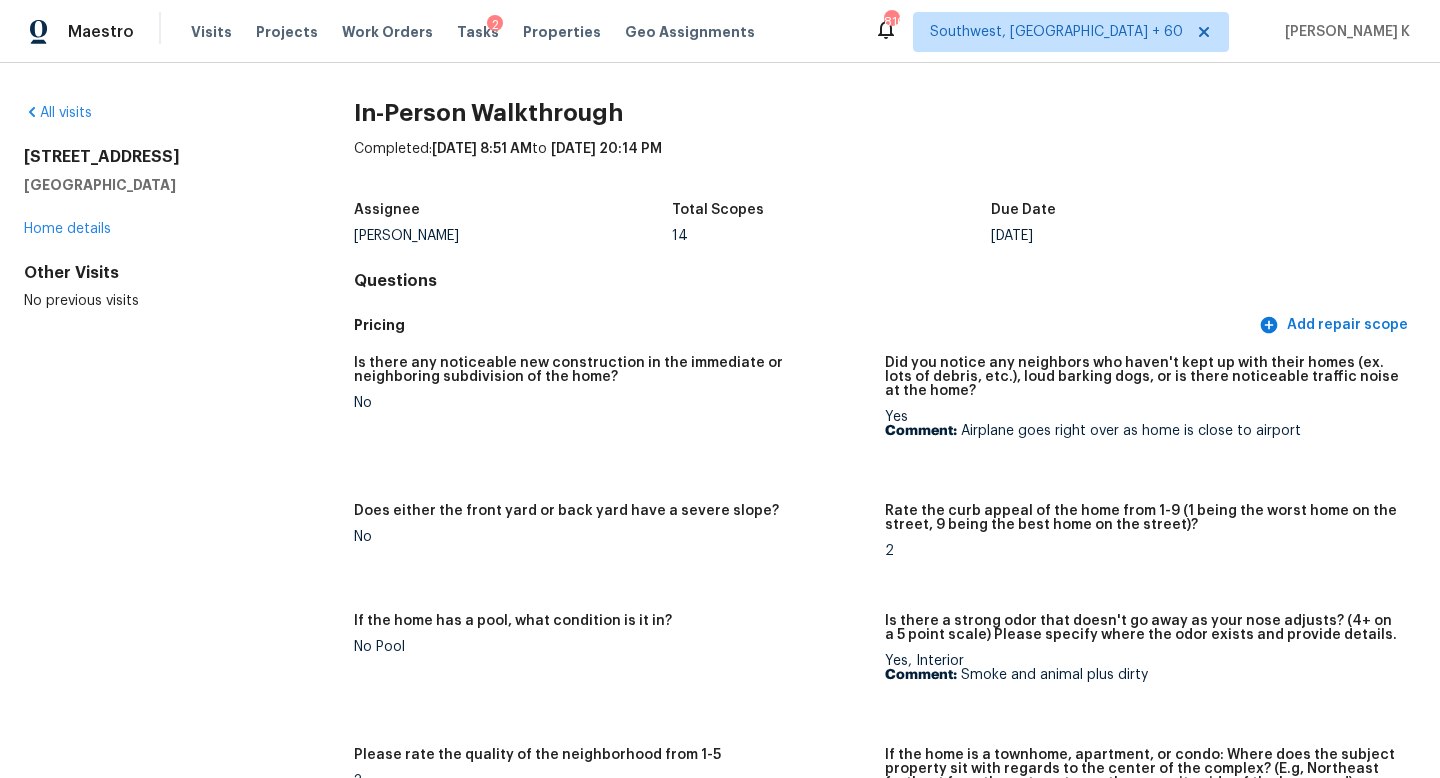 click on "Rebecca McMillen" at bounding box center [513, 236] 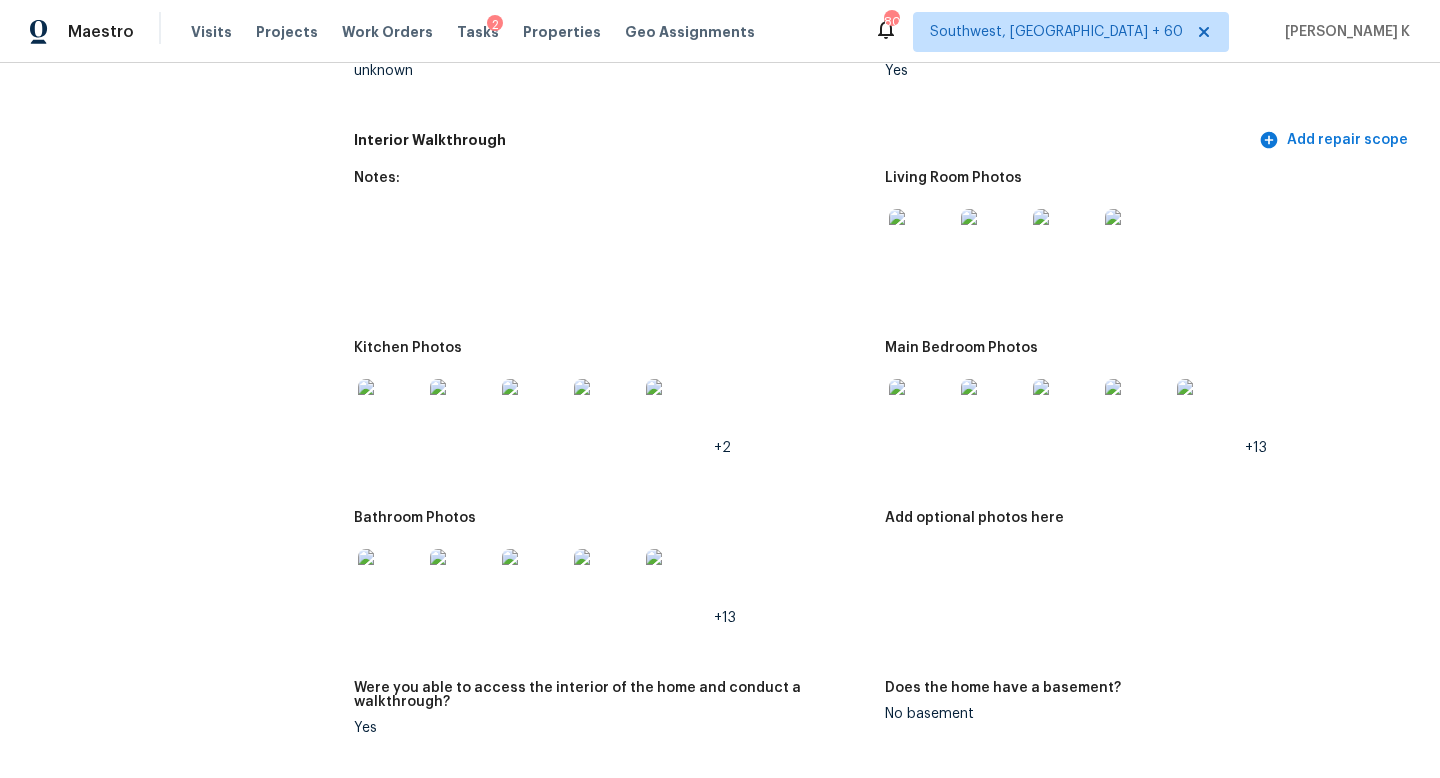 scroll, scrollTop: 2641, scrollLeft: 0, axis: vertical 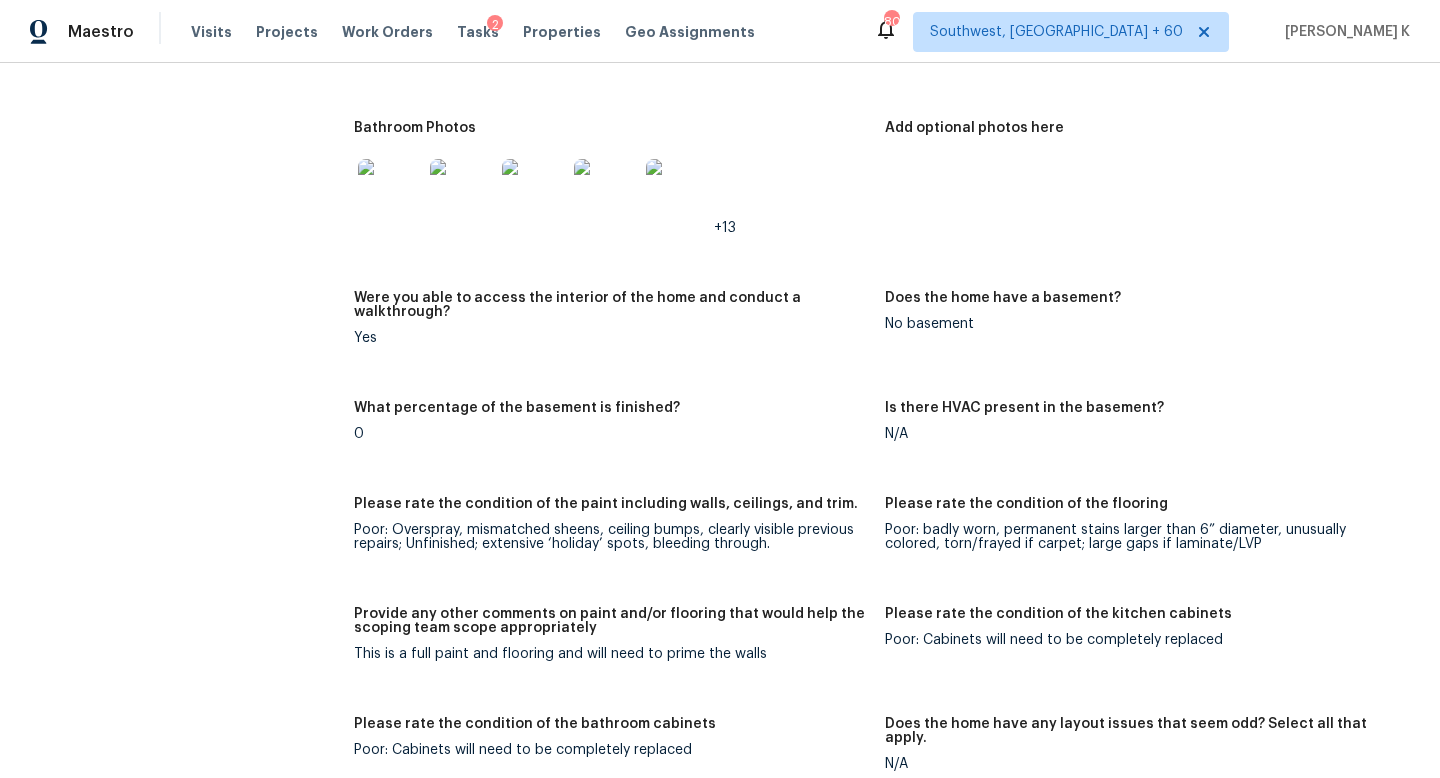 click at bounding box center [390, 191] 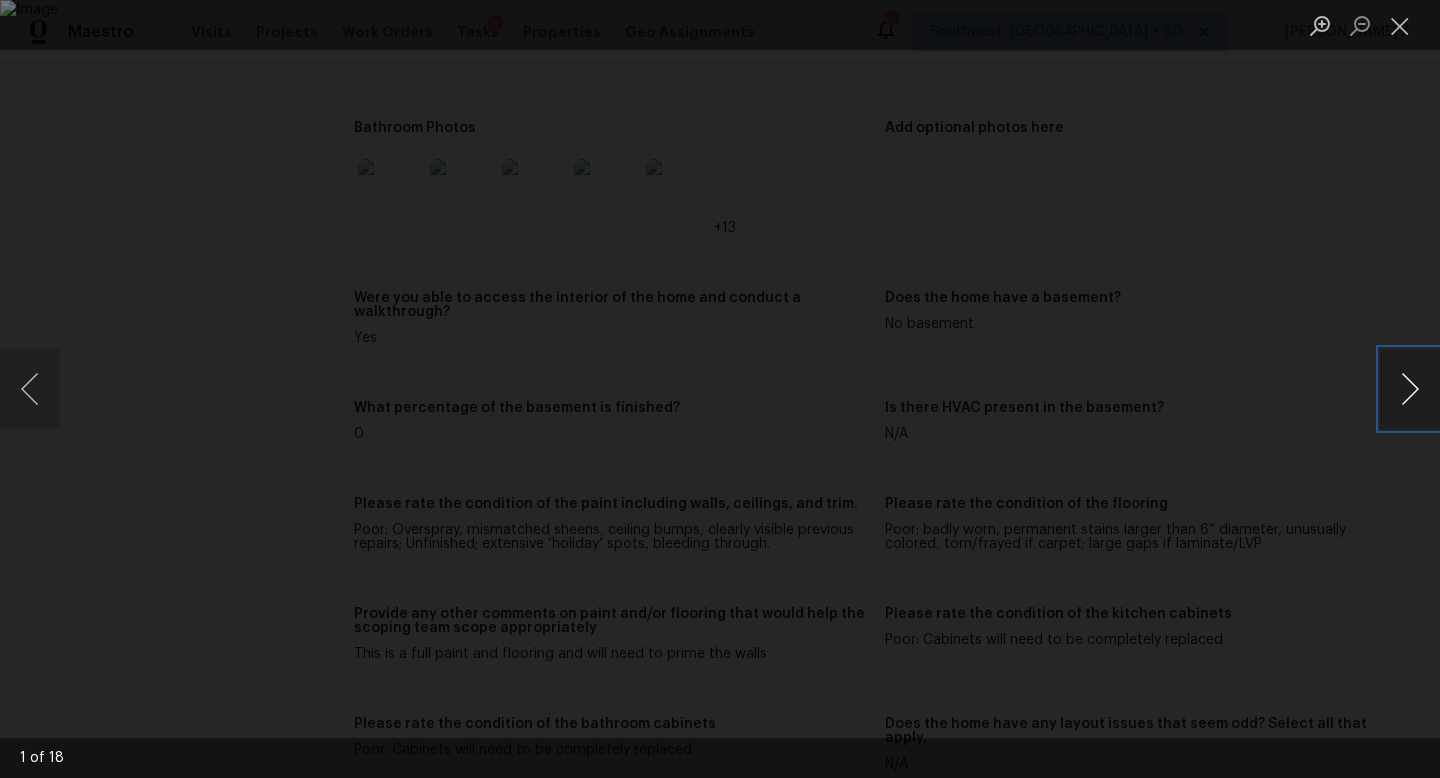 click at bounding box center [1410, 389] 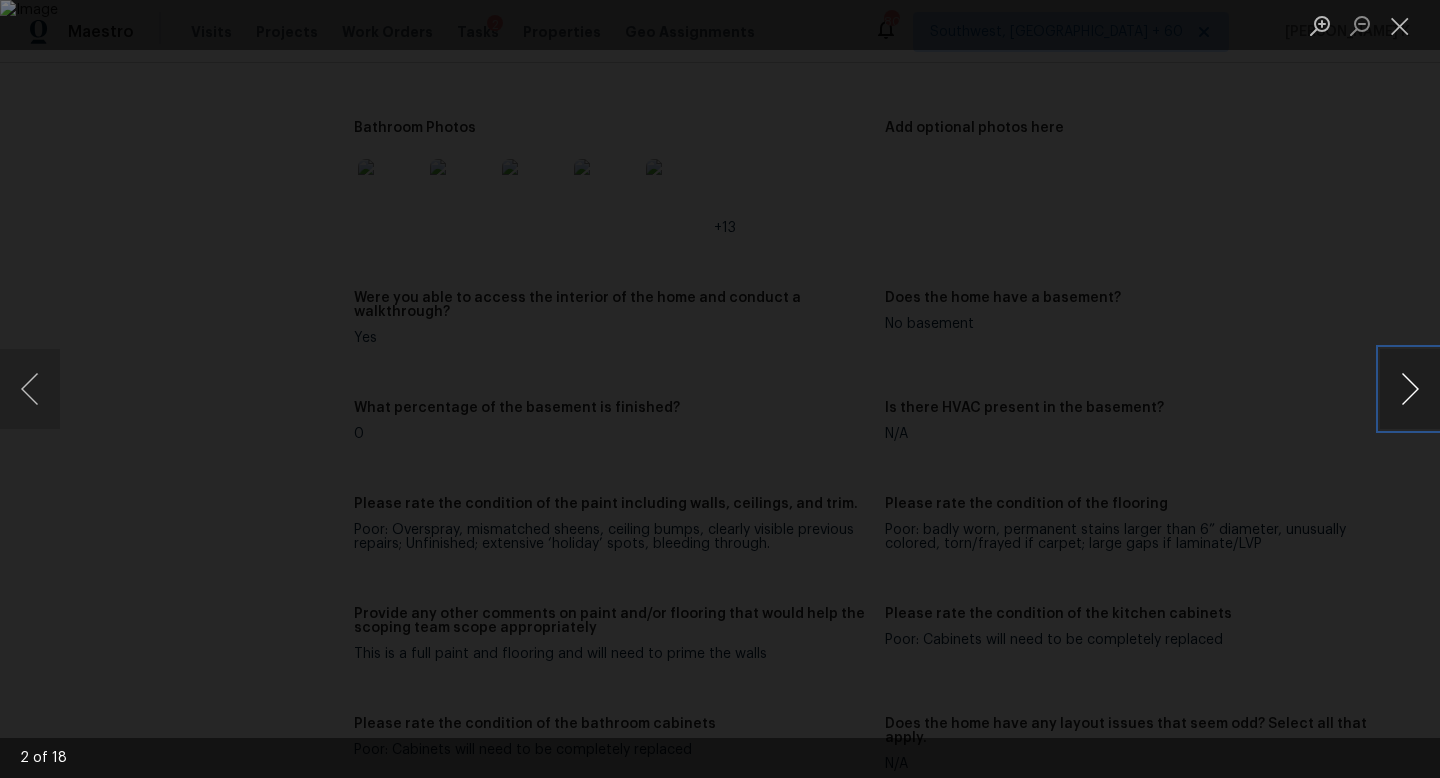 click at bounding box center (1410, 389) 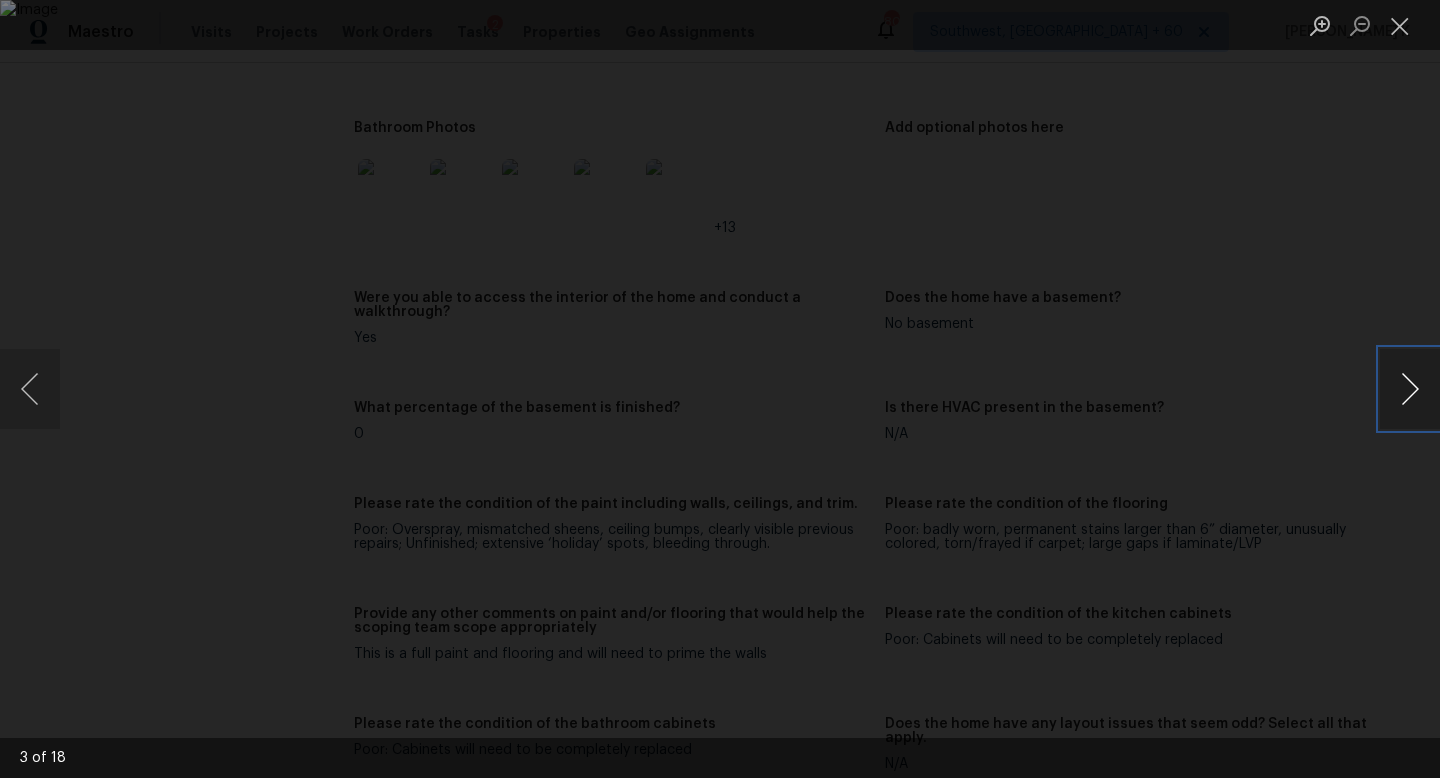 click at bounding box center (1410, 389) 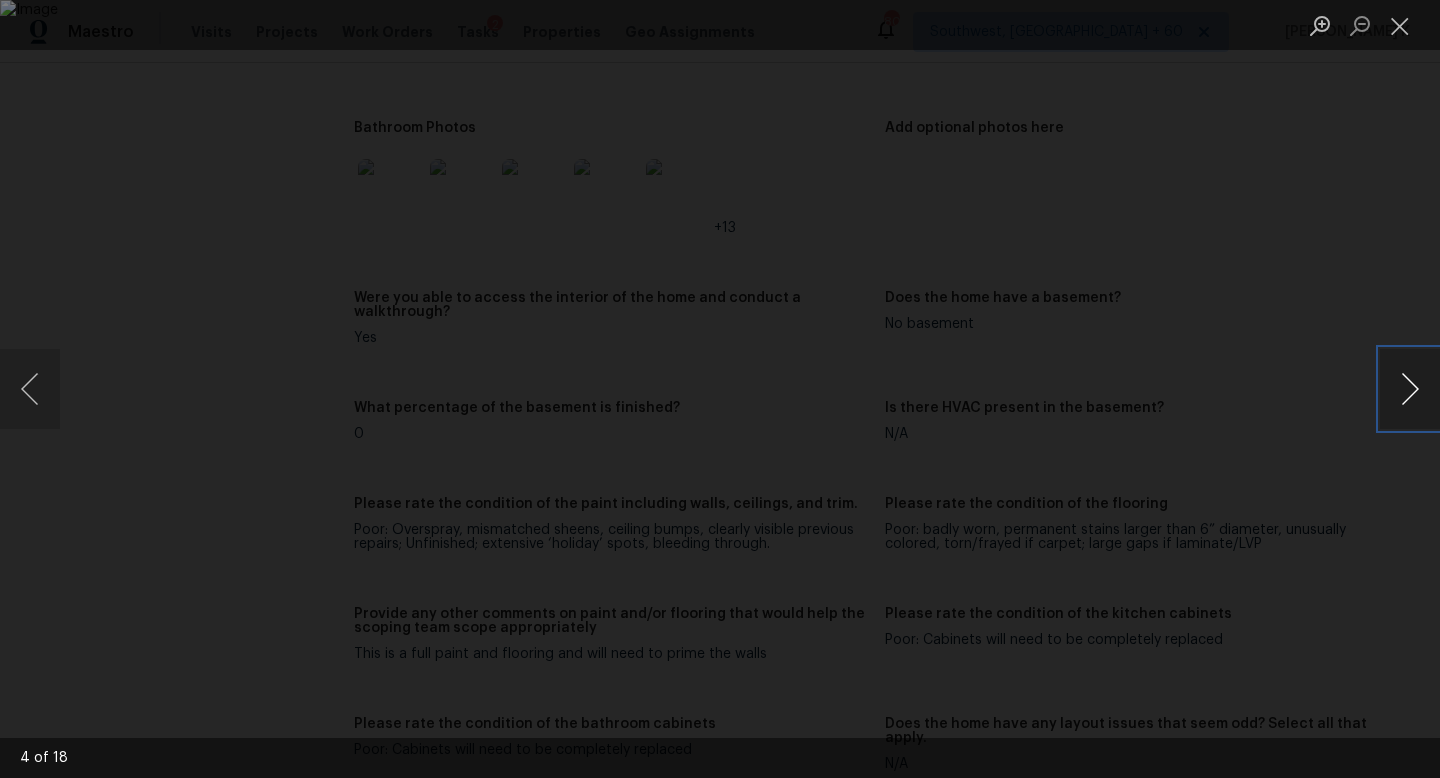 click at bounding box center [1410, 389] 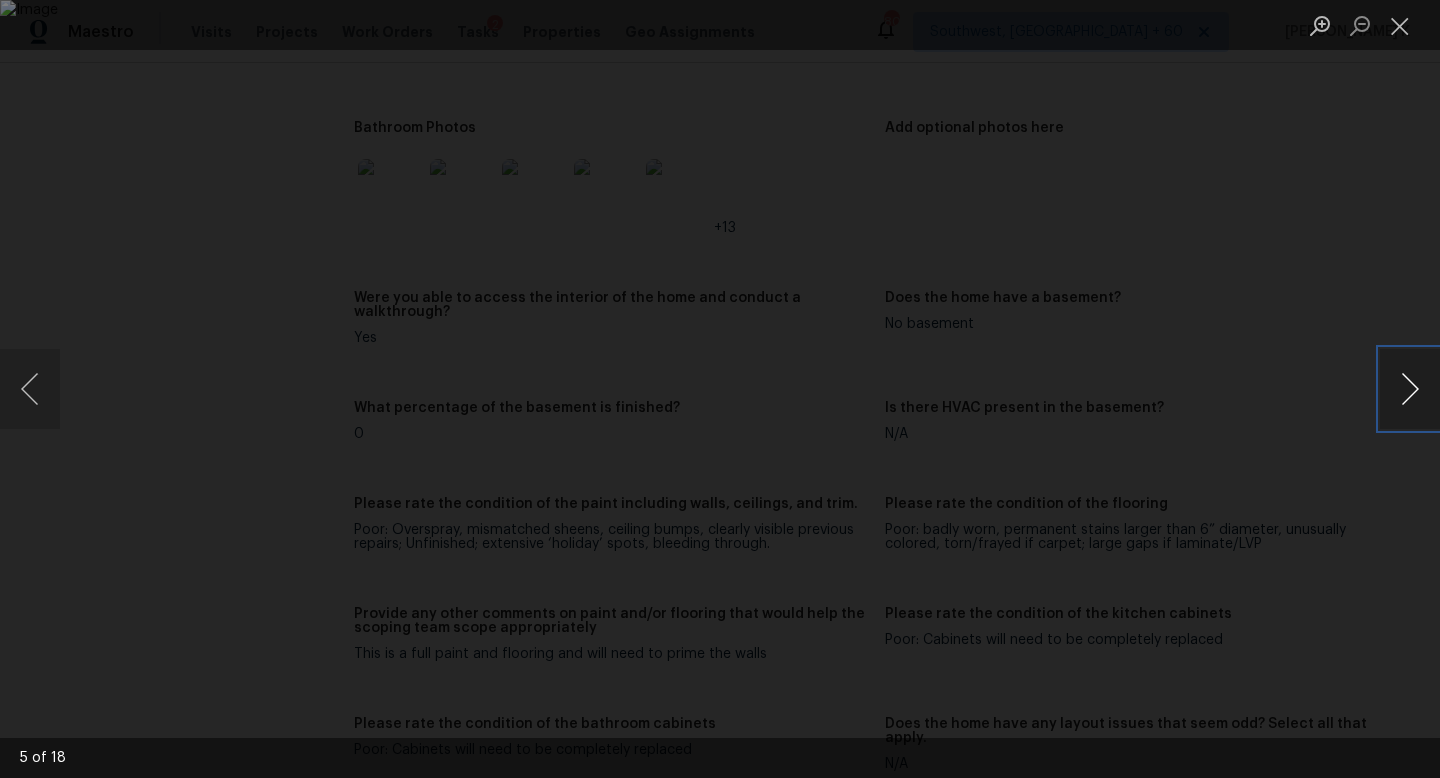 click at bounding box center (1410, 389) 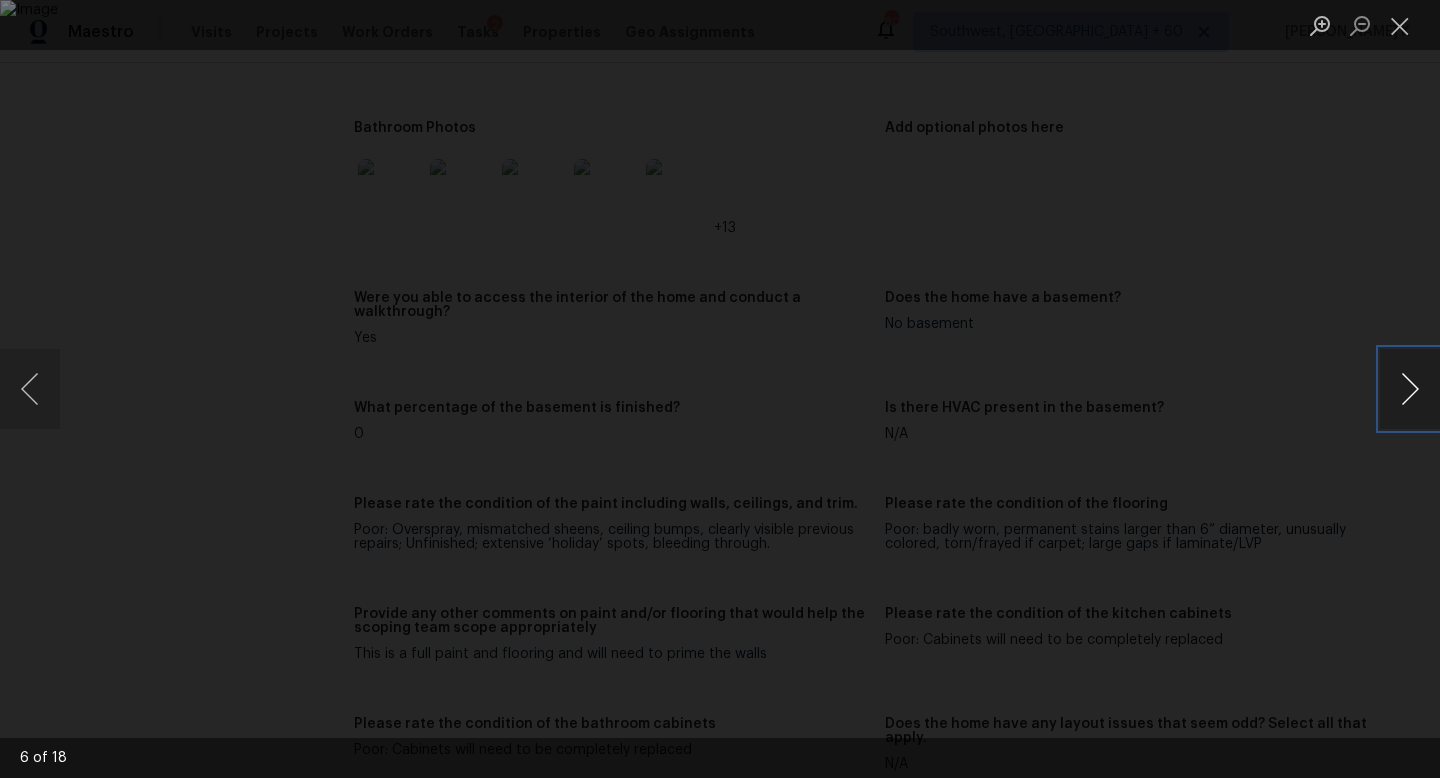 click at bounding box center [1410, 389] 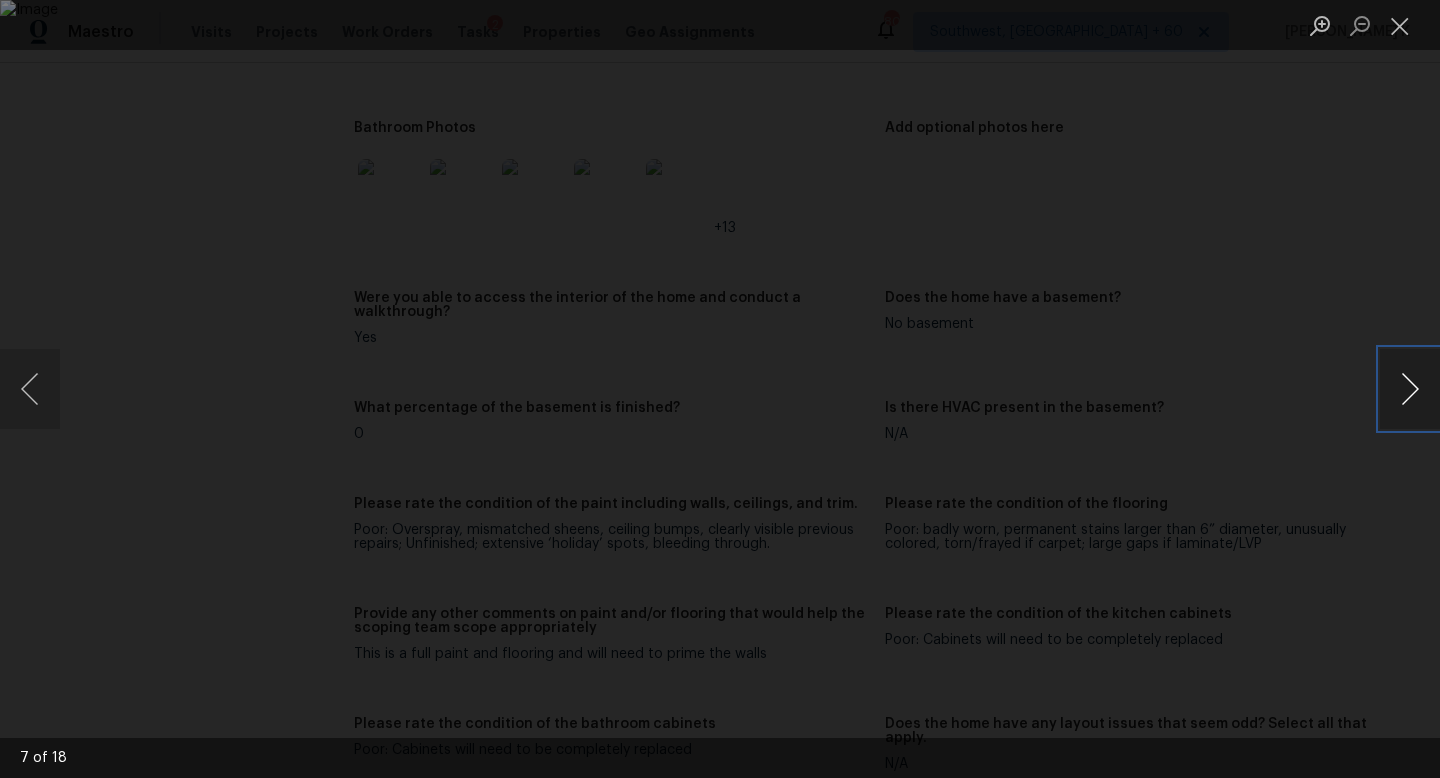 click at bounding box center (1410, 389) 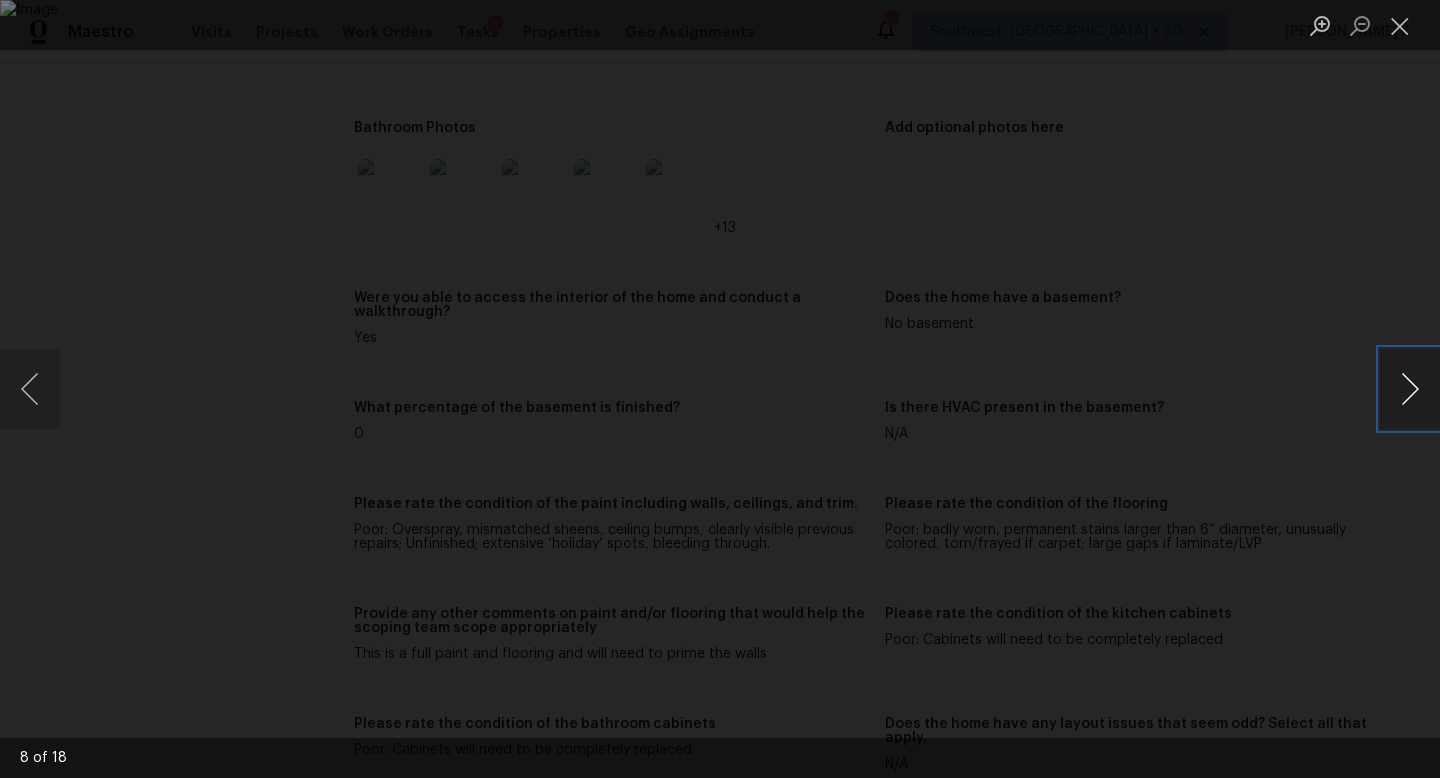 click at bounding box center (1410, 389) 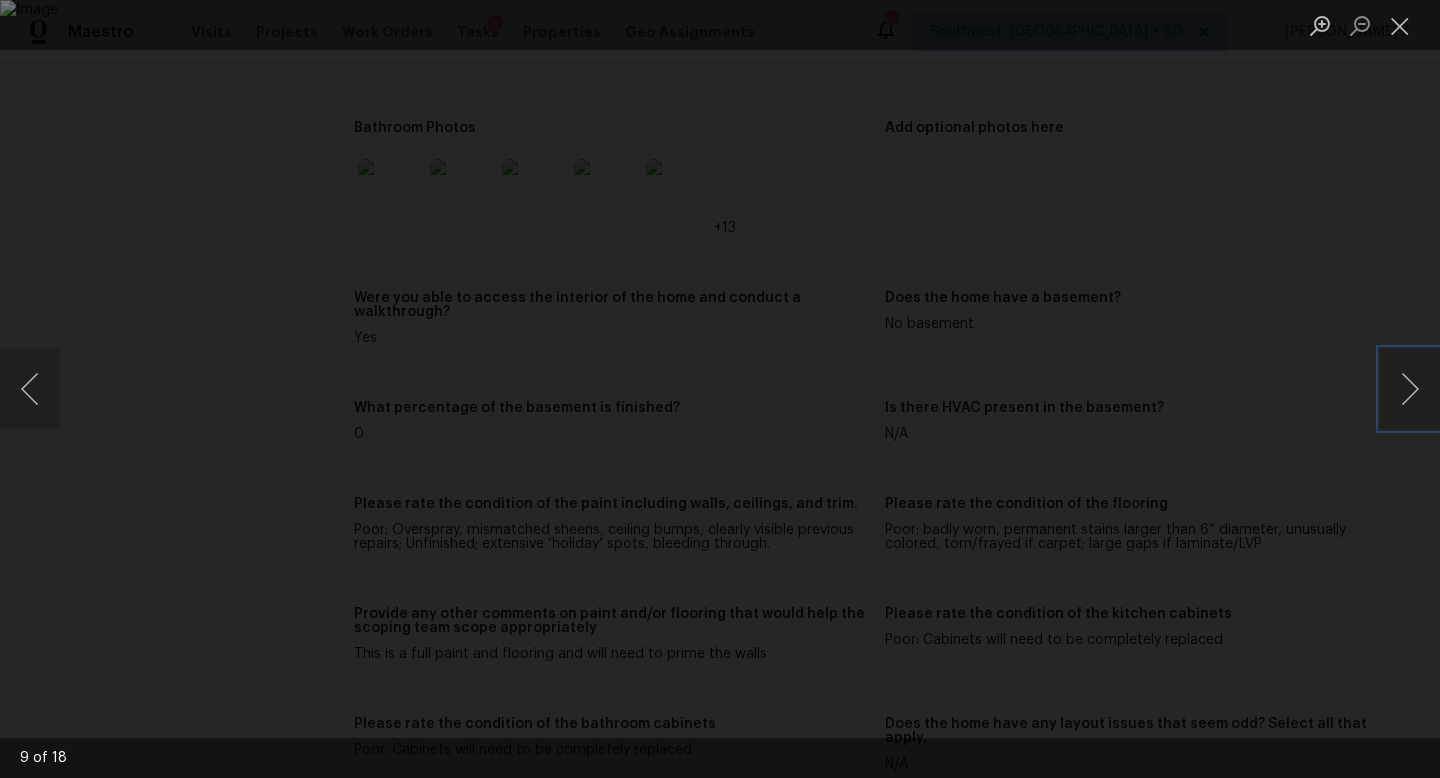 click at bounding box center (720, 389) 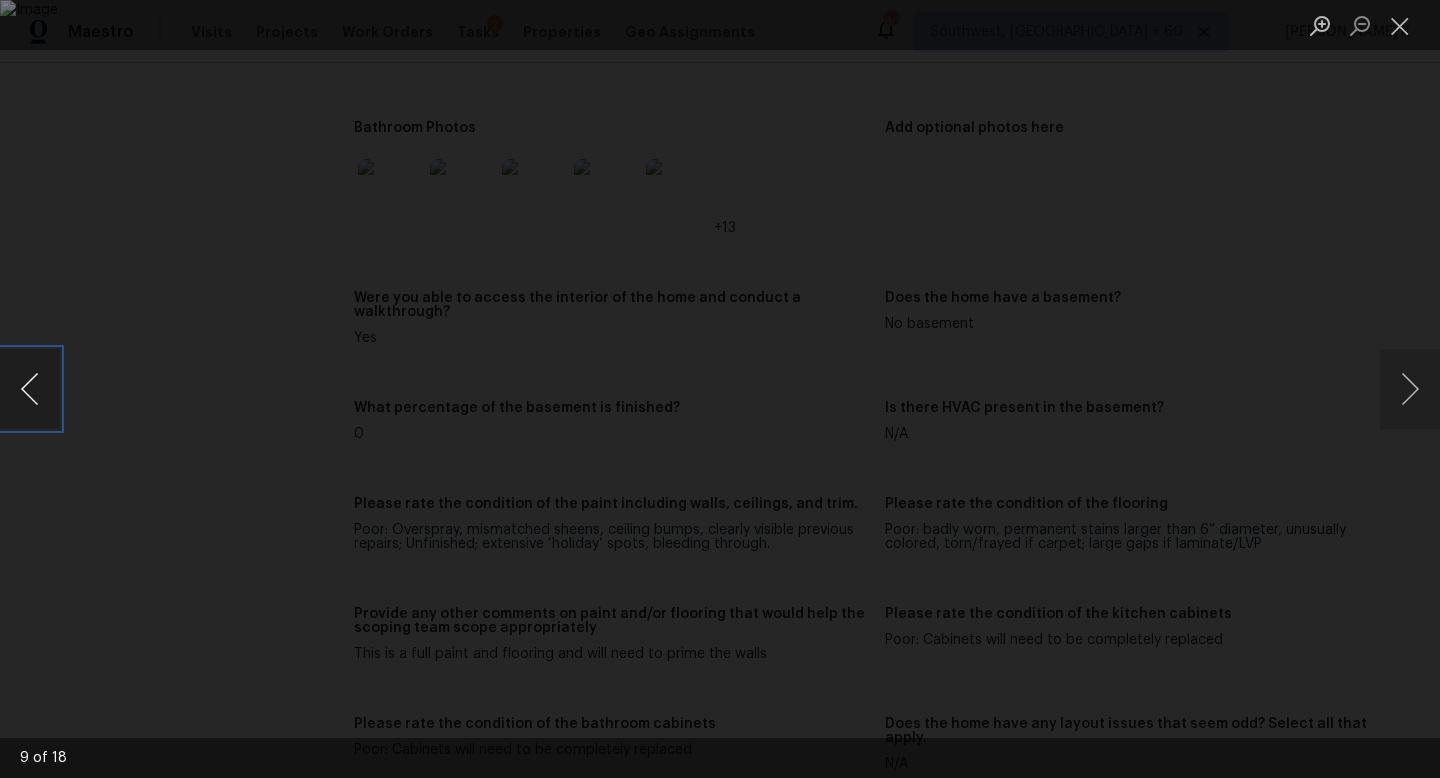 click at bounding box center (30, 389) 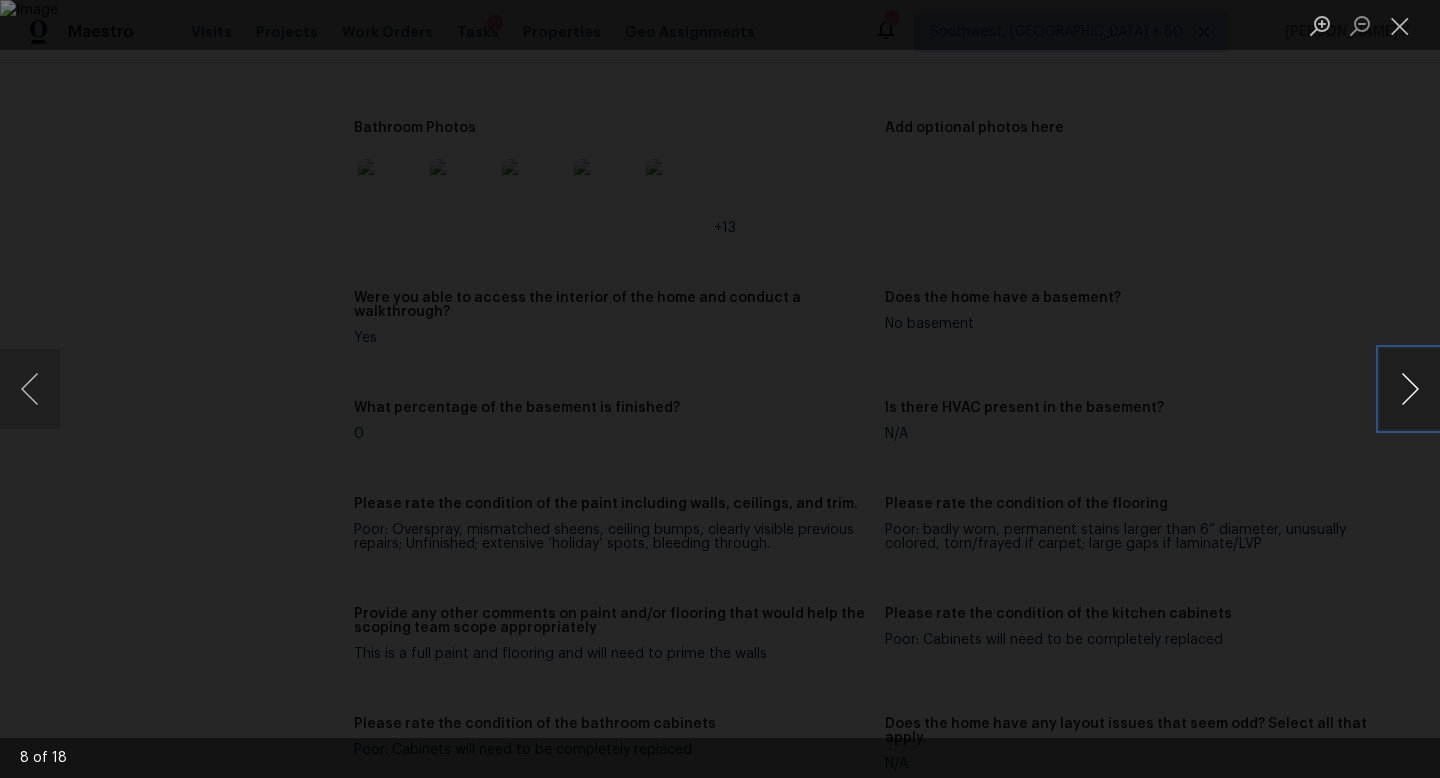 click at bounding box center (1410, 389) 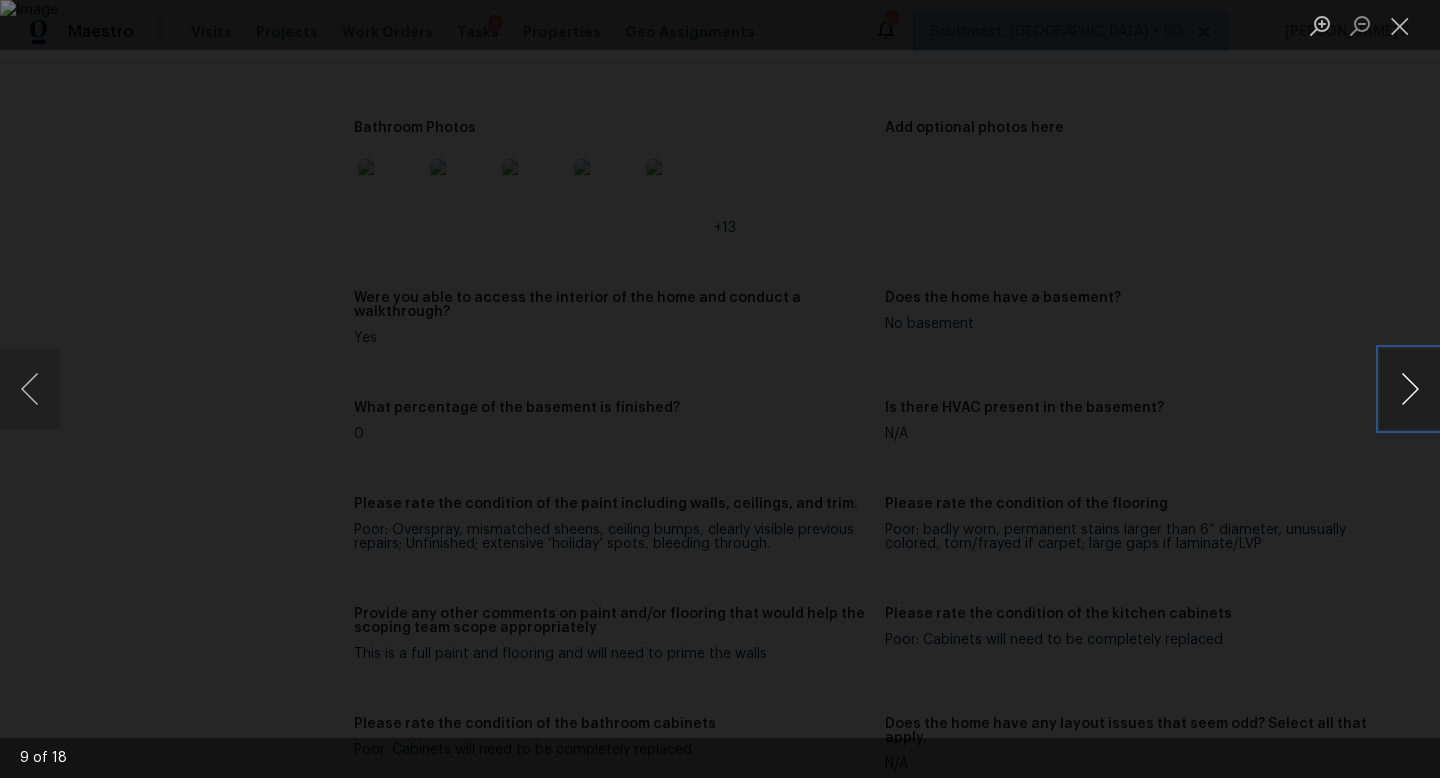 click at bounding box center [1410, 389] 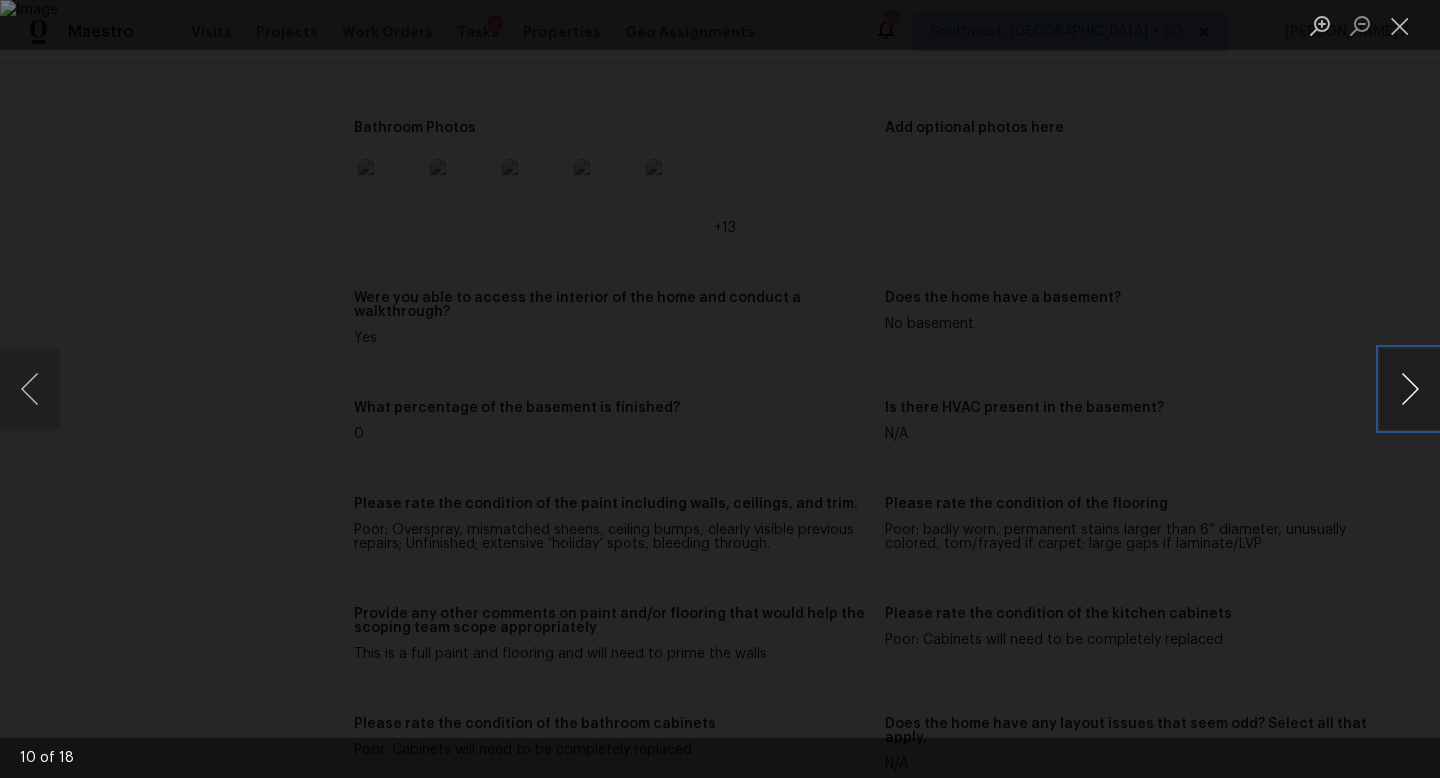 click at bounding box center (1410, 389) 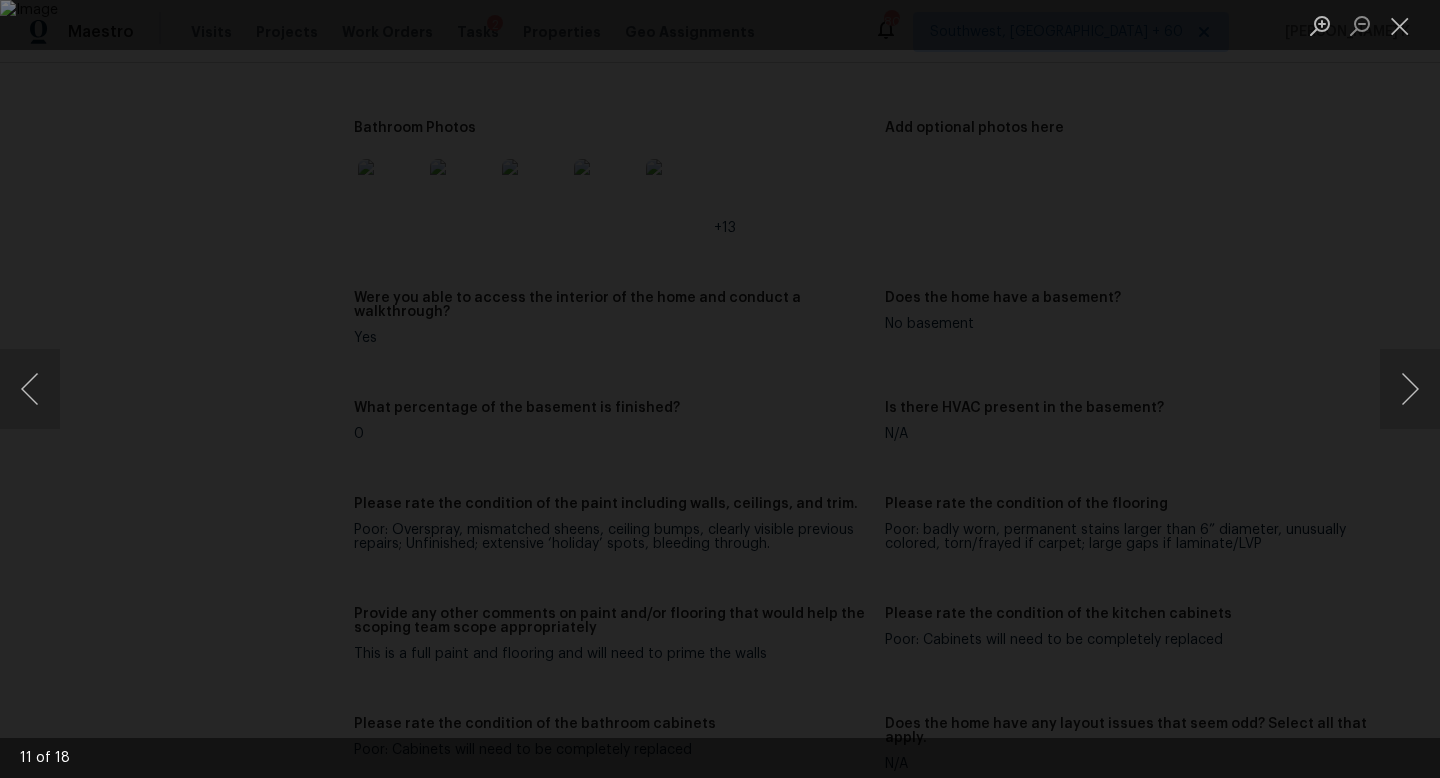 click at bounding box center (720, 389) 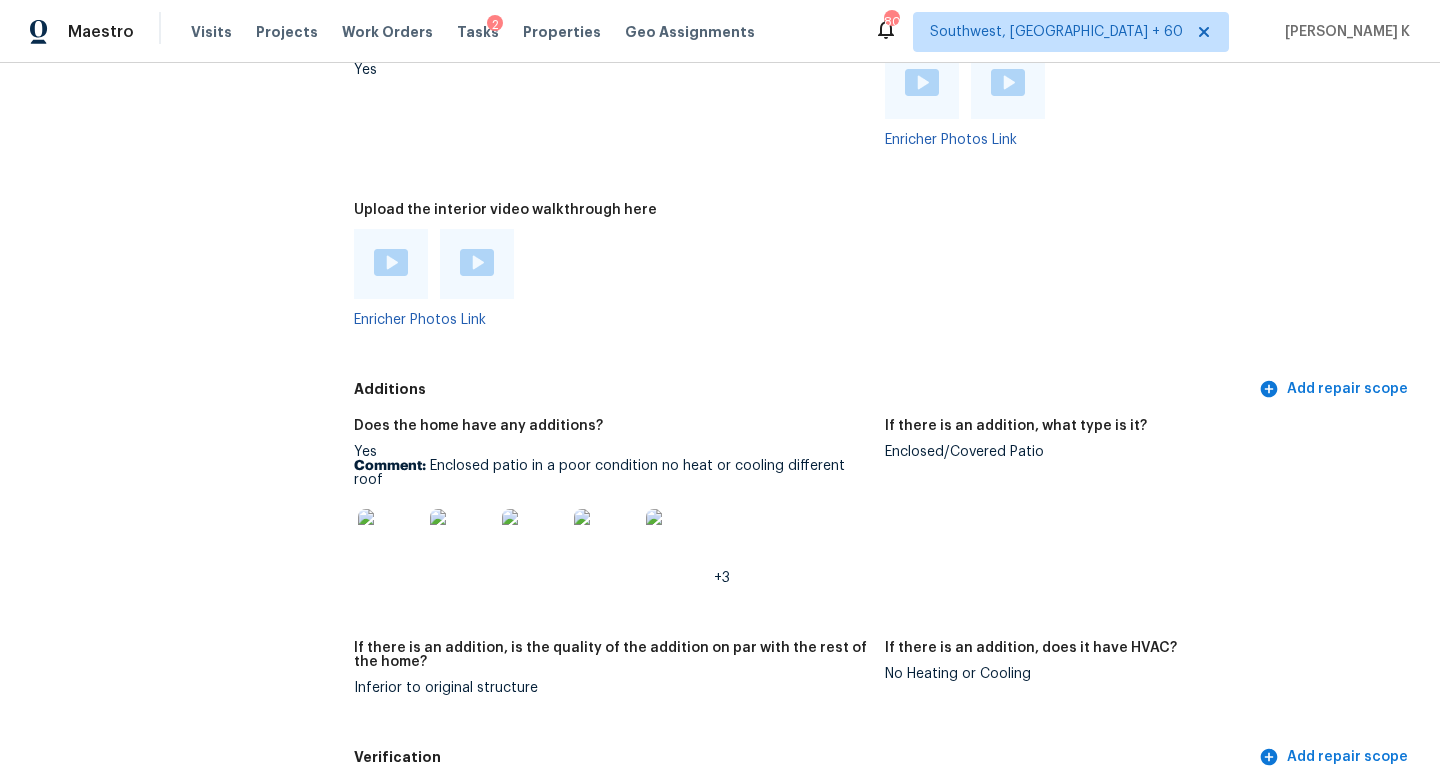 scroll, scrollTop: 3933, scrollLeft: 0, axis: vertical 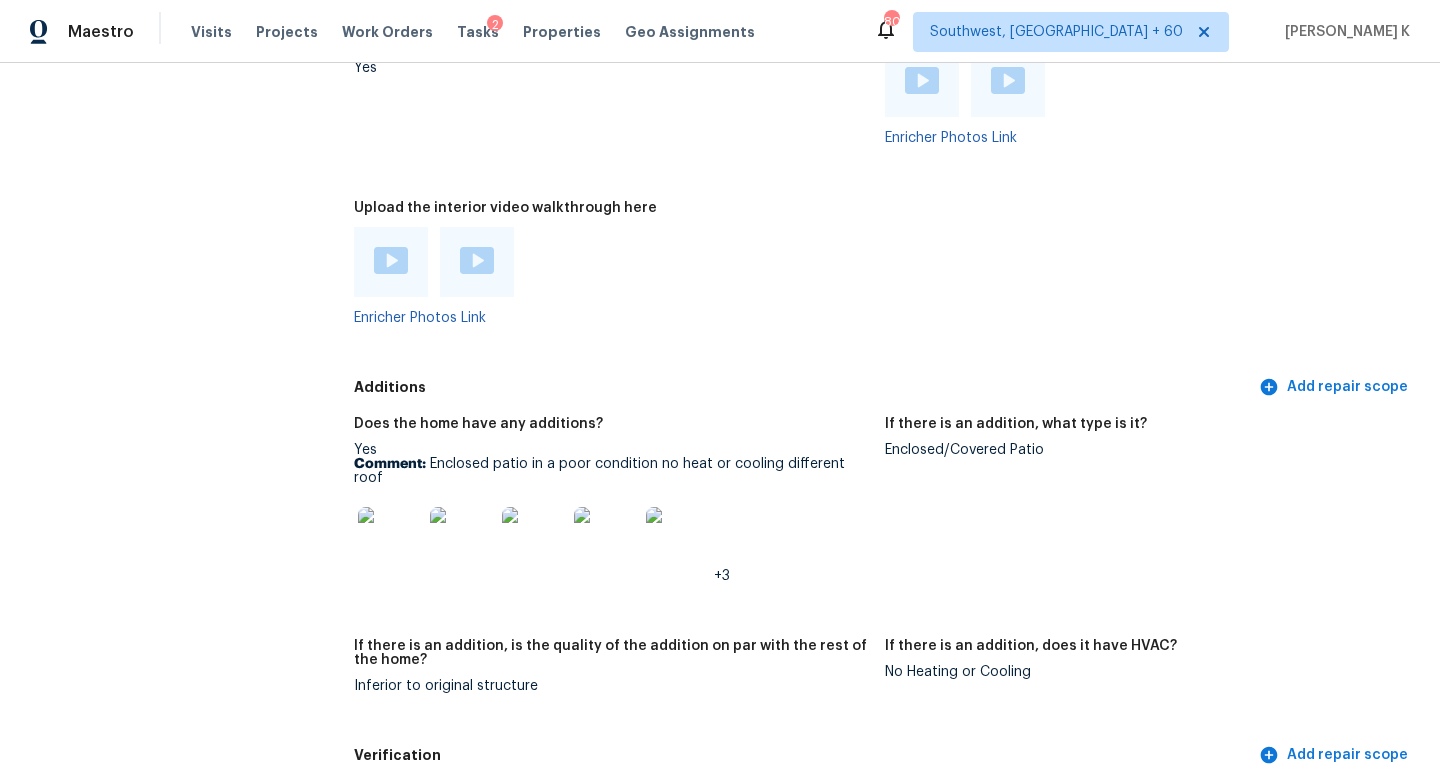 click at bounding box center [606, 539] 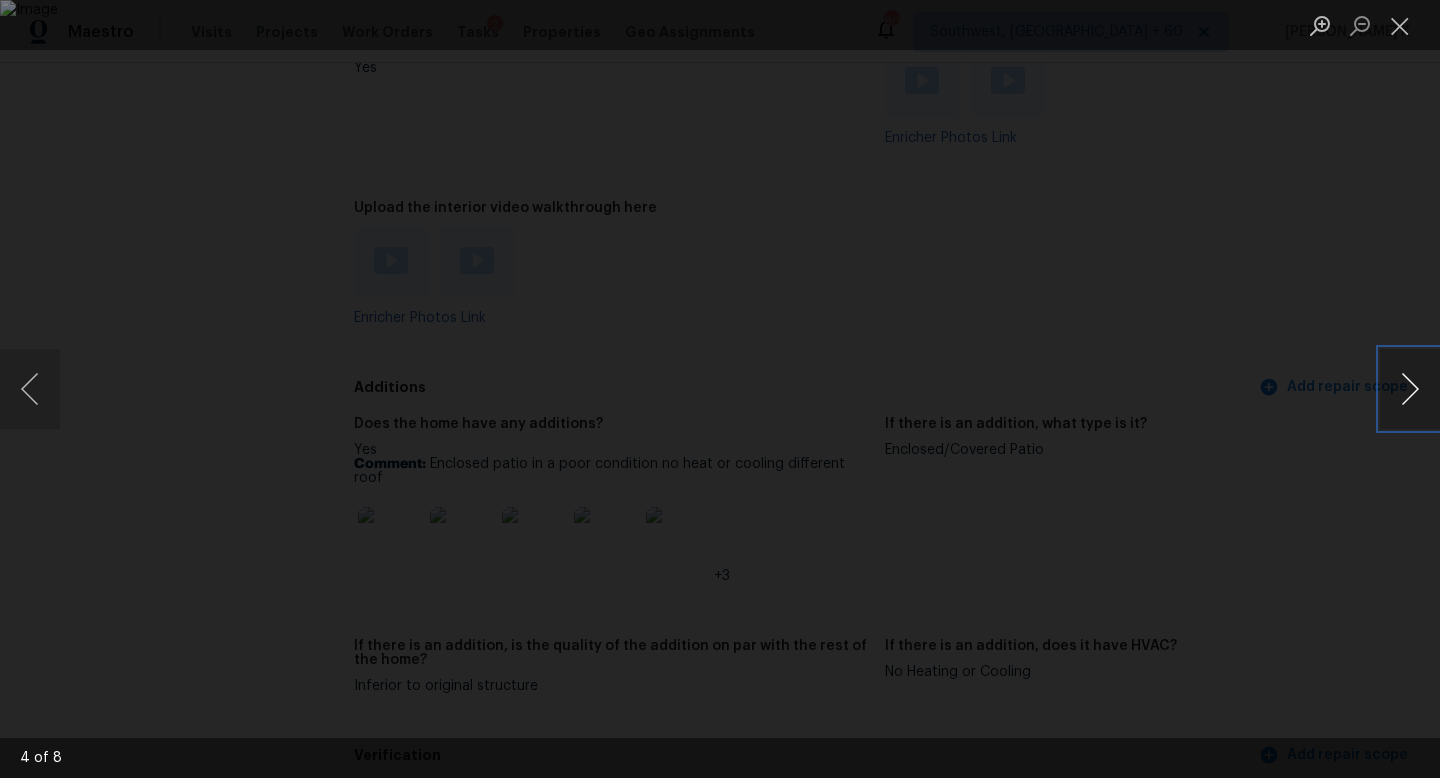 click at bounding box center (1410, 389) 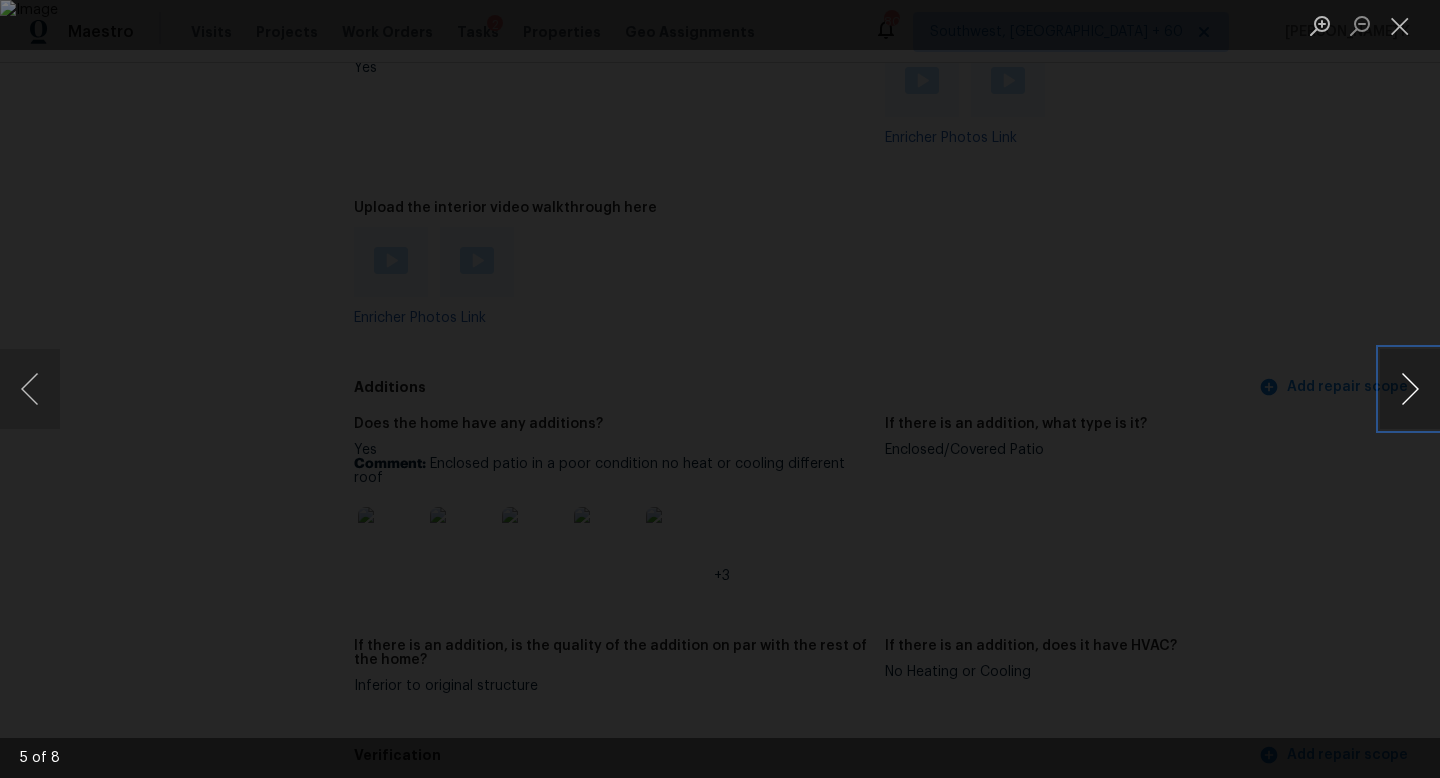 click at bounding box center (1410, 389) 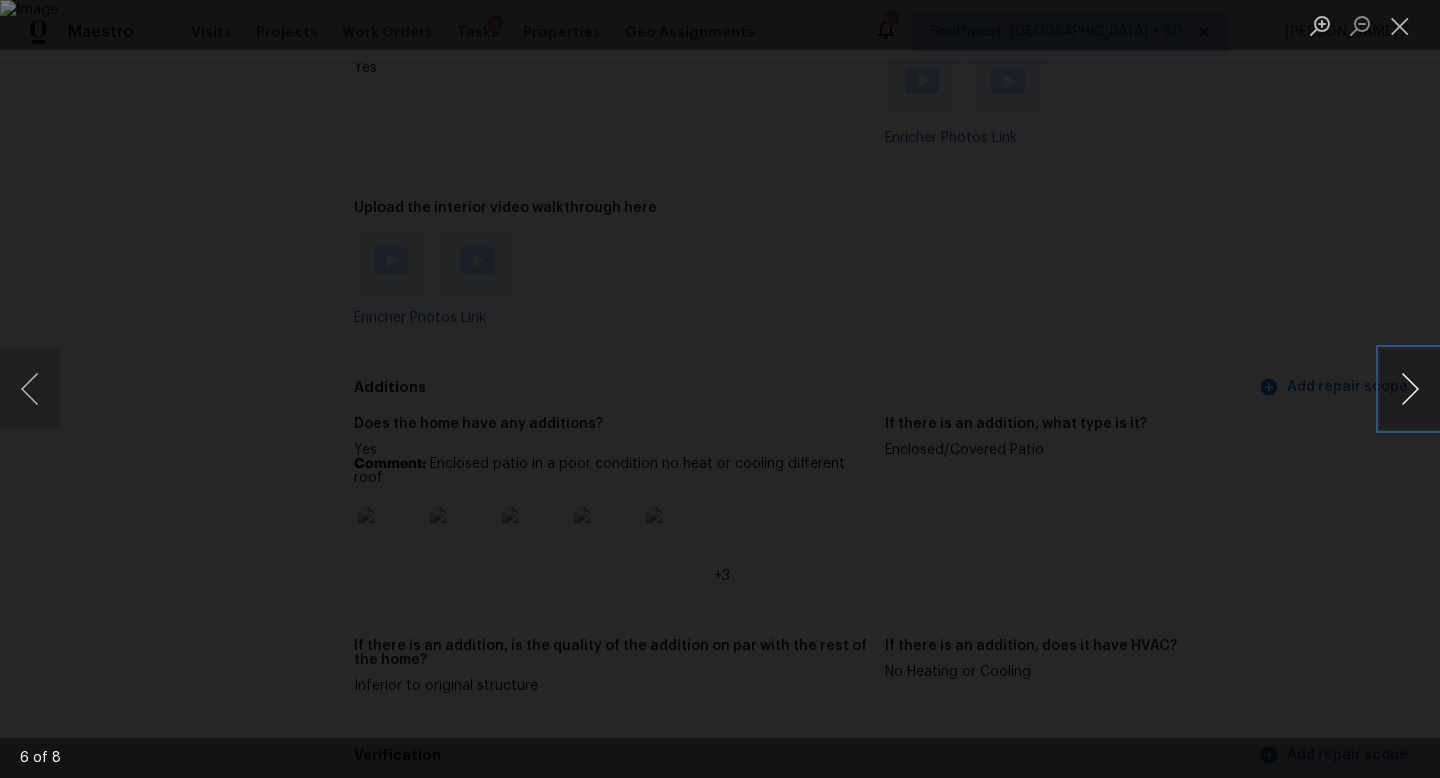click at bounding box center (1410, 389) 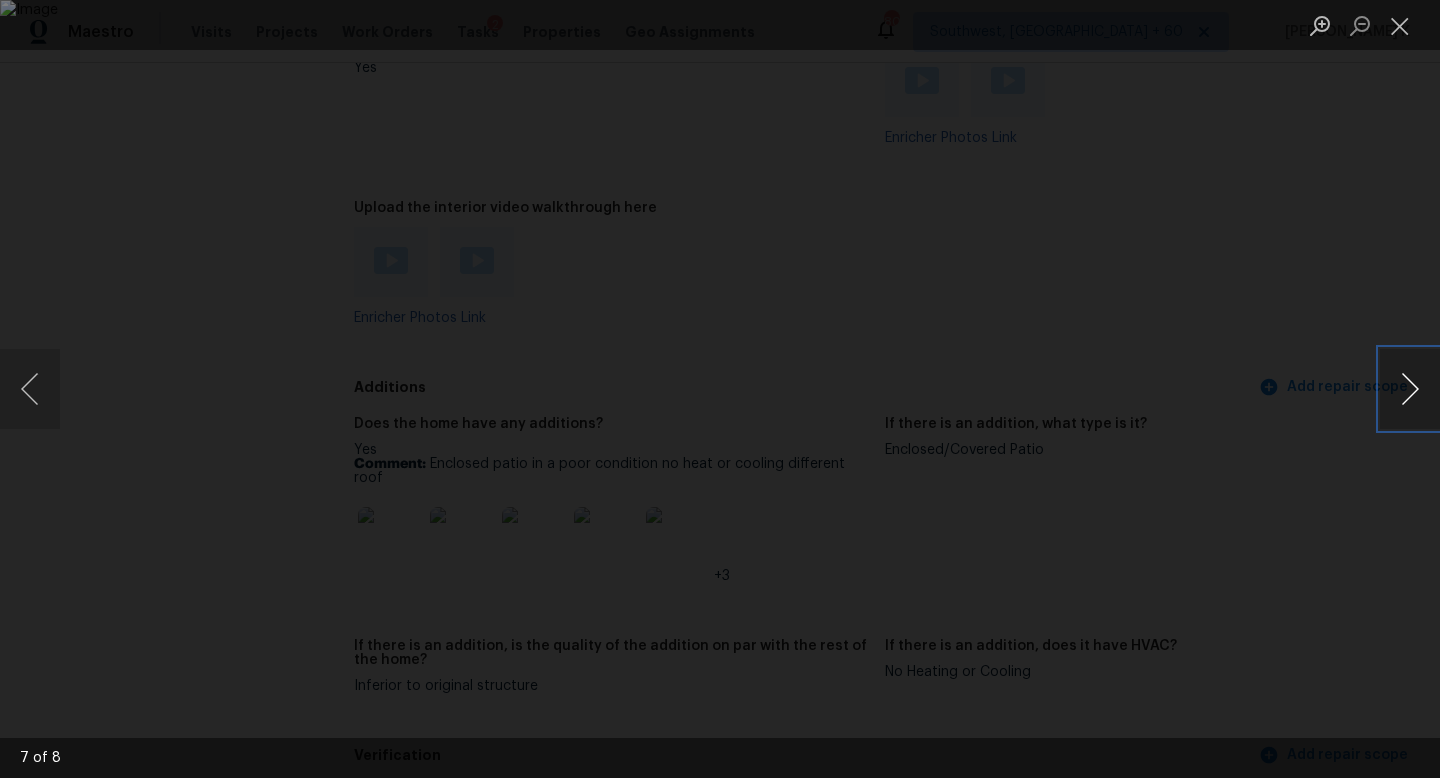 click at bounding box center [1410, 389] 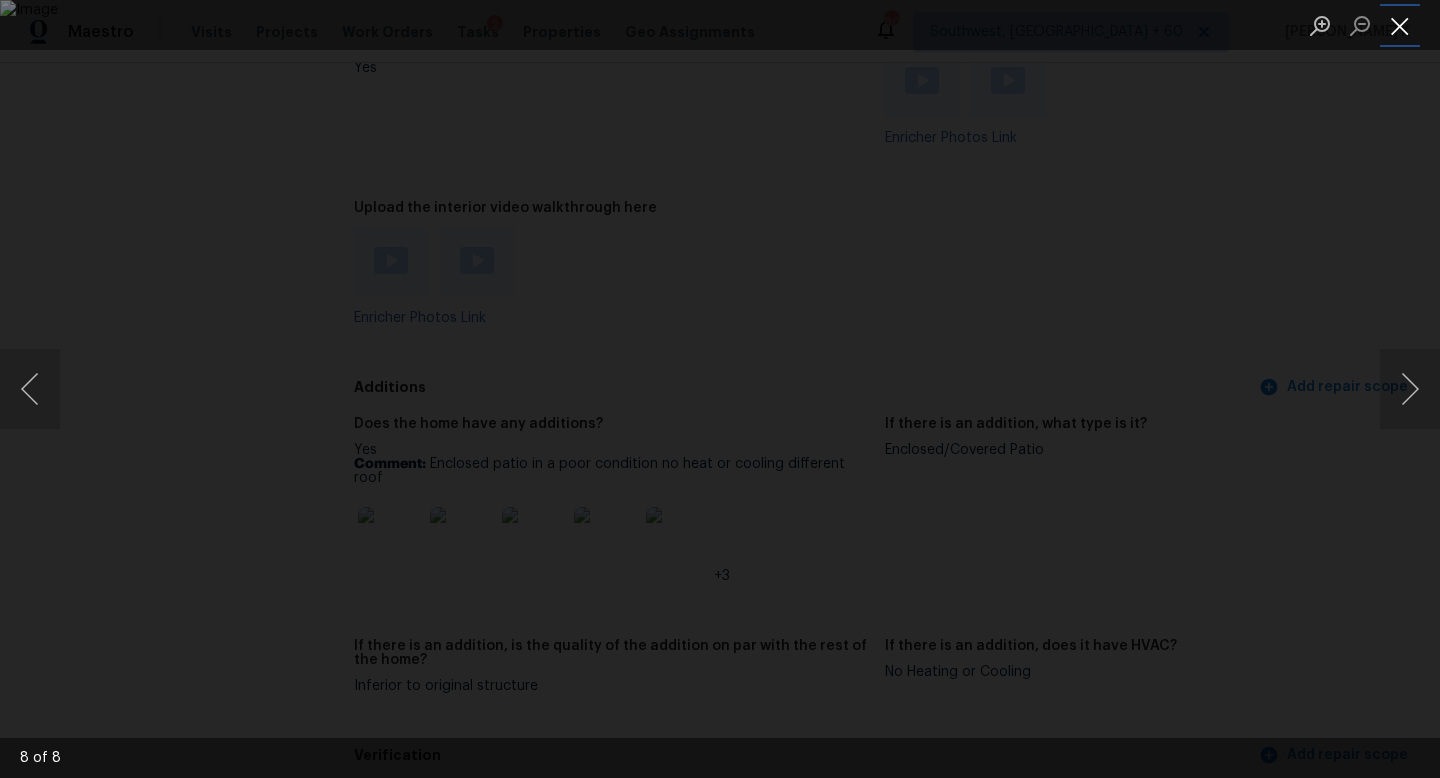 click at bounding box center (1400, 25) 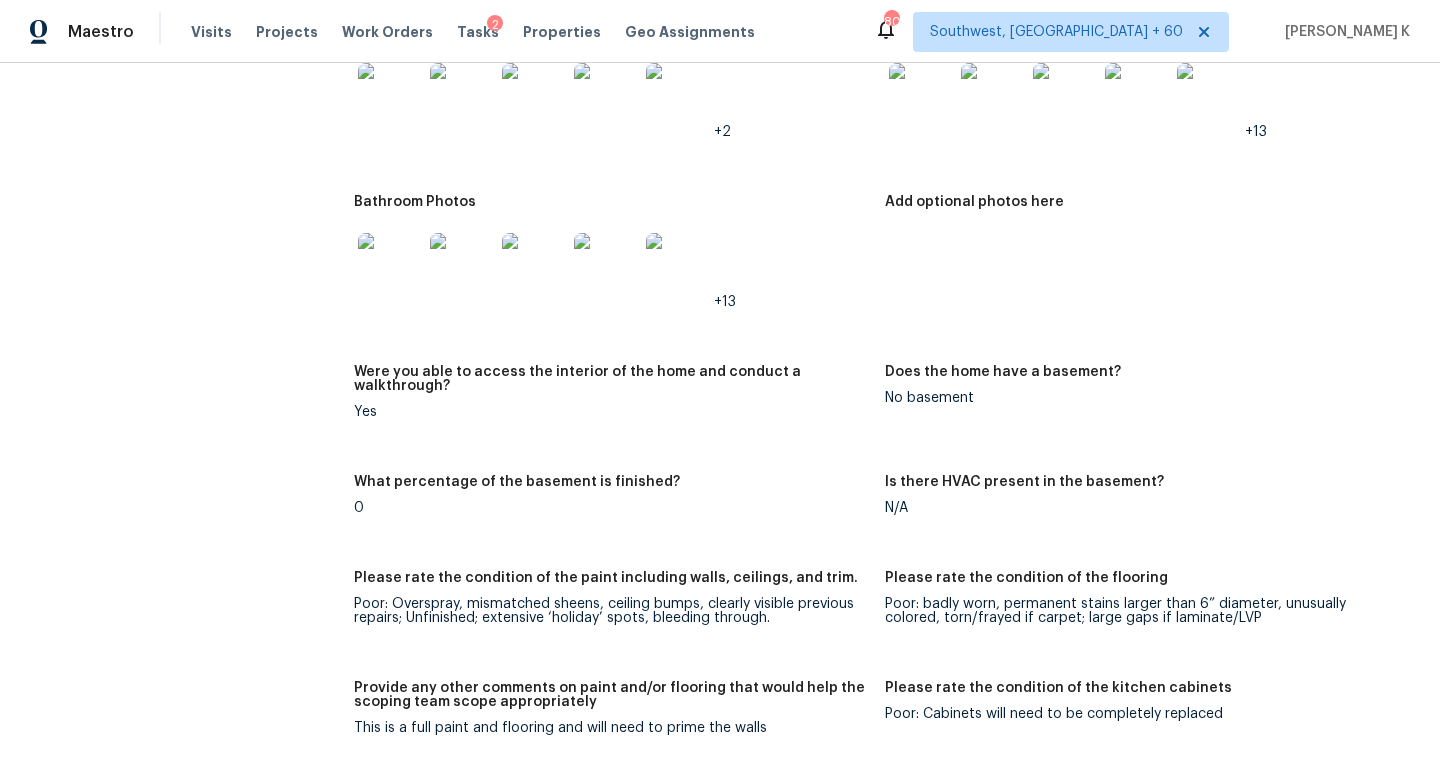 scroll, scrollTop: 2564, scrollLeft: 0, axis: vertical 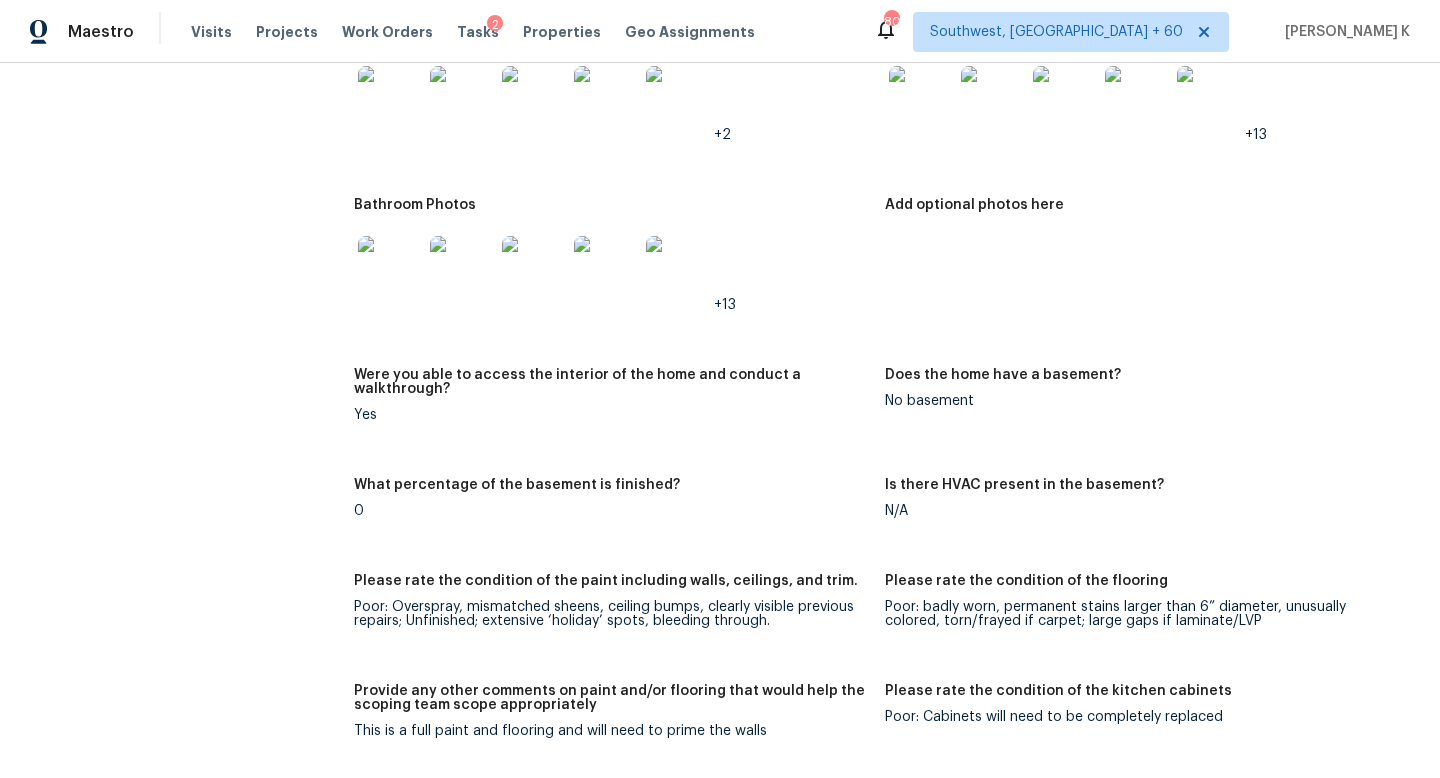 click at bounding box center [390, 268] 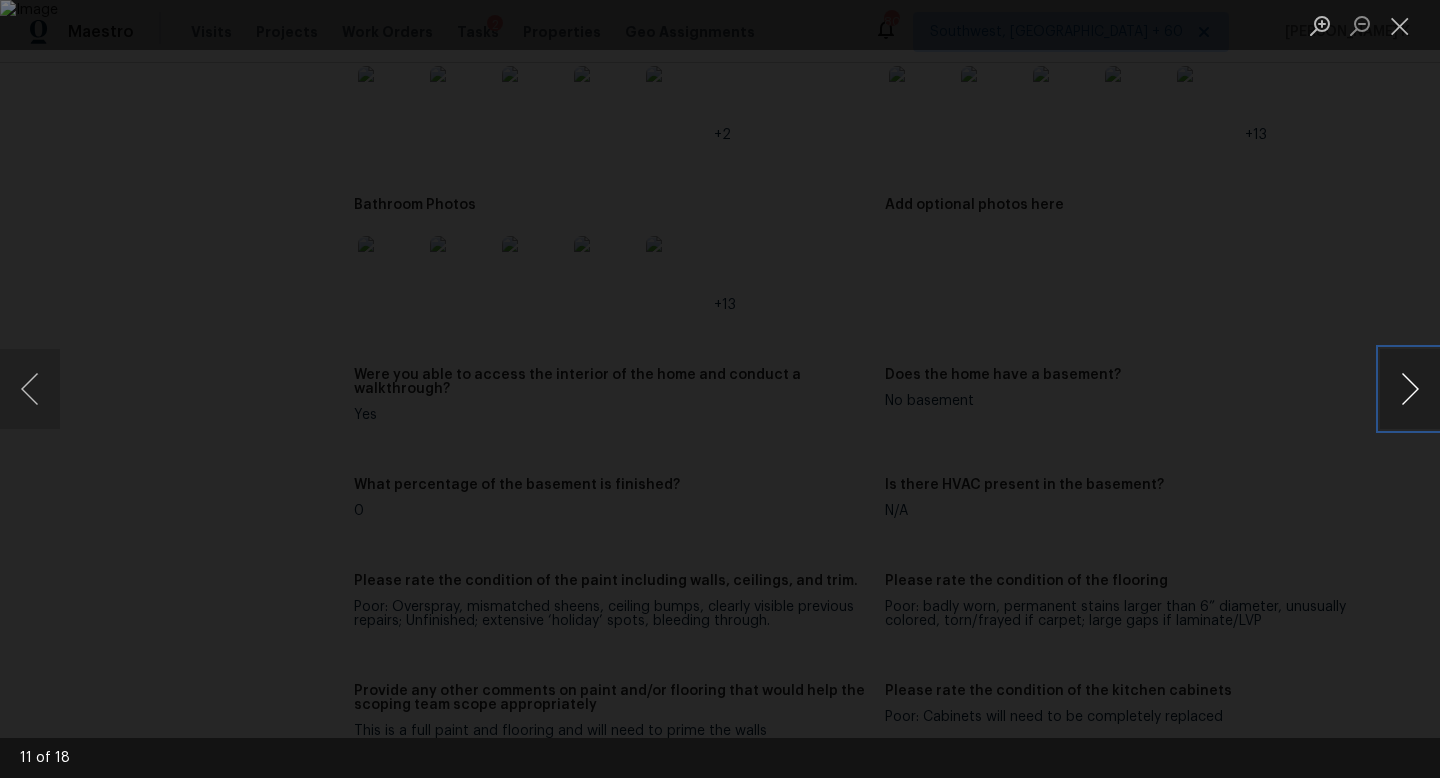 click at bounding box center [1410, 389] 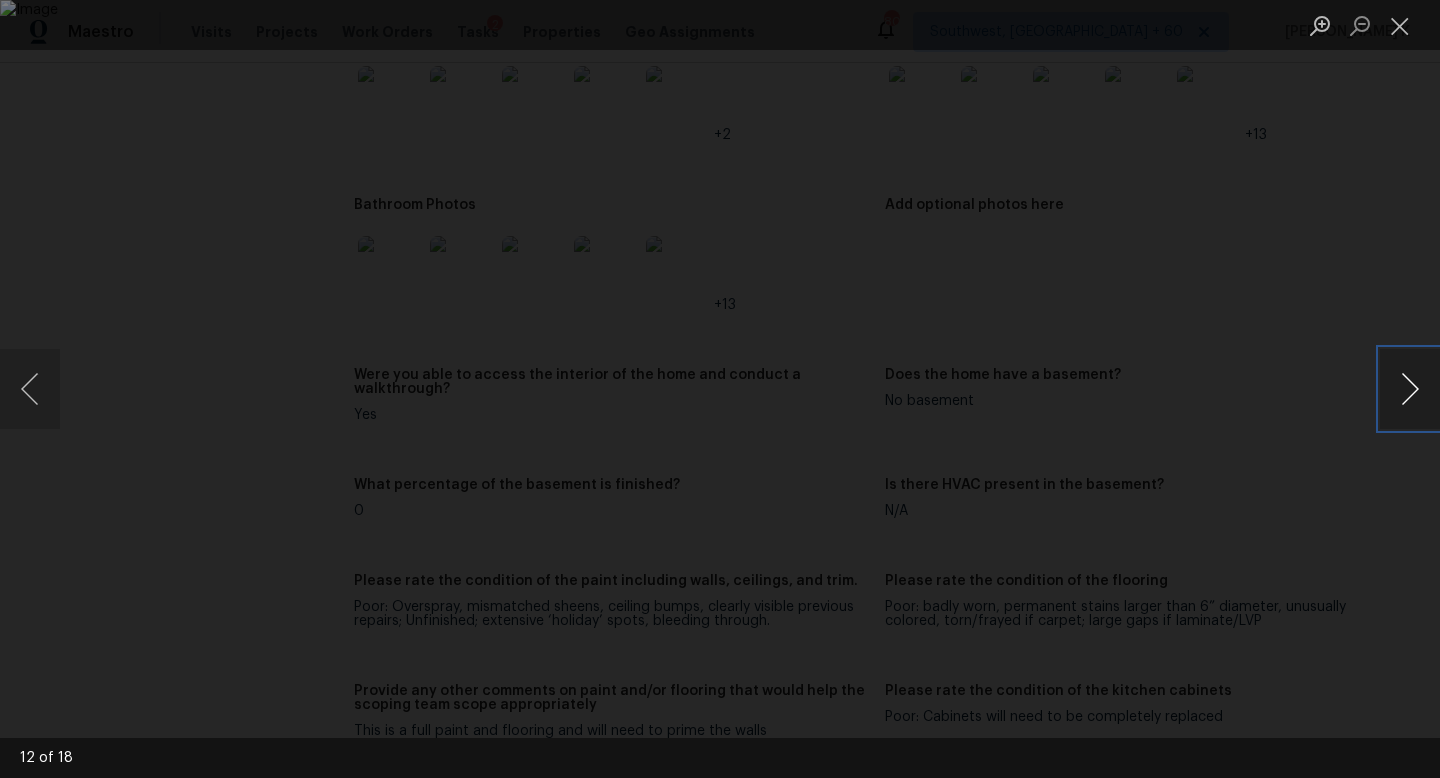 click at bounding box center [1410, 389] 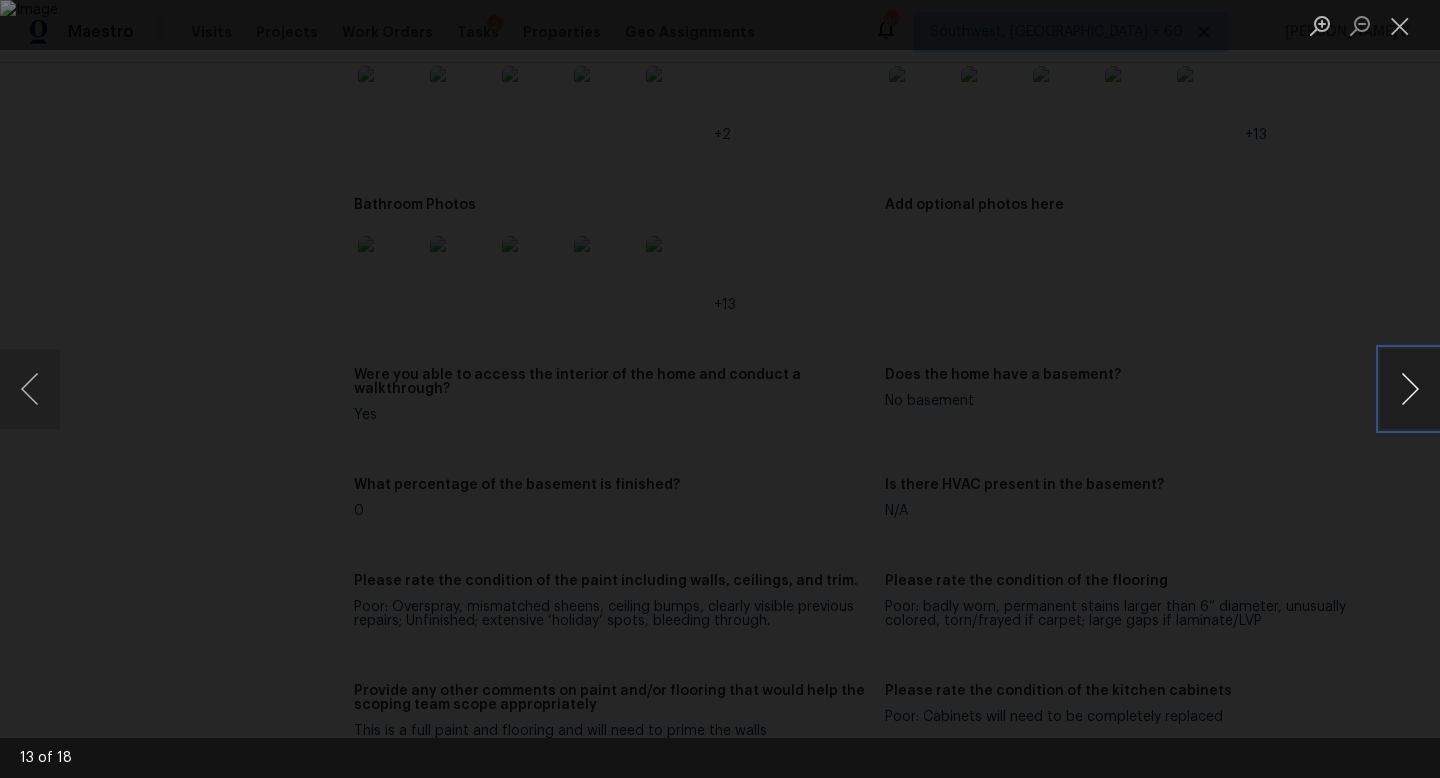 click at bounding box center [1410, 389] 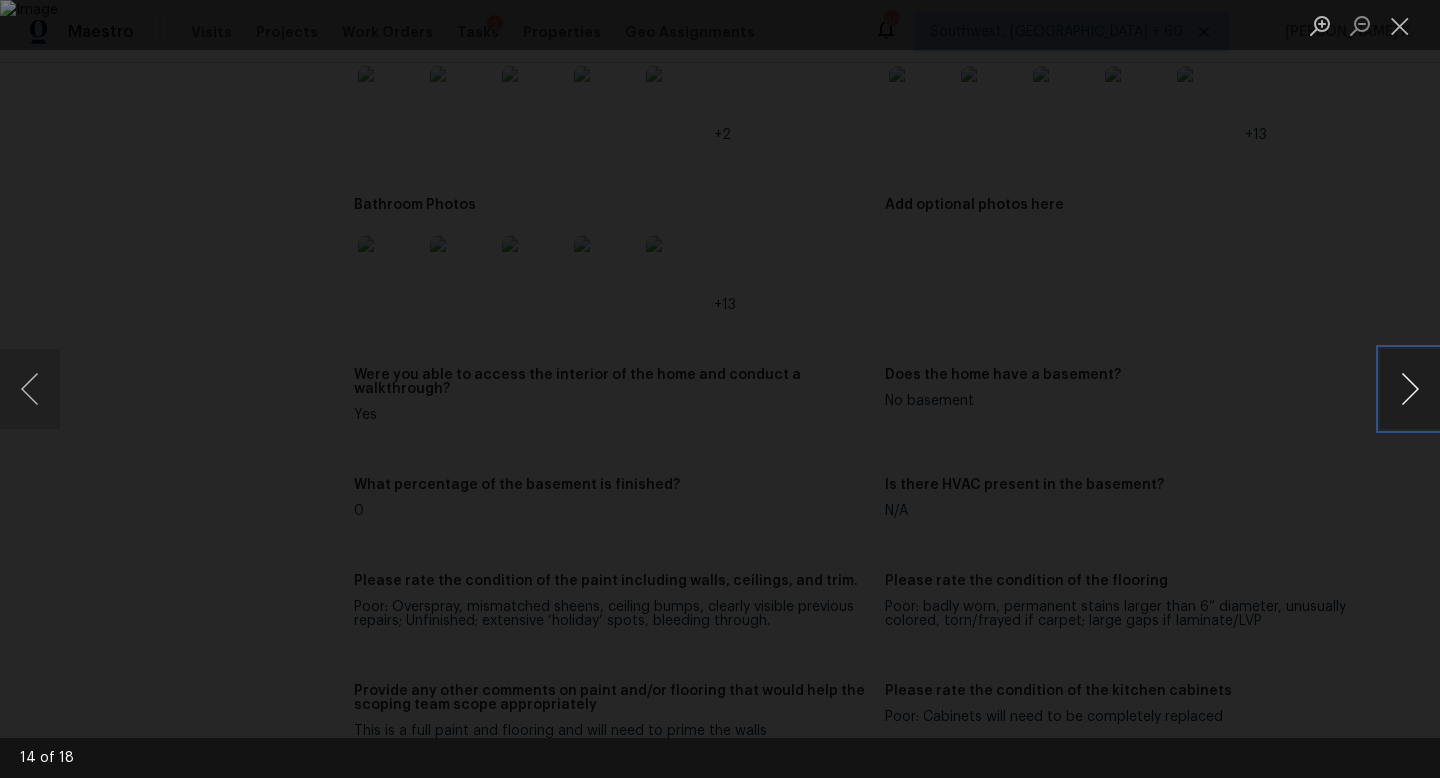 click at bounding box center [1410, 389] 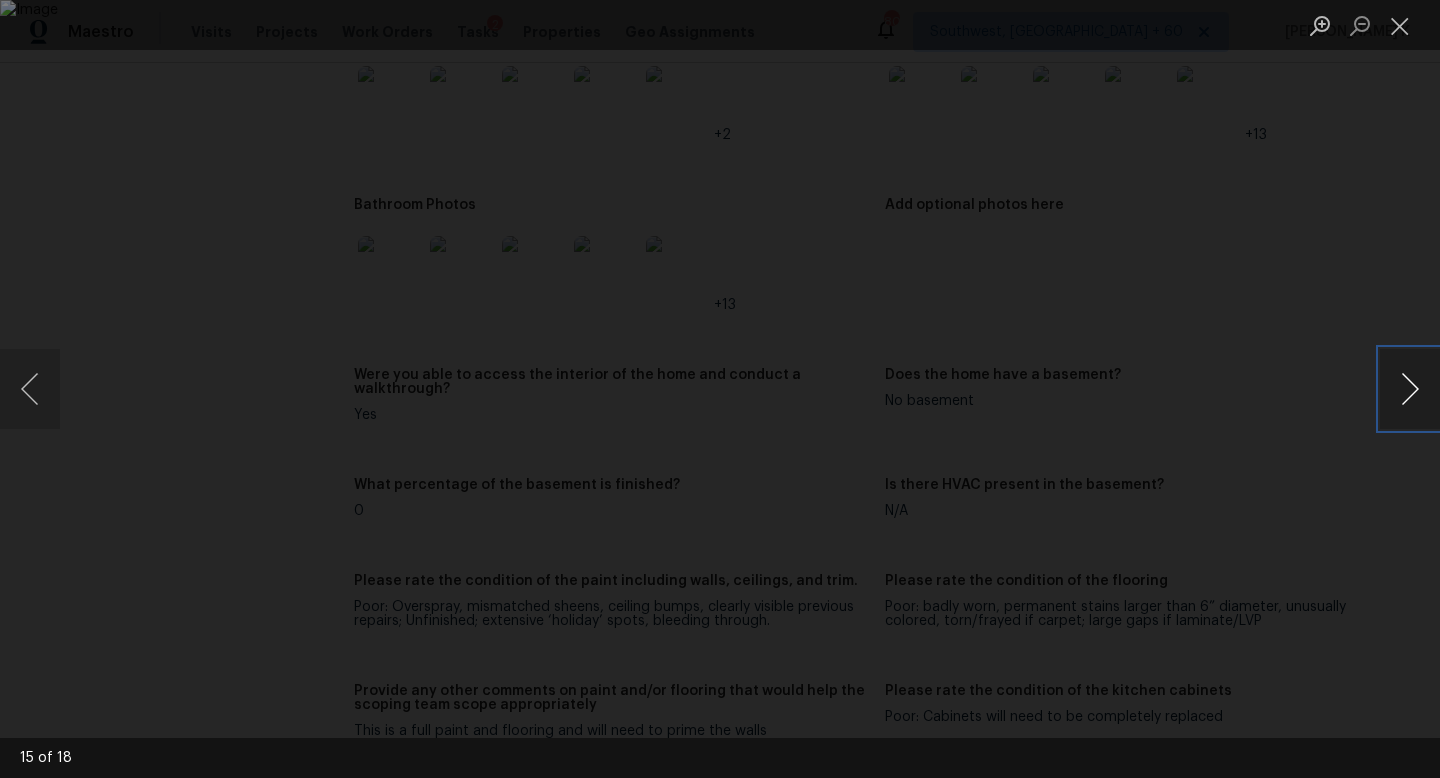 click at bounding box center [1410, 389] 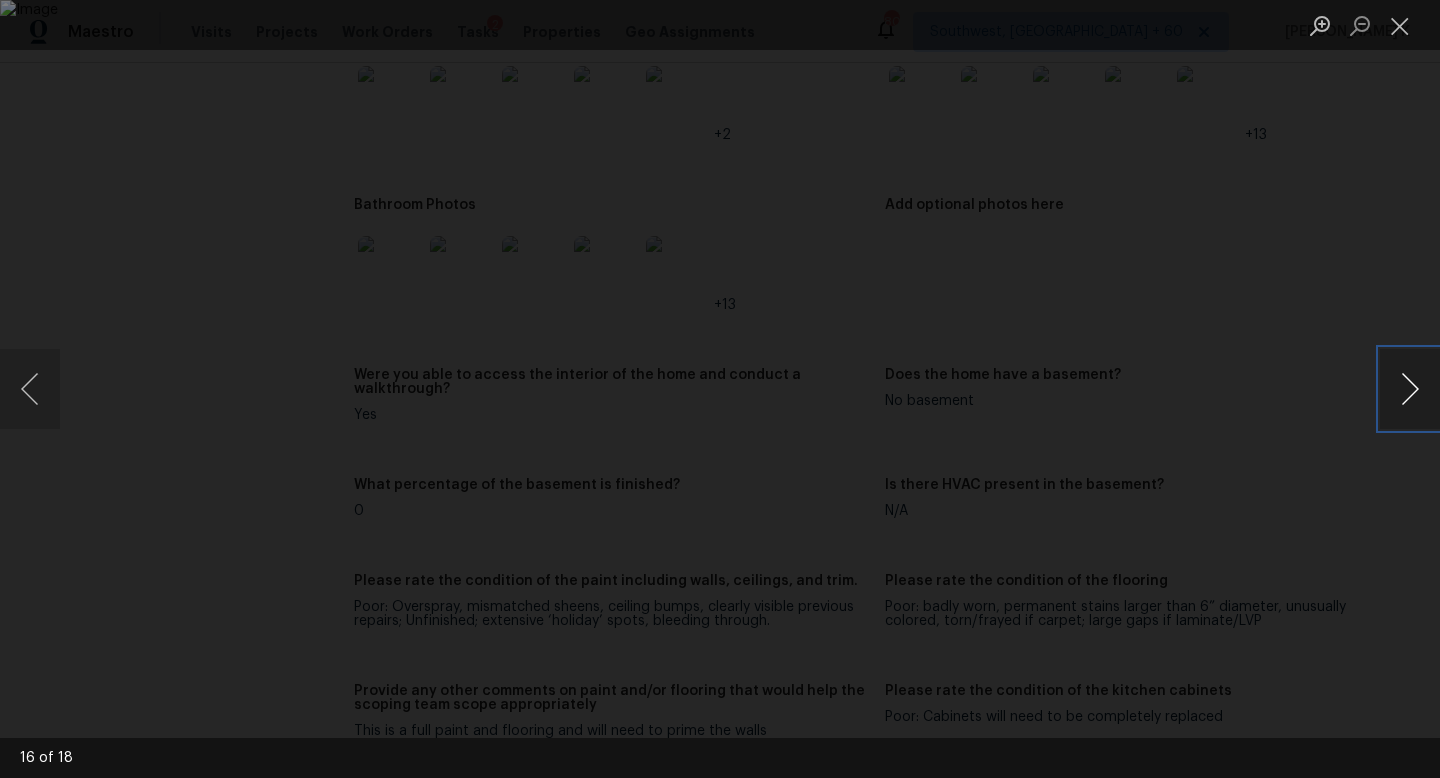 click at bounding box center (1410, 389) 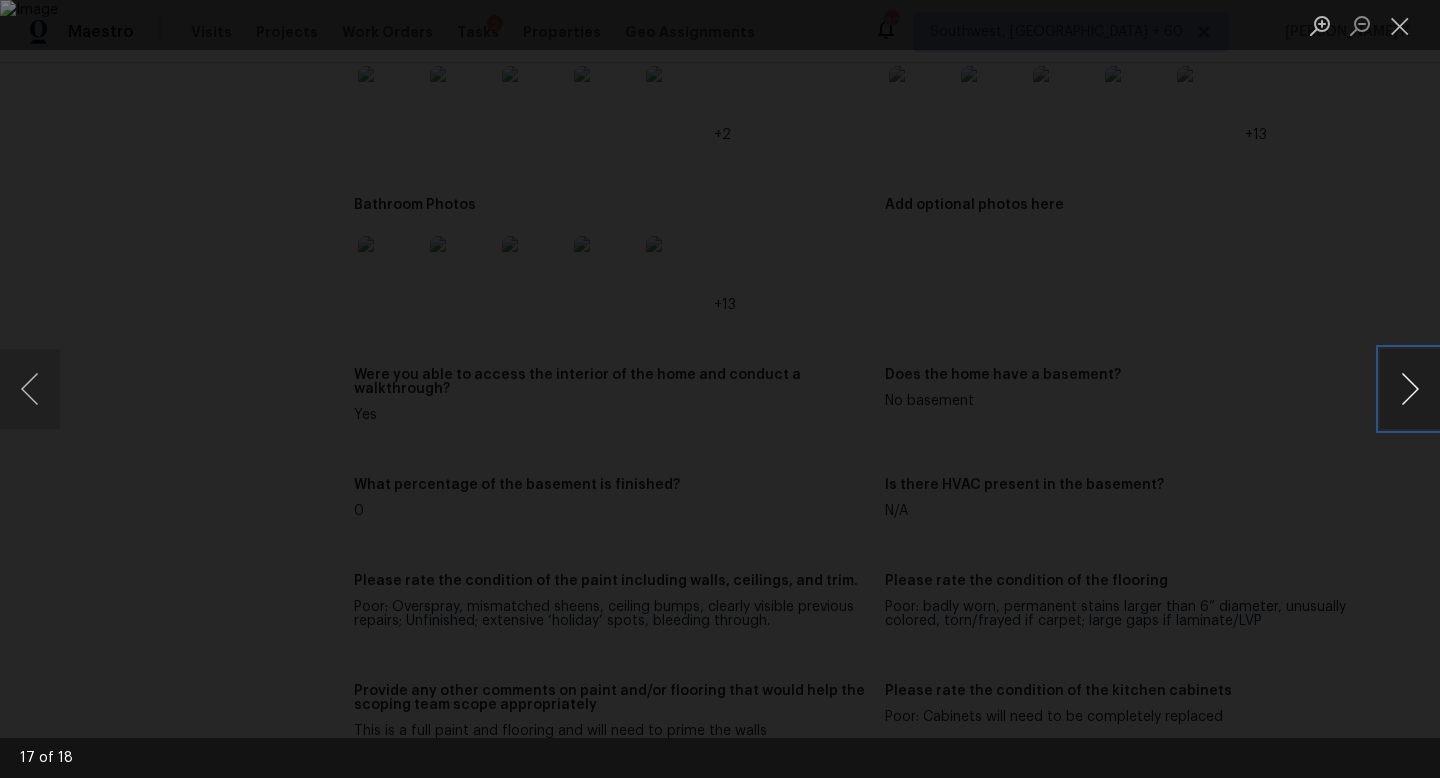 click at bounding box center [1410, 389] 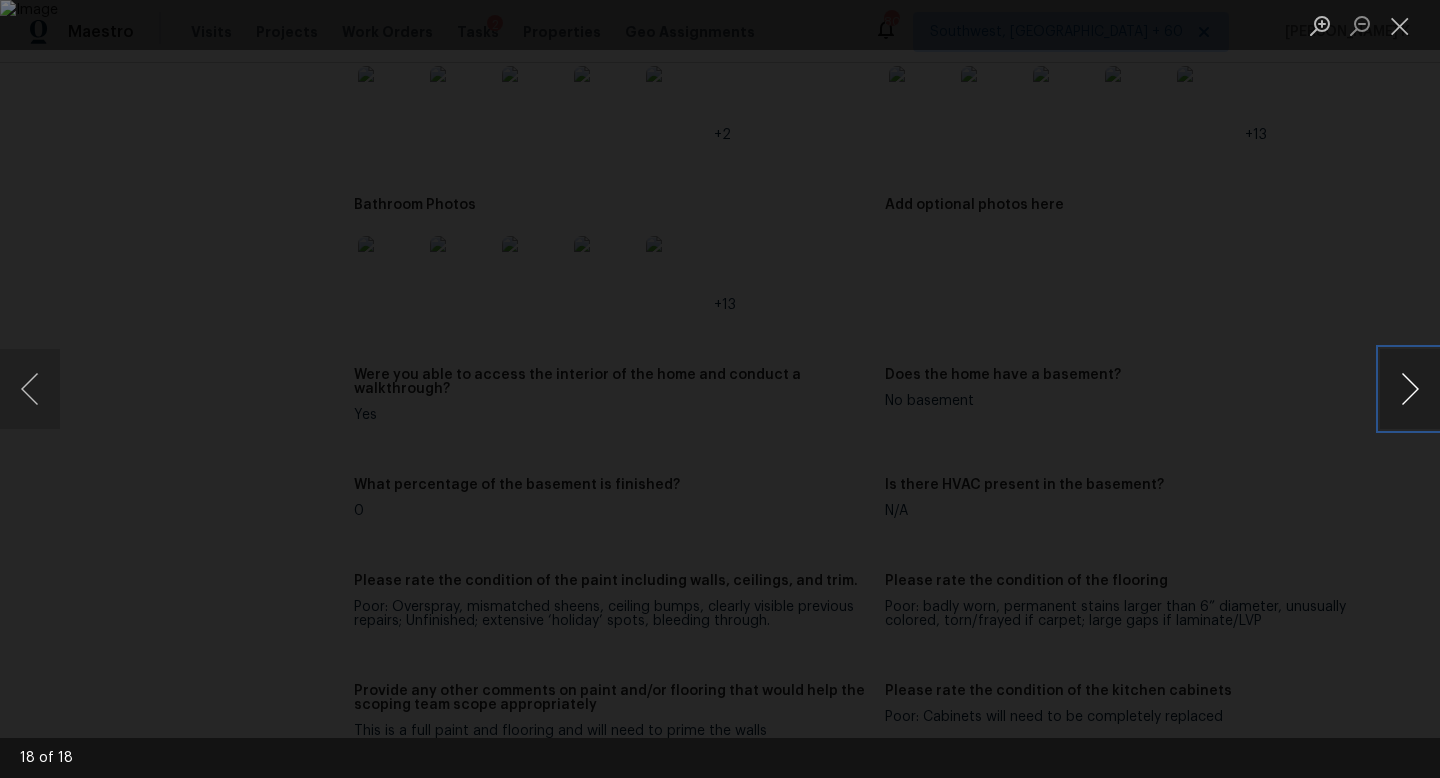 click at bounding box center (1410, 389) 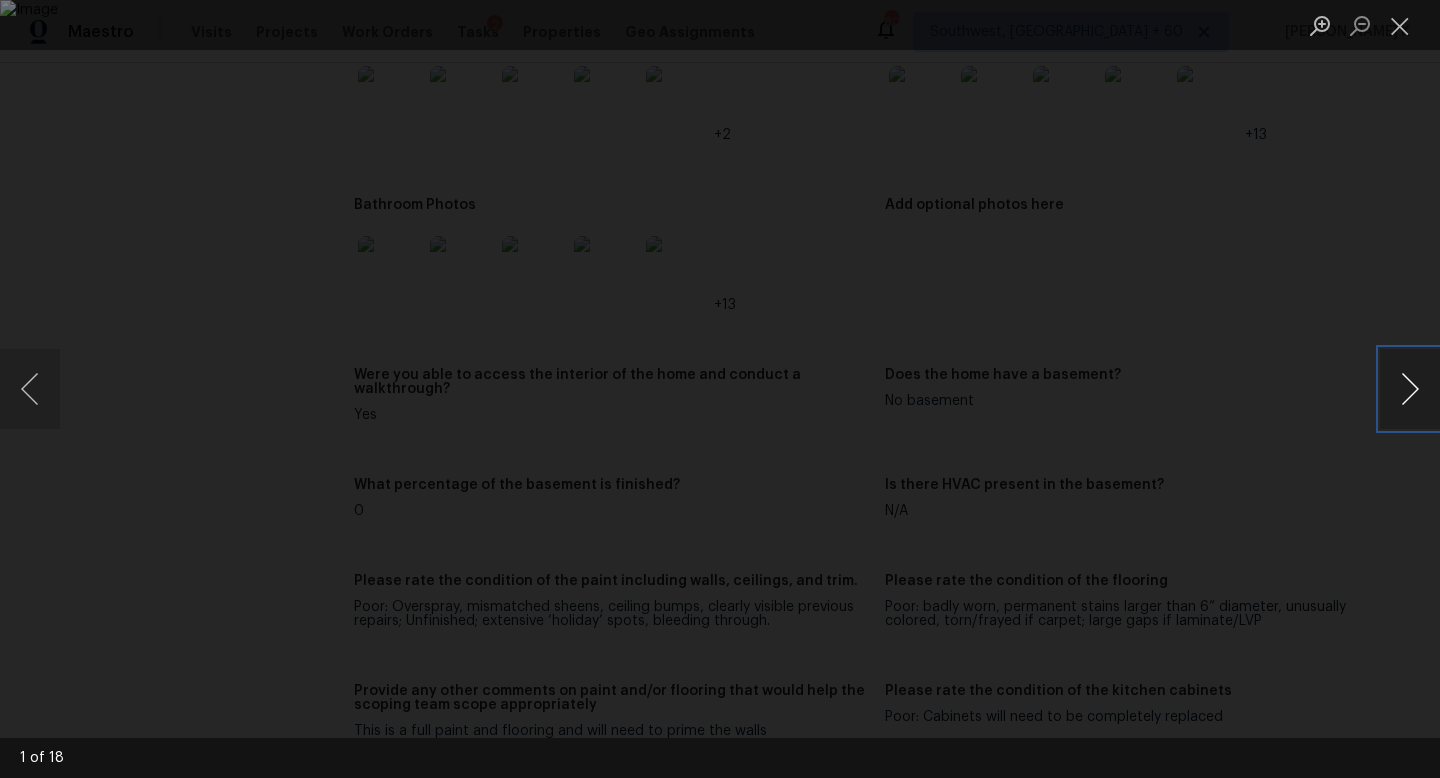 click at bounding box center [1410, 389] 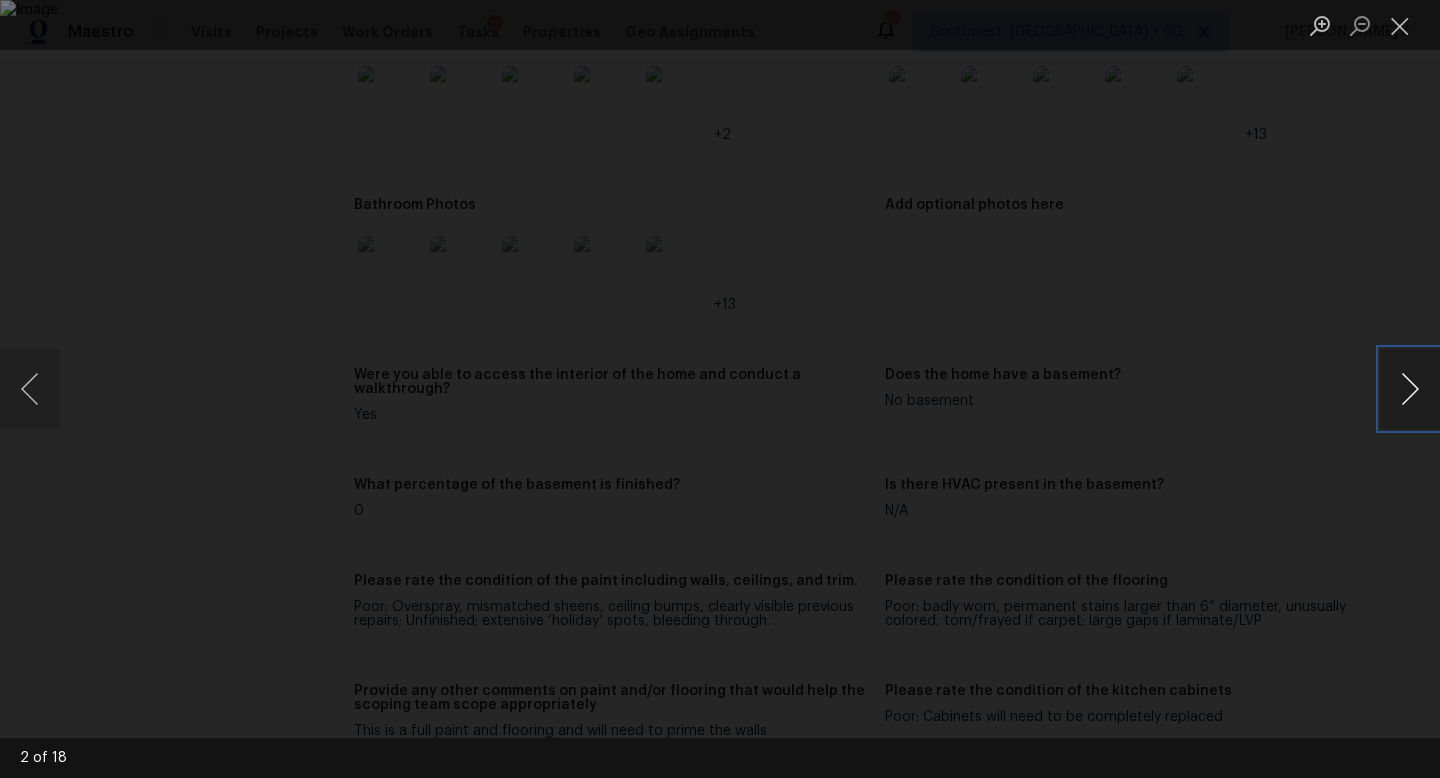 click at bounding box center (1410, 389) 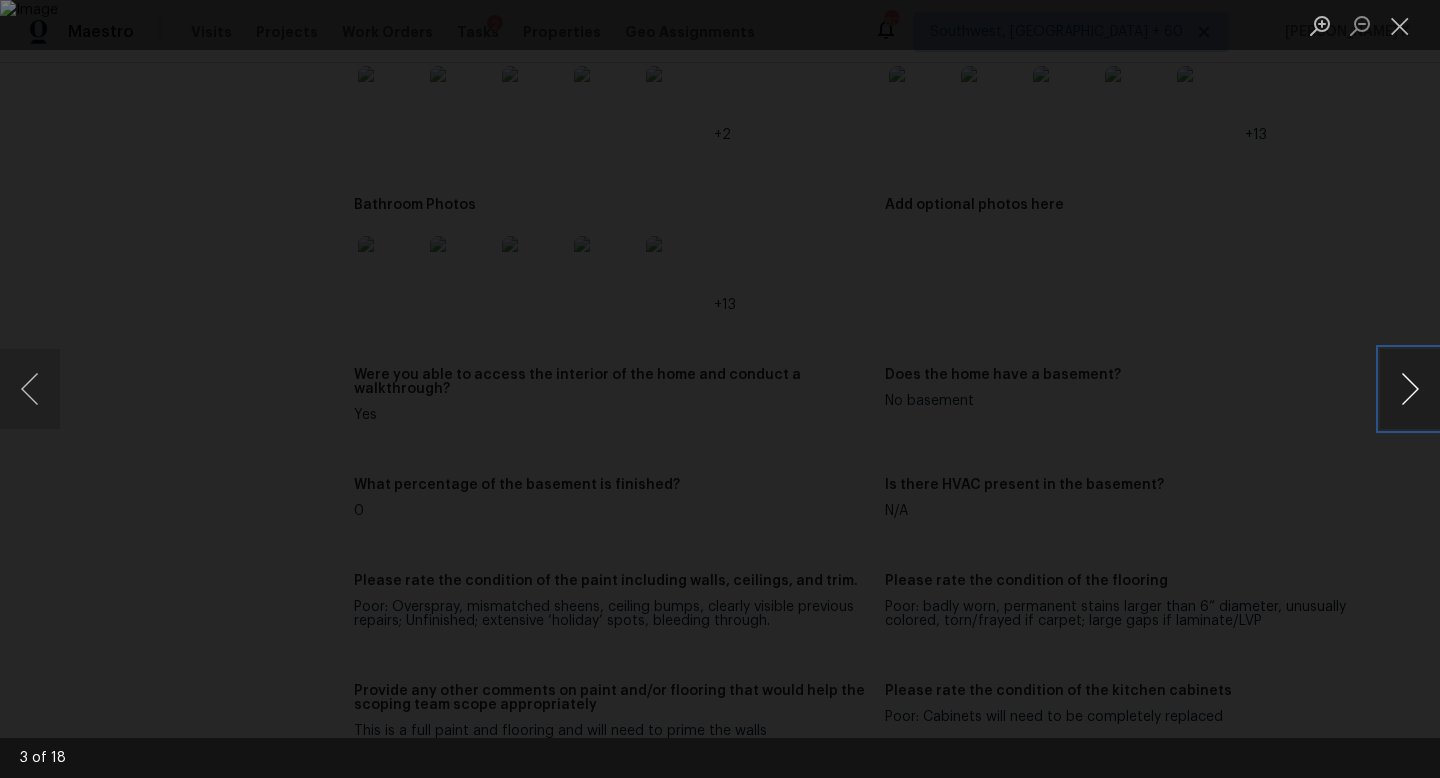 click at bounding box center [1410, 389] 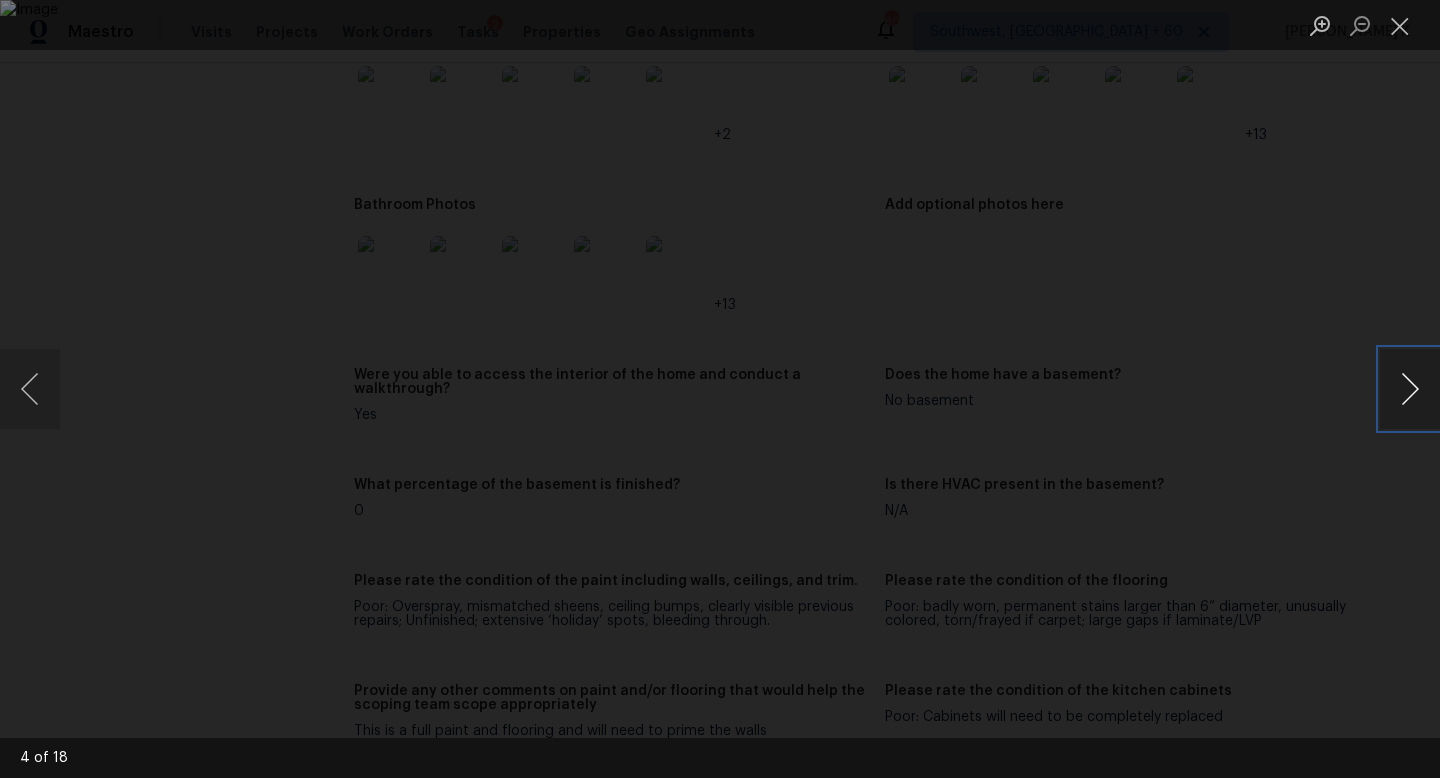 click at bounding box center (1410, 389) 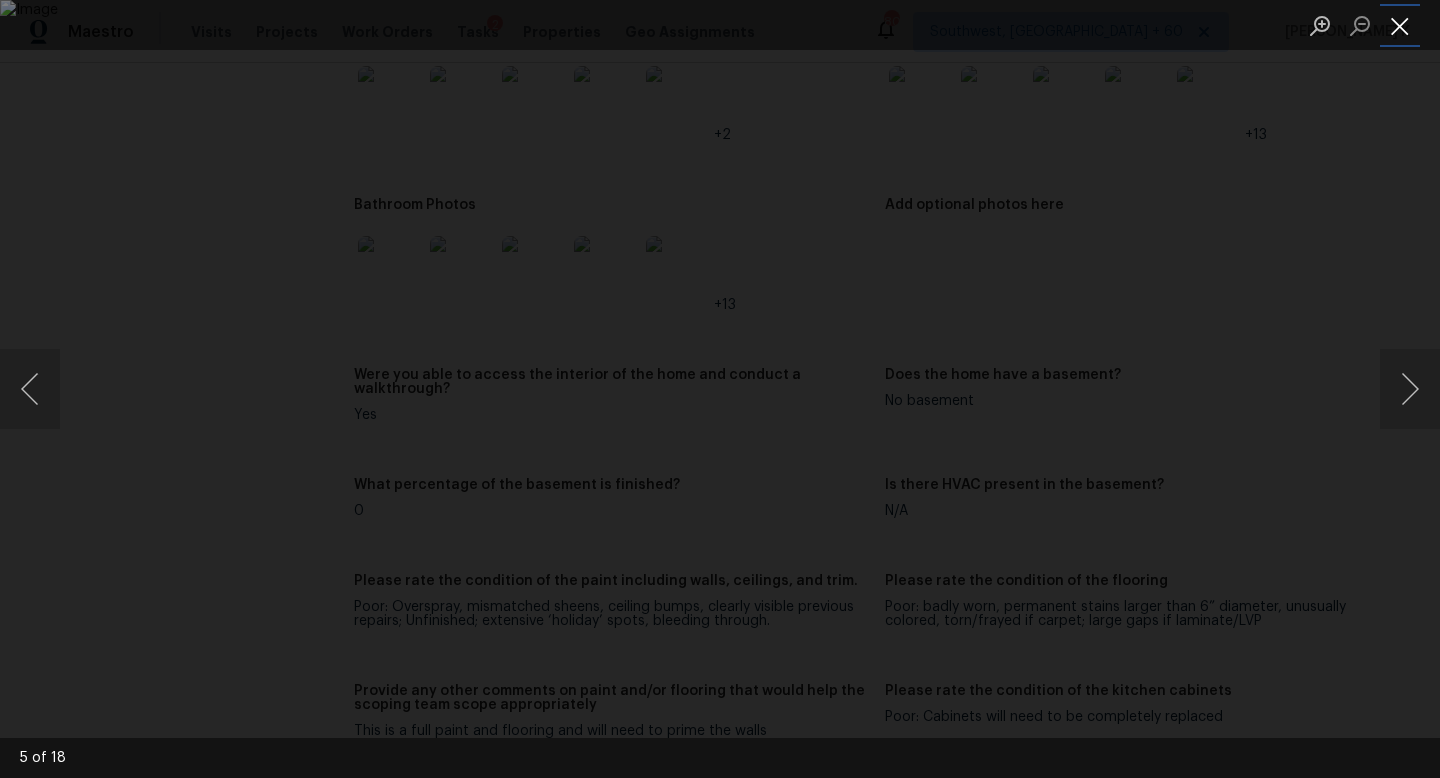 click at bounding box center [1400, 25] 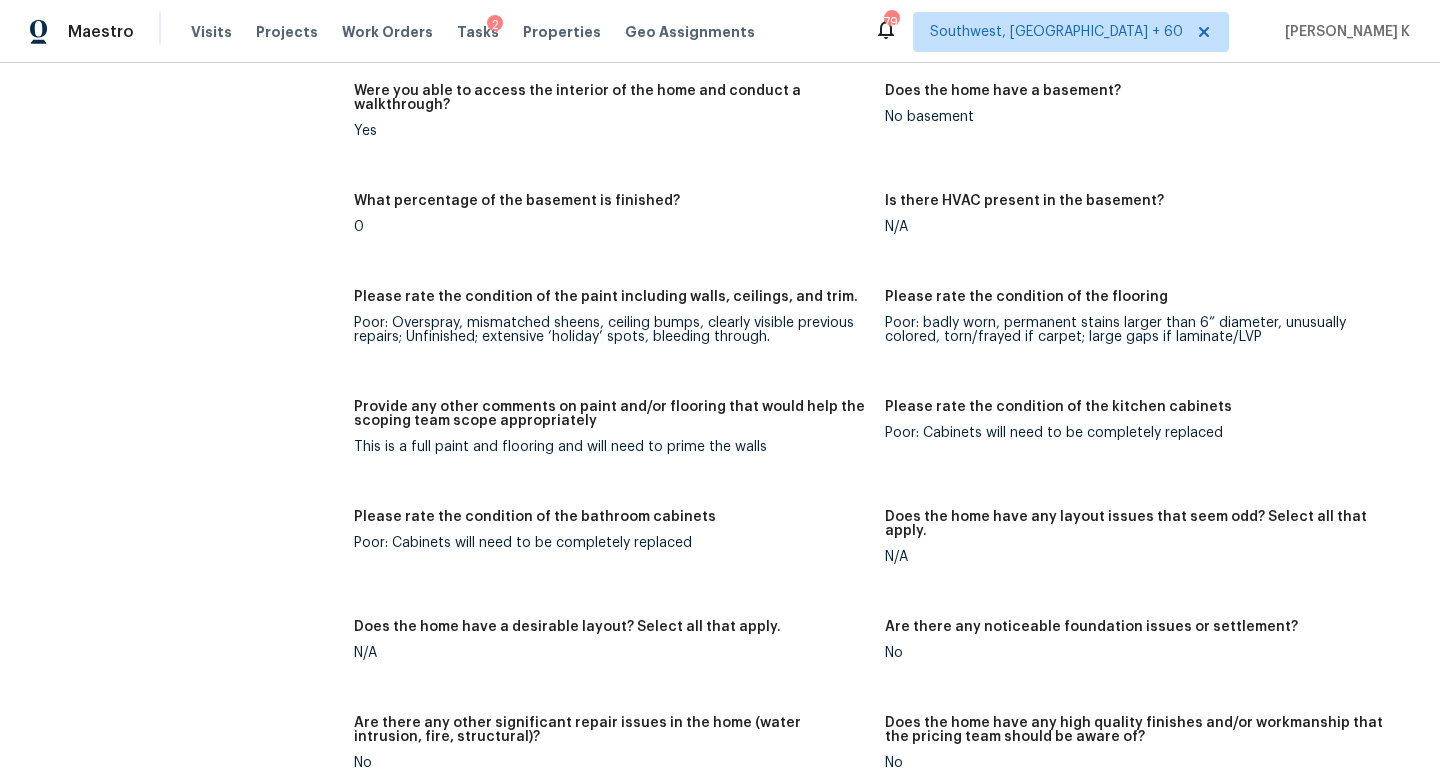 scroll, scrollTop: 2849, scrollLeft: 0, axis: vertical 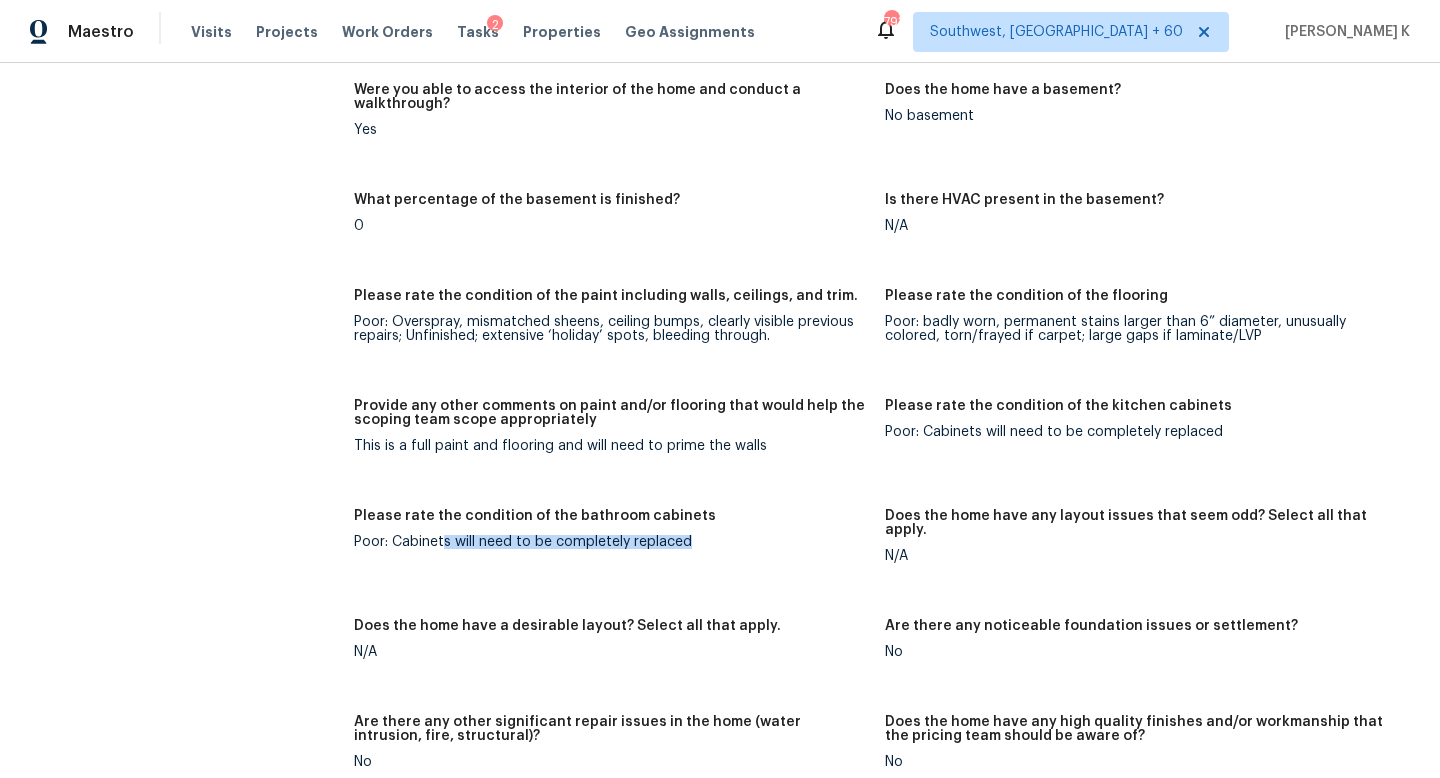 drag, startPoint x: 442, startPoint y: 516, endPoint x: 736, endPoint y: 513, distance: 294.01532 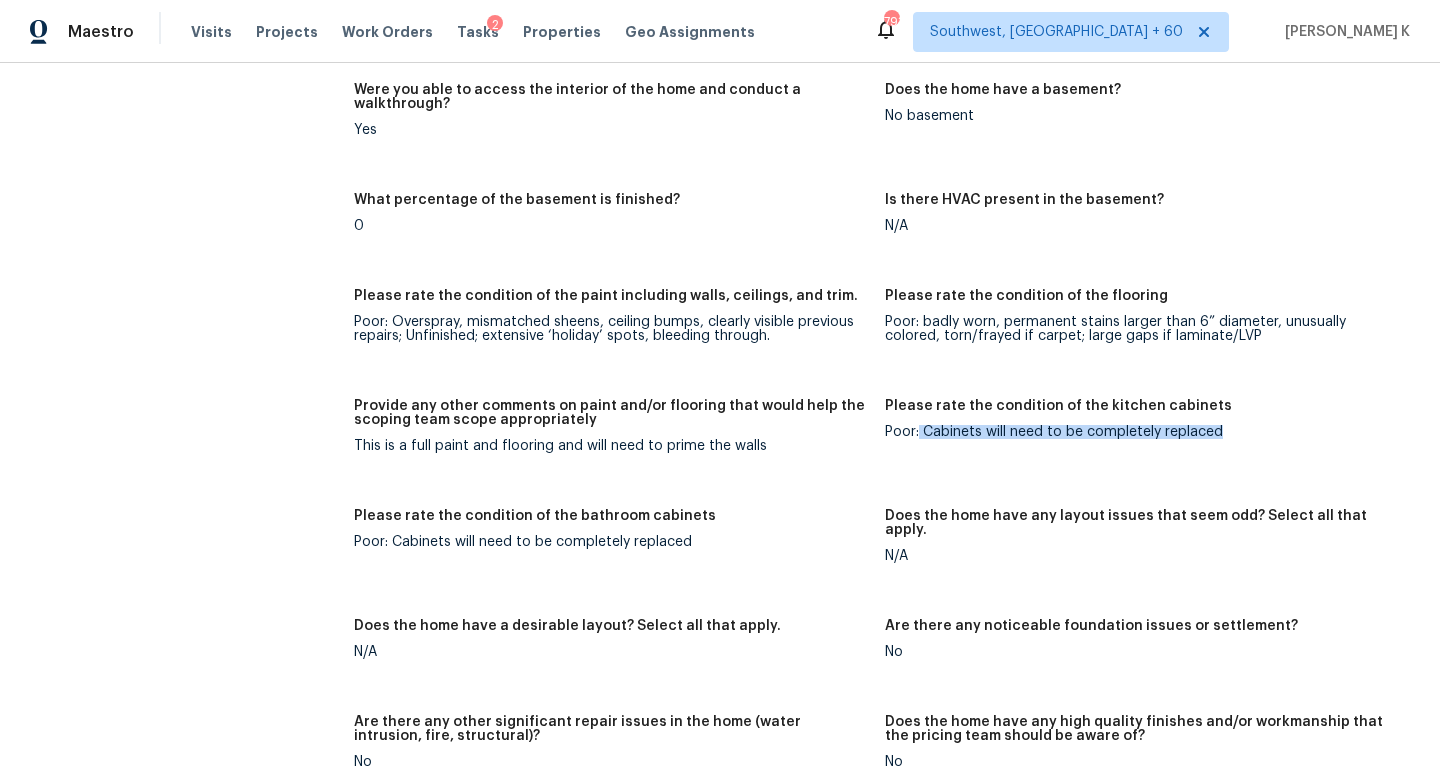 drag, startPoint x: 918, startPoint y: 406, endPoint x: 1250, endPoint y: 402, distance: 332.0241 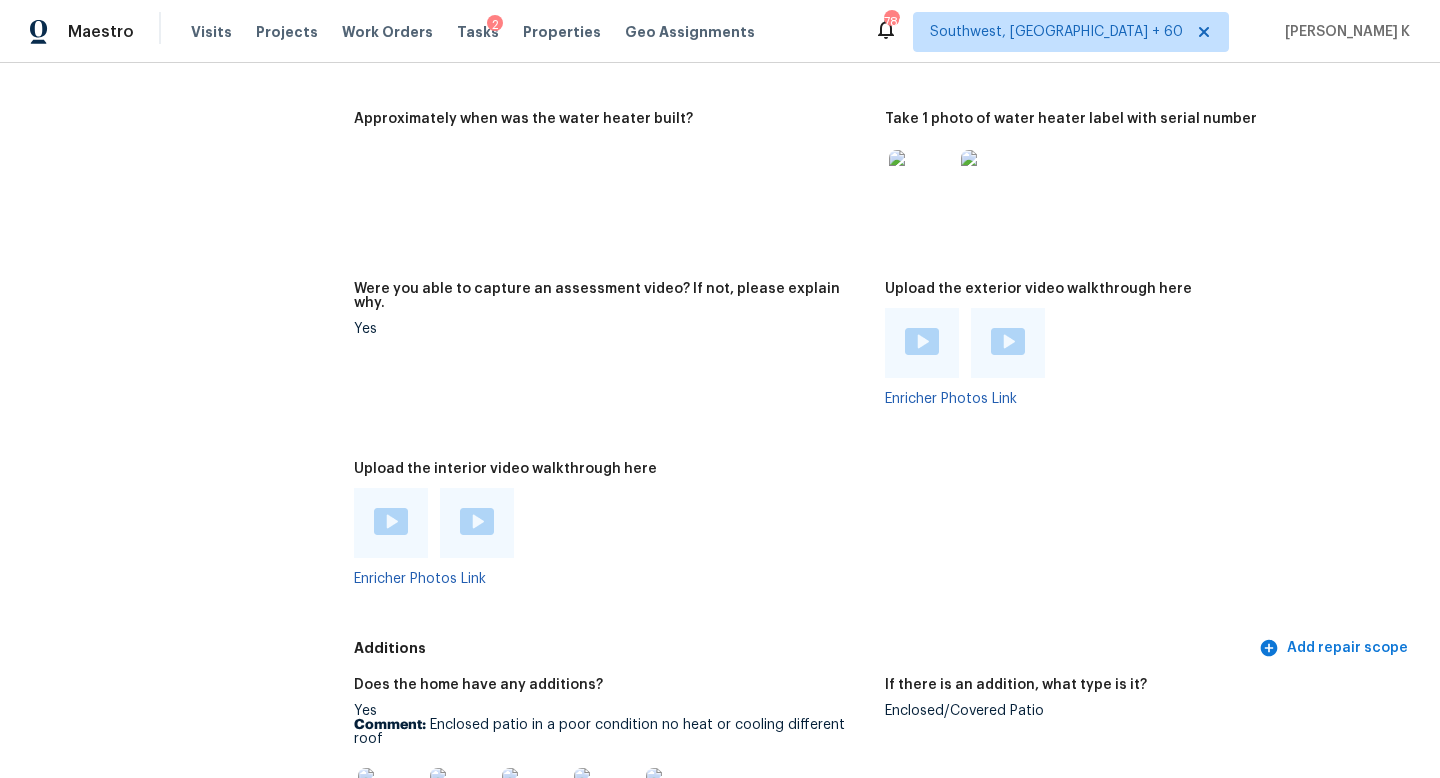 scroll, scrollTop: 3673, scrollLeft: 0, axis: vertical 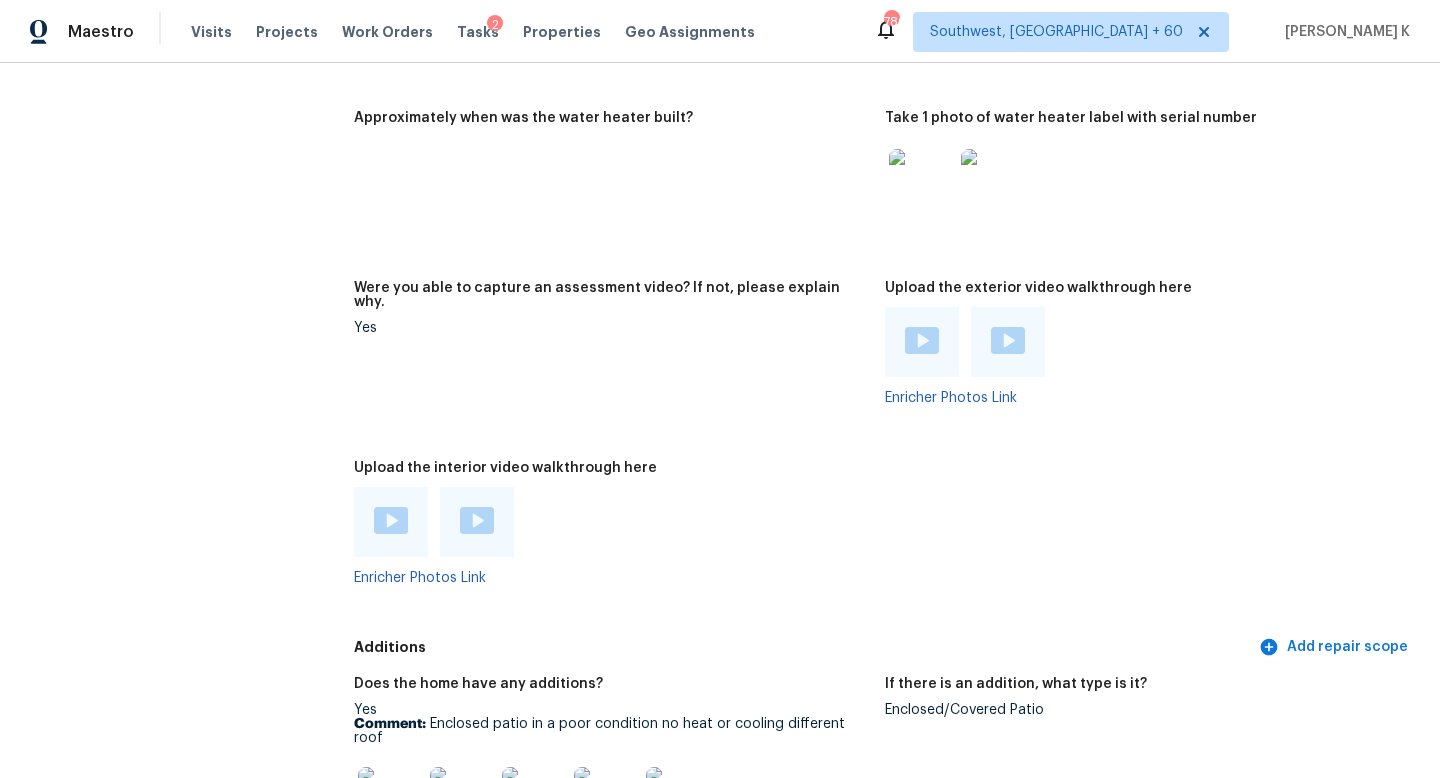 click at bounding box center [477, 520] 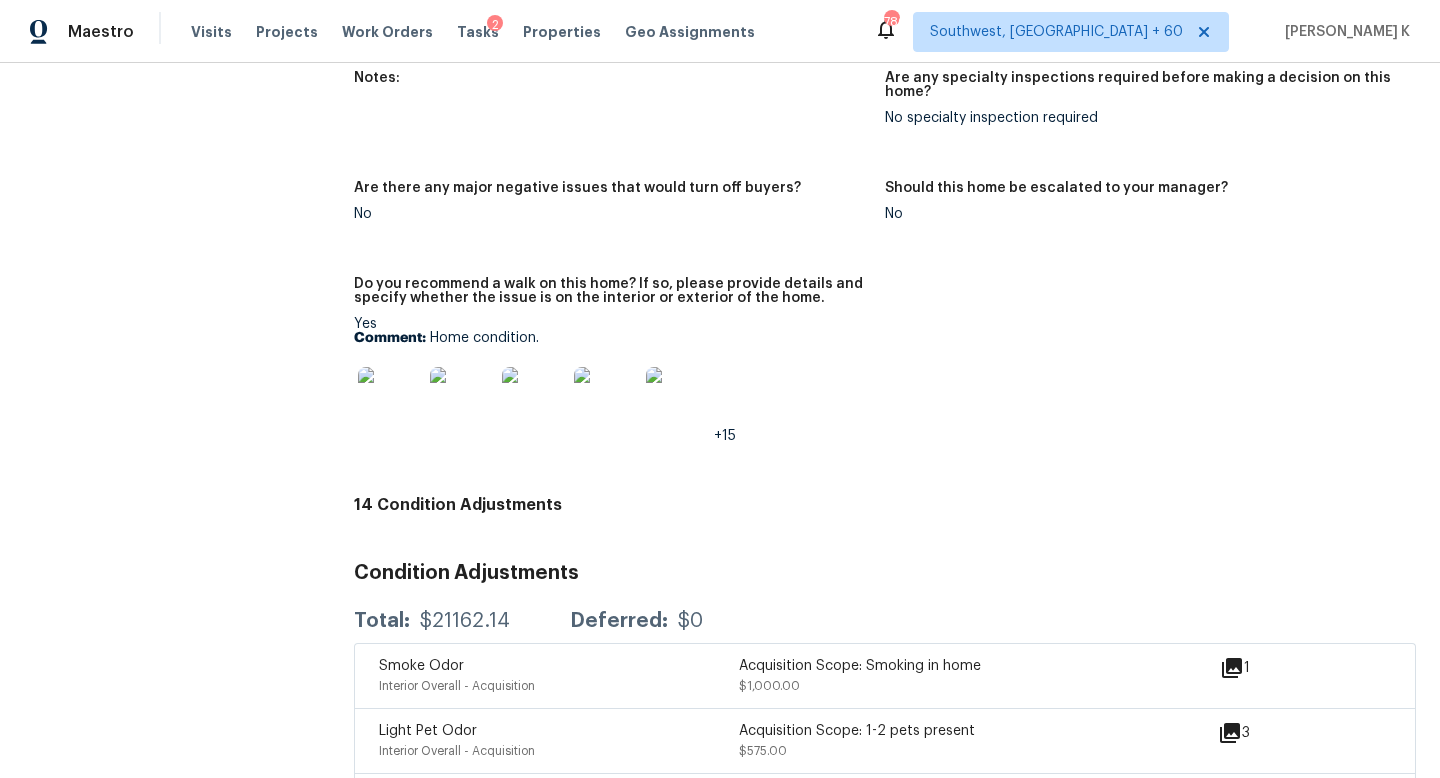 scroll, scrollTop: 4727, scrollLeft: 0, axis: vertical 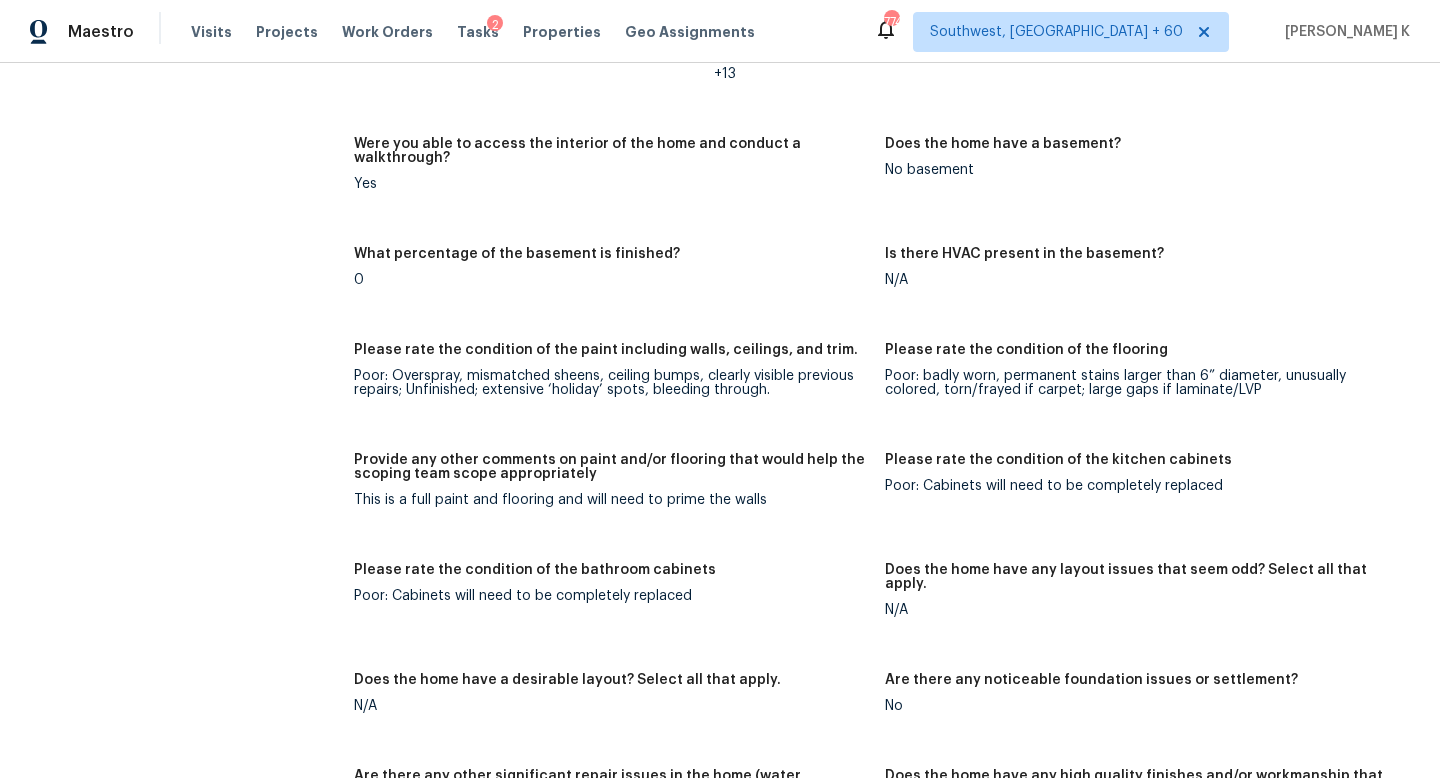 click on "This is a full paint and flooring and will need to prime the walls" at bounding box center (611, 500) 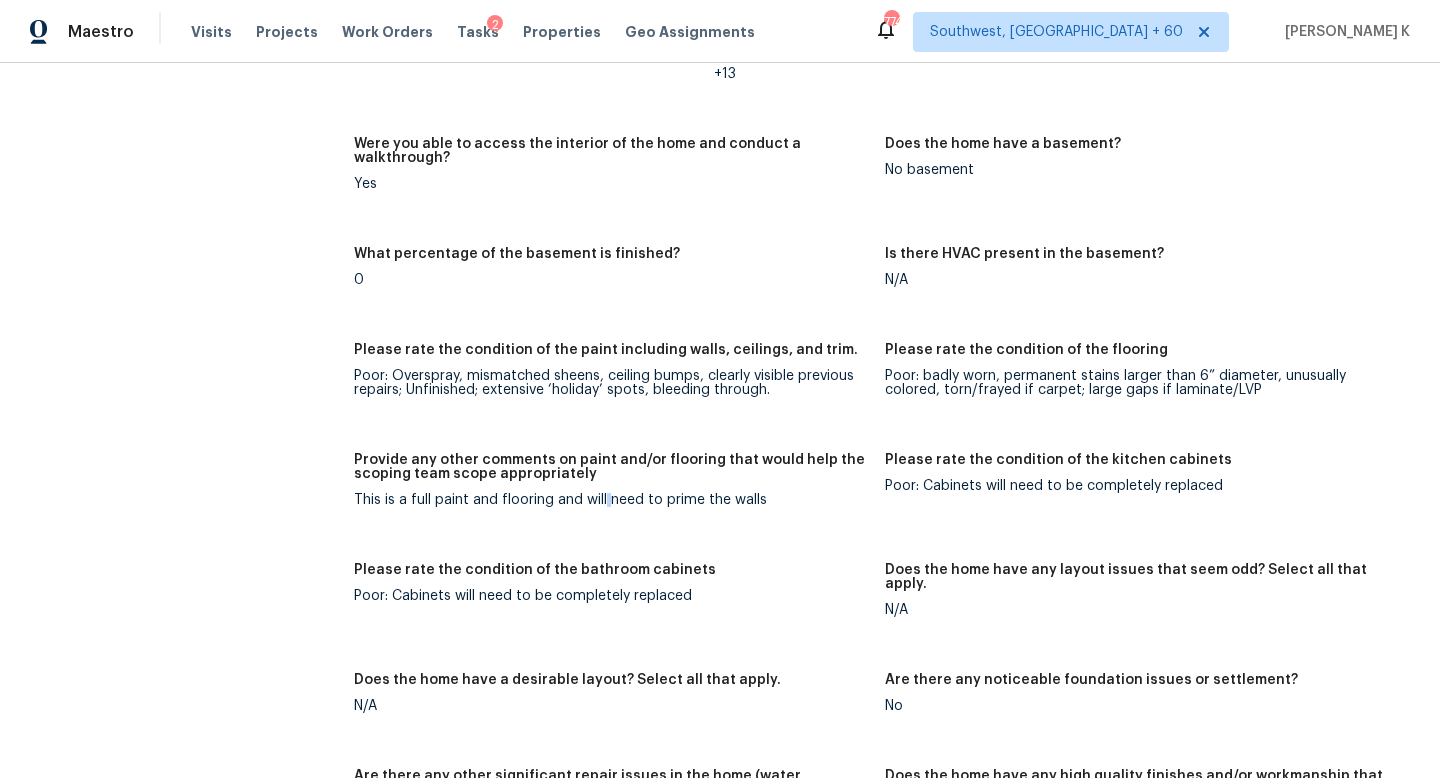 click on "This is a full paint and flooring and will need to prime the walls" at bounding box center (611, 500) 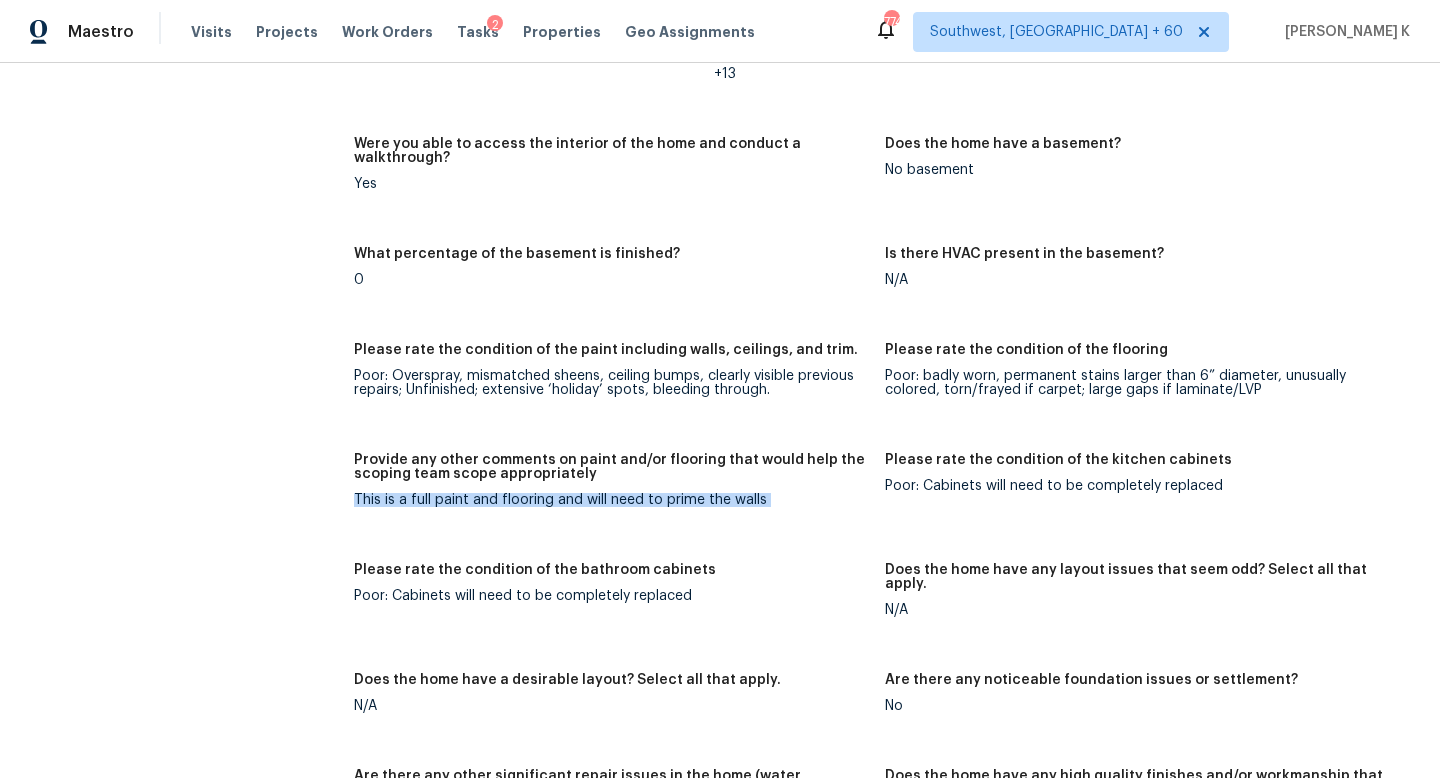 click on "This is a full paint and flooring and will need to prime the walls" at bounding box center (611, 500) 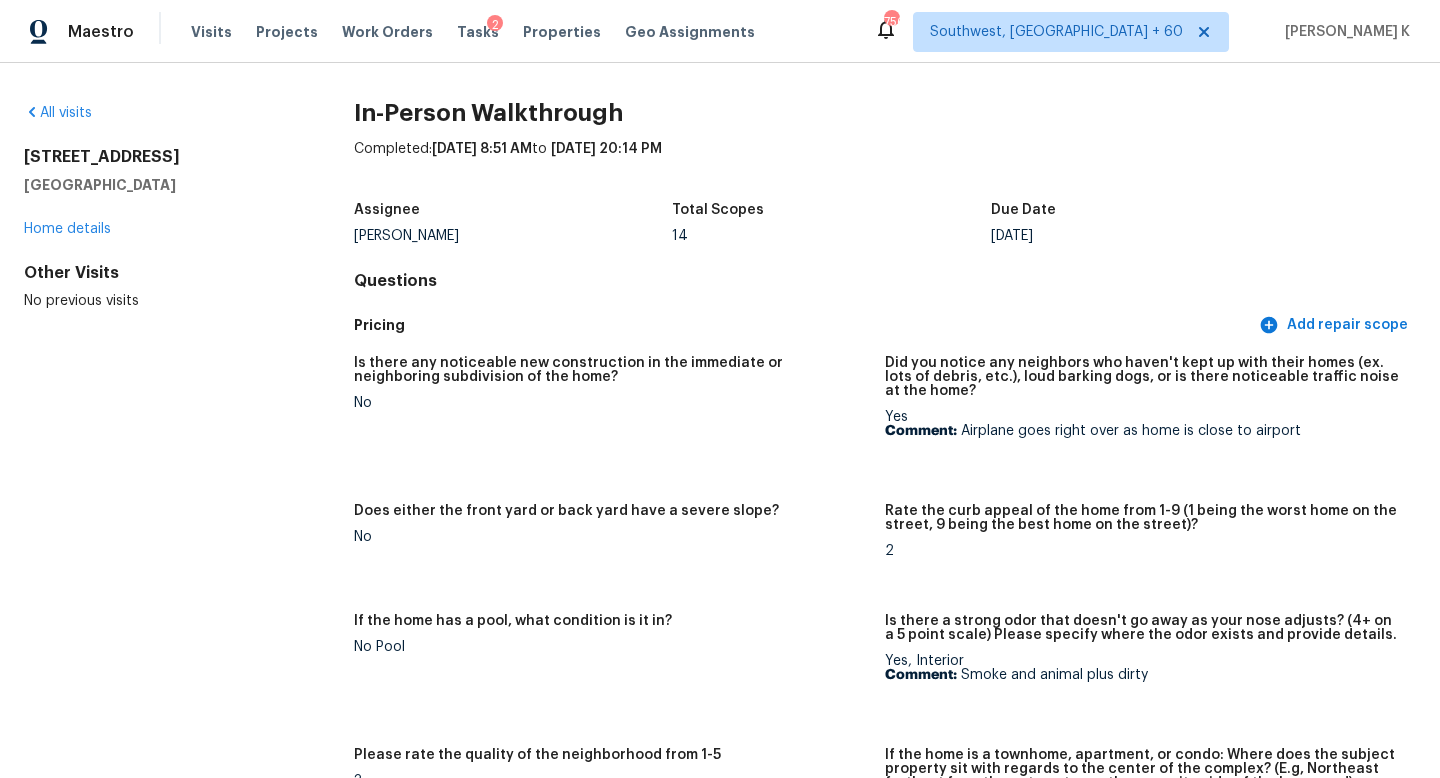 scroll, scrollTop: 3935, scrollLeft: 0, axis: vertical 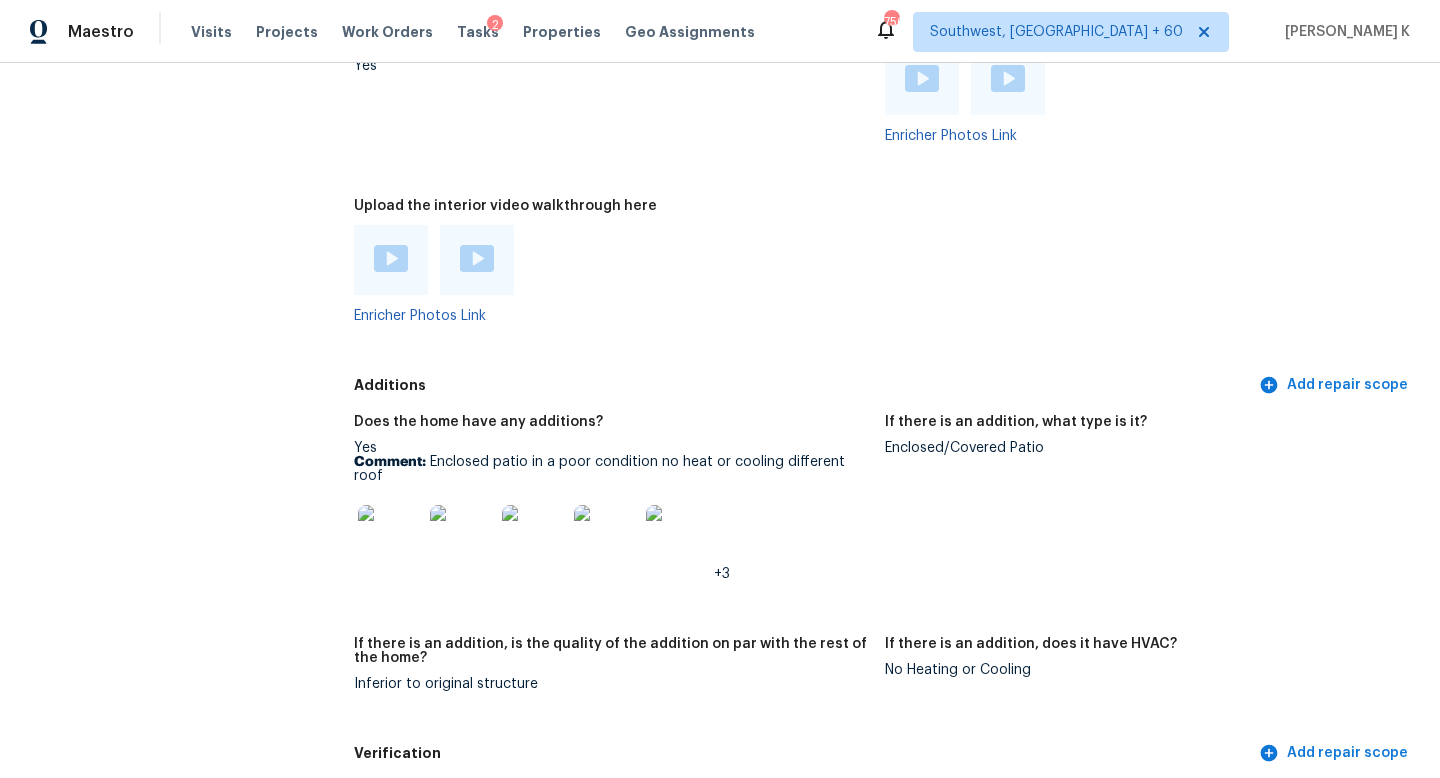 click on "Comment:   Enclosed patio in a poor condition no heat or cooling different roof" at bounding box center [611, 469] 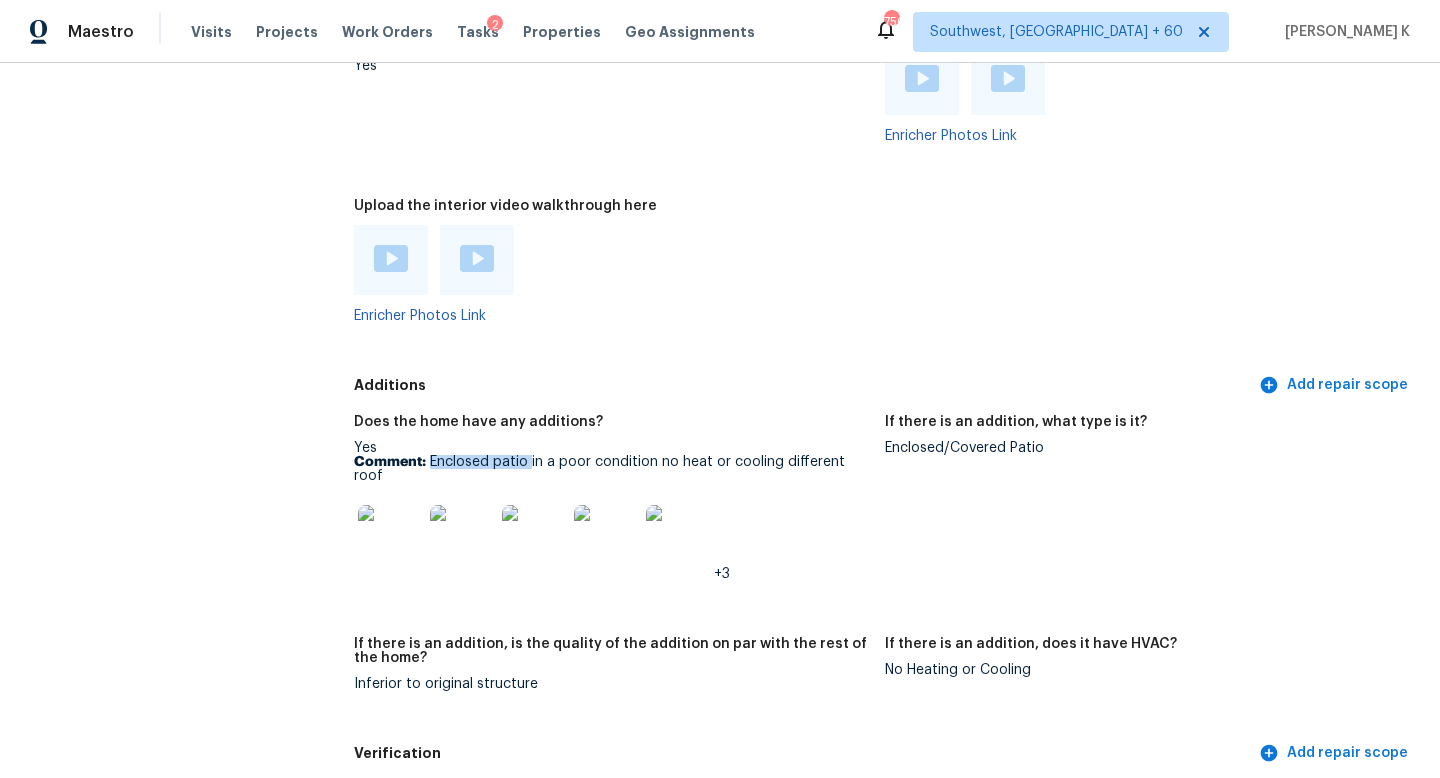 drag, startPoint x: 430, startPoint y: 422, endPoint x: 528, endPoint y: 415, distance: 98.24968 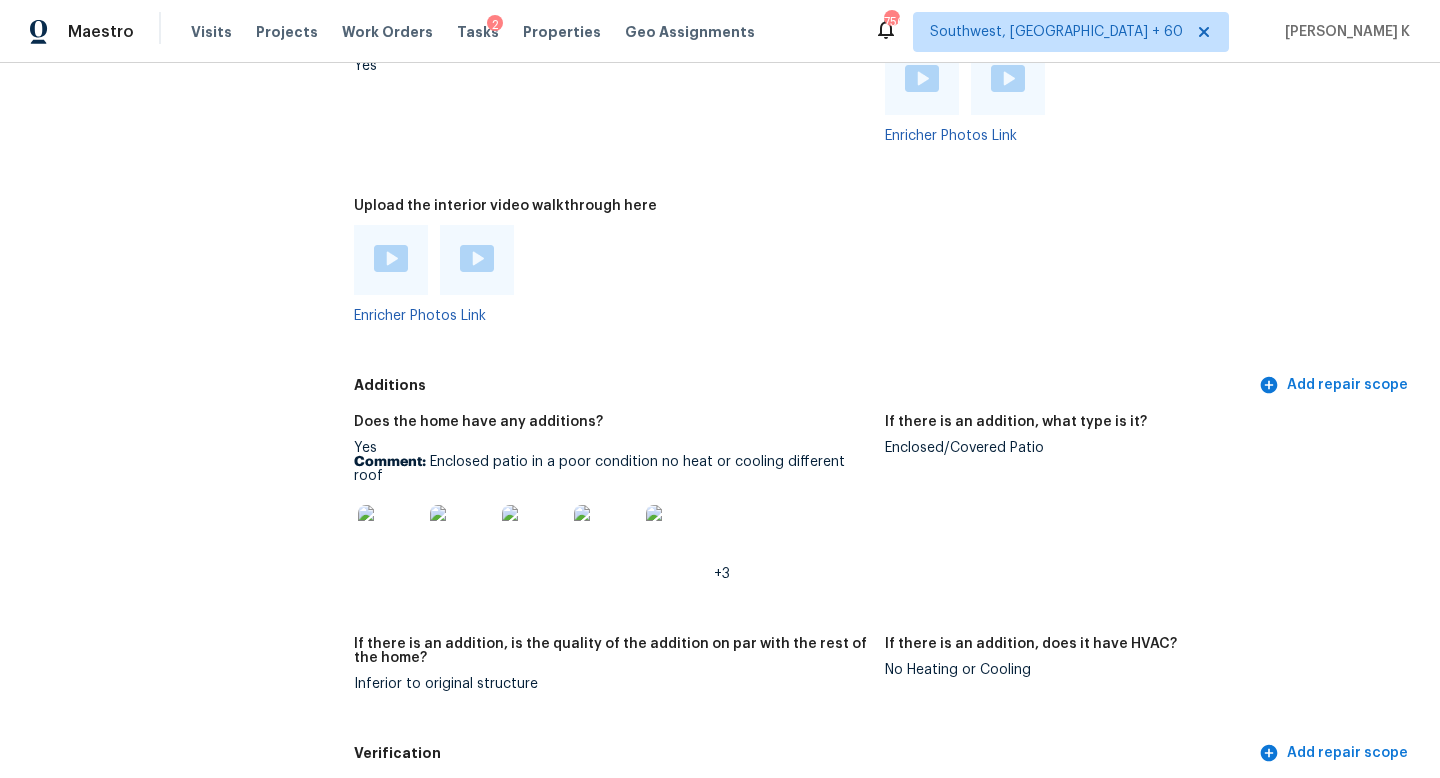 click on "Enricher Photos Link" at bounding box center [611, 274] 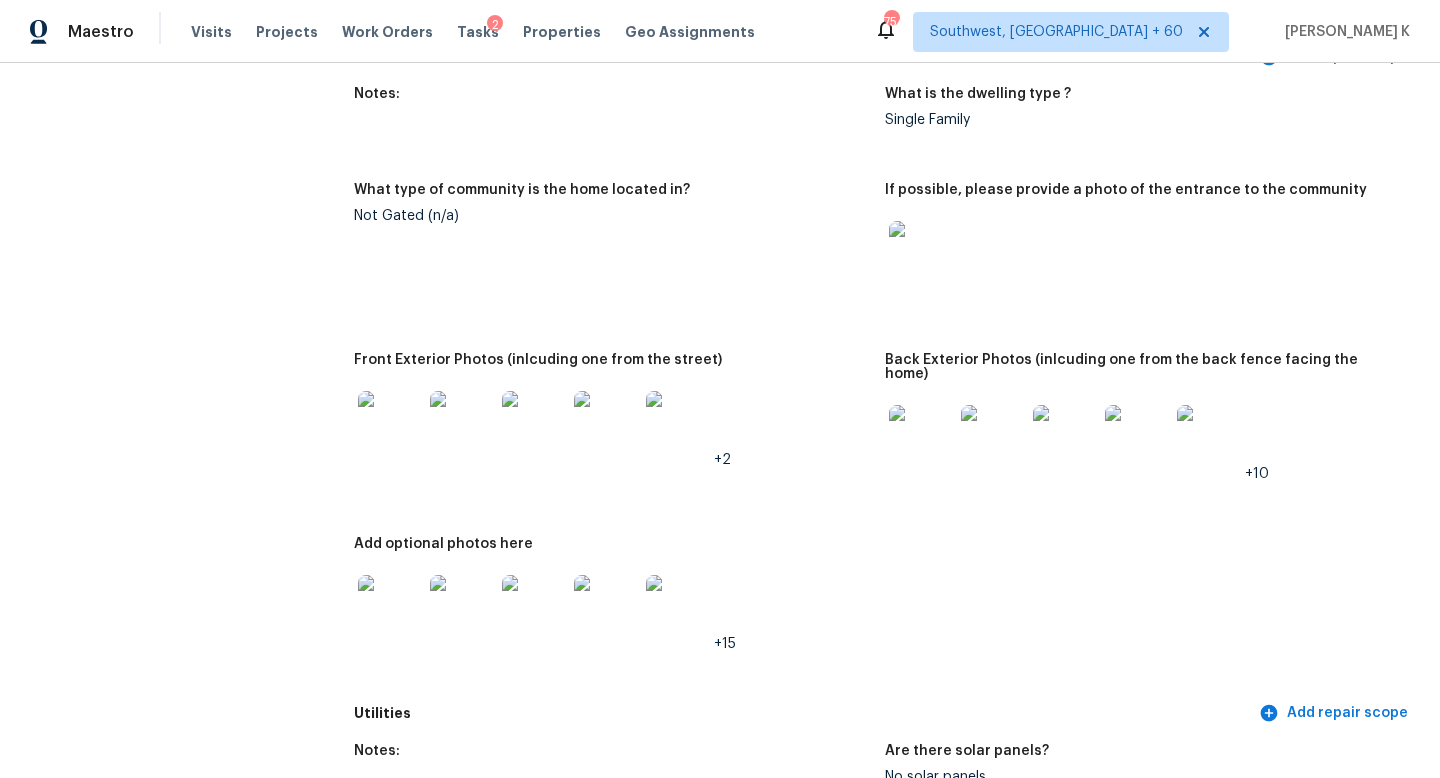 scroll, scrollTop: 604, scrollLeft: 0, axis: vertical 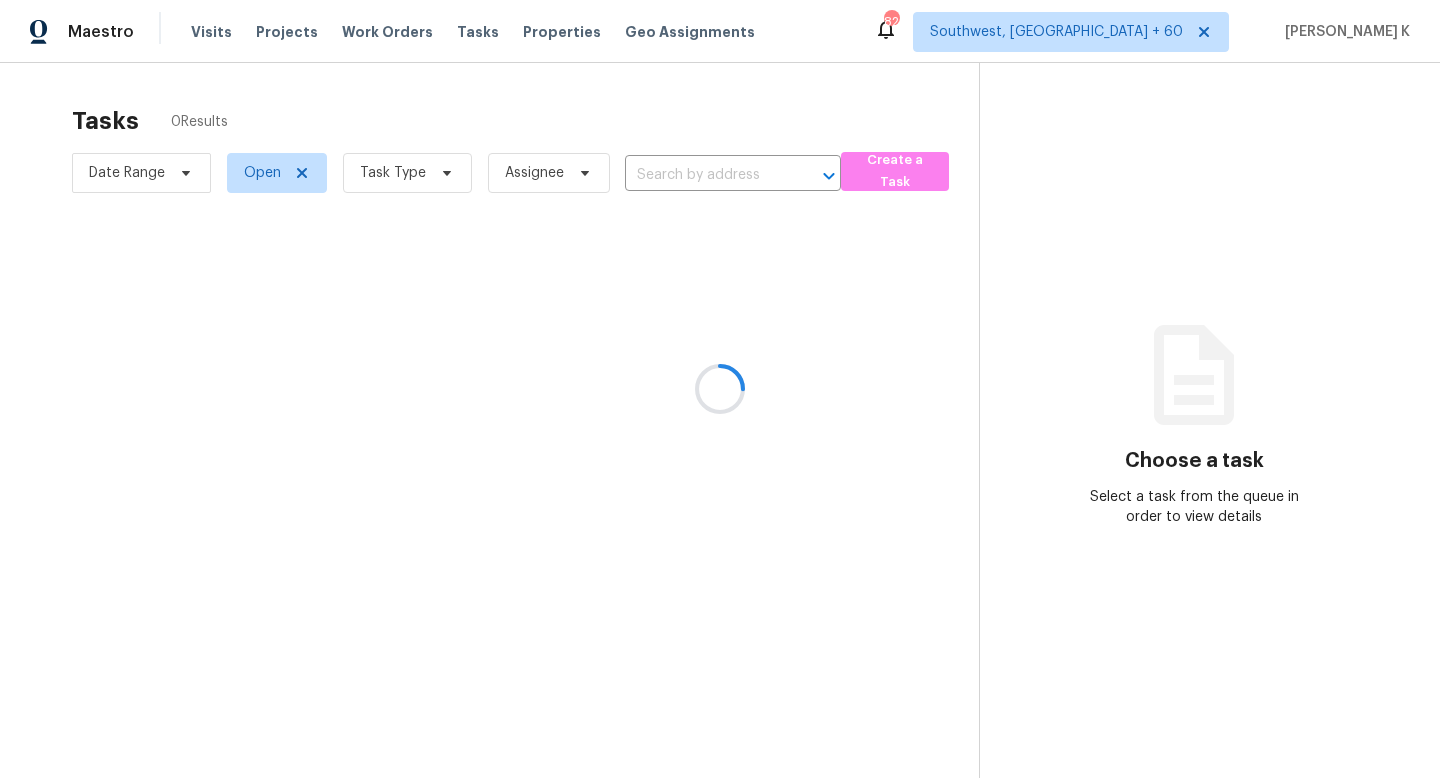 click at bounding box center [720, 389] 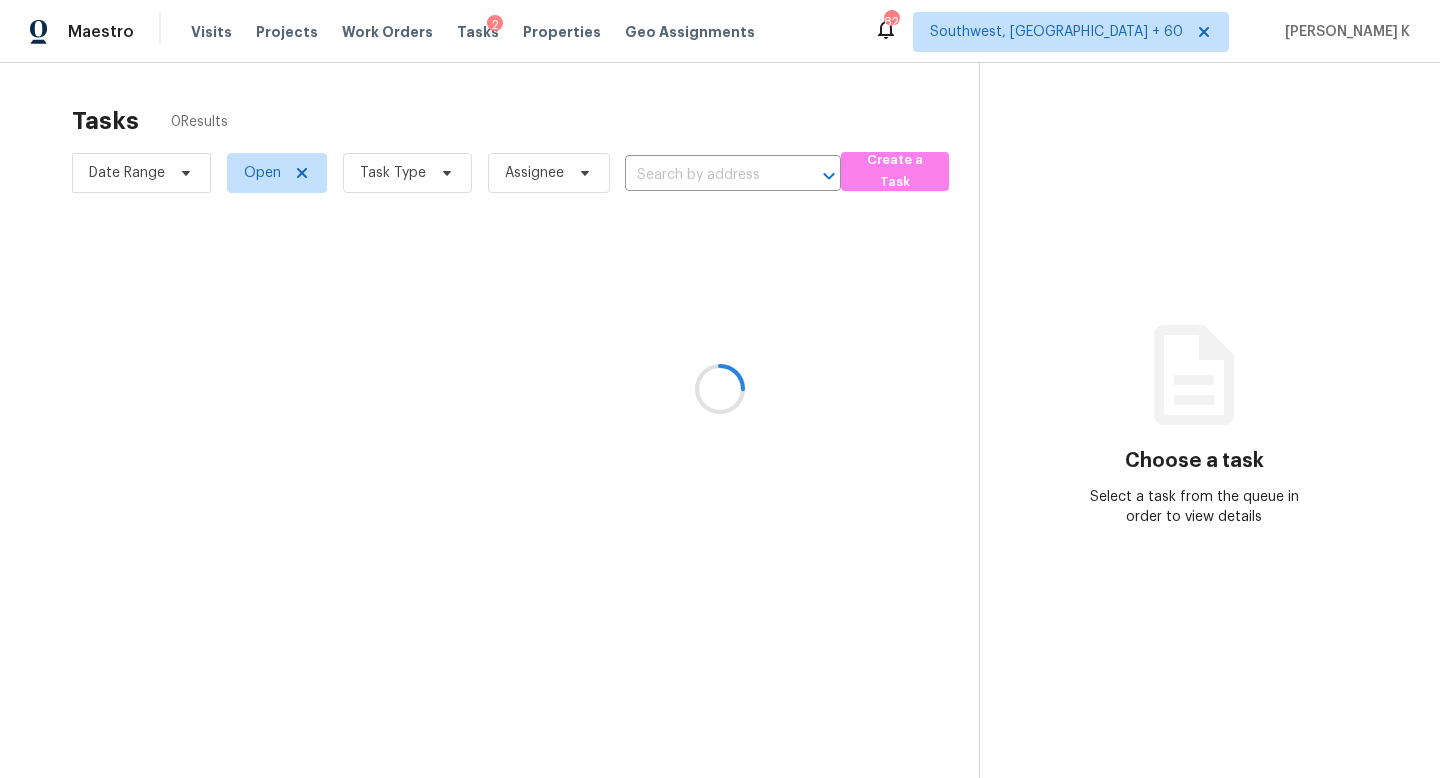 click at bounding box center [720, 389] 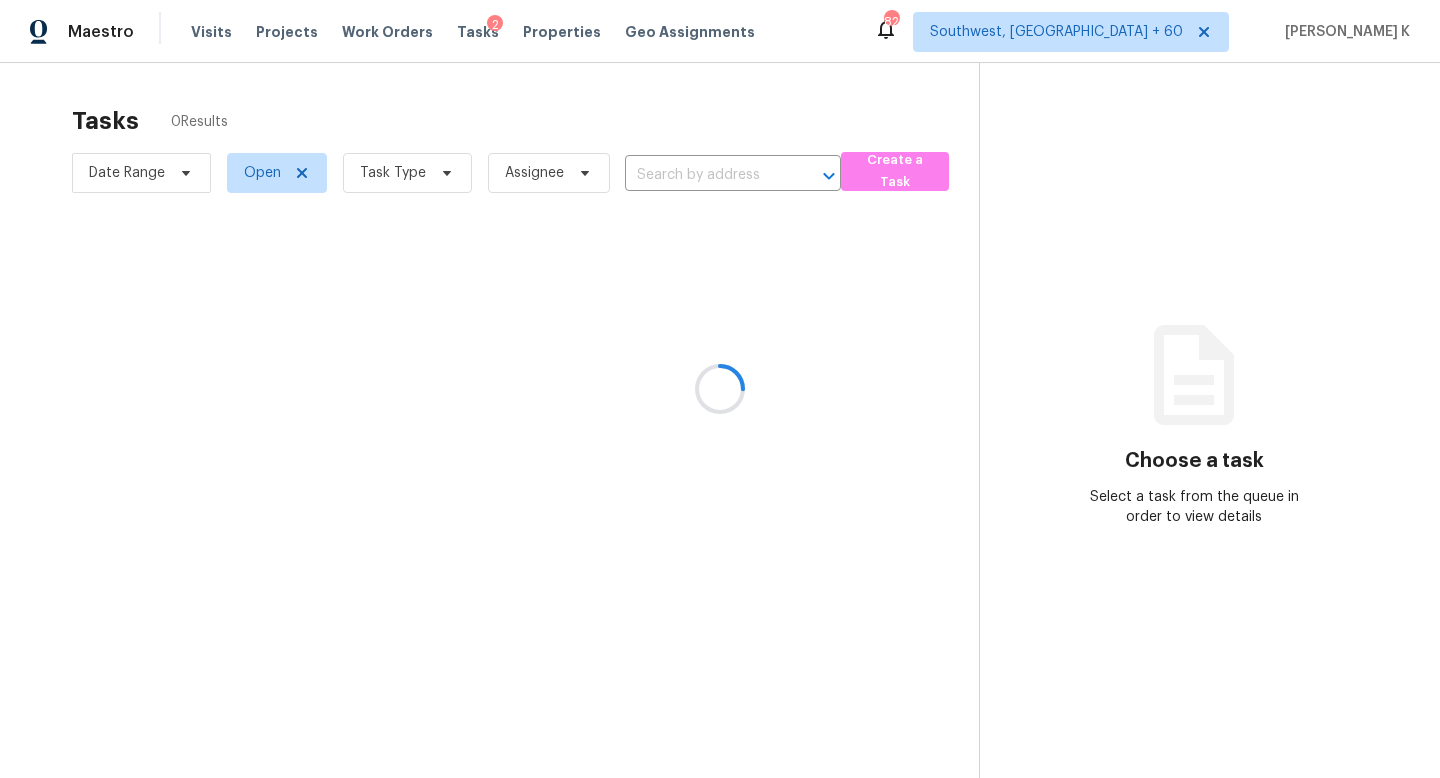 click at bounding box center [720, 389] 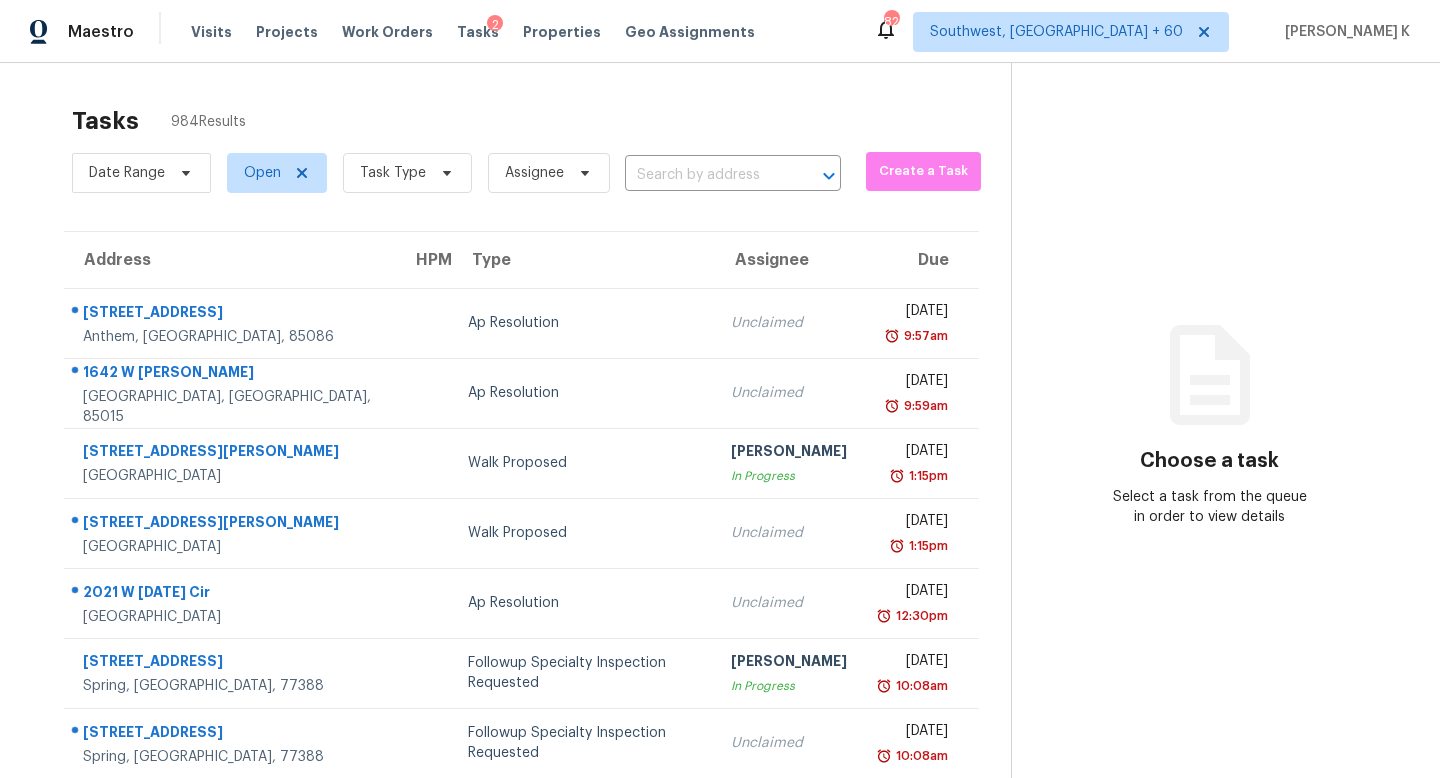 click on "Visits" at bounding box center (211, 32) 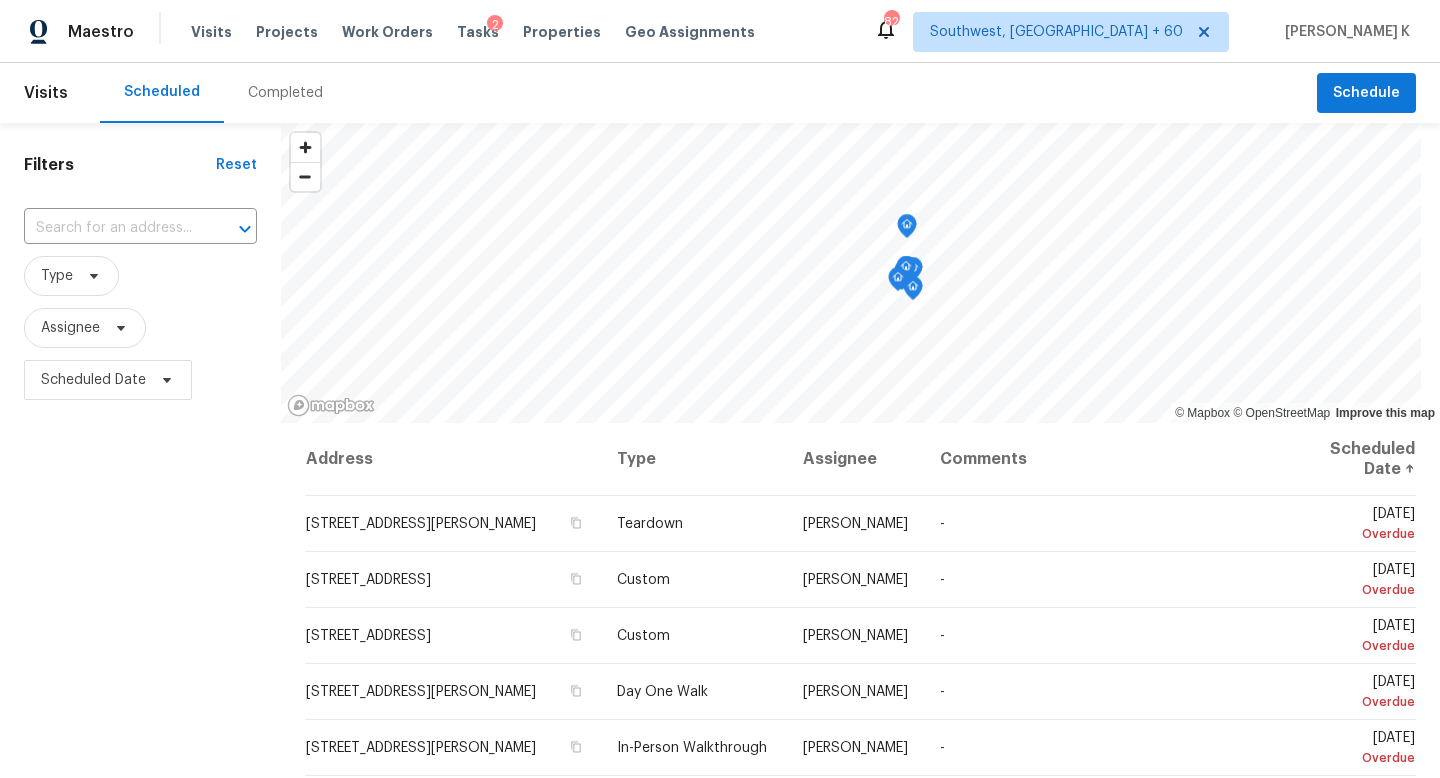 click on "Completed" at bounding box center [285, 93] 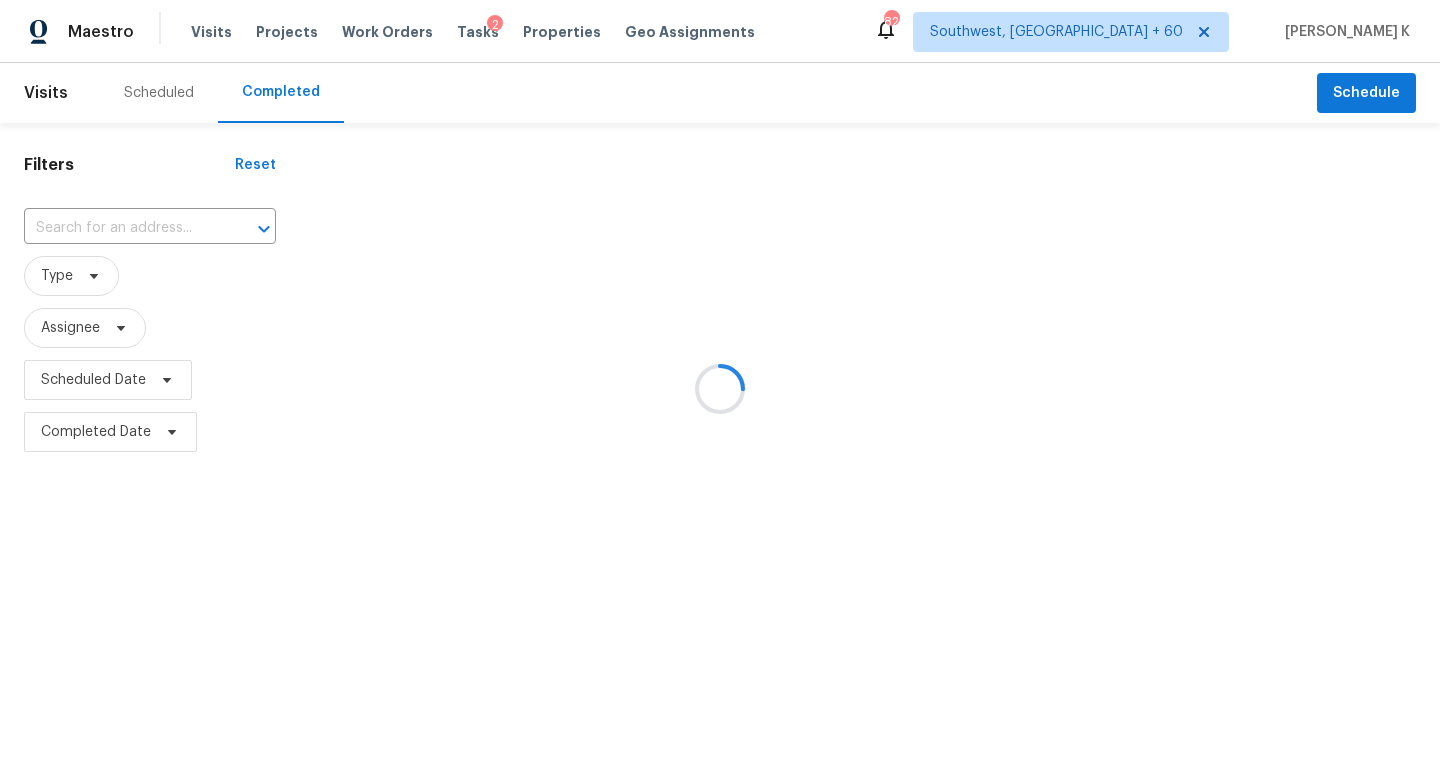 click at bounding box center [720, 389] 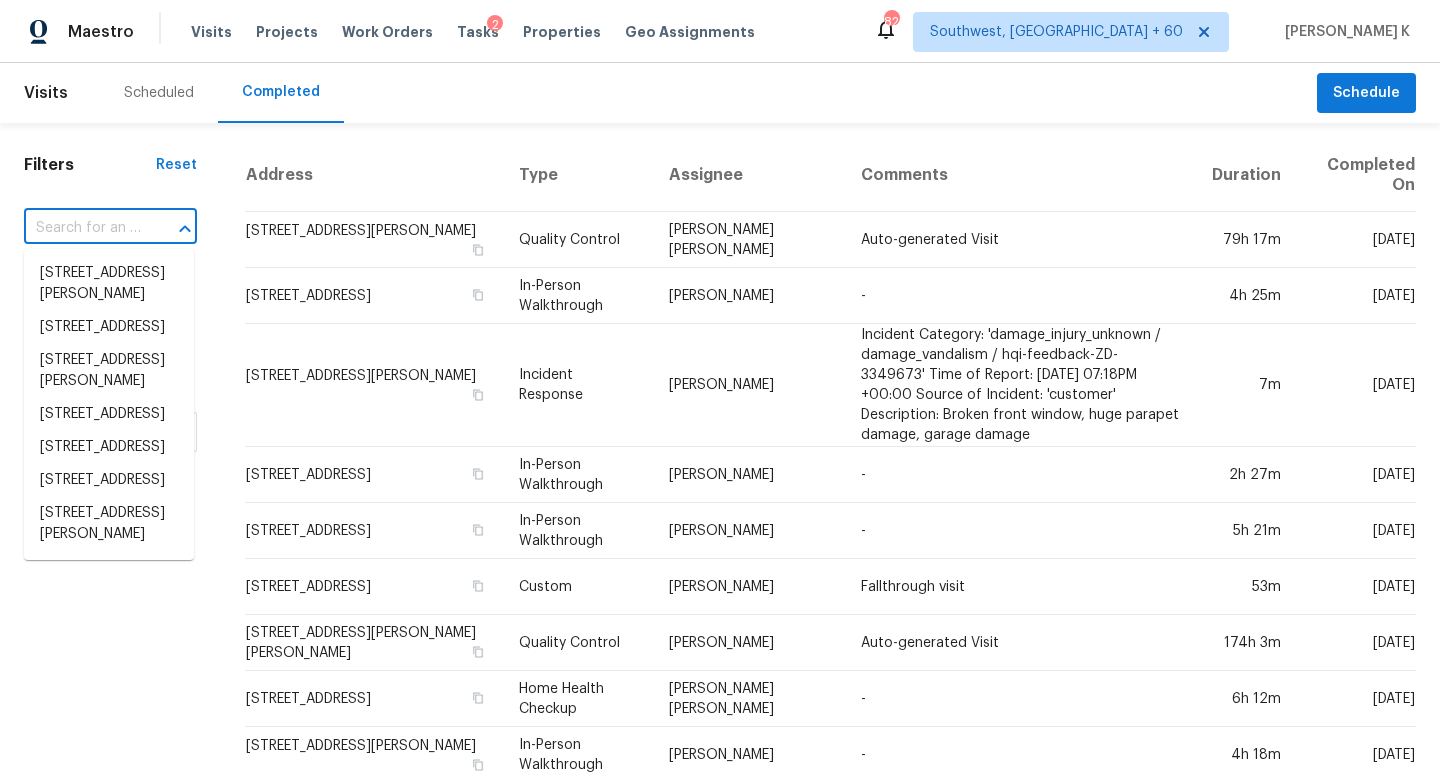 click at bounding box center [82, 228] 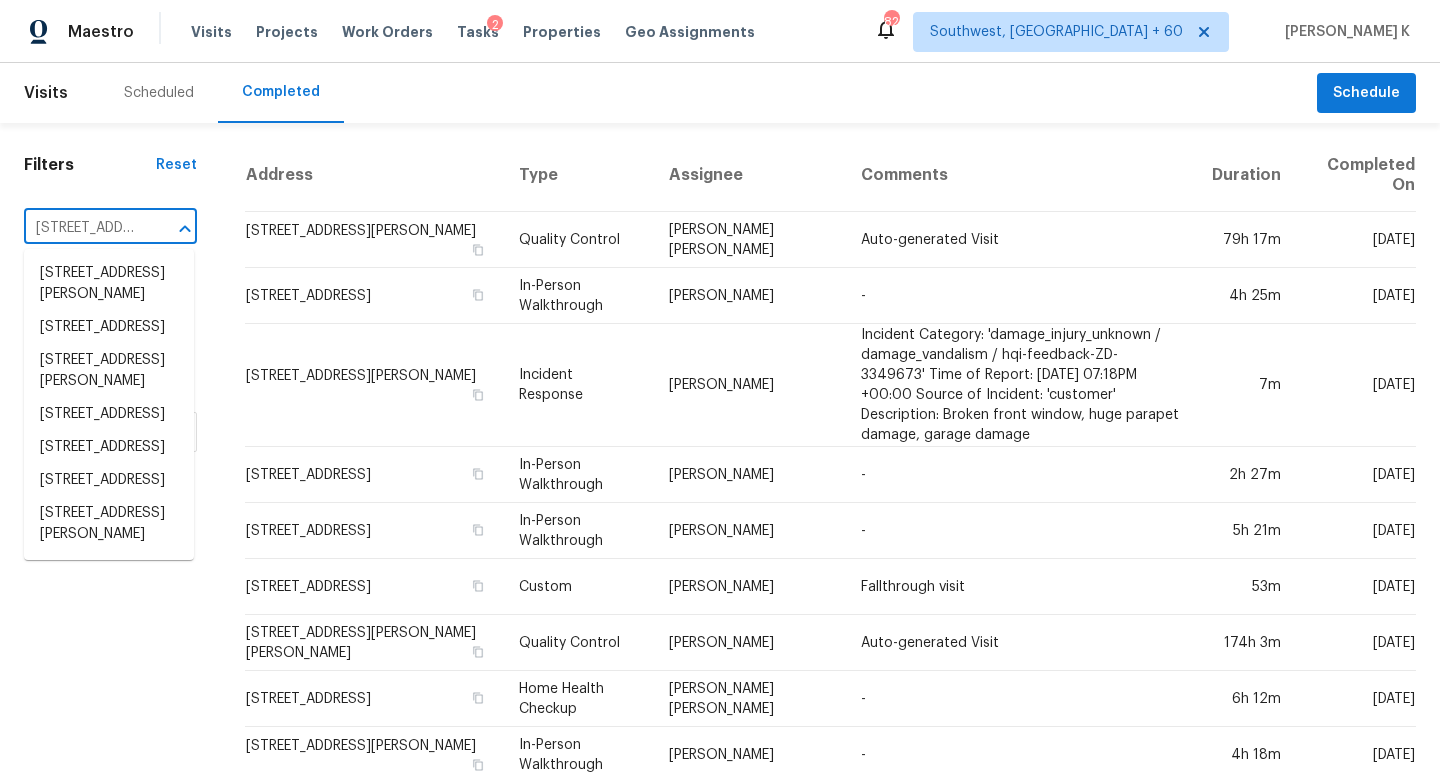 scroll, scrollTop: 0, scrollLeft: 184, axis: horizontal 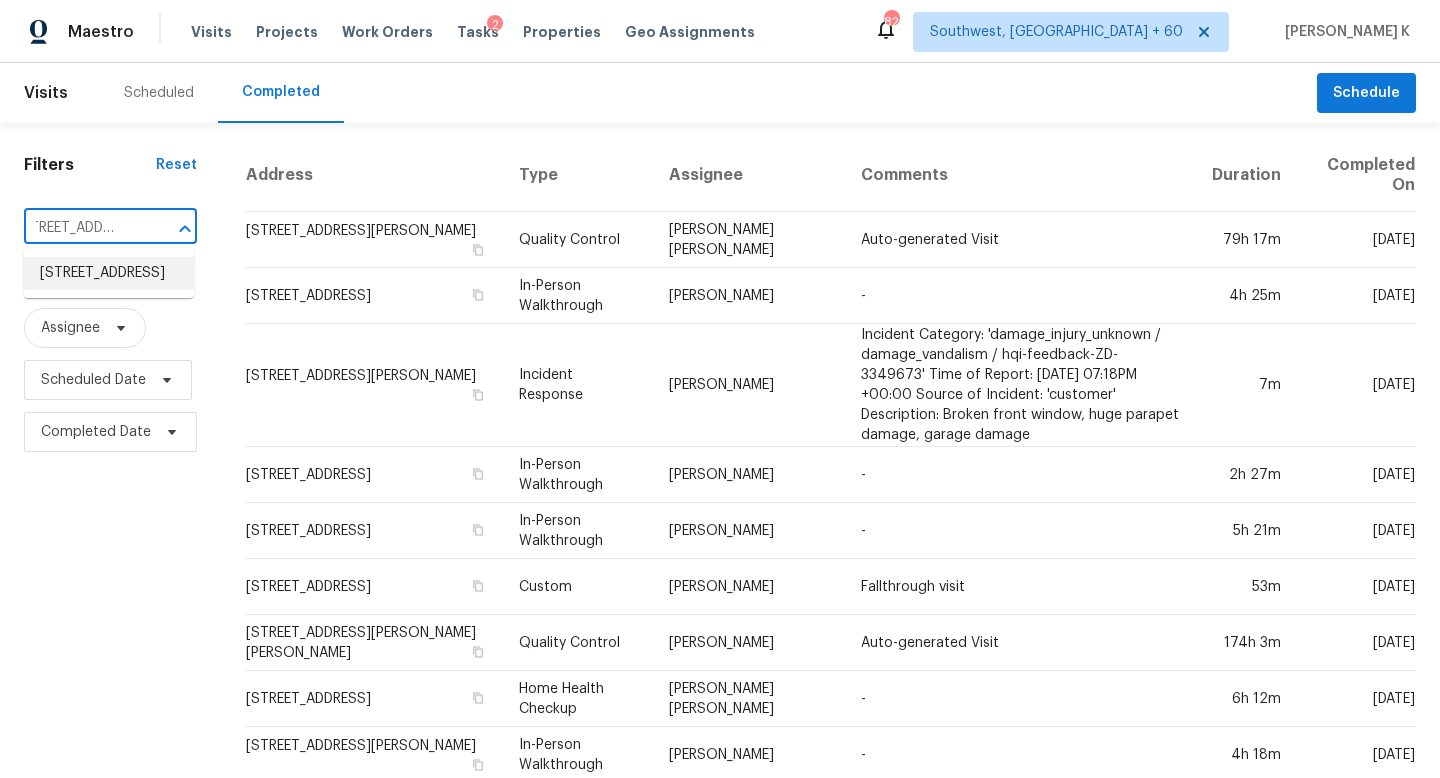click on "[STREET_ADDRESS]" at bounding box center (109, 273) 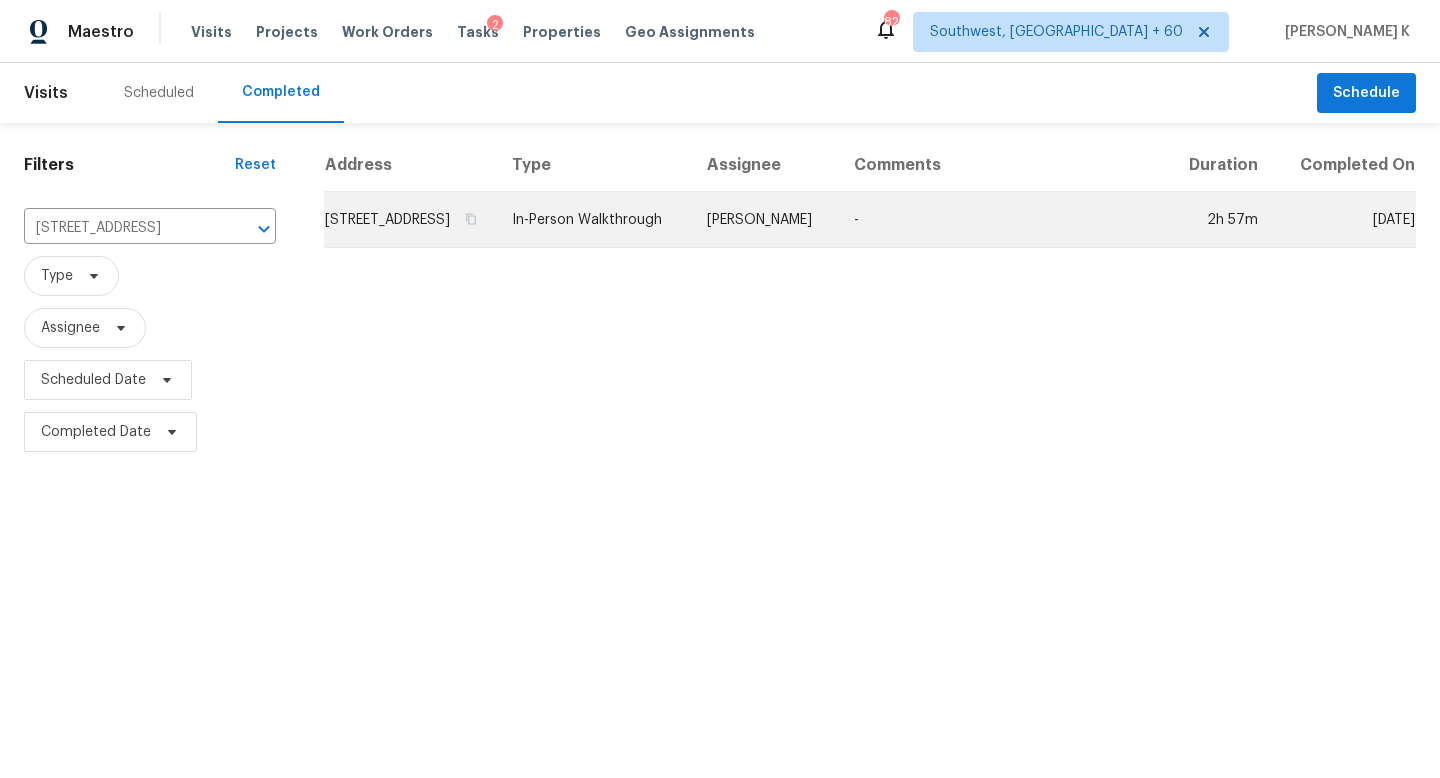 click on "[PERSON_NAME]" at bounding box center (764, 220) 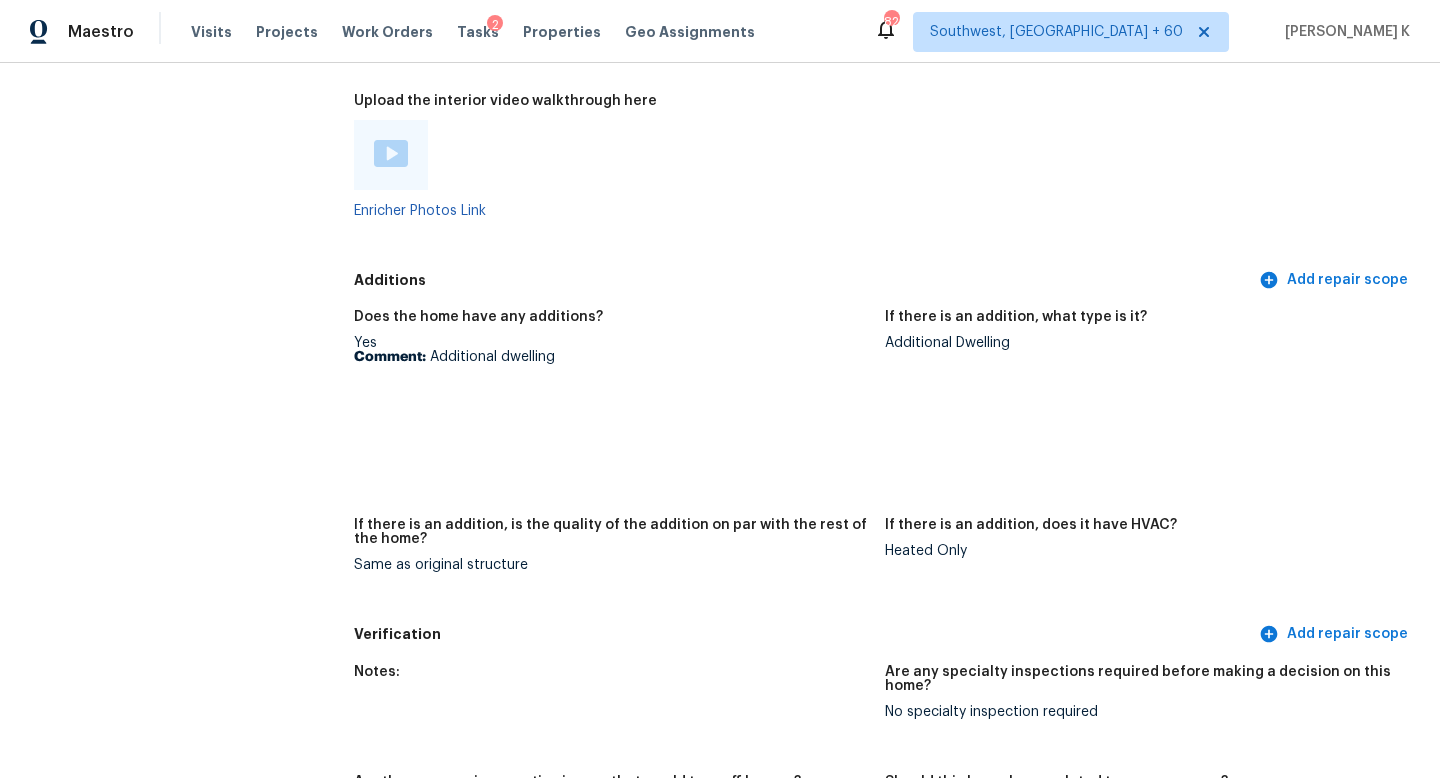 scroll, scrollTop: 3846, scrollLeft: 0, axis: vertical 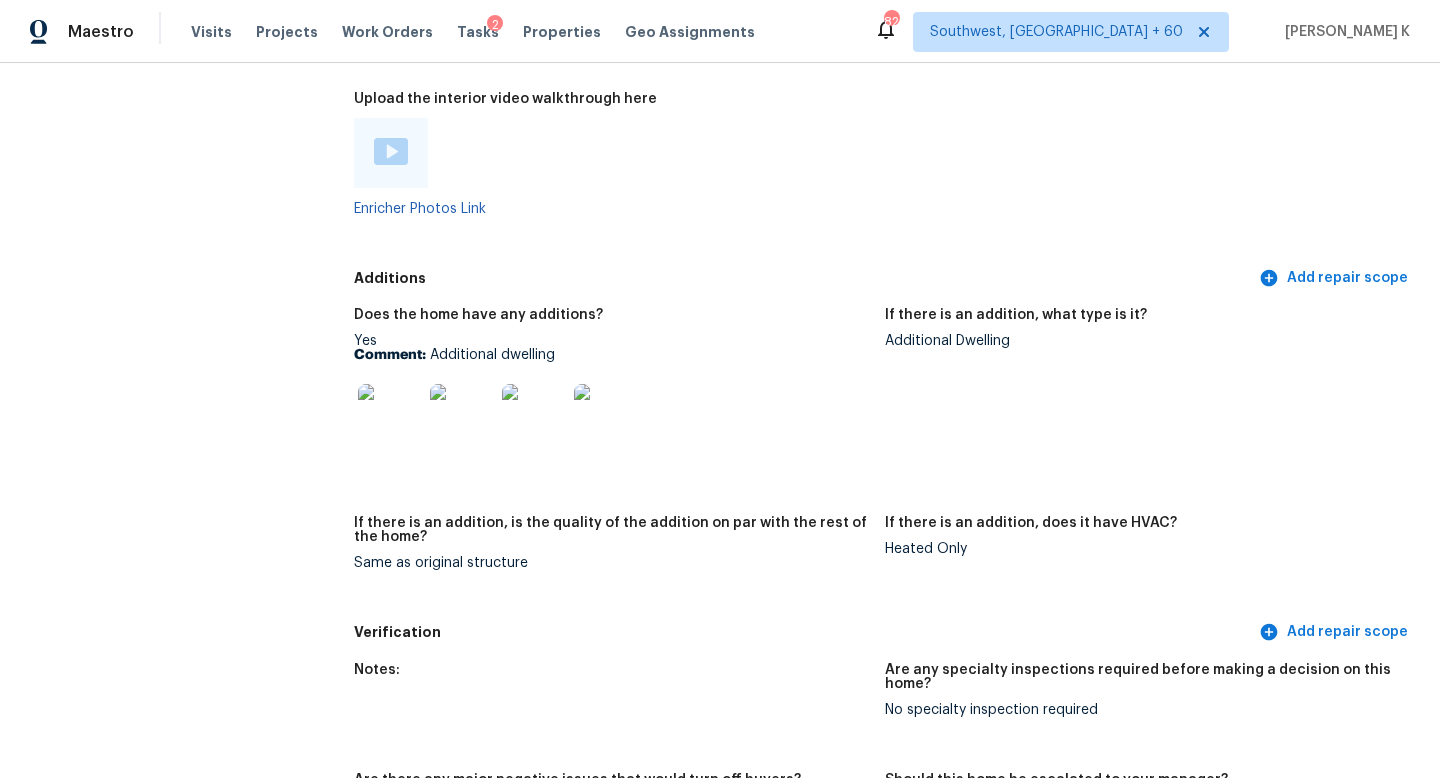 click at bounding box center (390, 416) 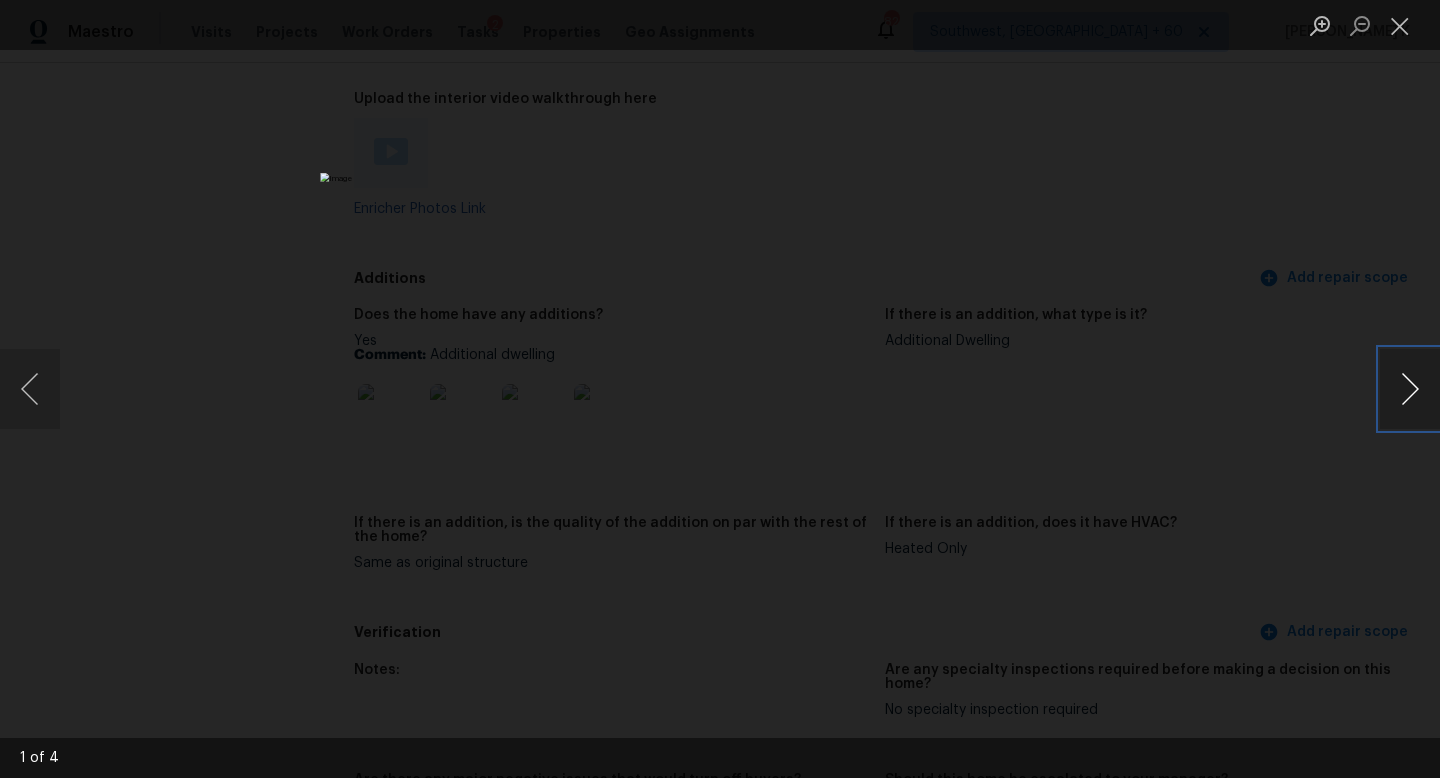 click at bounding box center [1410, 389] 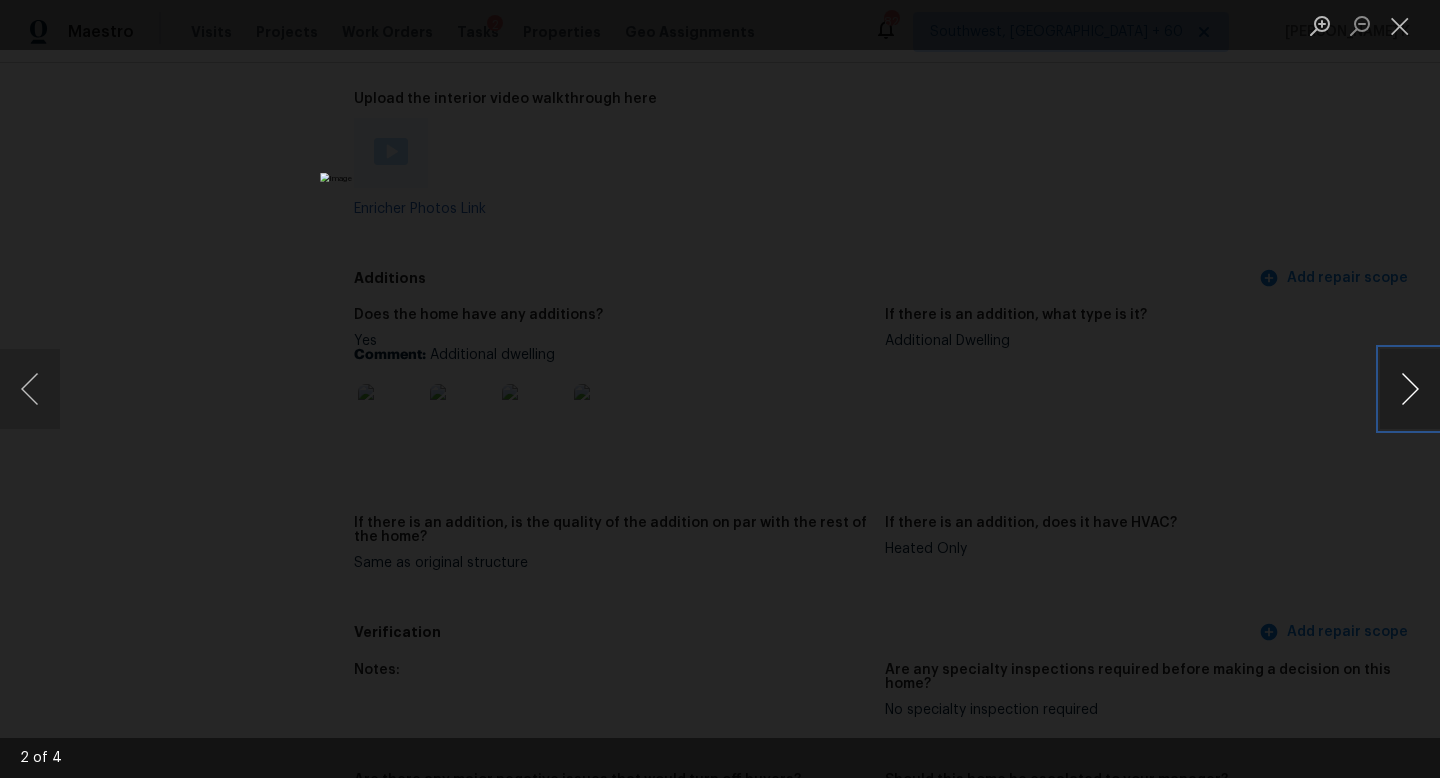 click at bounding box center (1410, 389) 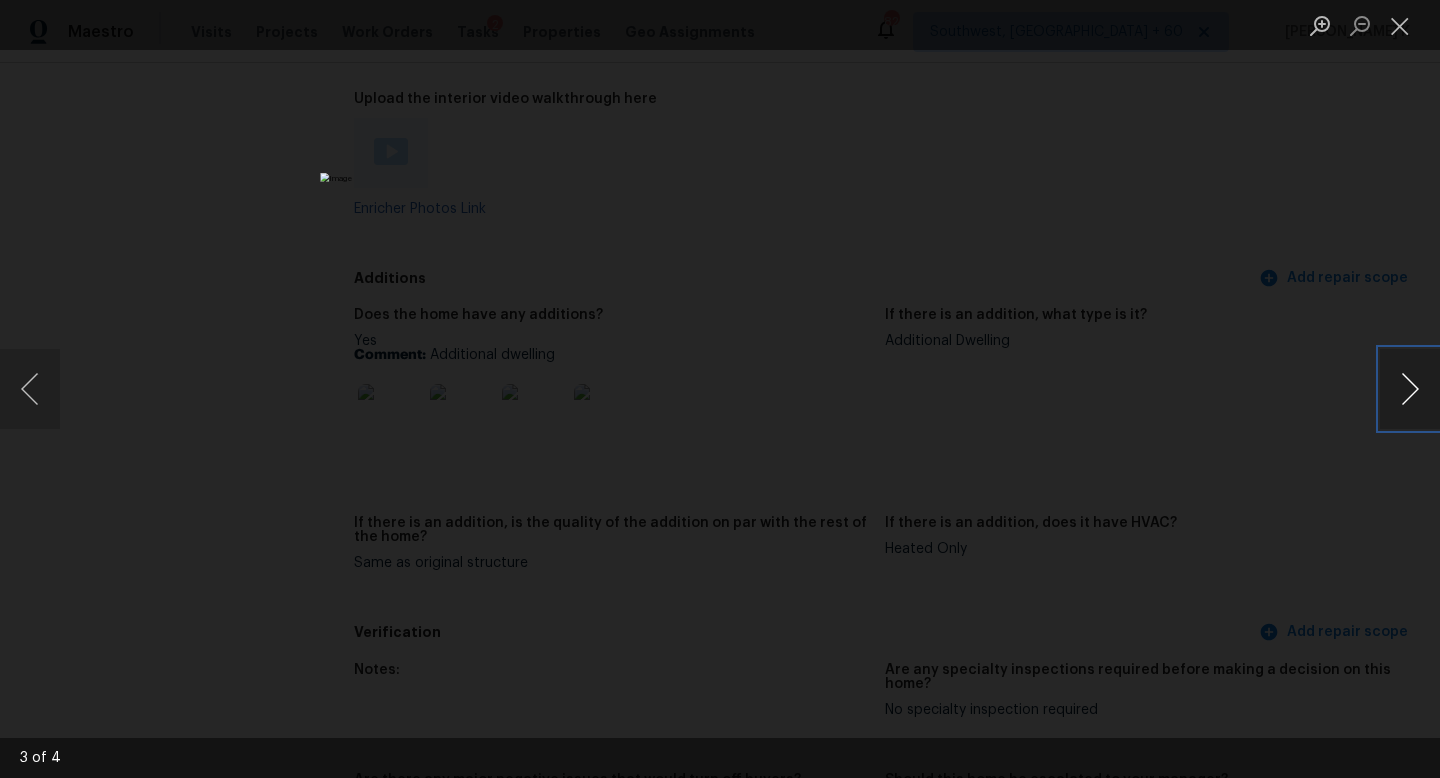 click at bounding box center [1410, 389] 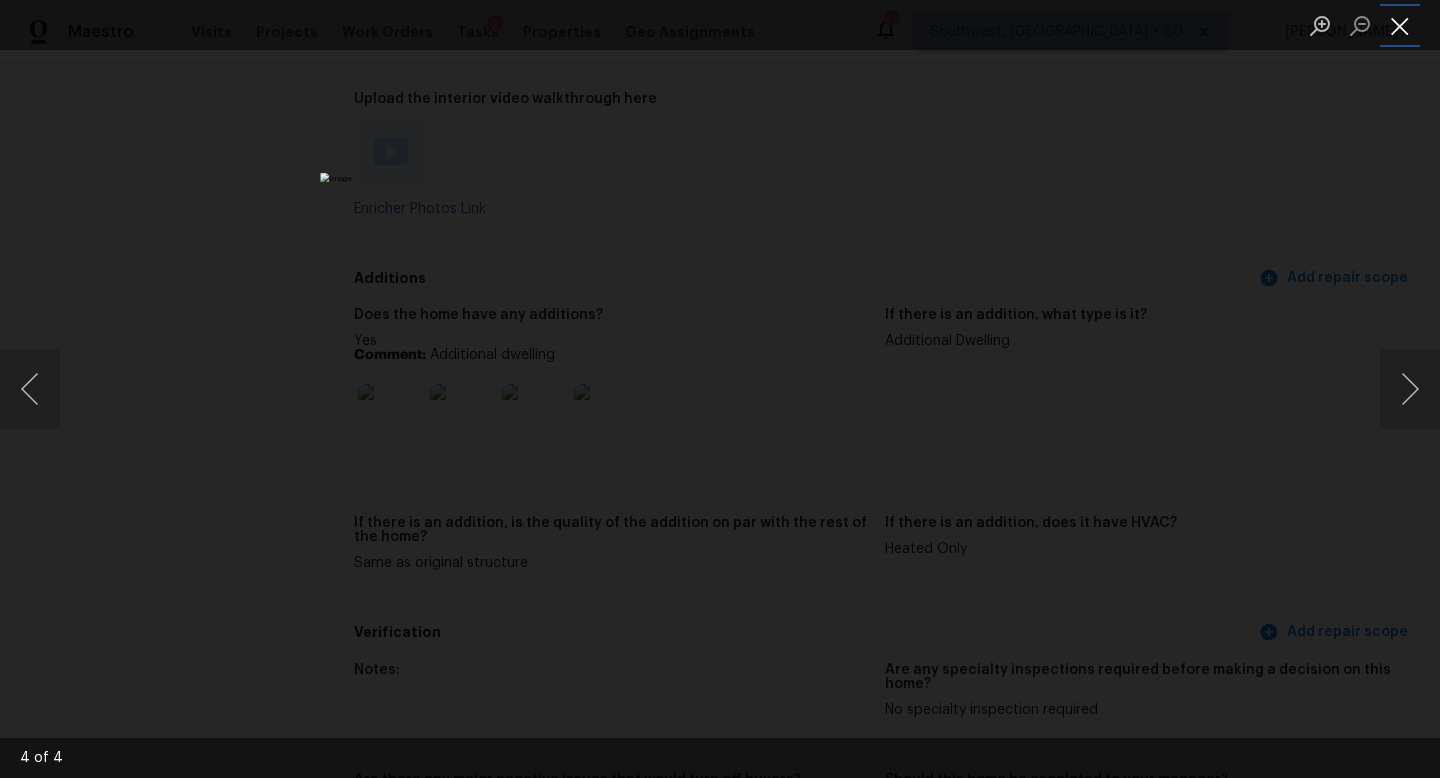 click at bounding box center [1400, 25] 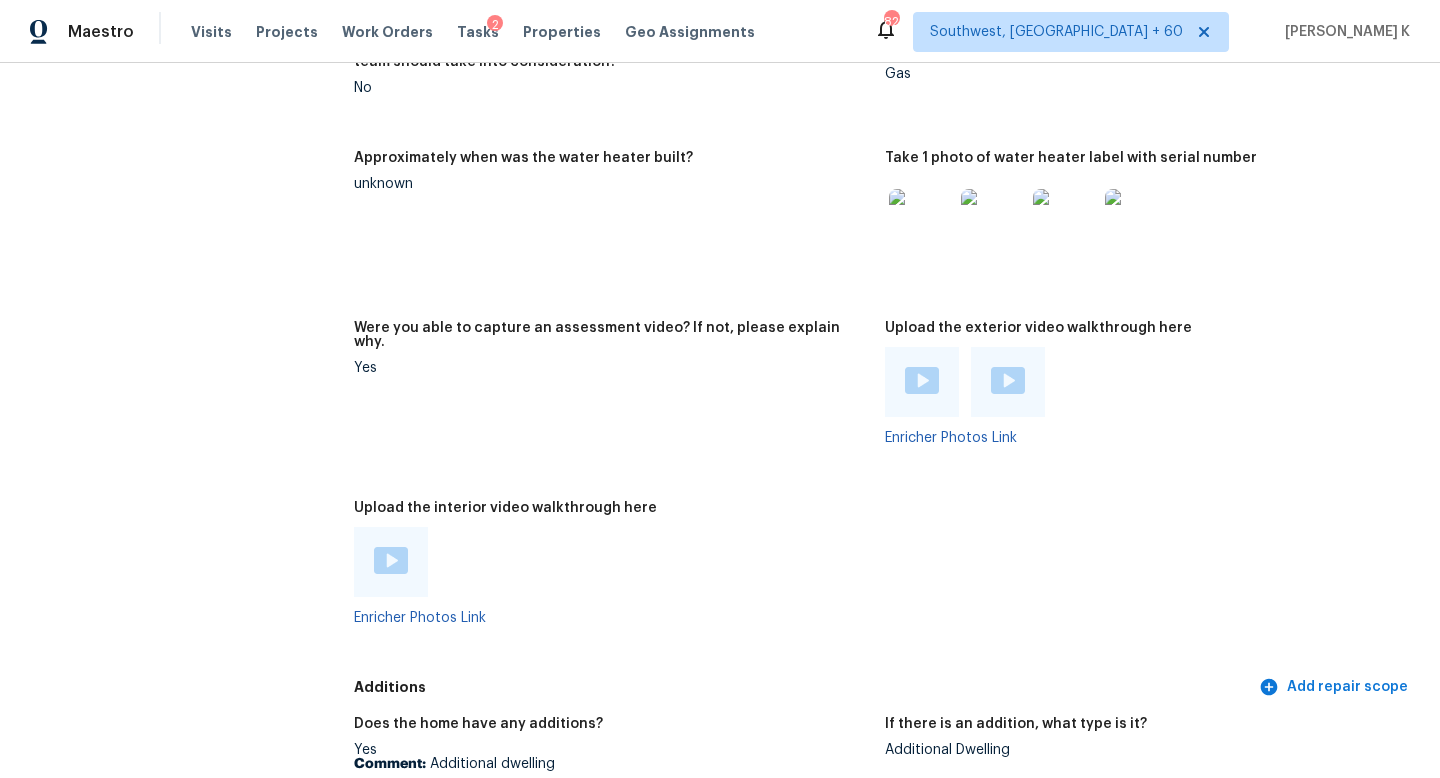 scroll, scrollTop: 3397, scrollLeft: 0, axis: vertical 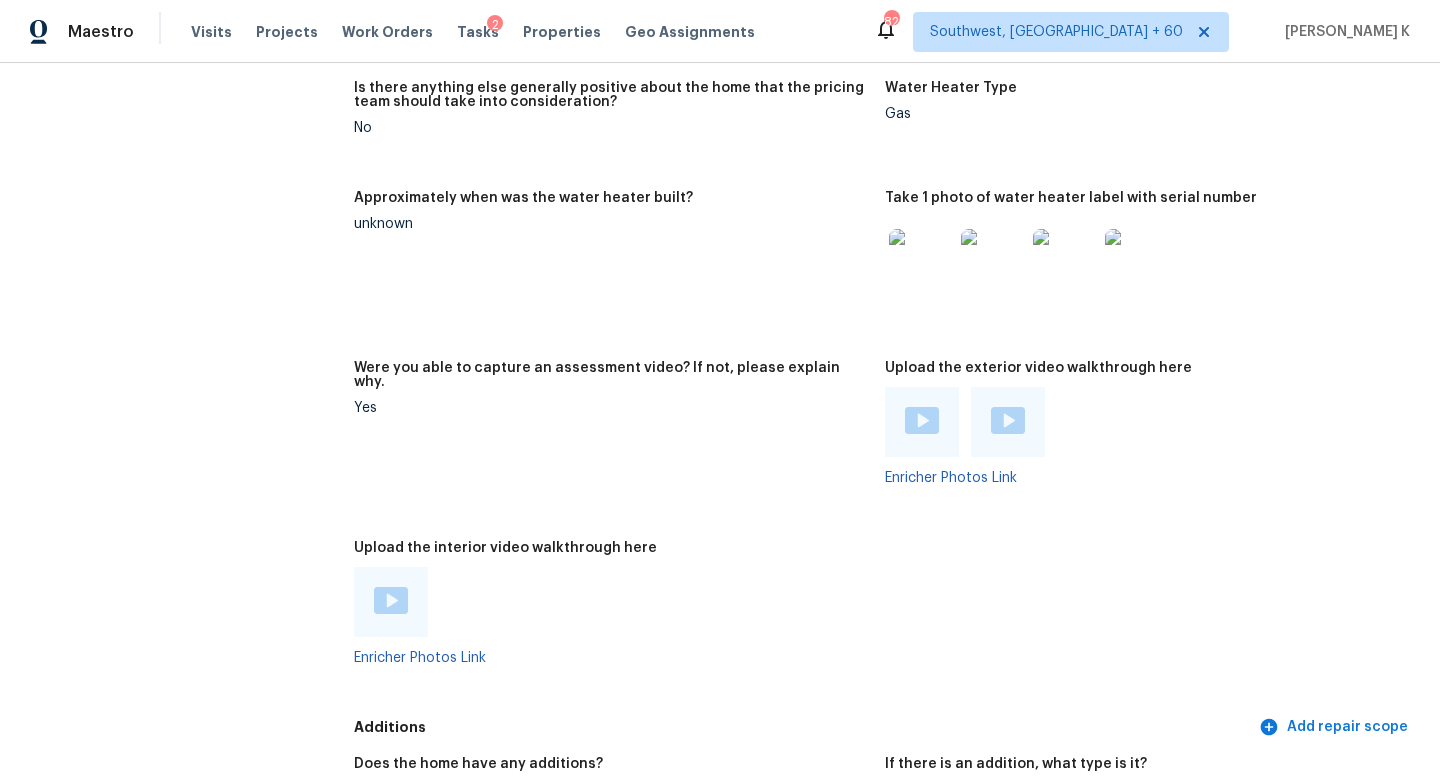 click at bounding box center (391, 600) 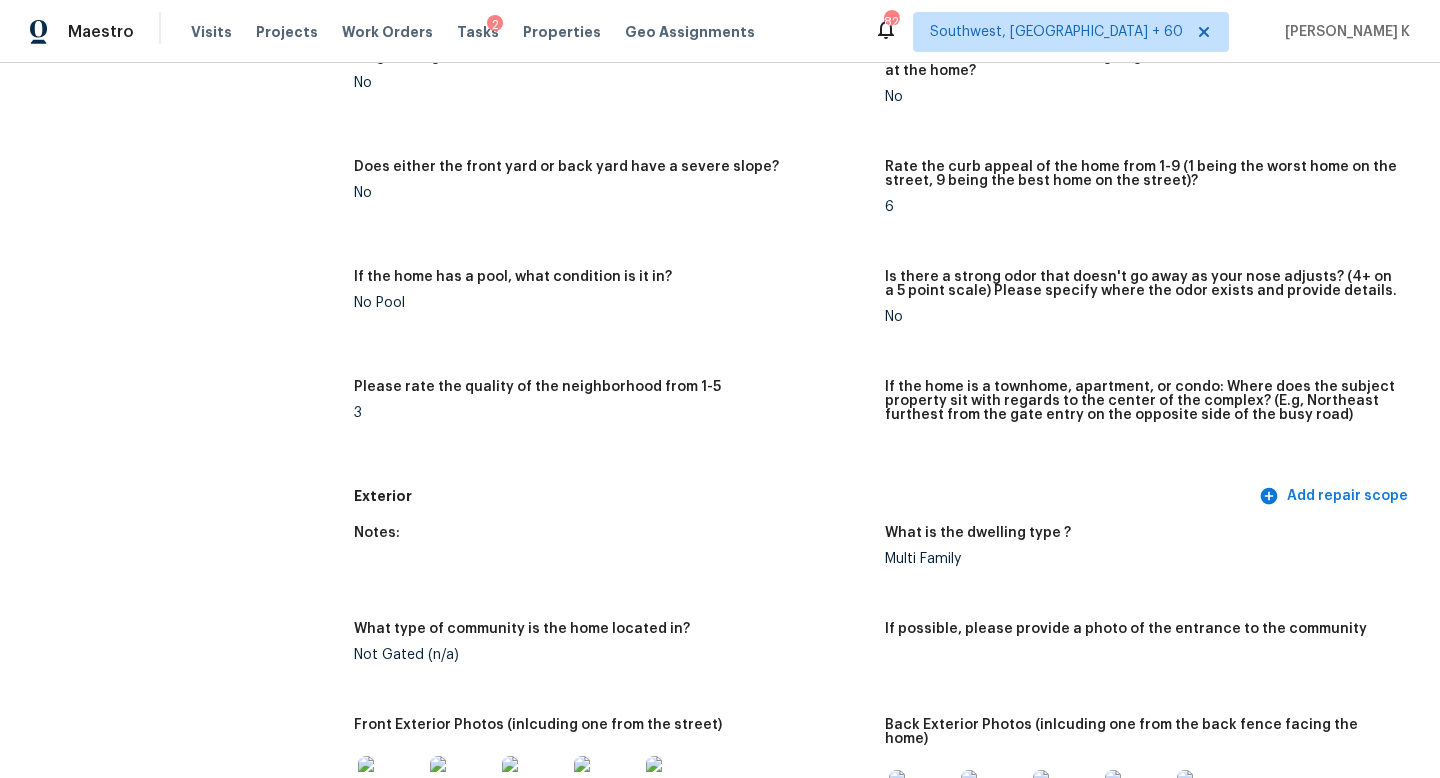 scroll, scrollTop: 0, scrollLeft: 0, axis: both 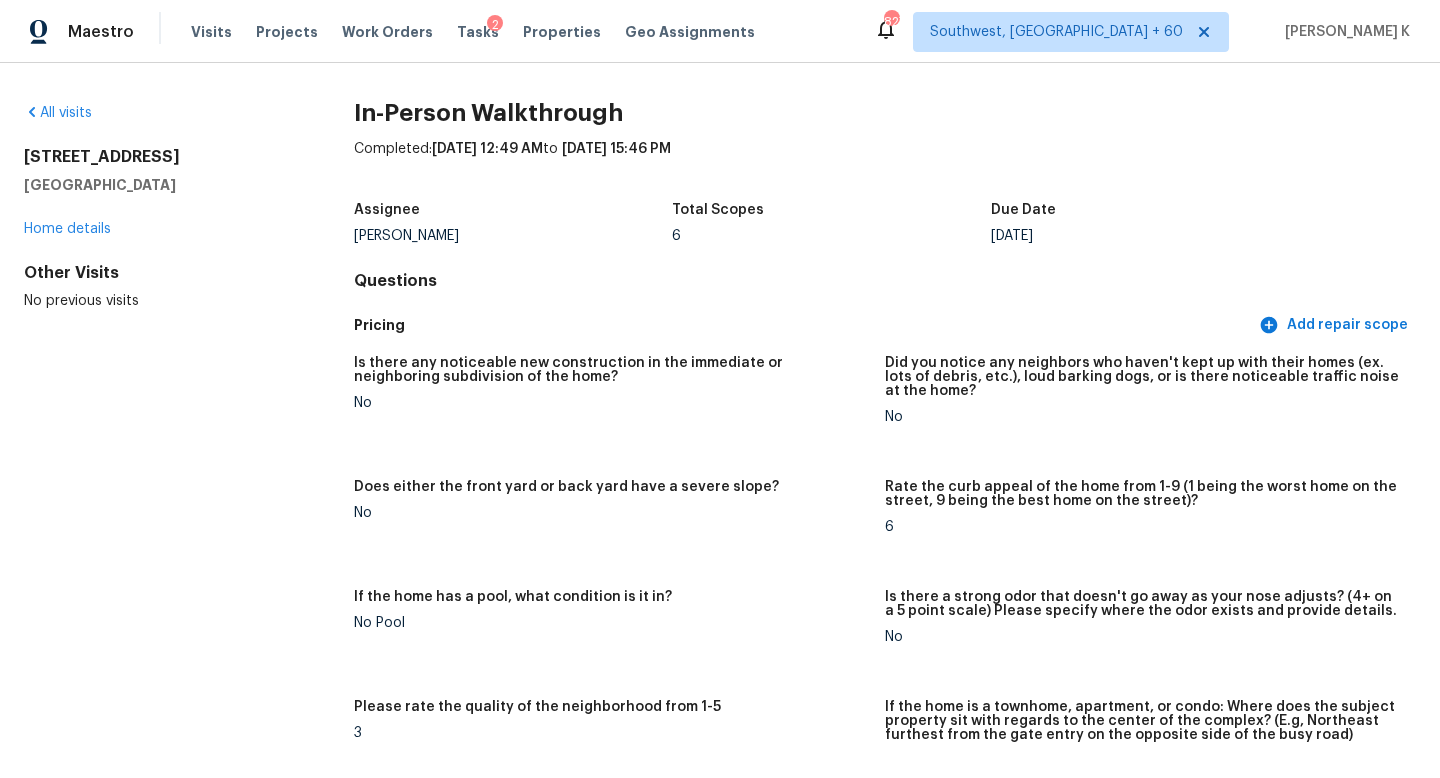 click on "Total Scopes" at bounding box center (831, 216) 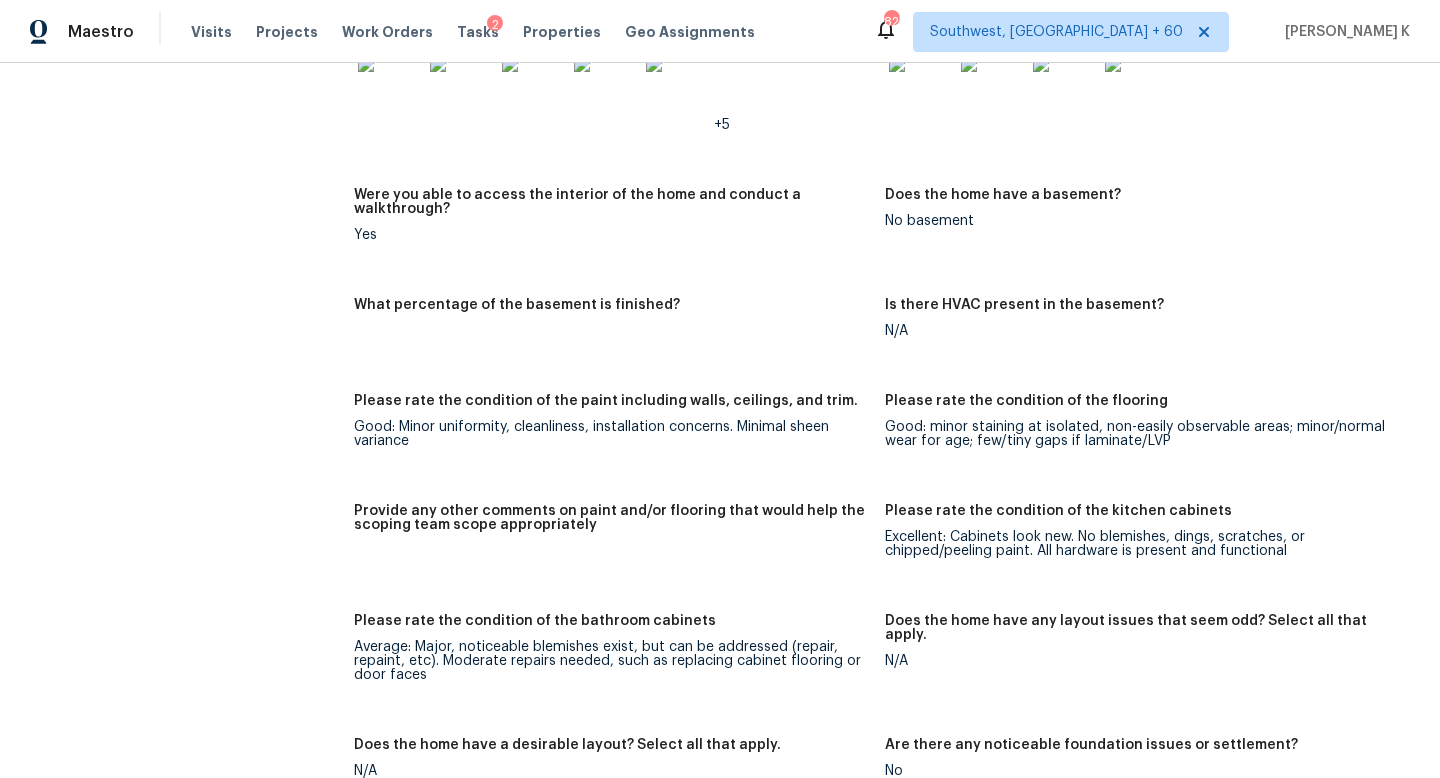 scroll, scrollTop: 2555, scrollLeft: 0, axis: vertical 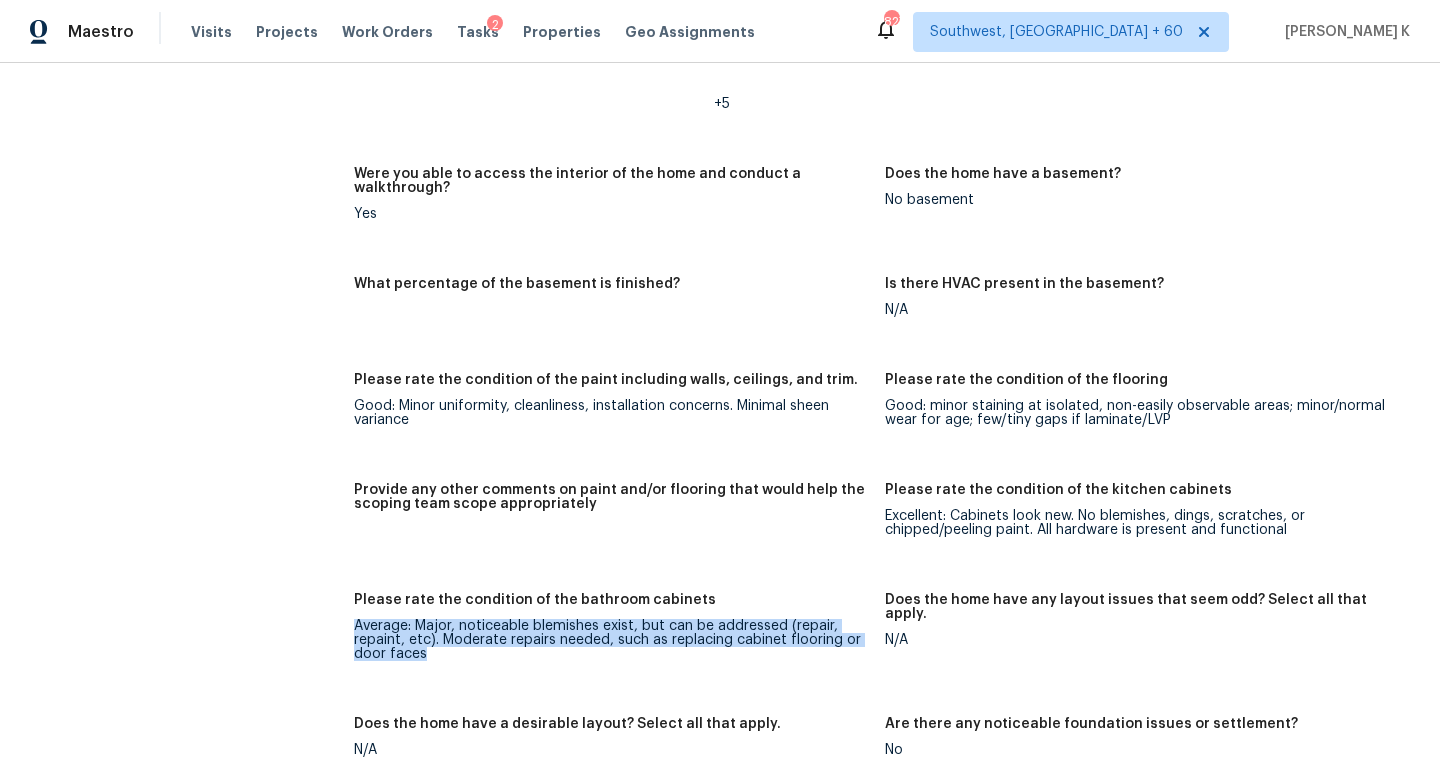 drag, startPoint x: 355, startPoint y: 596, endPoint x: 457, endPoint y: 624, distance: 105.773346 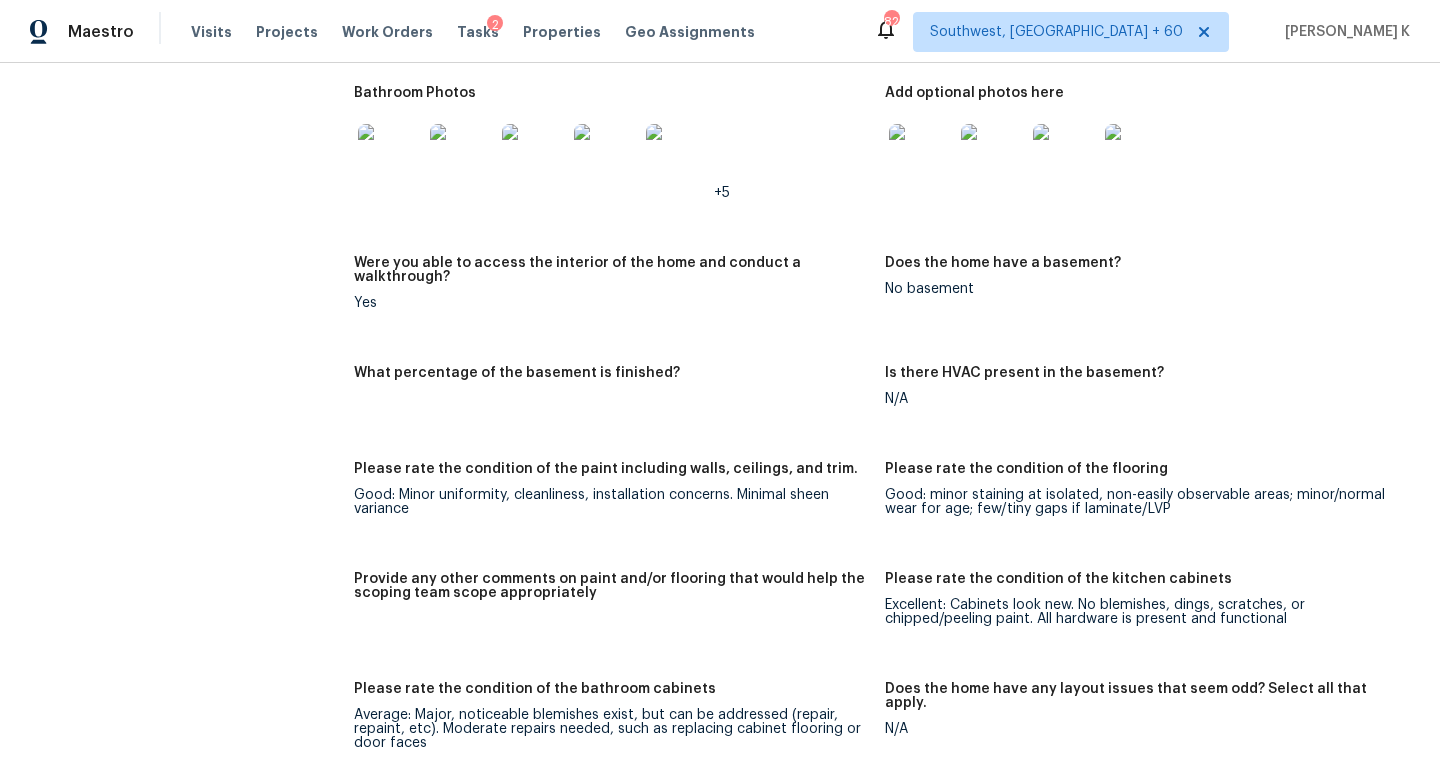 scroll, scrollTop: 3674, scrollLeft: 0, axis: vertical 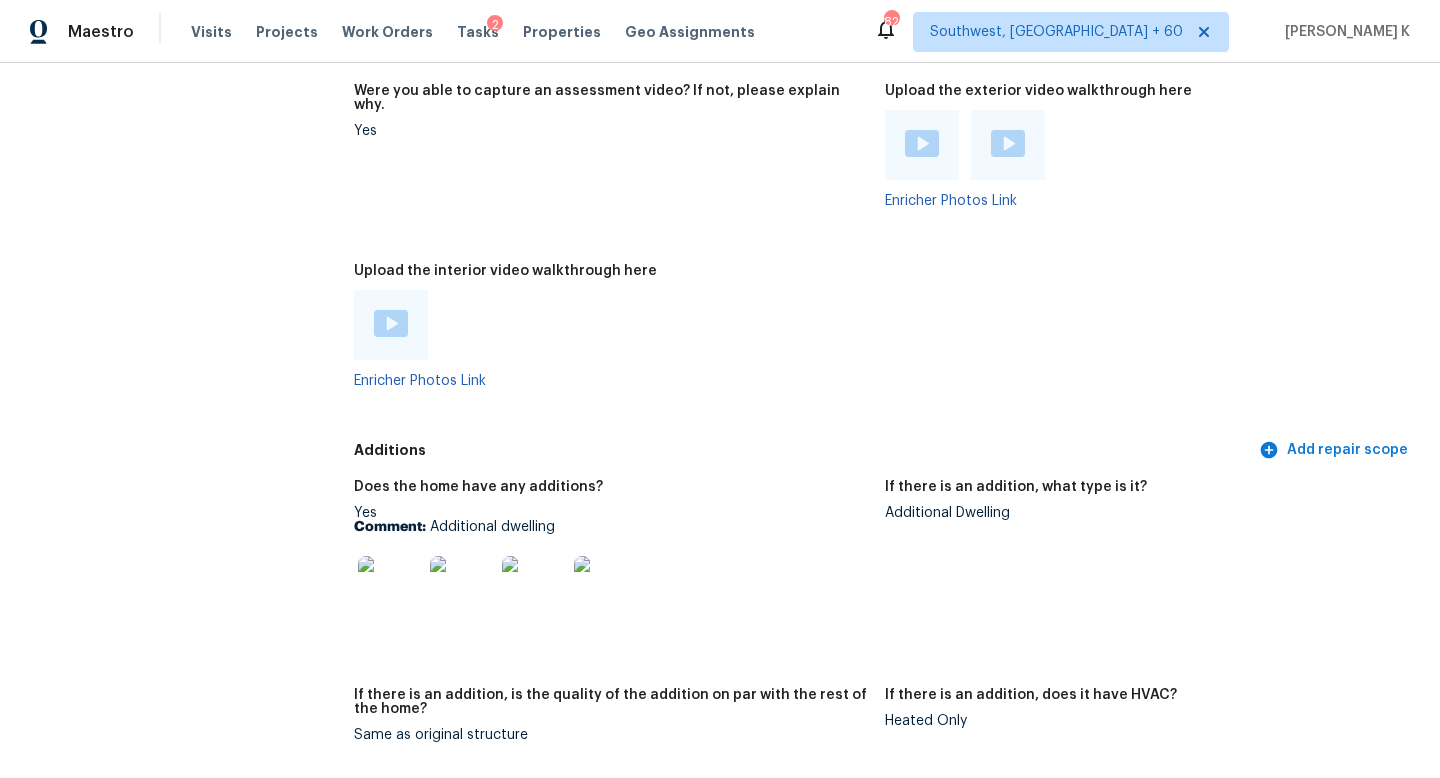 click at bounding box center [390, 588] 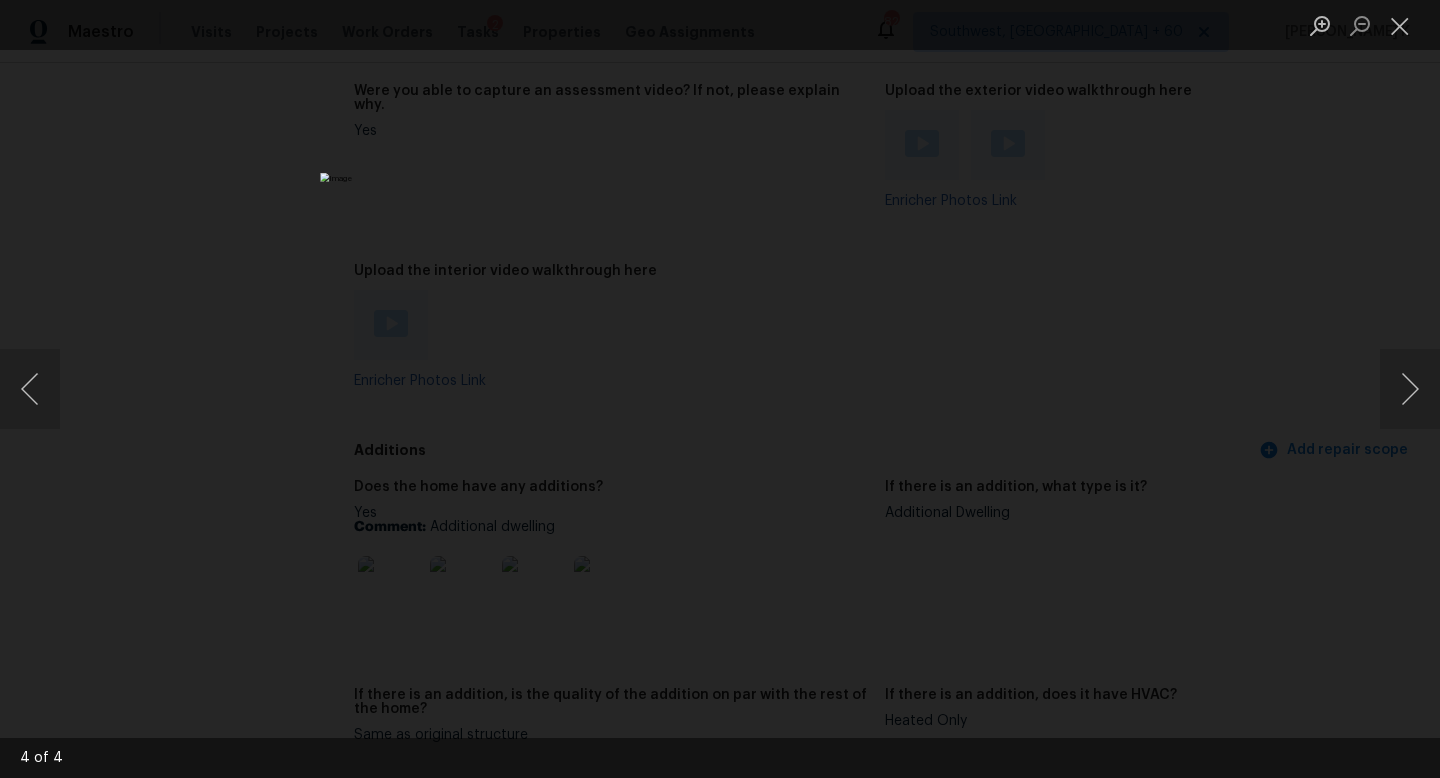 click at bounding box center [720, 389] 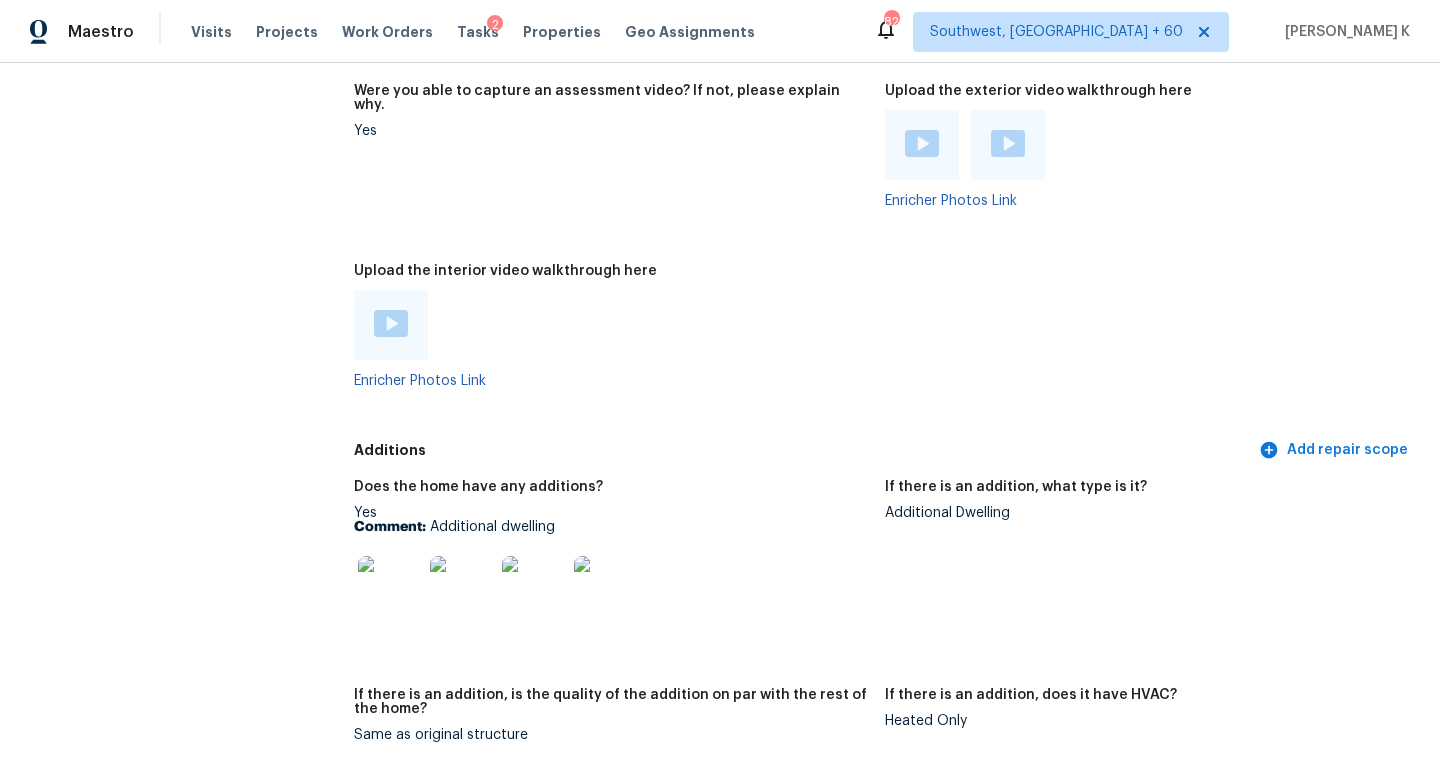 click at bounding box center [390, 588] 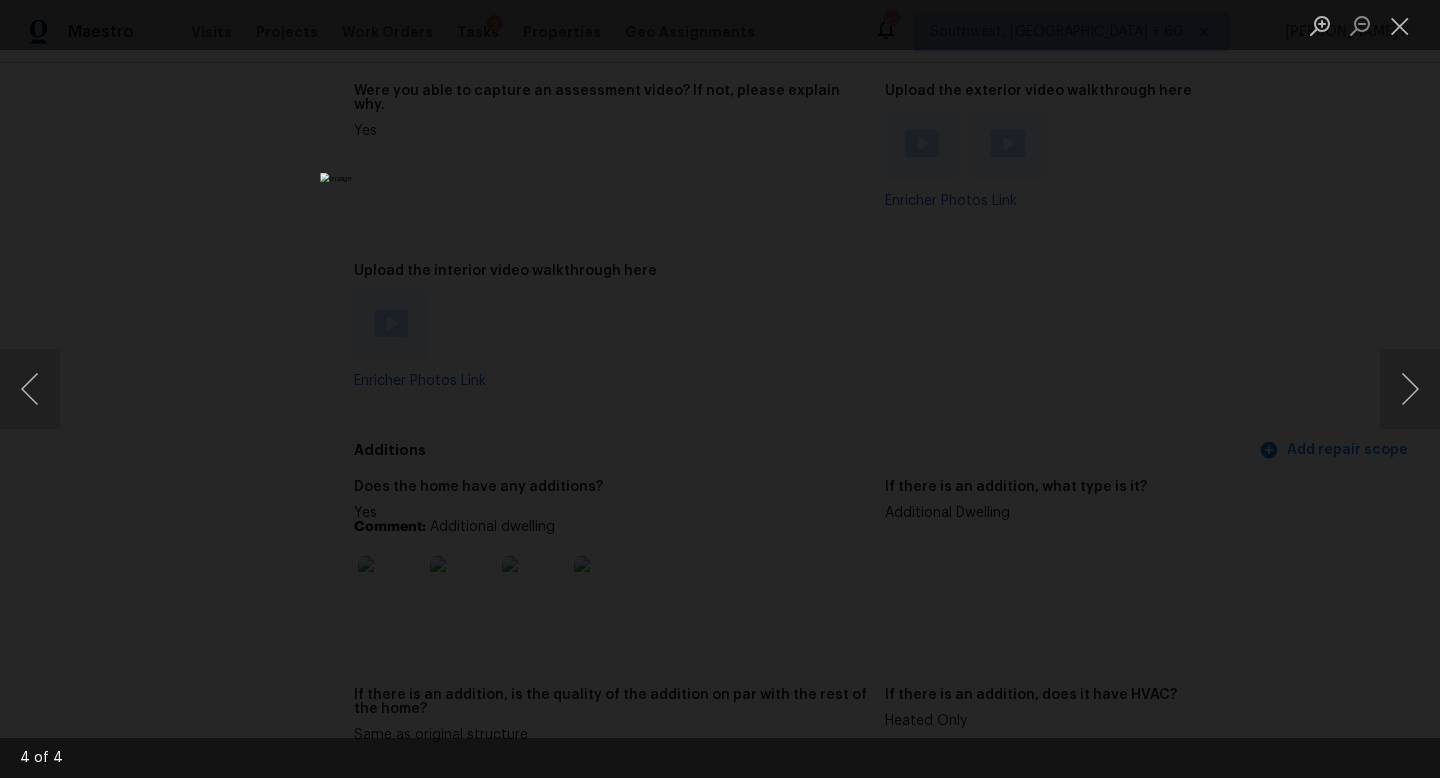click at bounding box center [720, 389] 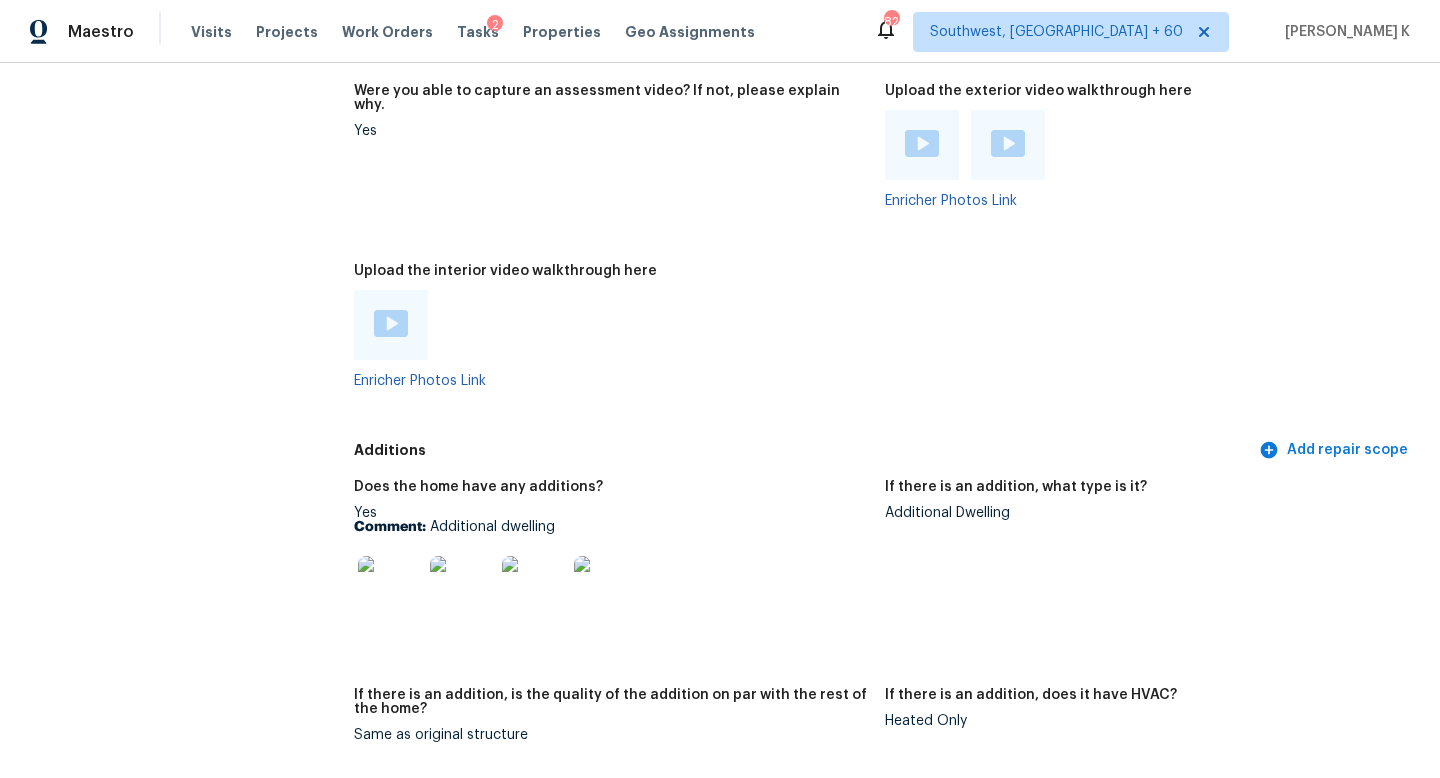 click at bounding box center [606, 588] 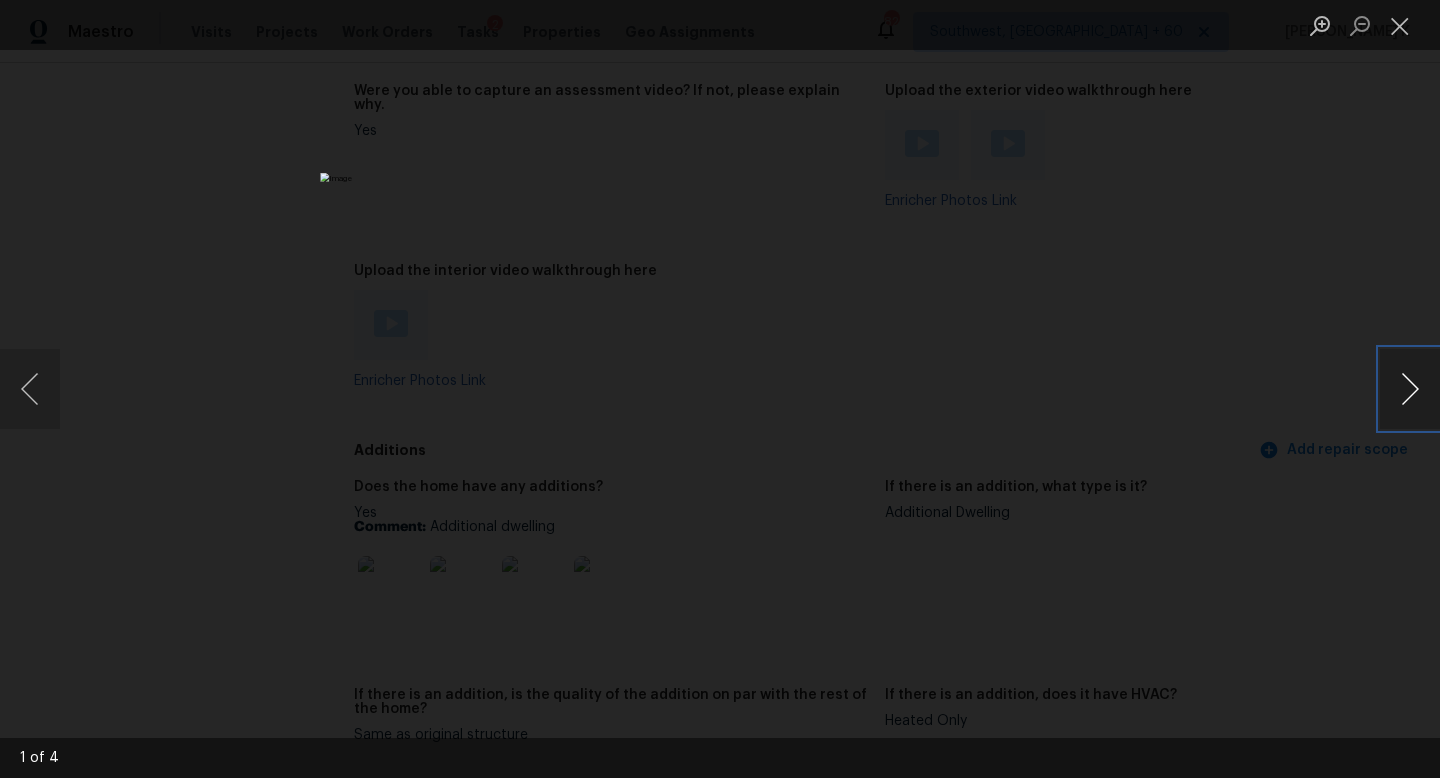 click at bounding box center [1410, 389] 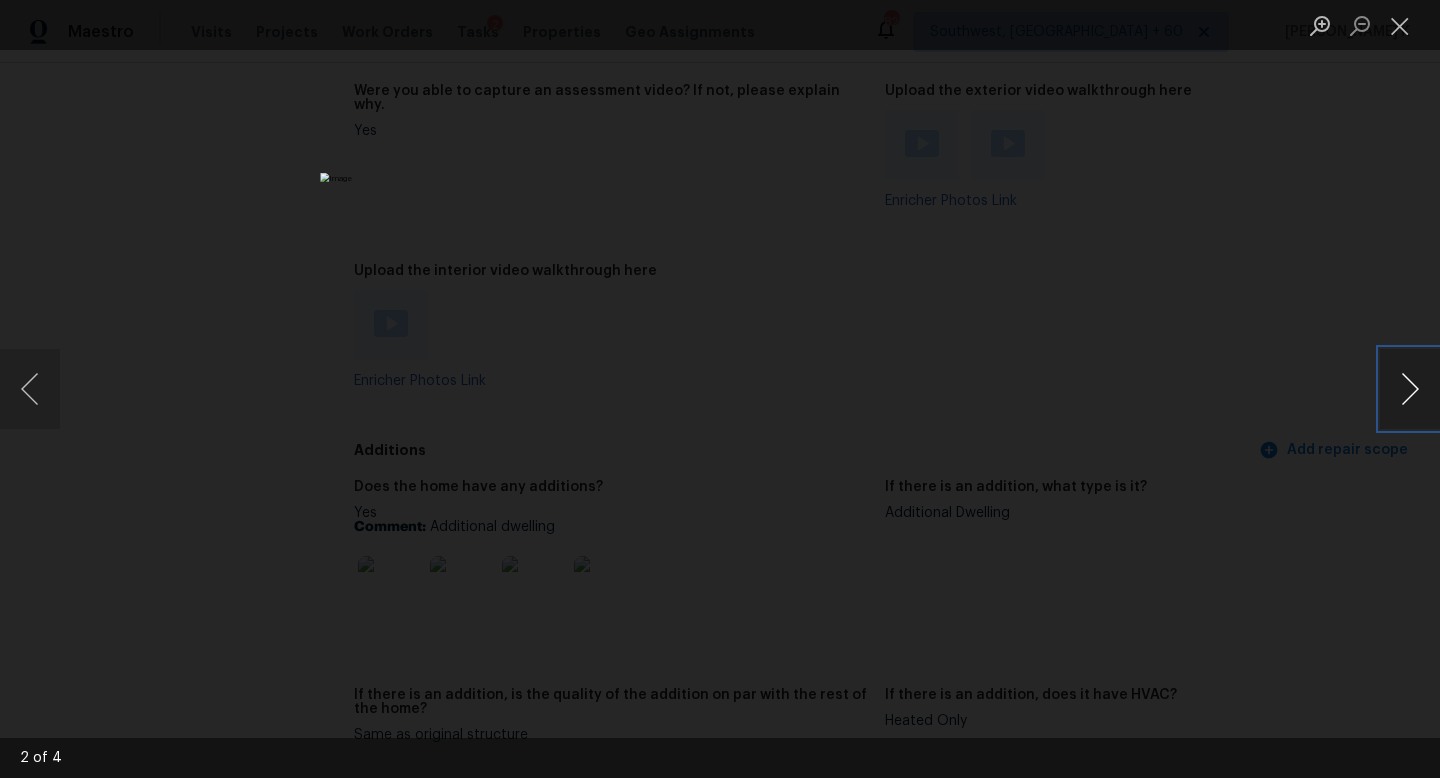 click at bounding box center (1410, 389) 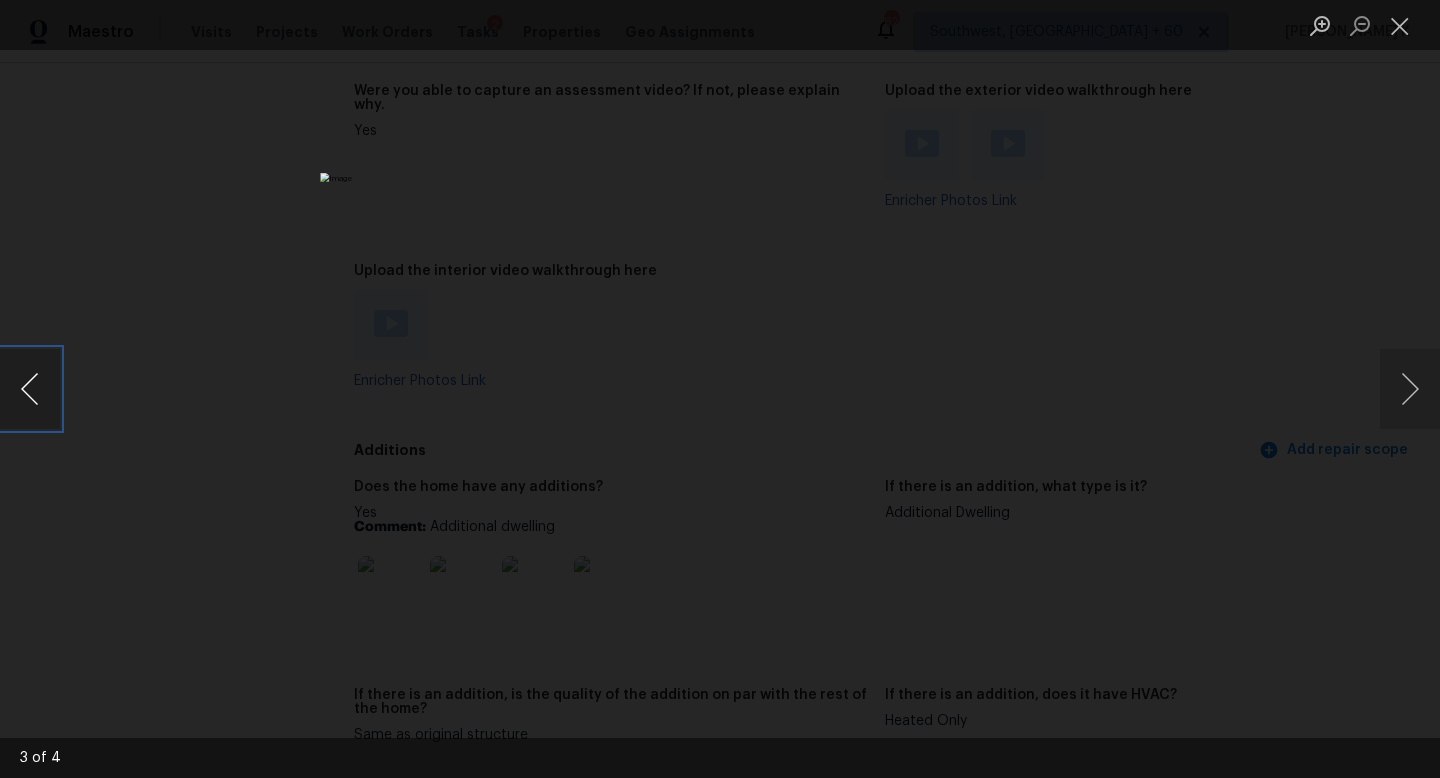 click at bounding box center (30, 389) 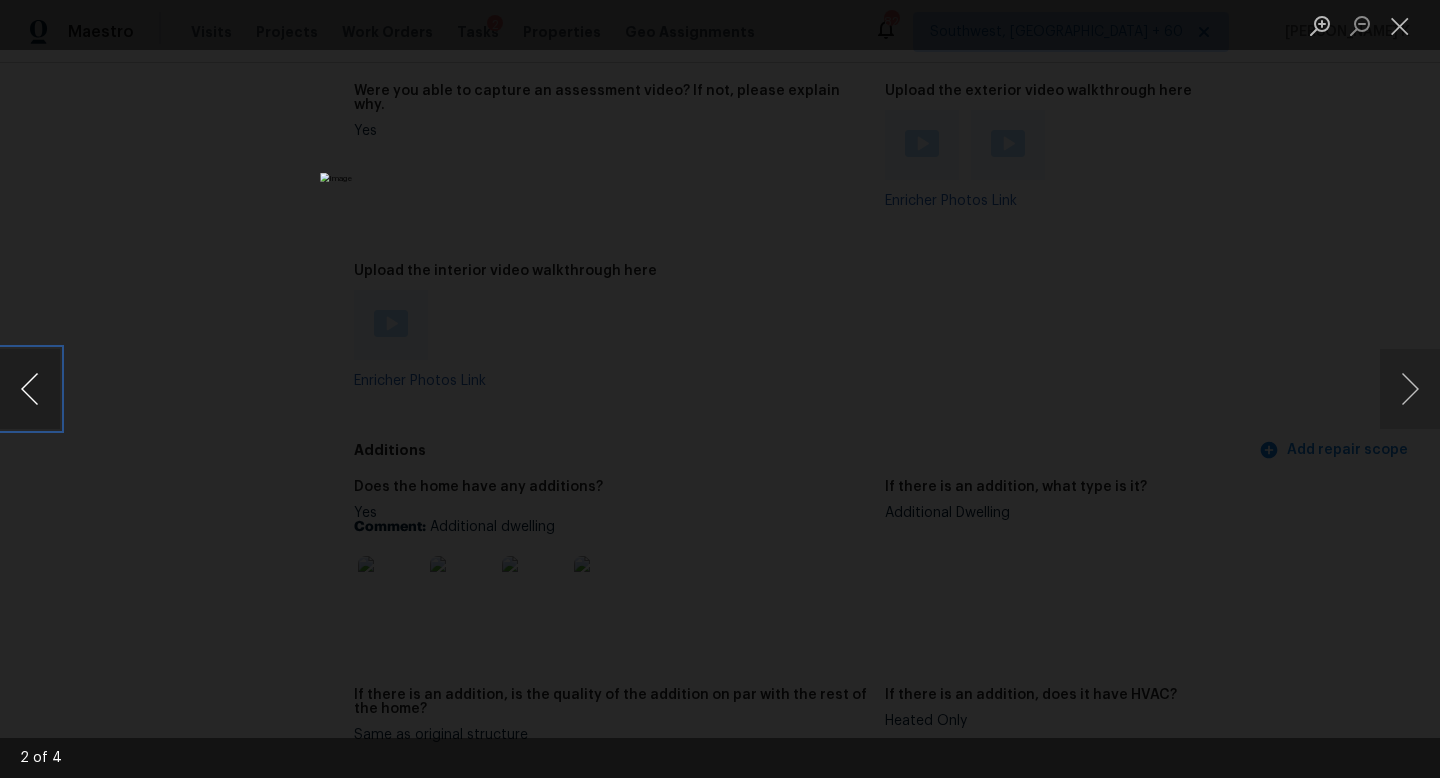 type 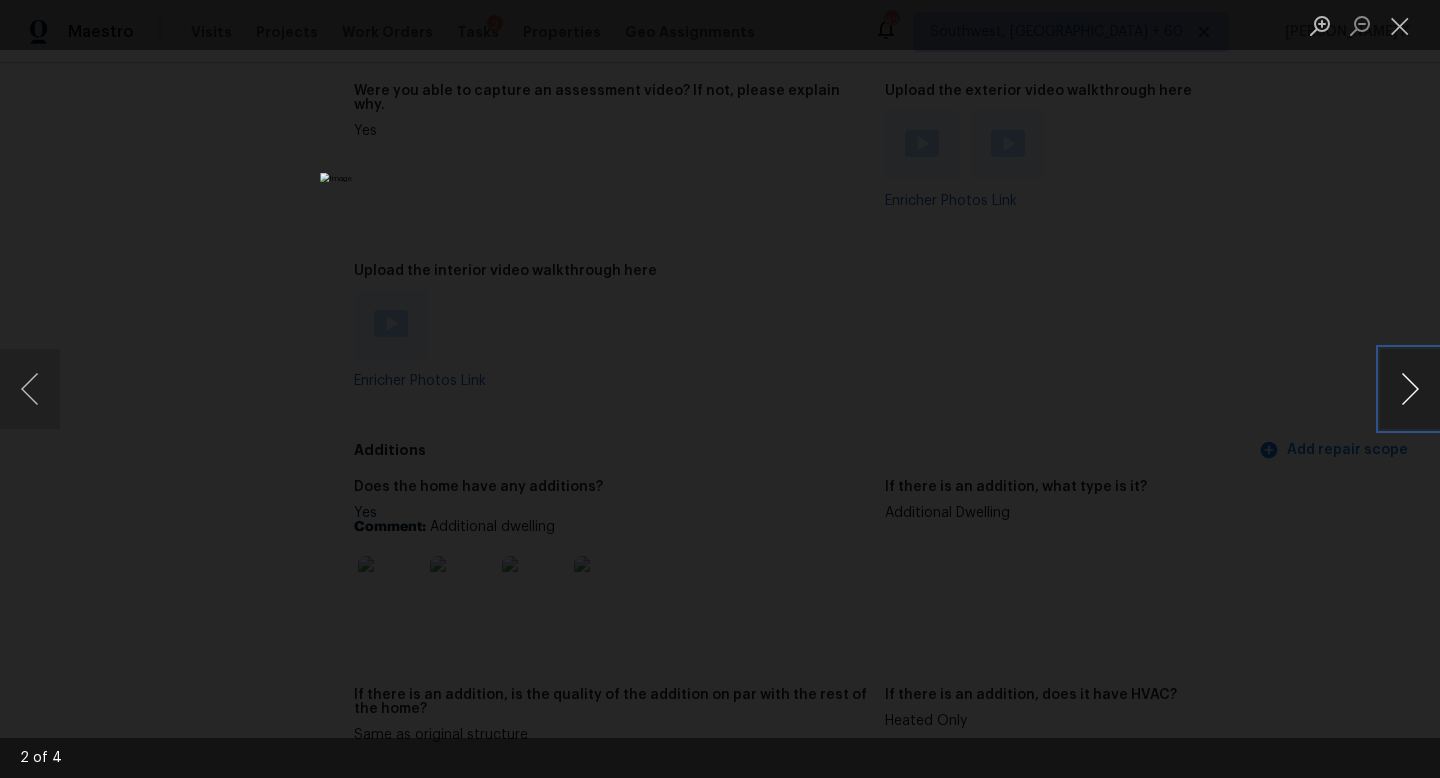click at bounding box center [1410, 389] 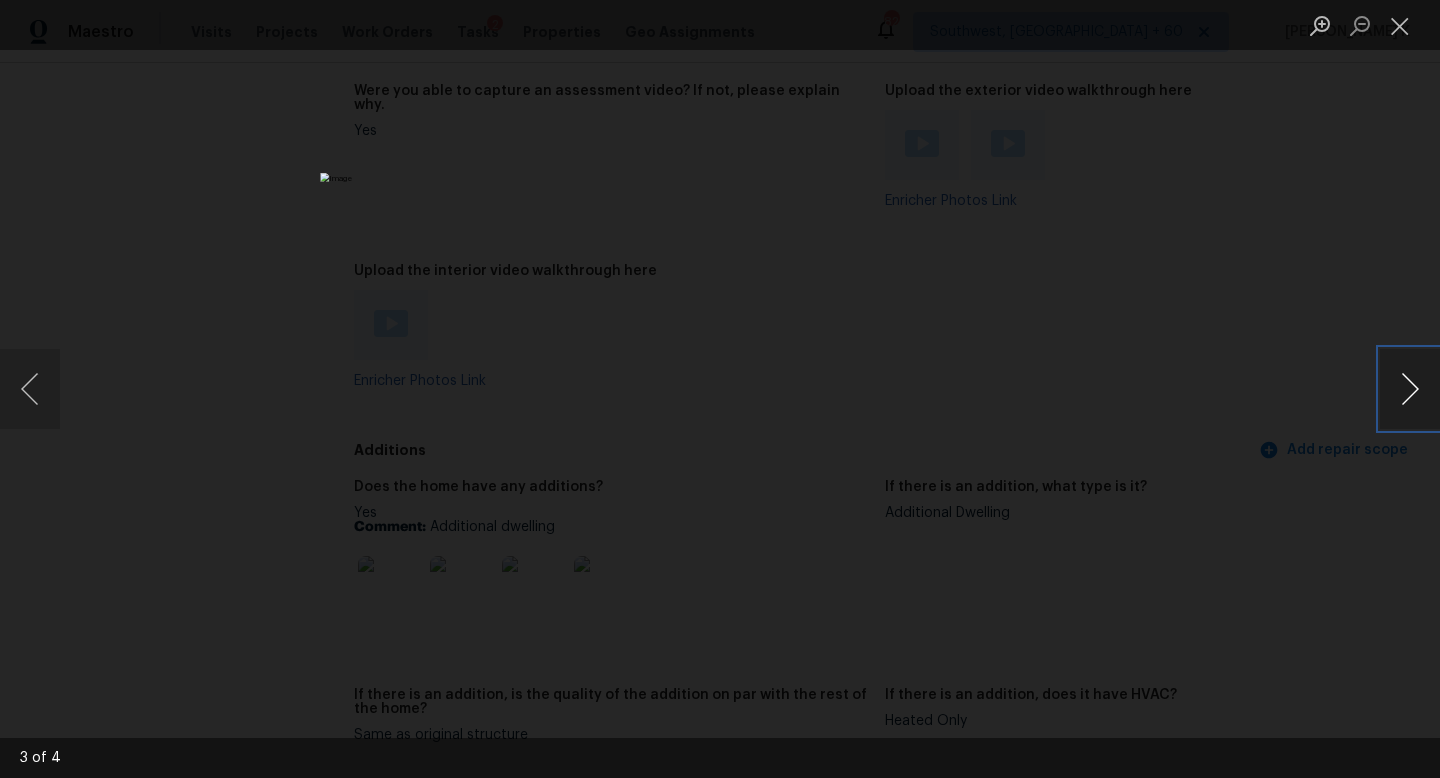 type 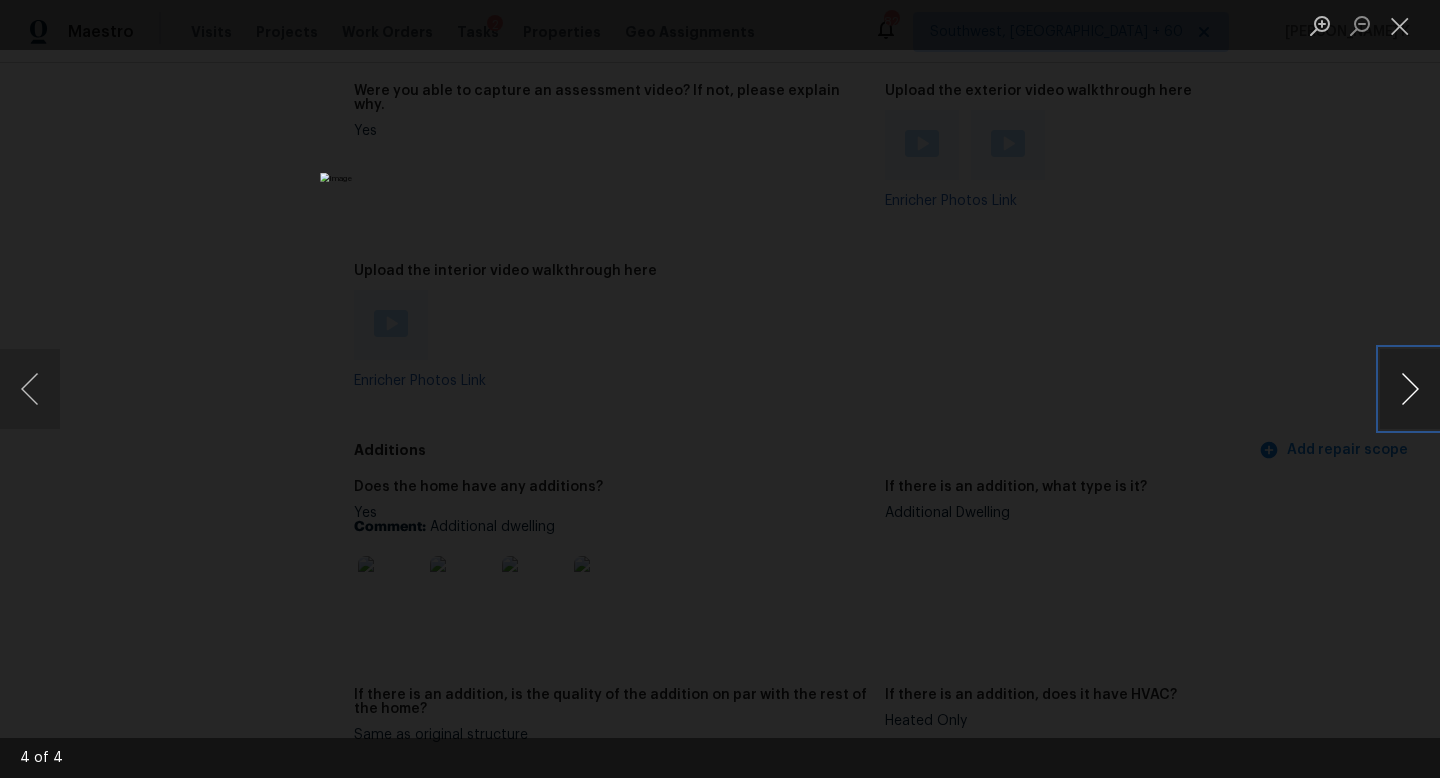 click at bounding box center (1410, 389) 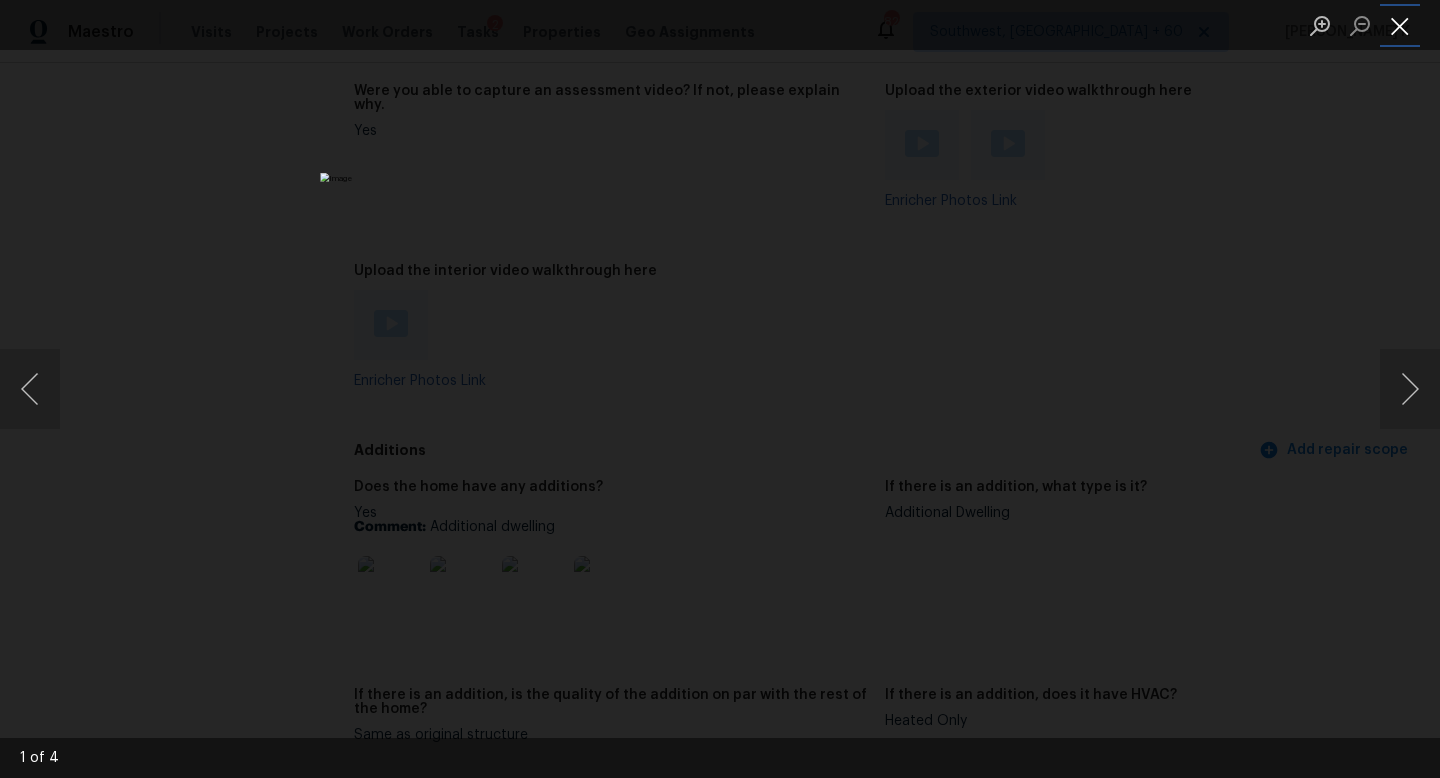 click at bounding box center (1400, 25) 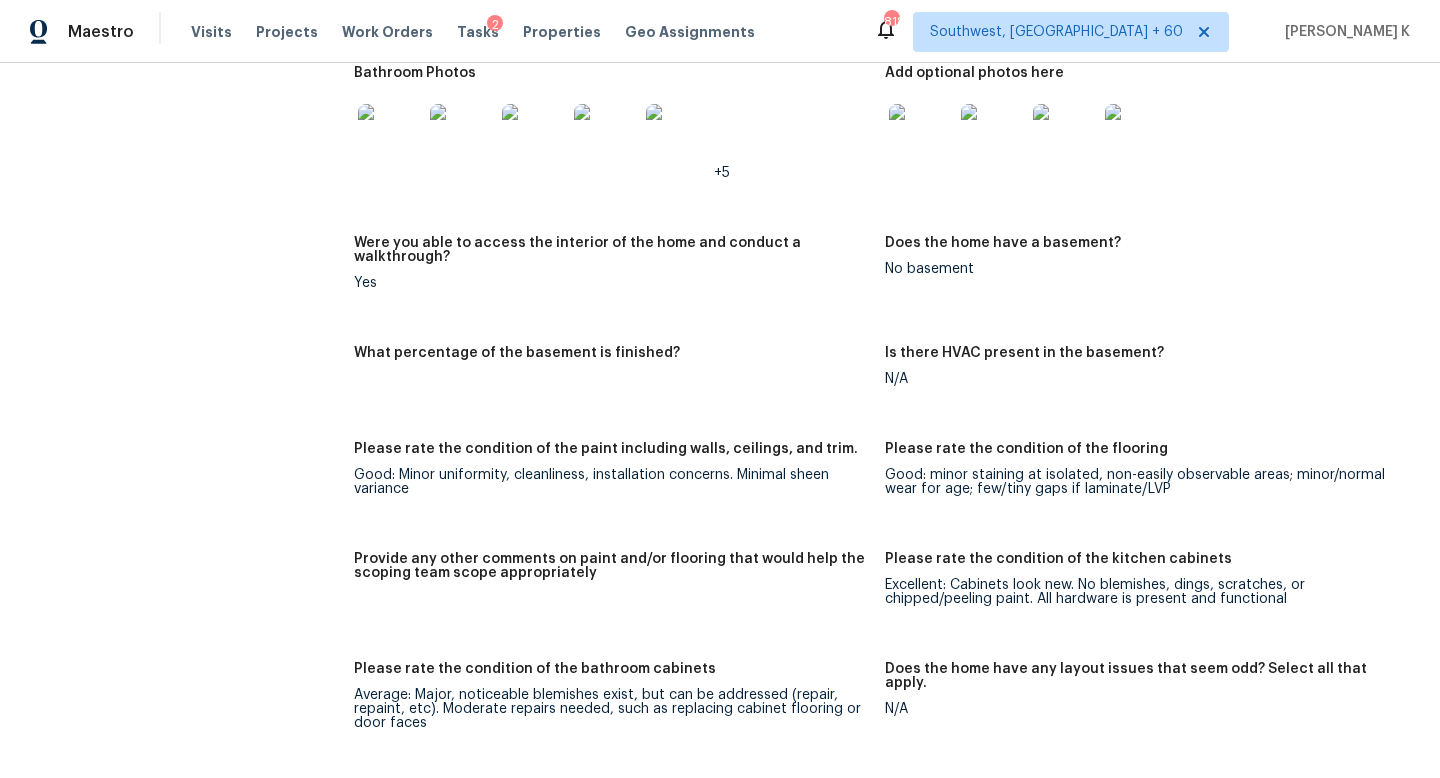 scroll, scrollTop: 2709, scrollLeft: 0, axis: vertical 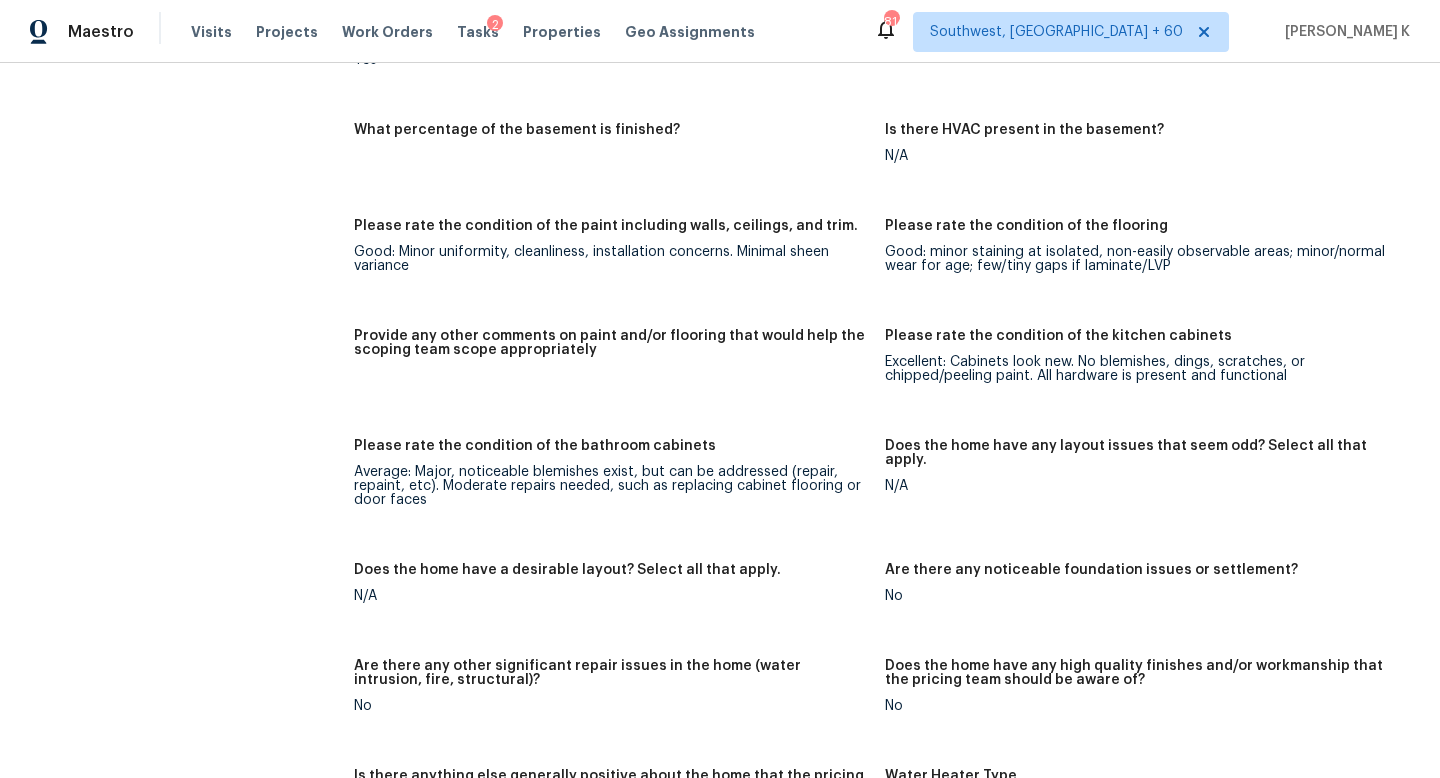 click on "Please rate the condition of the bathroom cabinets Average: Major, noticeable blemishes exist, but can be addressed (repair, repaint, etc). Moderate repairs needed, such as replacing cabinet flooring or door faces" at bounding box center [619, 489] 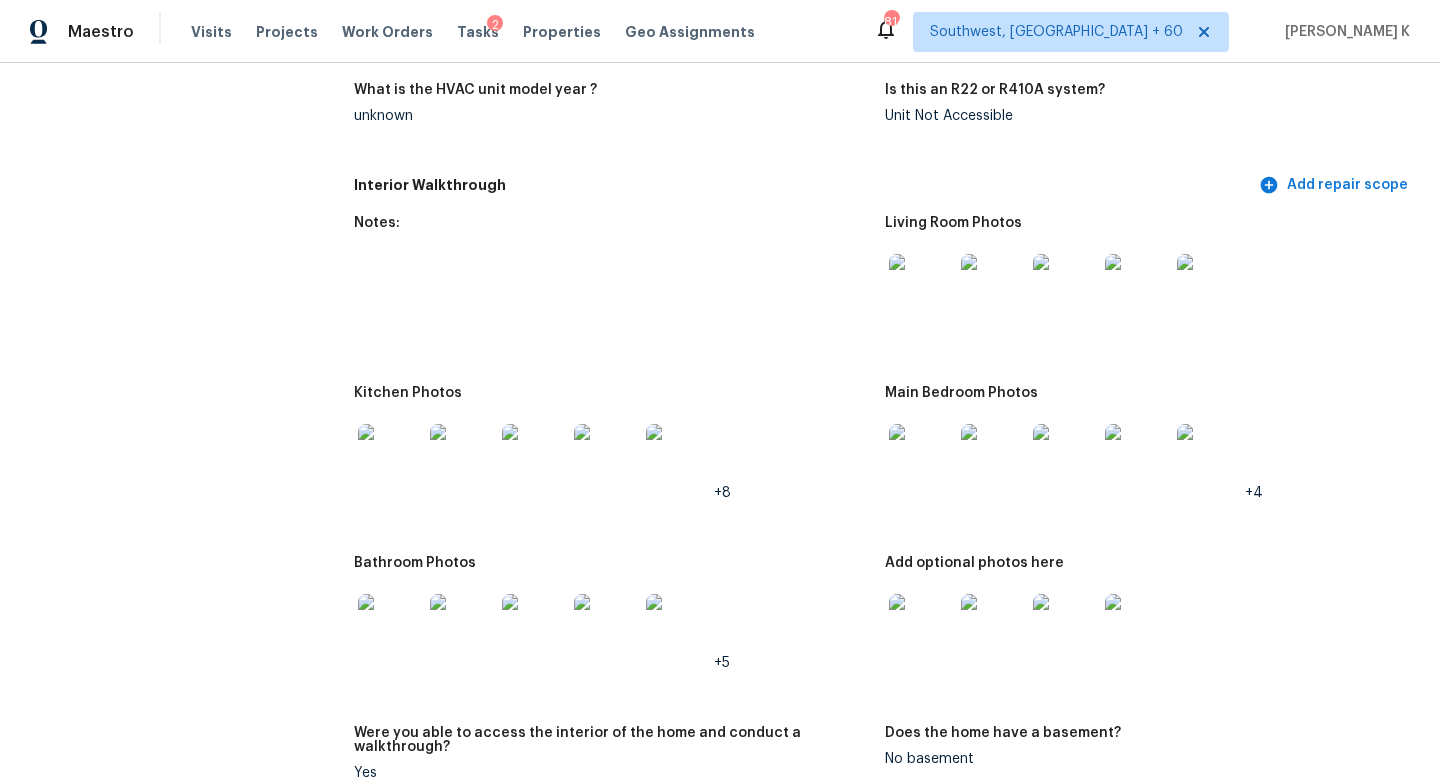 scroll, scrollTop: 1994, scrollLeft: 0, axis: vertical 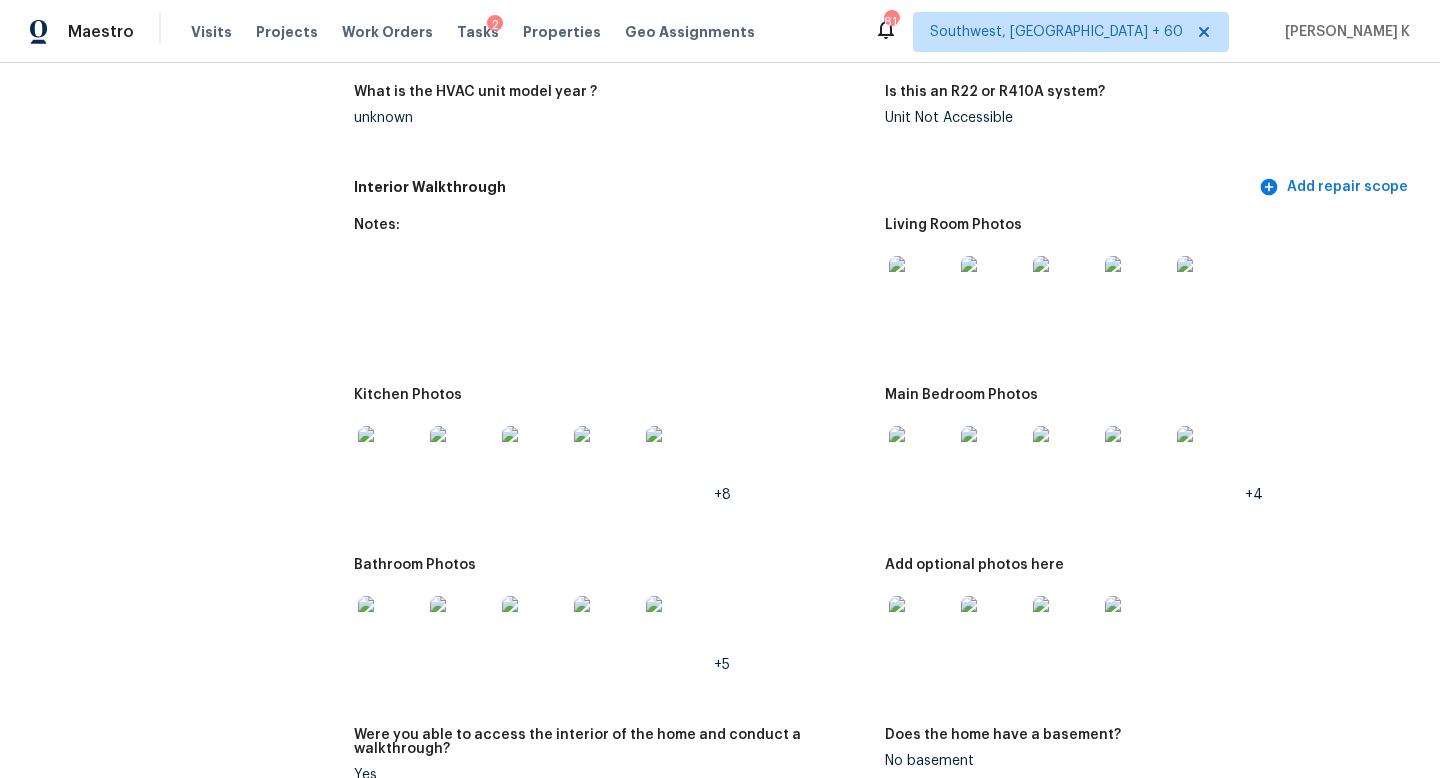 click at bounding box center [390, 628] 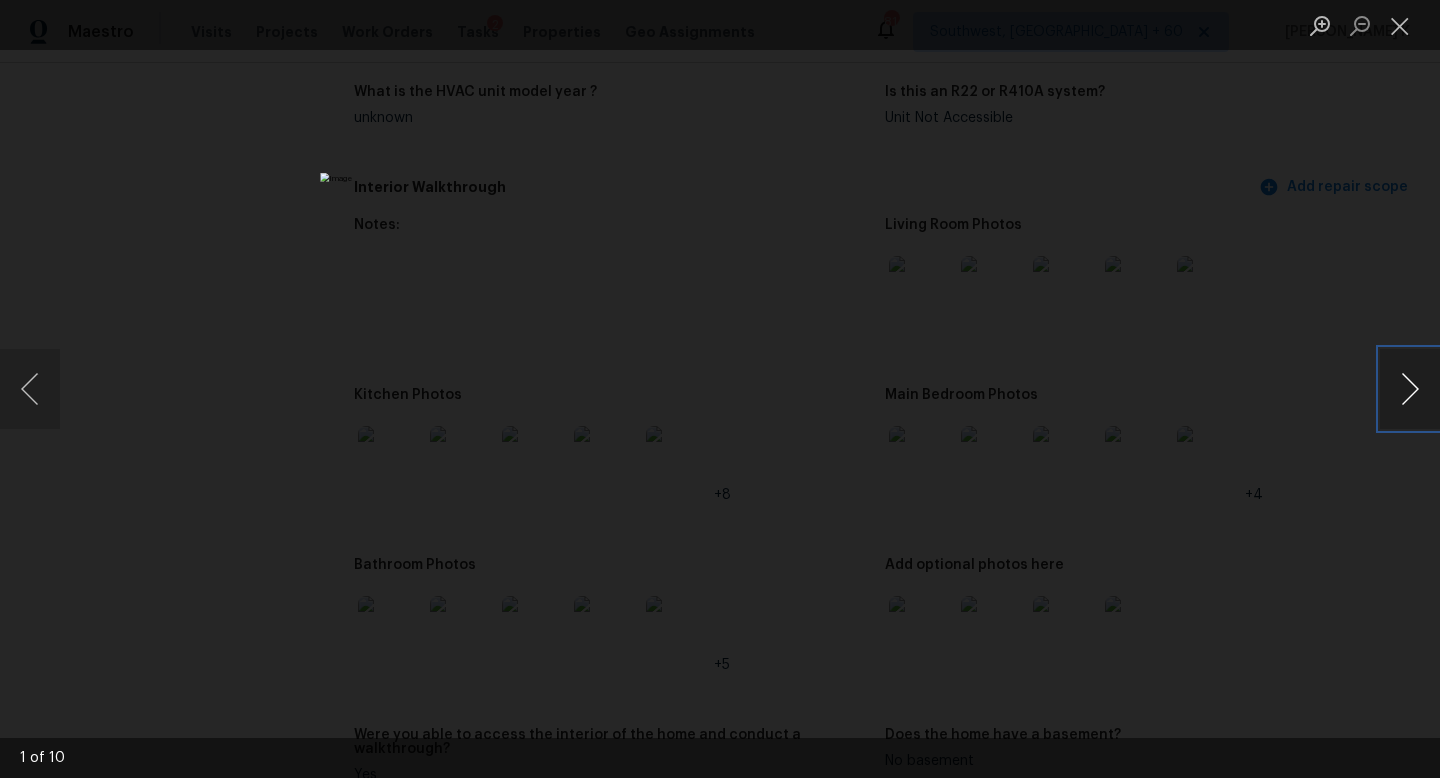 click at bounding box center [1410, 389] 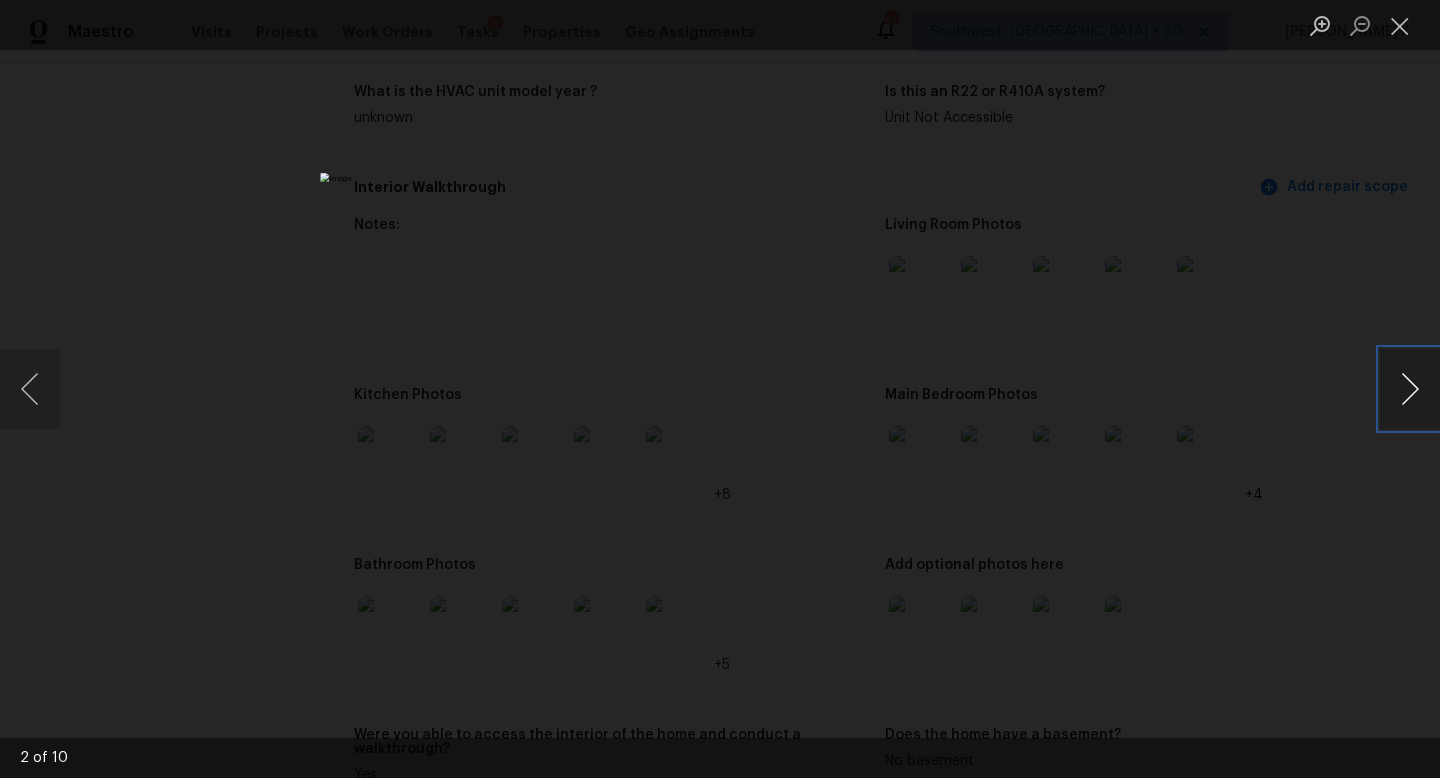 click at bounding box center [1410, 389] 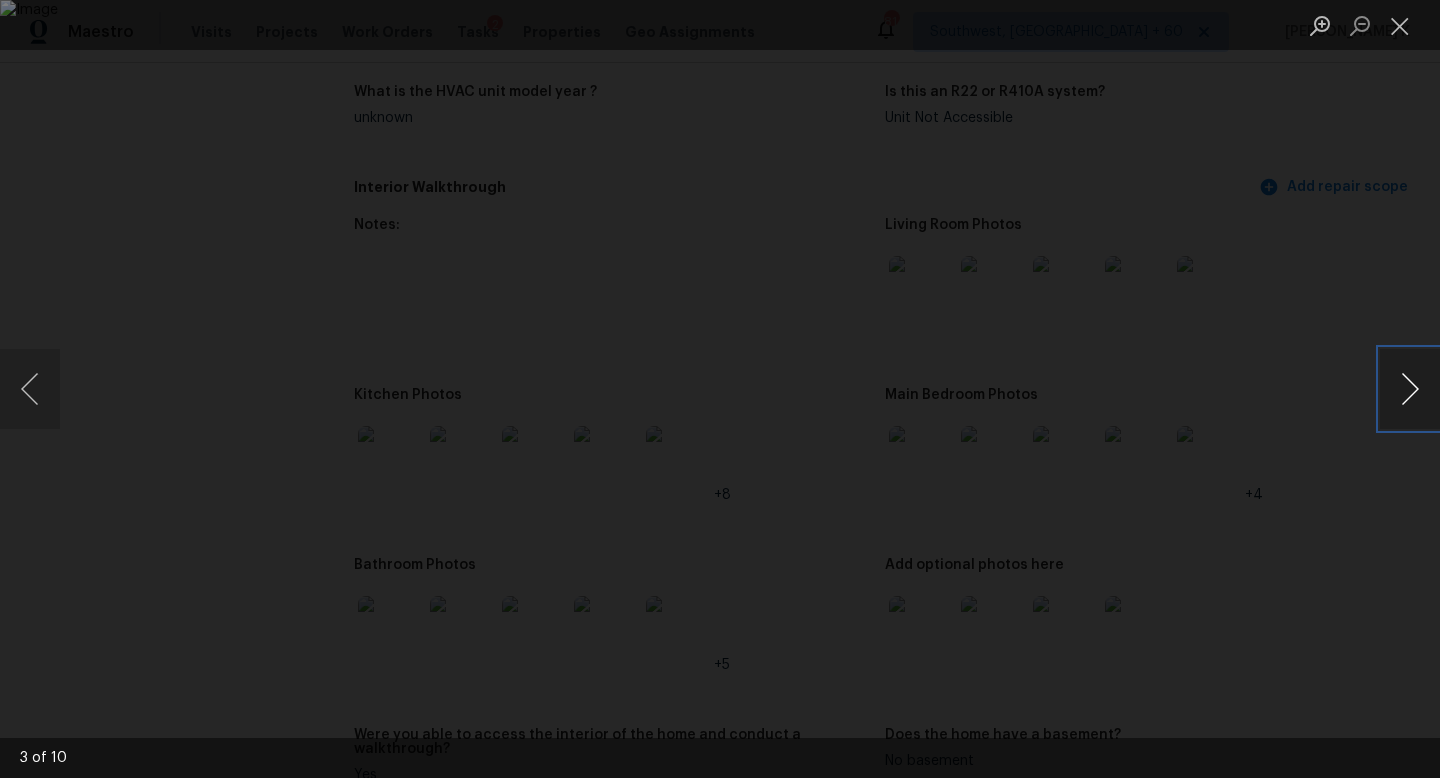 click at bounding box center (1410, 389) 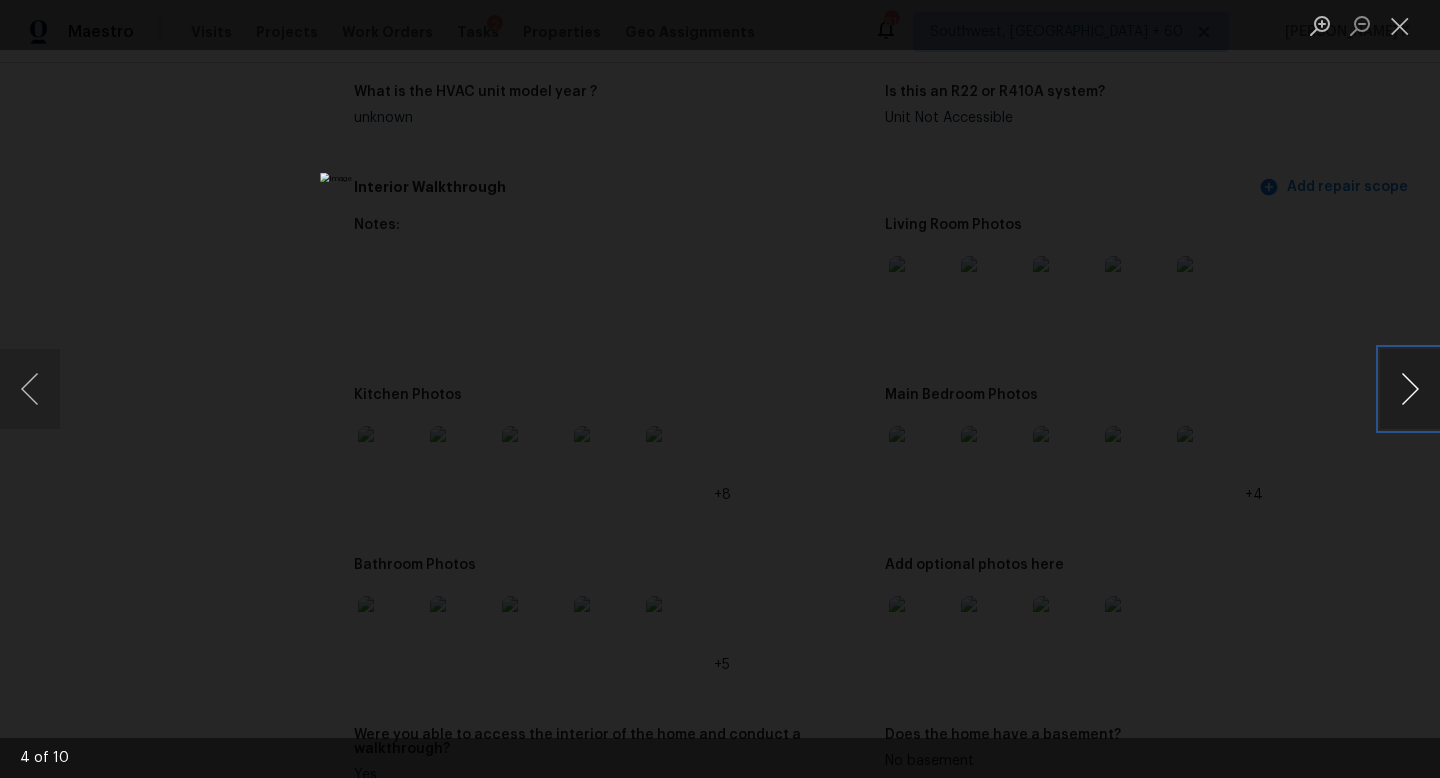 click at bounding box center [1410, 389] 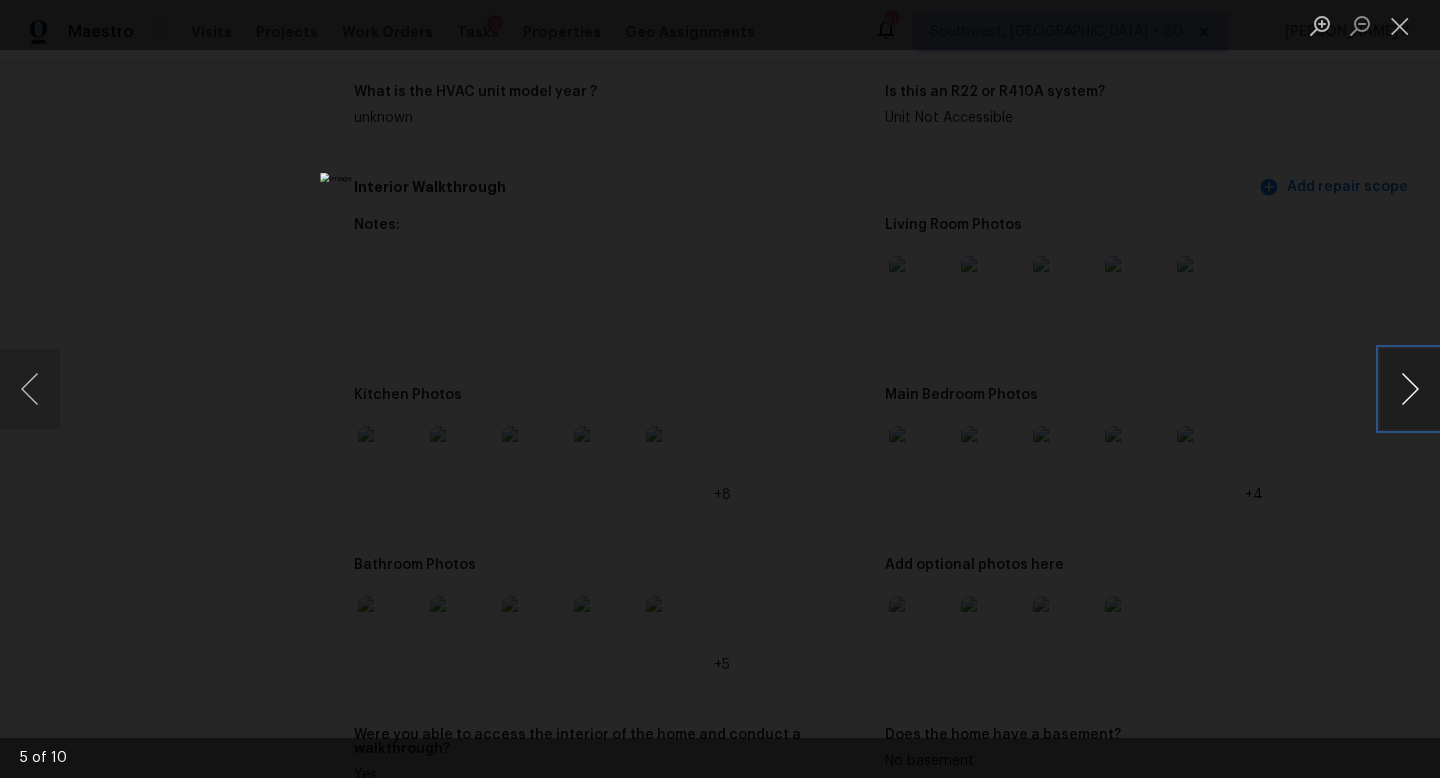 click at bounding box center [1410, 389] 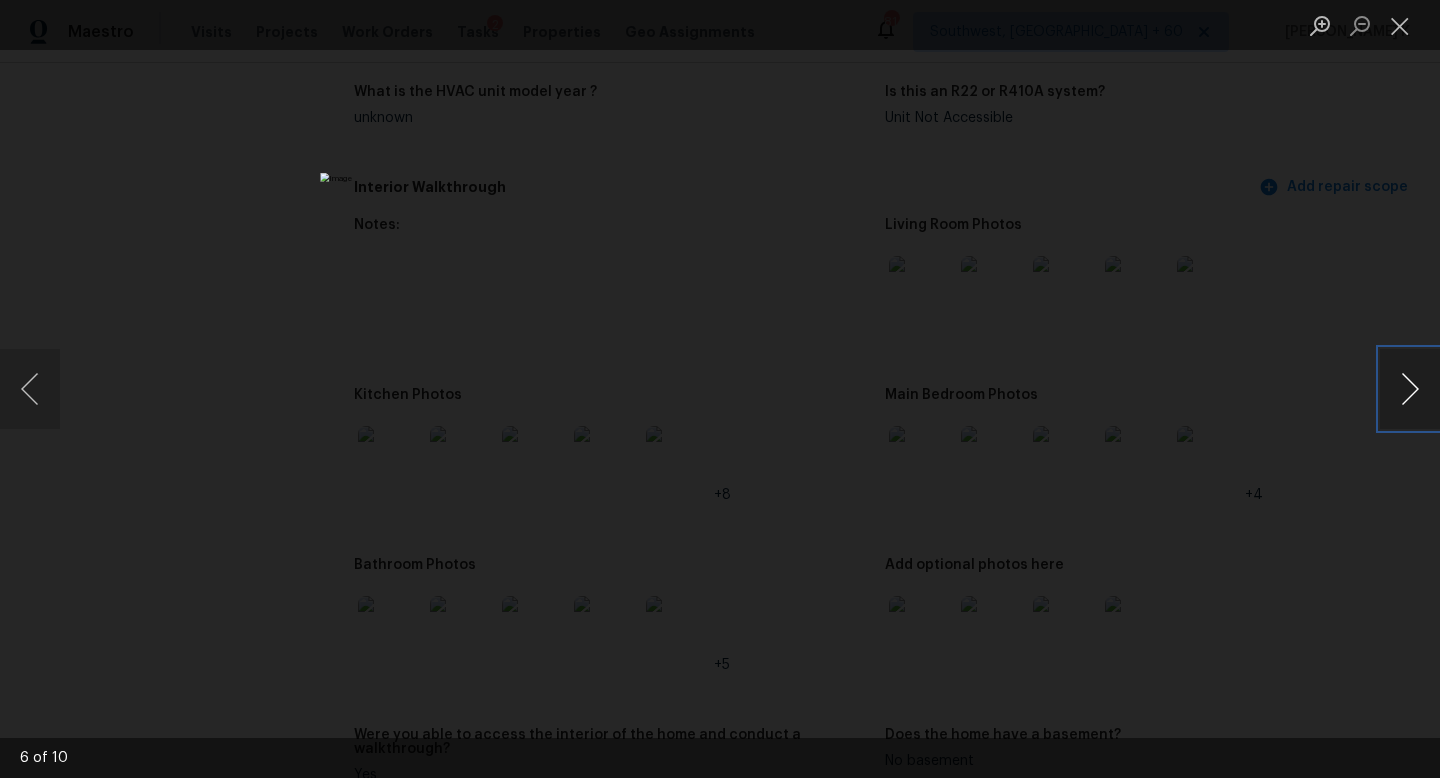 click at bounding box center [1410, 389] 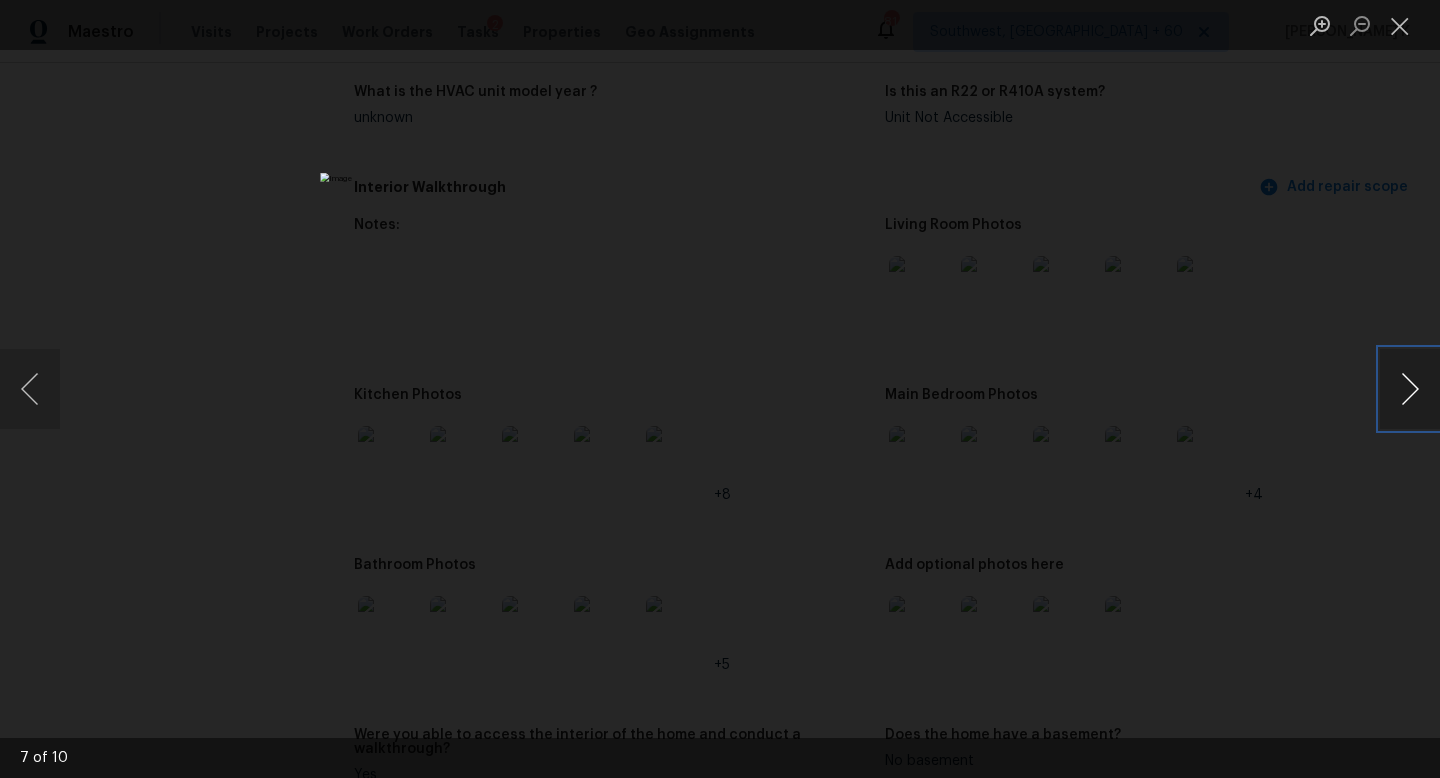 click at bounding box center (1410, 389) 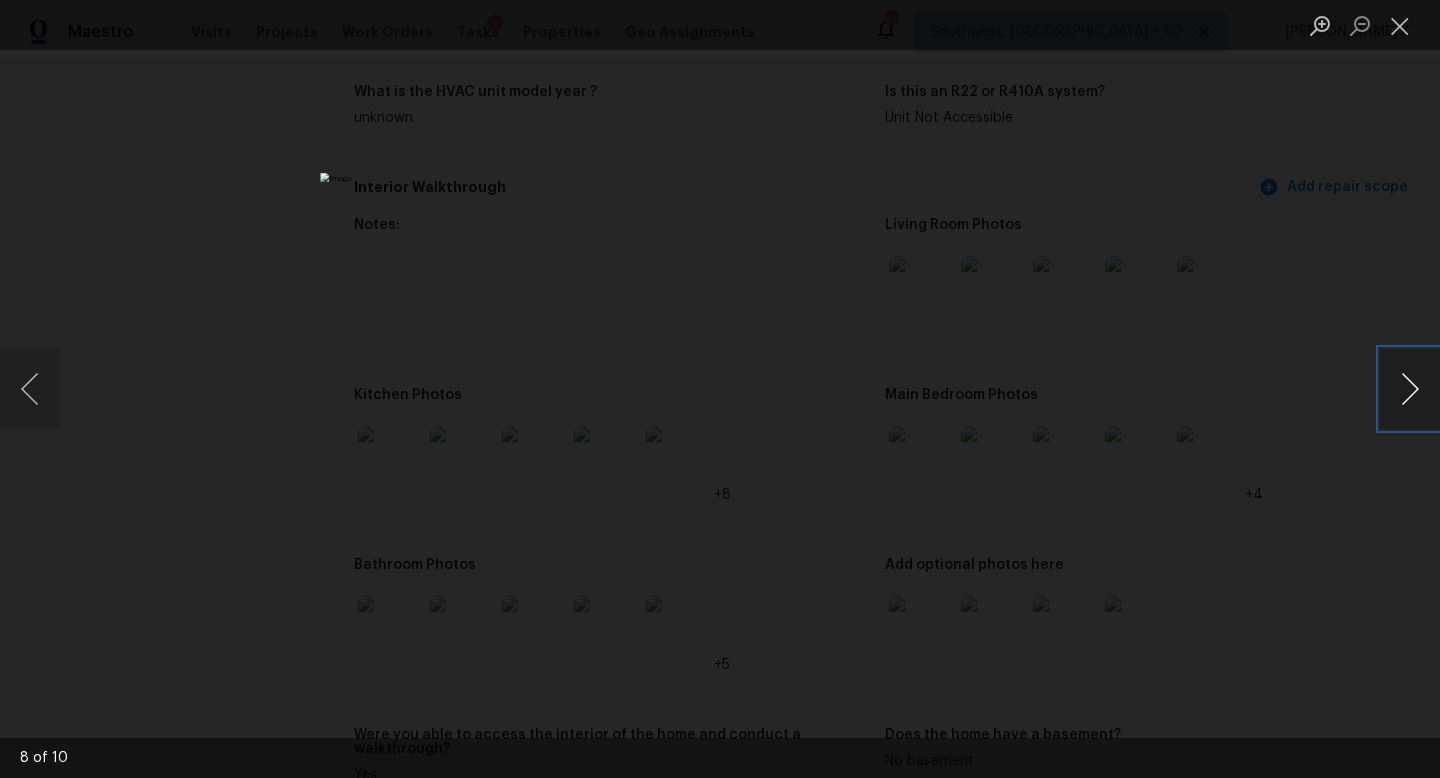 click at bounding box center [1410, 389] 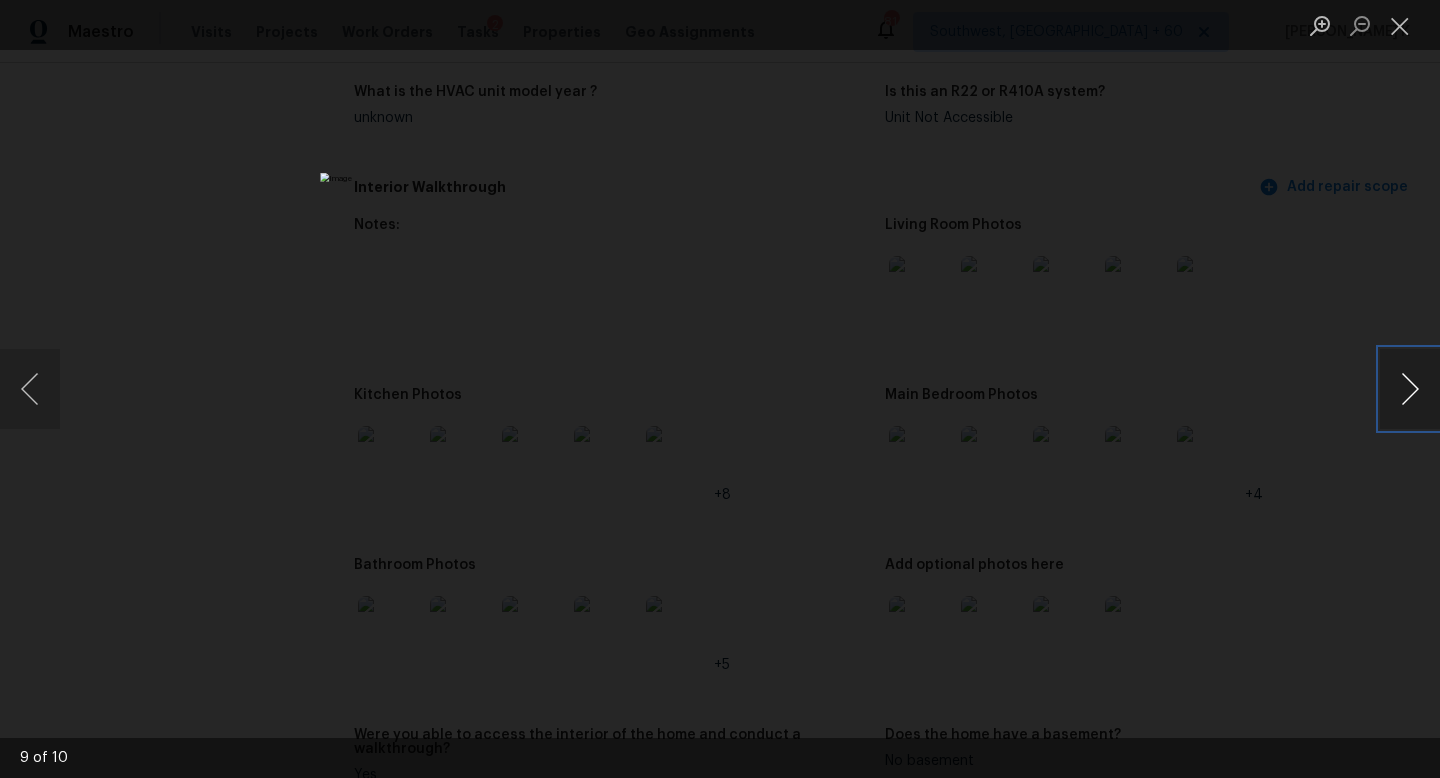 click at bounding box center [1410, 389] 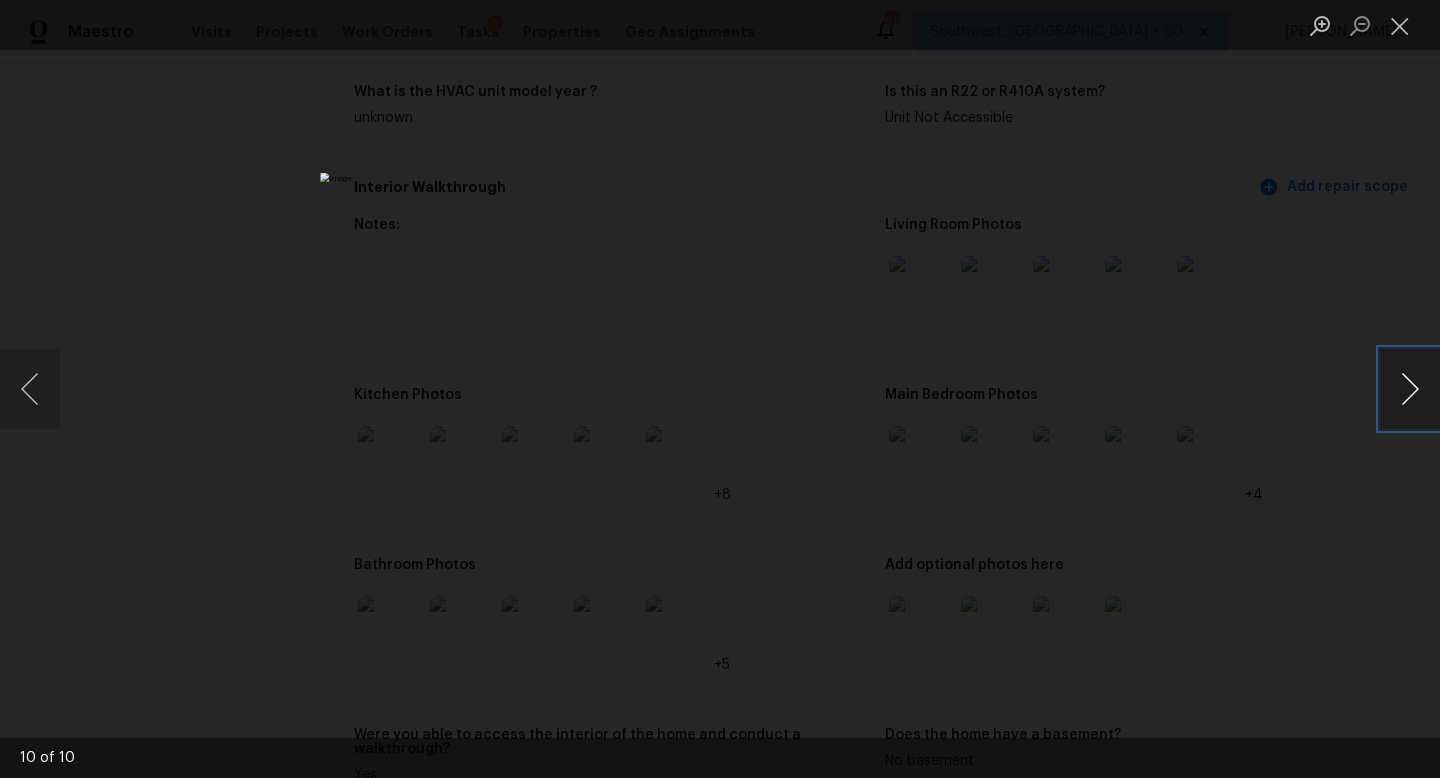 click at bounding box center [1410, 389] 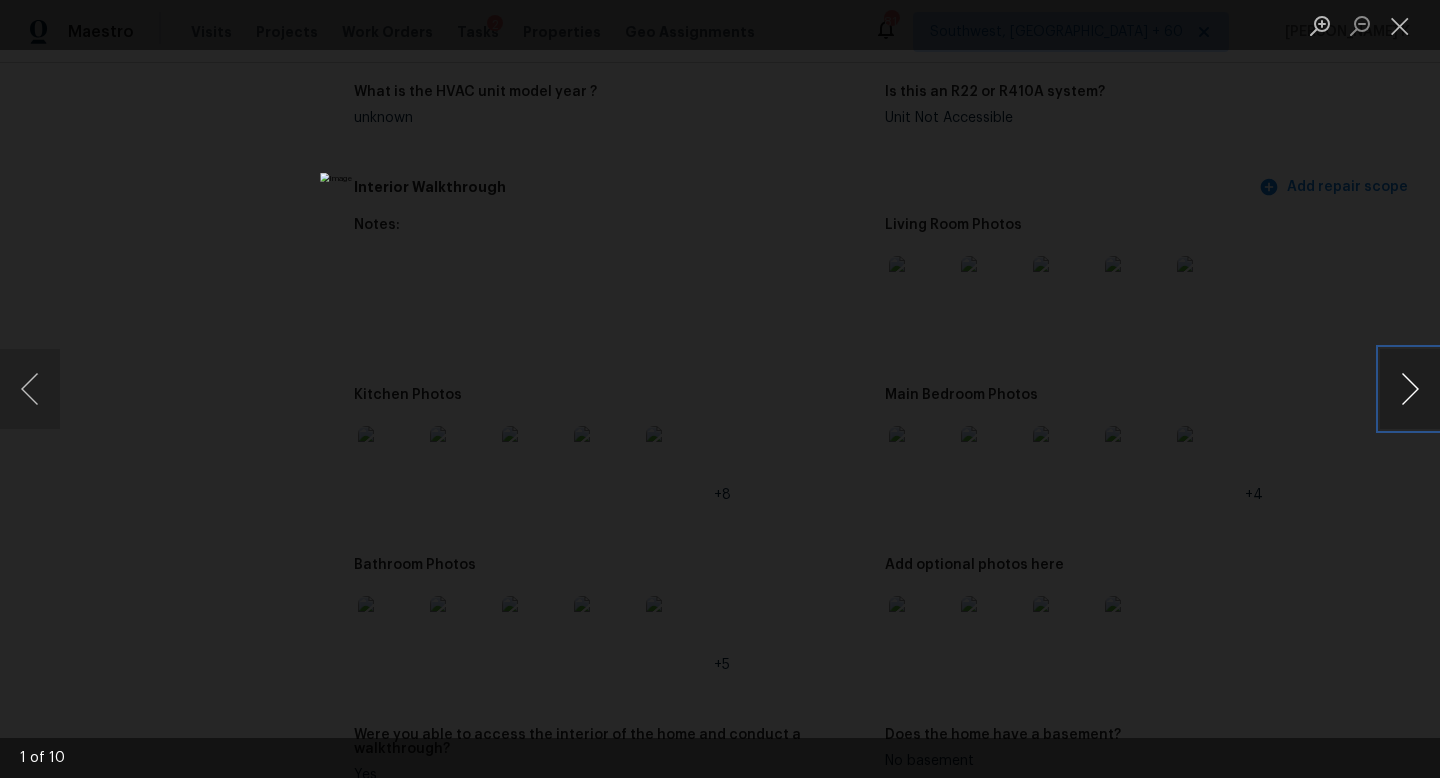 click at bounding box center [1410, 389] 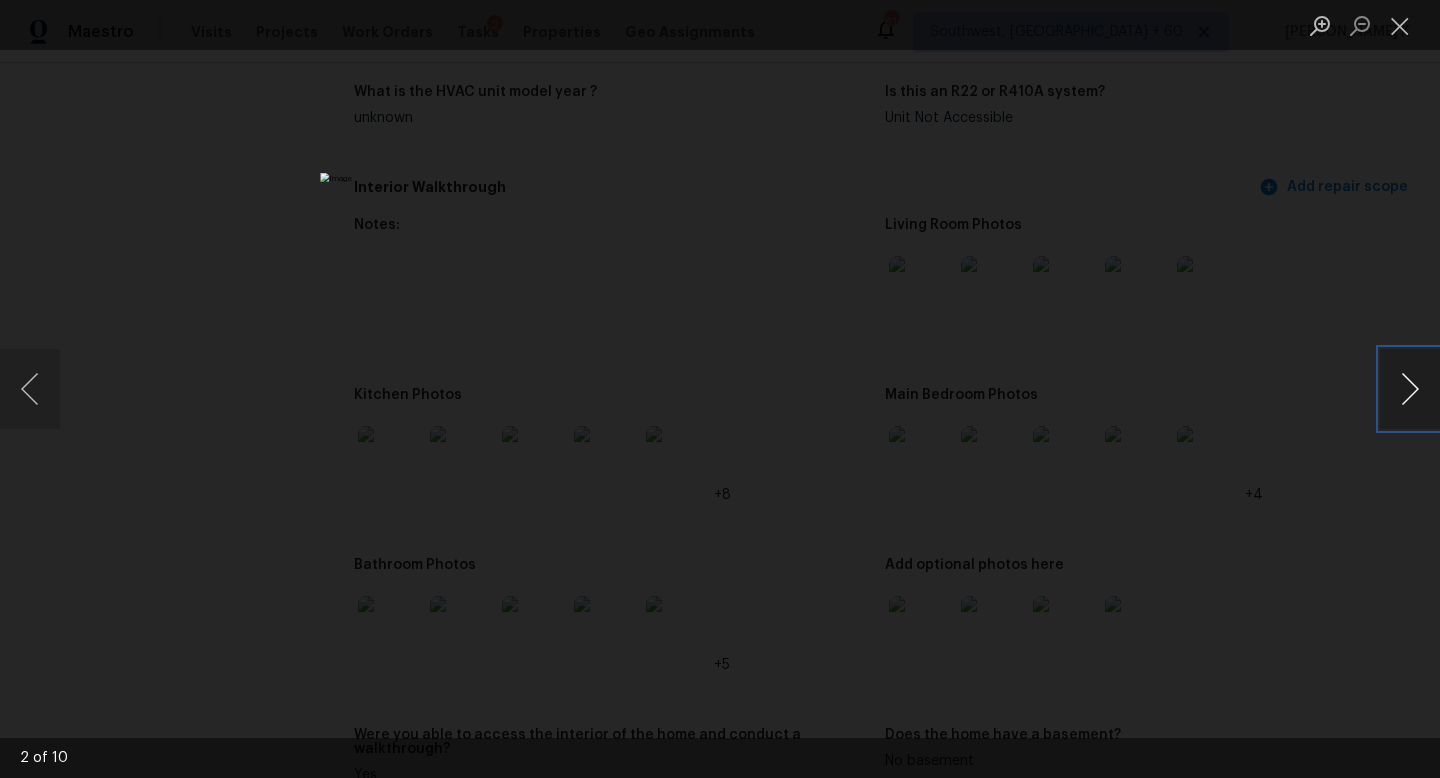 click at bounding box center [1410, 389] 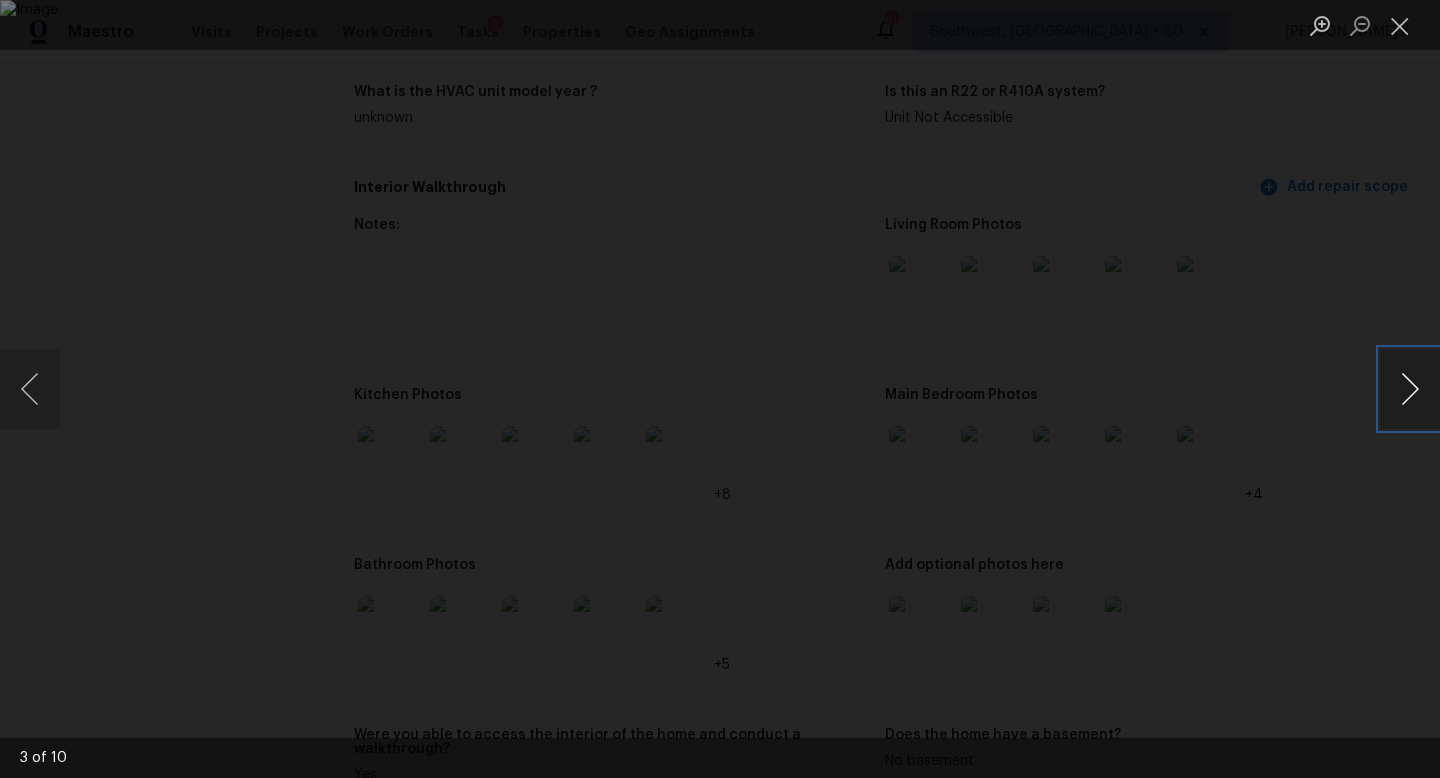 click at bounding box center [1410, 389] 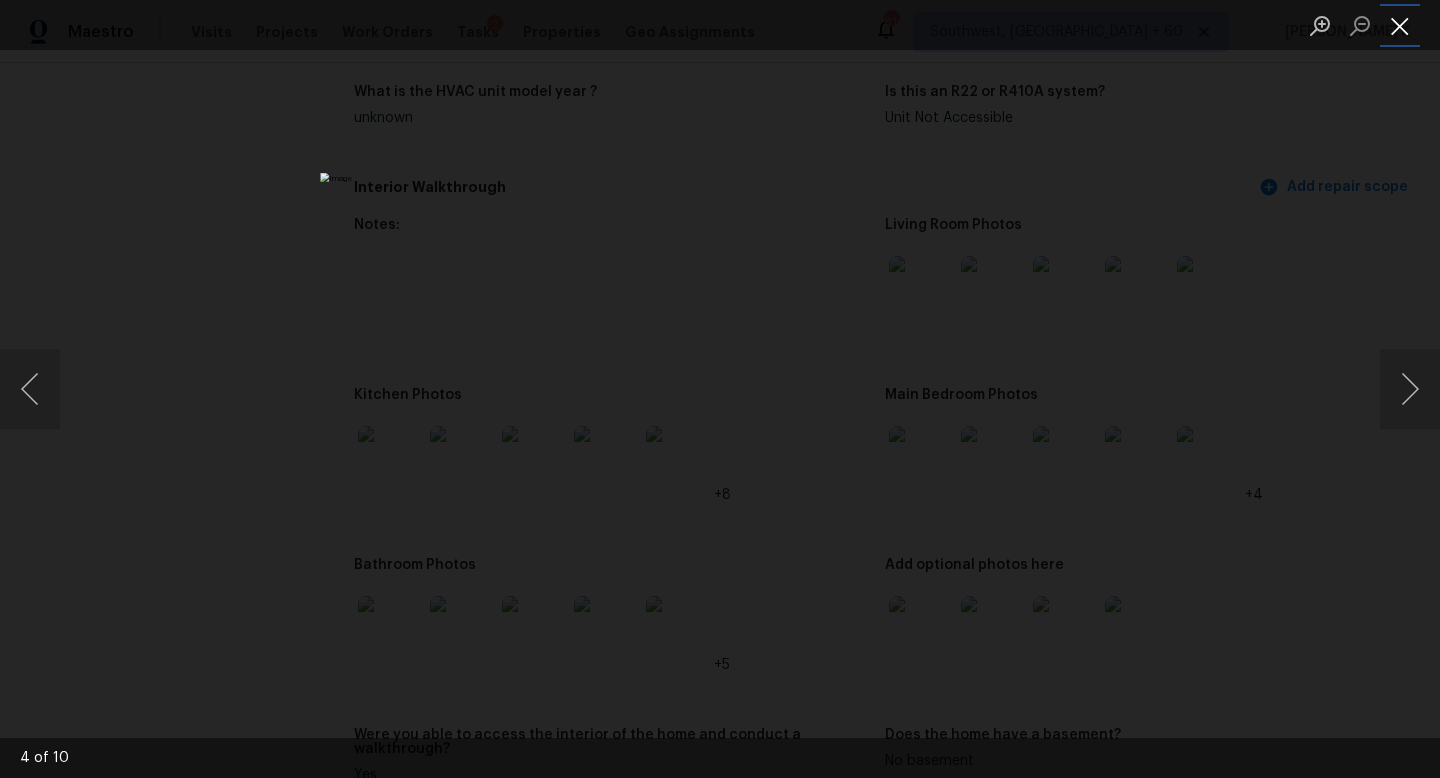click at bounding box center [1400, 25] 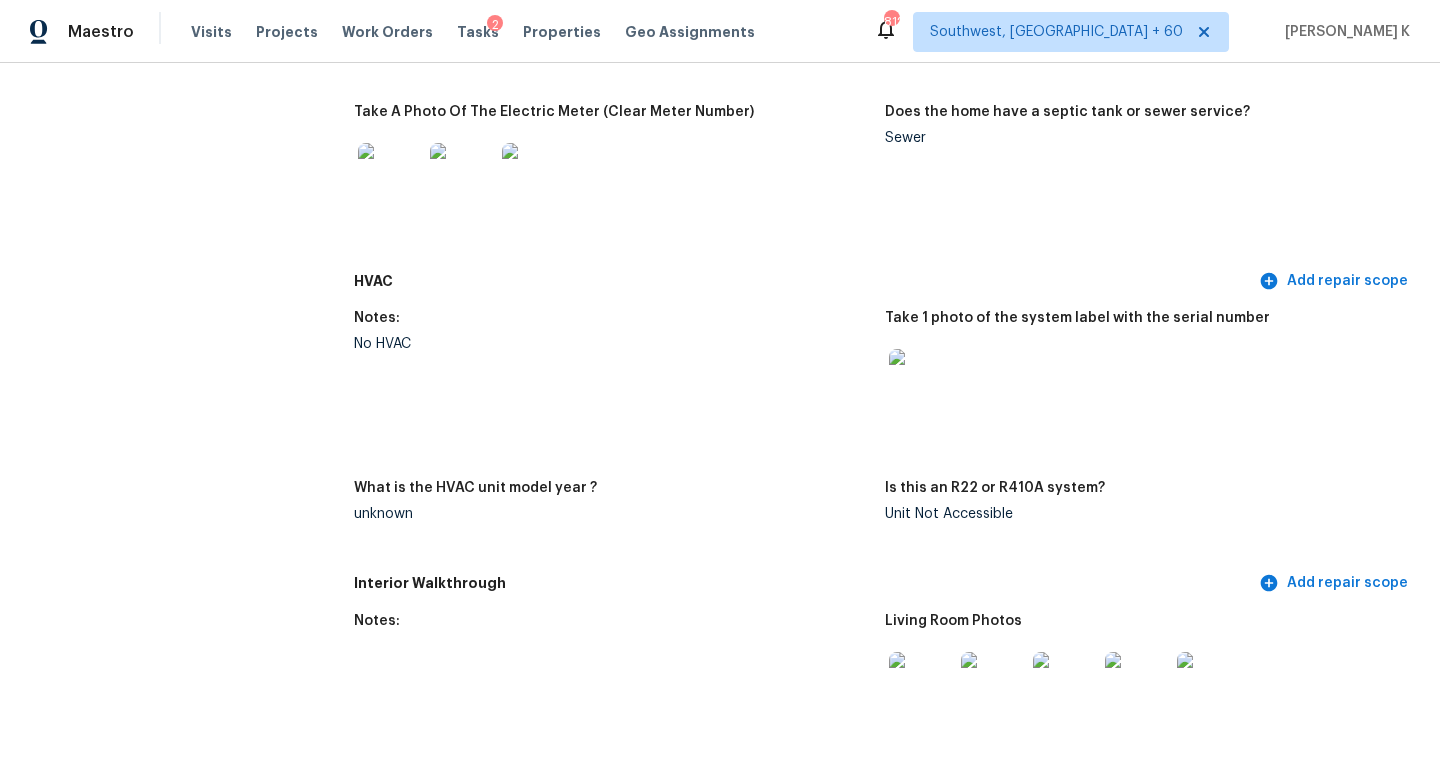 scroll, scrollTop: 625, scrollLeft: 0, axis: vertical 